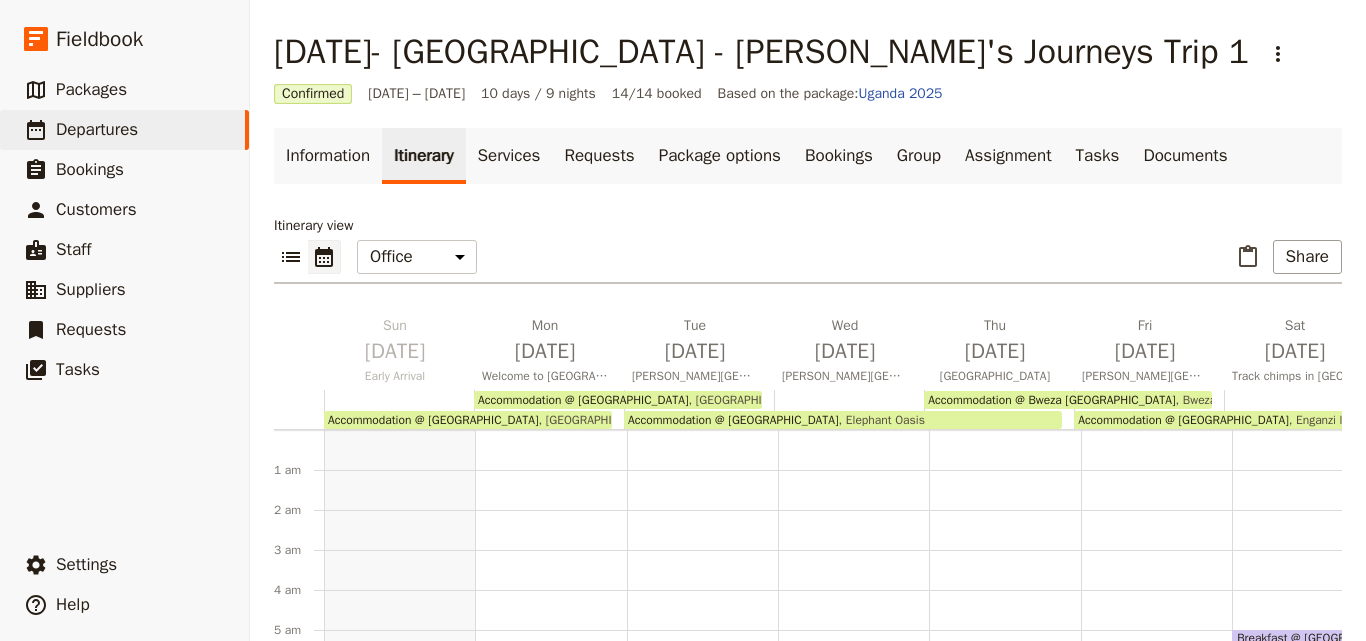 scroll, scrollTop: 0, scrollLeft: 0, axis: both 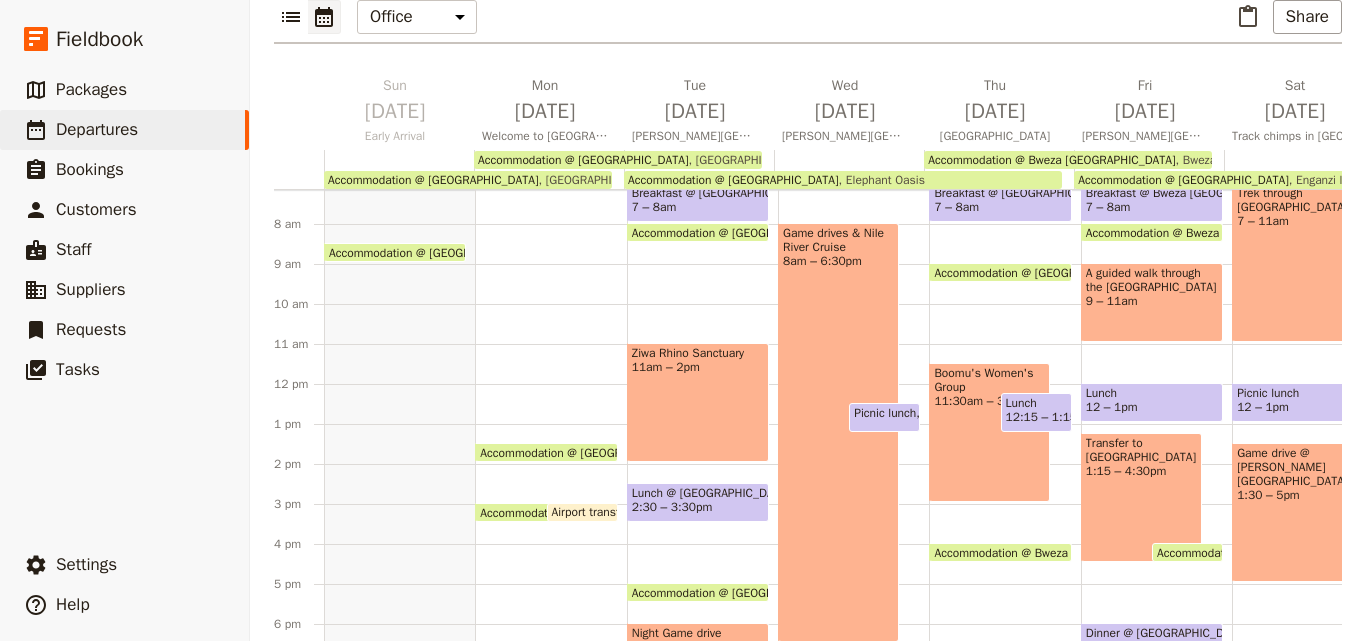 click on "Itinerary view ​ ​ Office Guide Passenger Sales ​ Share [DATE] Early Arrival  [DATE] Welcome to [GEOGRAPHIC_DATA]! [DATE] [PERSON_NAME][GEOGRAPHIC_DATA] [DATE] [PERSON_NAME][GEOGRAPHIC_DATA] [DATE]  [GEOGRAPHIC_DATA] [DATE]  [PERSON_NAME][GEOGRAPHIC_DATA] [DATE] Track chimps in [GEOGRAPHIC_DATA][PERSON_NAME][DATE] [GEOGRAPHIC_DATA] [DATE] Gorilla Trekking & [GEOGRAPHIC_DATA][DATE] [GEOGRAPHIC_DATA] [DATE]  [GEOGRAPHIC_DATA] Accommodation @ [GEOGRAPHIC_DATA] Guesthouse [GEOGRAPHIC_DATA] Guesthouse Accommodation @ [GEOGRAPHIC_DATA] Accommodation @  [GEOGRAPHIC_DATA] [GEOGRAPHIC_DATA] Accommodation @  [GEOGRAPHIC_DATA] Accommodation @ [GEOGRAPHIC_DATA] Accommodation @  Bweza [GEOGRAPHIC_DATA]  [GEOGRAPHIC_DATA] Accommodation @  [GEOGRAPHIC_DATA]  [GEOGRAPHIC_DATA] Accommodation @ Five to Five hotel   Five to Five hotel  1 am 2 am 3 am 4 am 5 am 6 am 7 am 8 am 9 am 10 am 11 am 12 pm 1 pm 2 pm 3 pm 4 pm 5 pm 6 pm 7 pm" at bounding box center [808, 316] 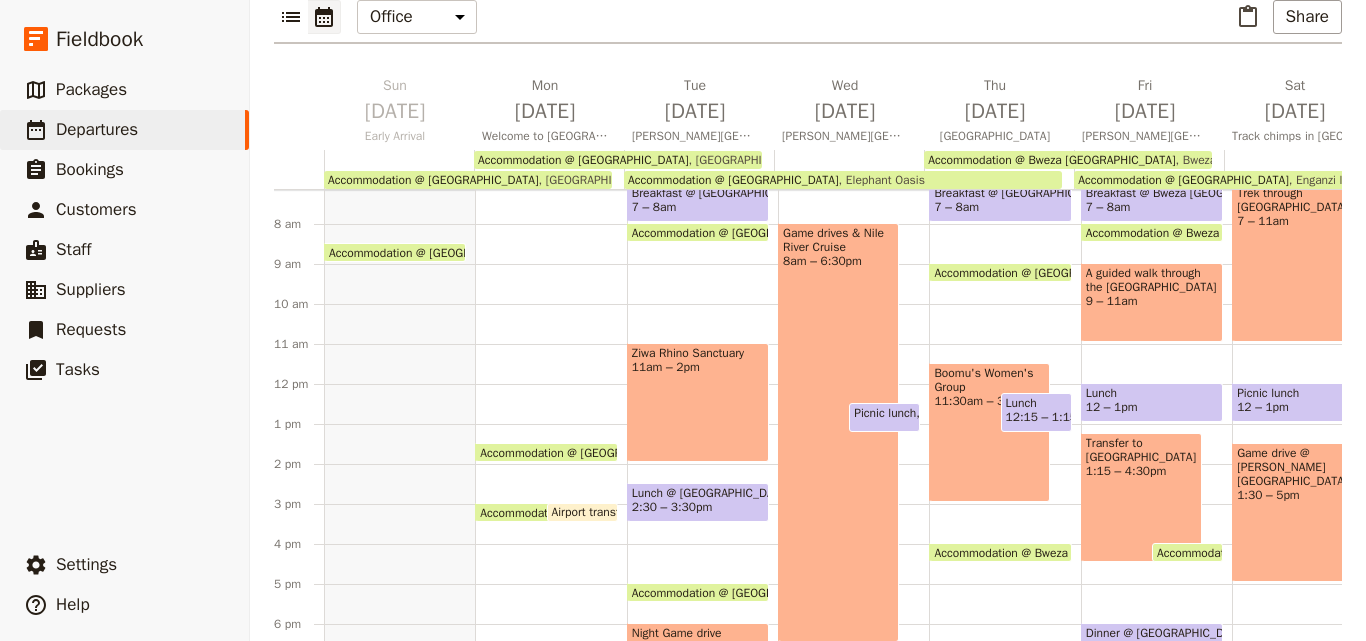 click on "Breakfast @ [GEOGRAPHIC_DATA] 7 – 8am Accommodation @ [GEOGRAPHIC_DATA] 5pm – 9am Elephant Oasis  Boomu's Women's Group 11:30am – 3pm Lunch  12:15 – 1:15pm Accommodation @  [GEOGRAPHIC_DATA] 4pm – 8am  Bweza Kibale Lodge Dinner @ [GEOGRAPHIC_DATA] 8:30 – 9:30pm" at bounding box center (1004, 384) 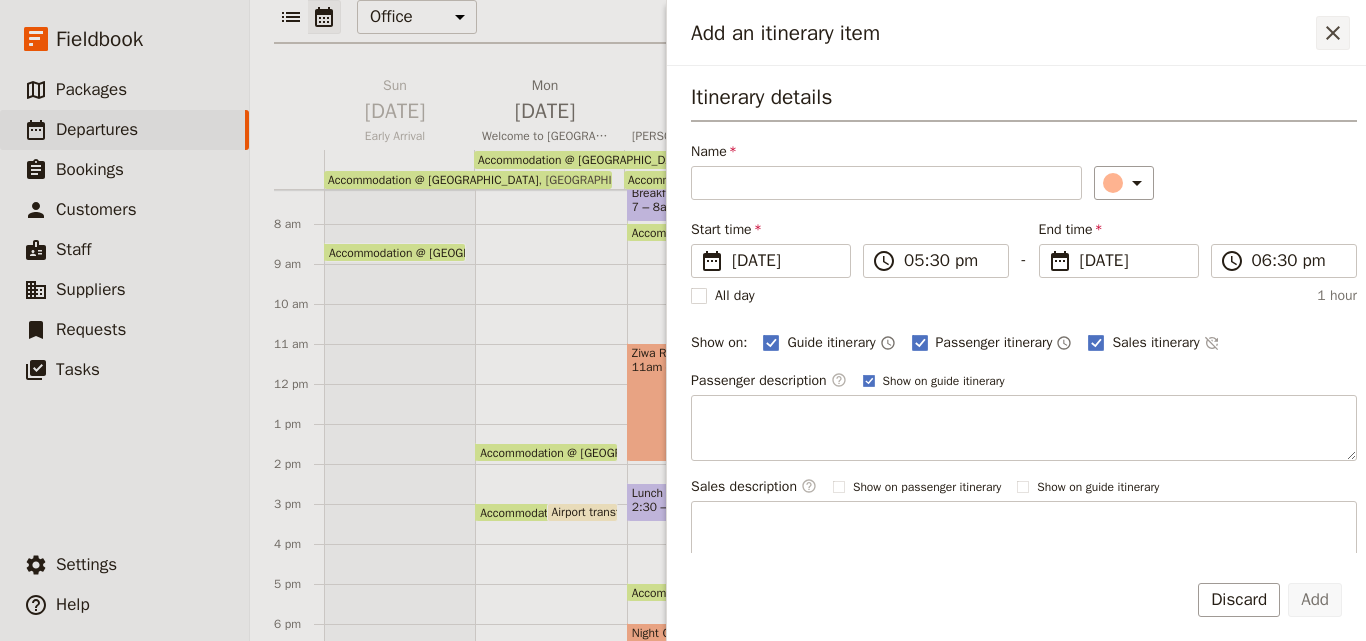 click 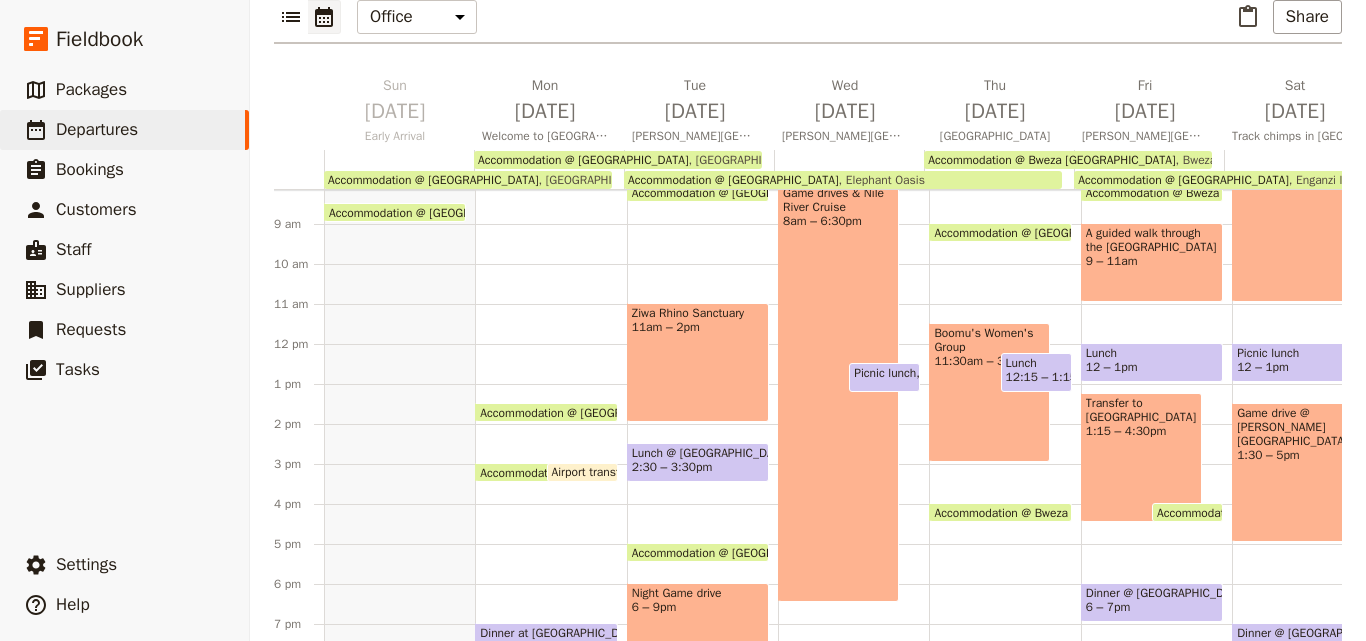 scroll, scrollTop: 200, scrollLeft: 0, axis: vertical 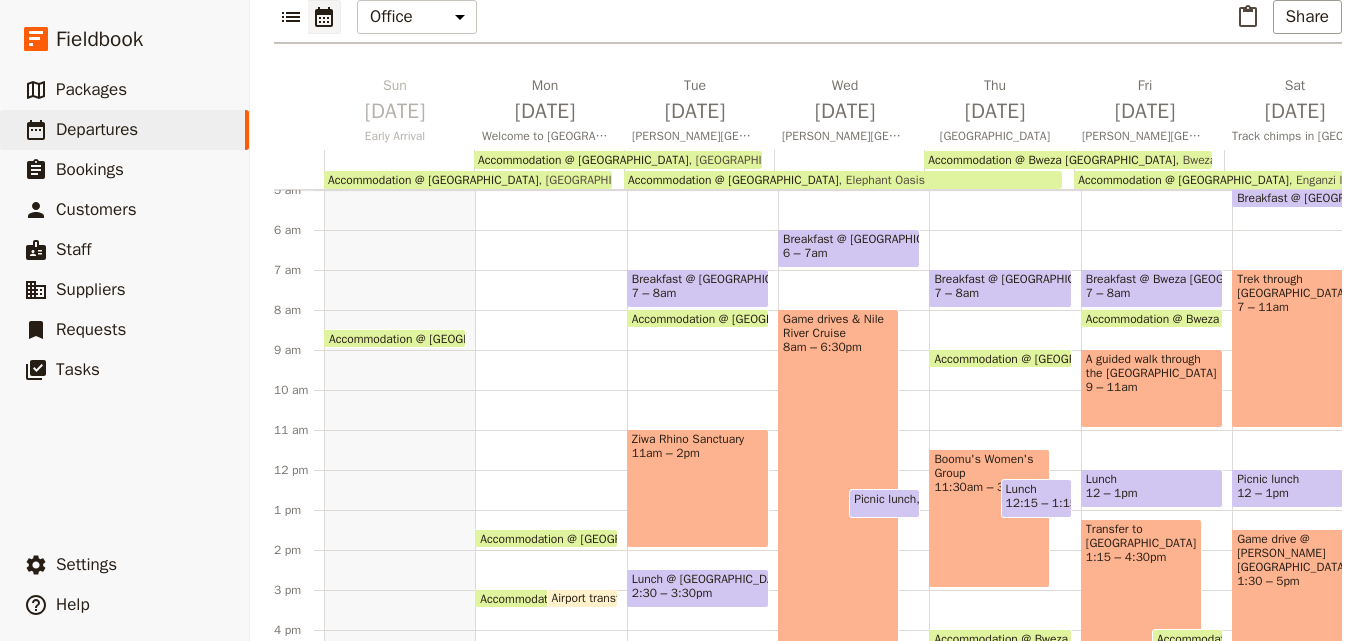 click on "Breakfast @ [GEOGRAPHIC_DATA]  7 – 8am Accommodation @ [GEOGRAPHIC_DATA] 3pm – 8am [GEOGRAPHIC_DATA] 11am – 2pm Lunch @ [GEOGRAPHIC_DATA] 2:30 – 3:30pm Accommodation @ [GEOGRAPHIC_DATA] 5pm – 9am [GEOGRAPHIC_DATA] Night Game drive 6 – 9pm Dinner @ [GEOGRAPHIC_DATA] 9 – 10pm" at bounding box center (702, 470) 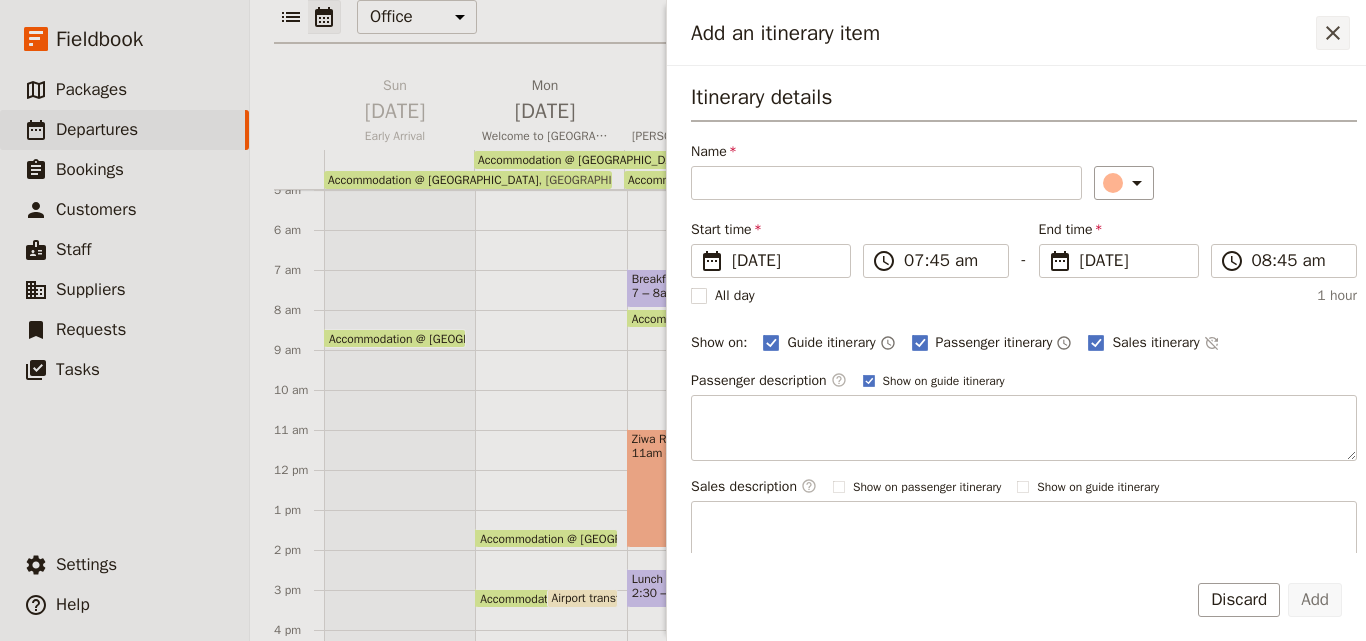 click on "​" at bounding box center (1333, 33) 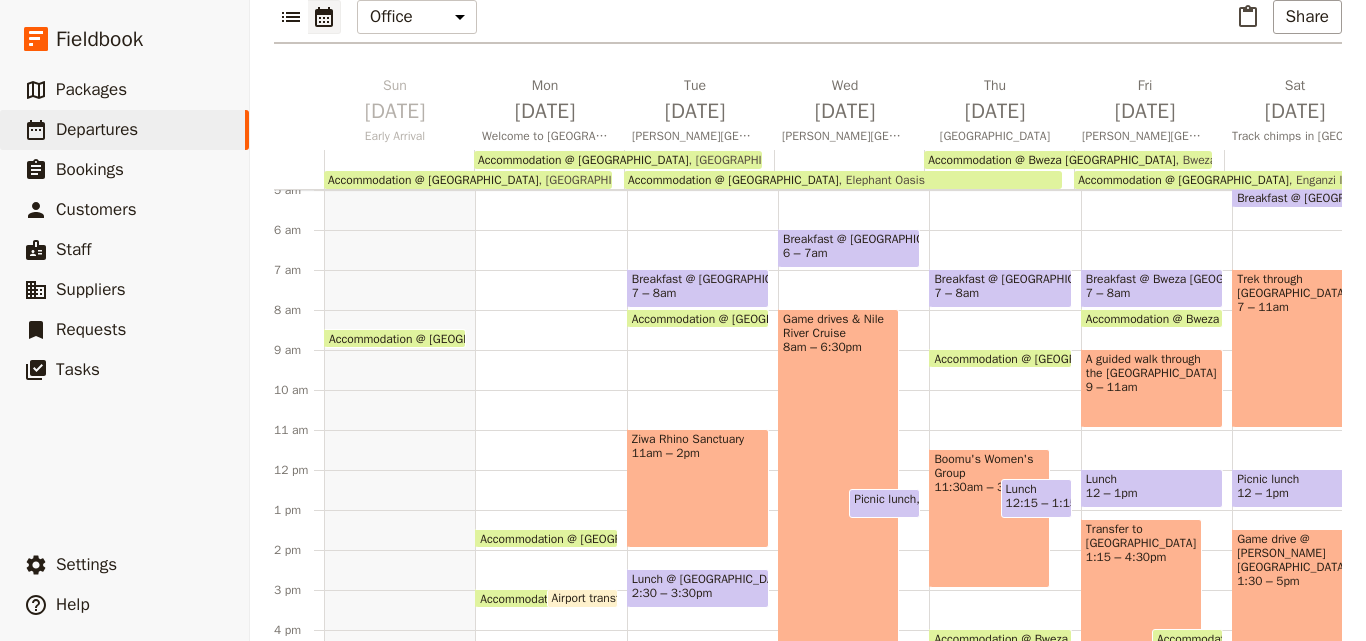 click on "Accommodation @ [GEOGRAPHIC_DATA]" at bounding box center (741, 318) 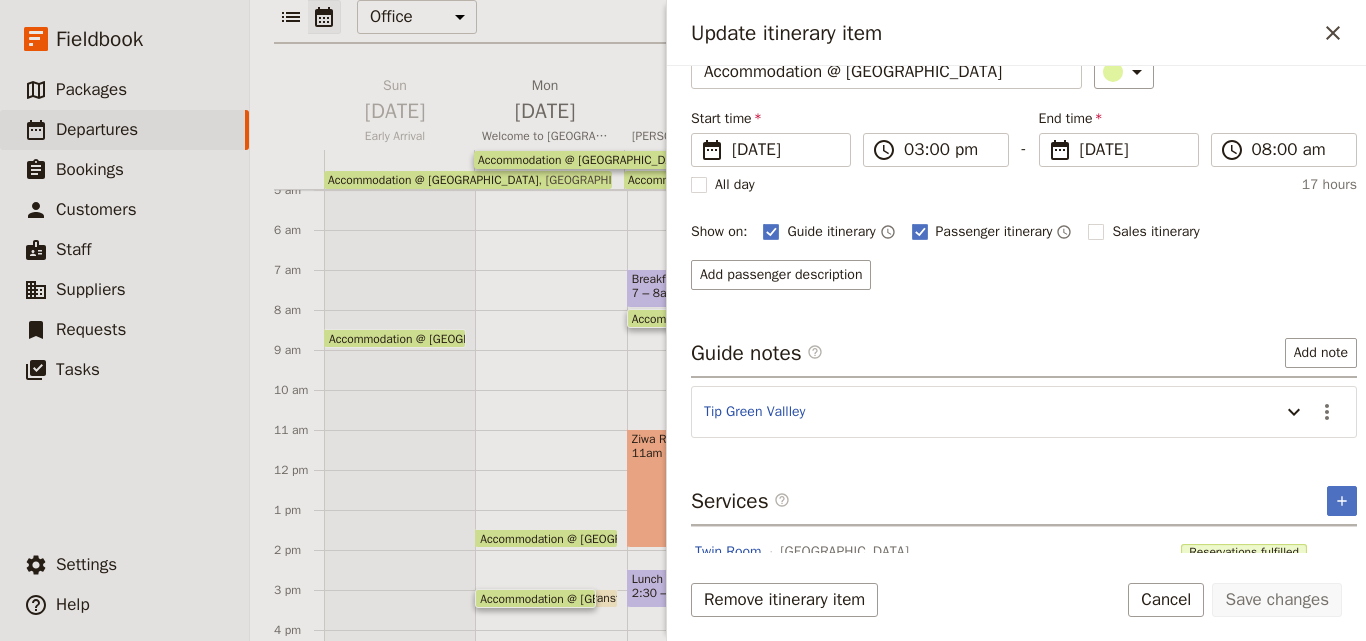 scroll, scrollTop: 158, scrollLeft: 0, axis: vertical 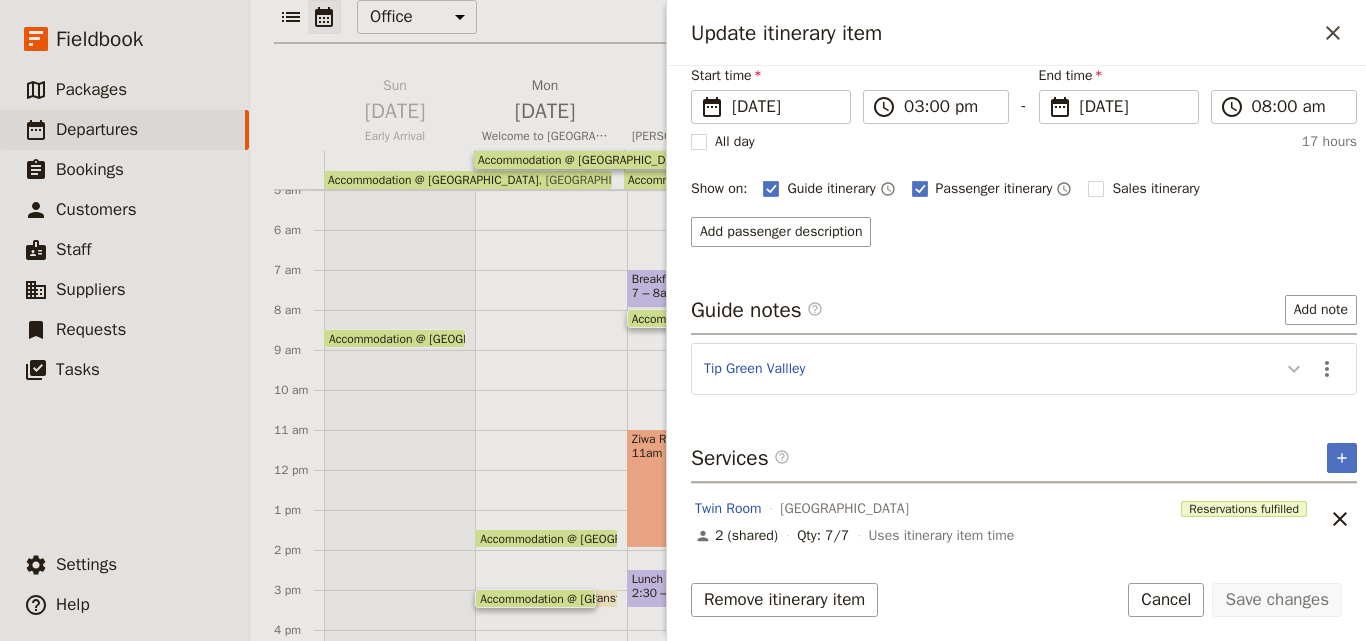 click 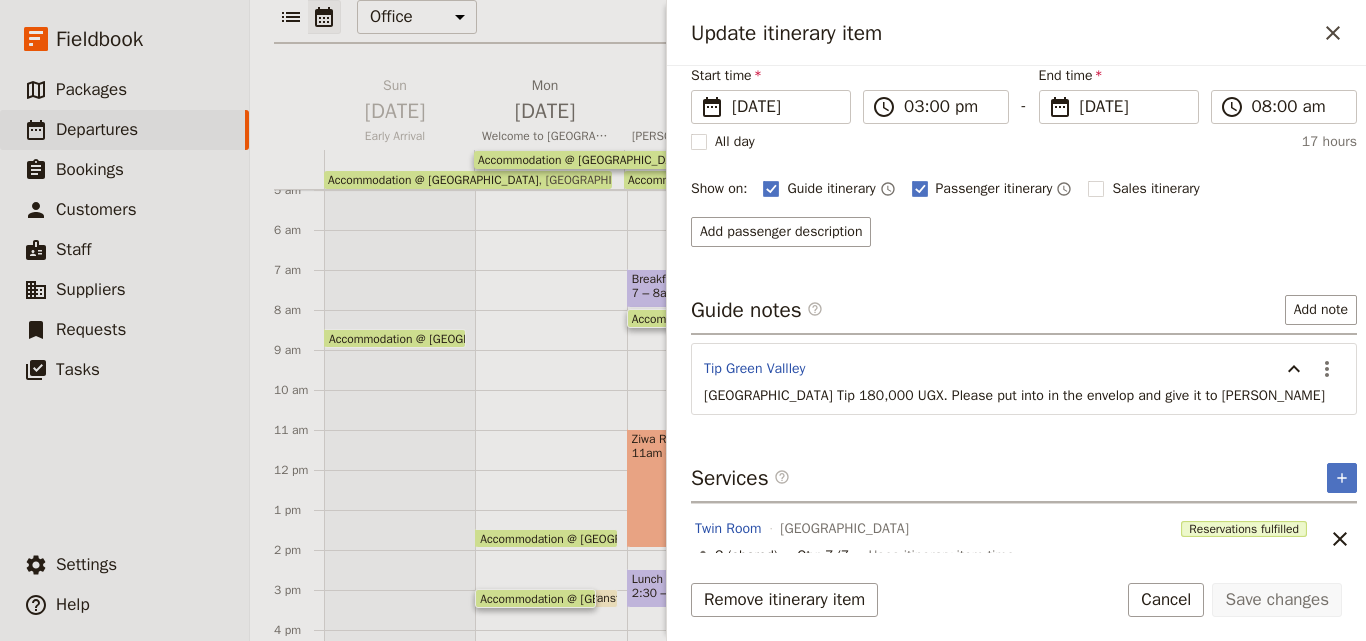 click on "Services ​ ​" at bounding box center (1024, 483) 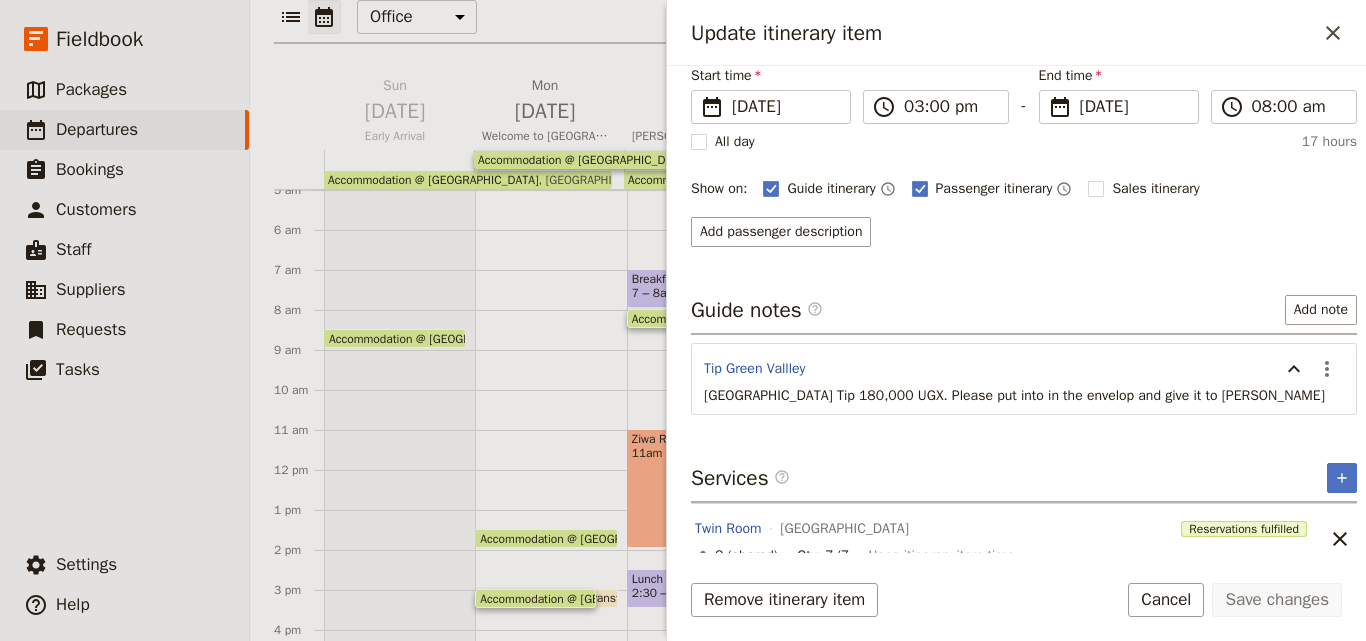 click on "Green Valley Guest House Tip 180,000 UGX. Please put into in the envelop and give it to Janet" at bounding box center (1014, 395) 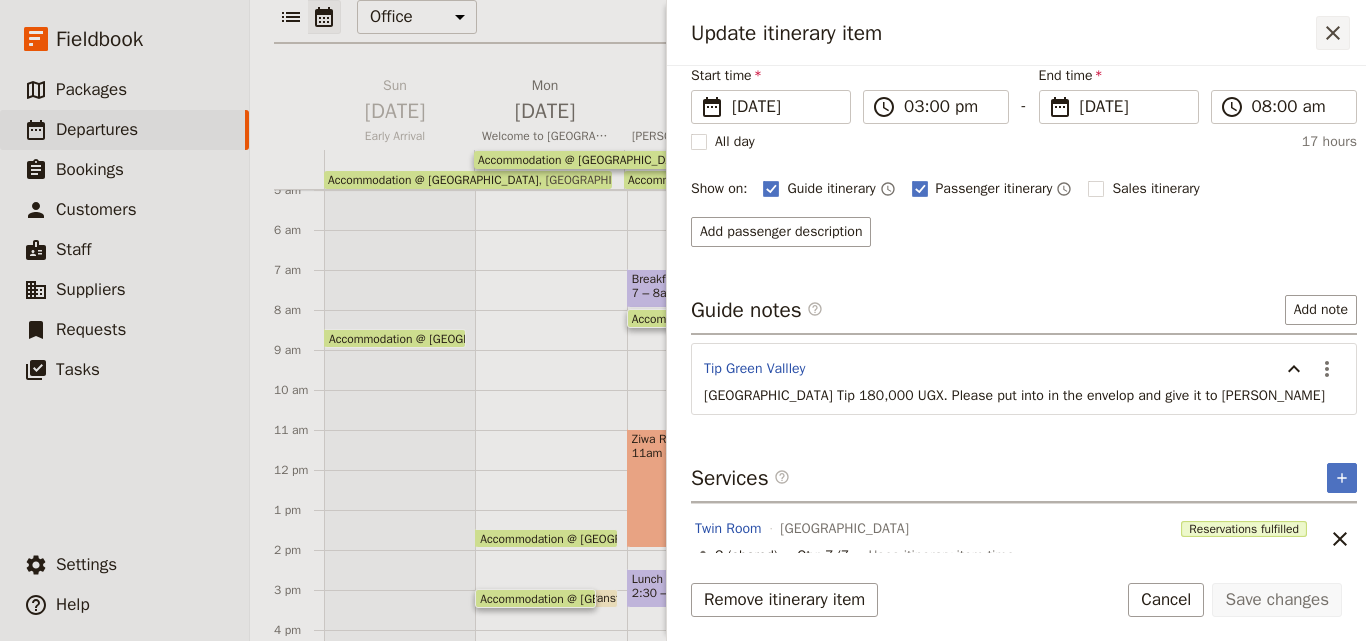 click 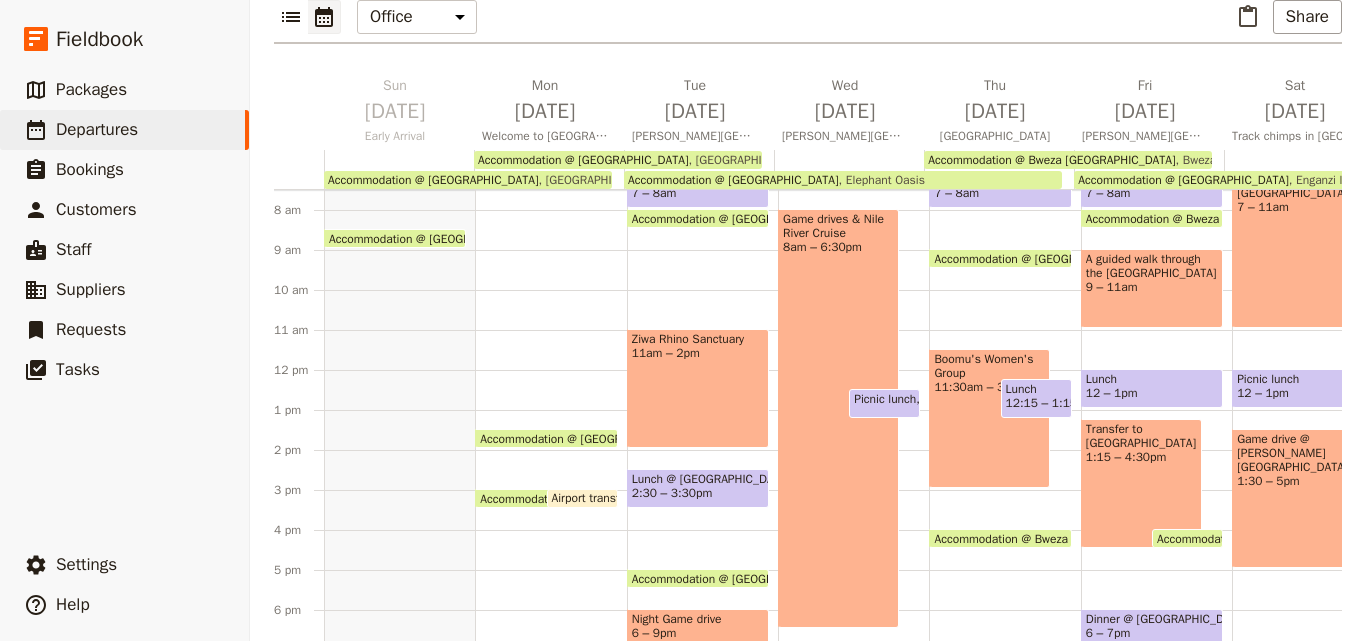 scroll, scrollTop: 100, scrollLeft: 0, axis: vertical 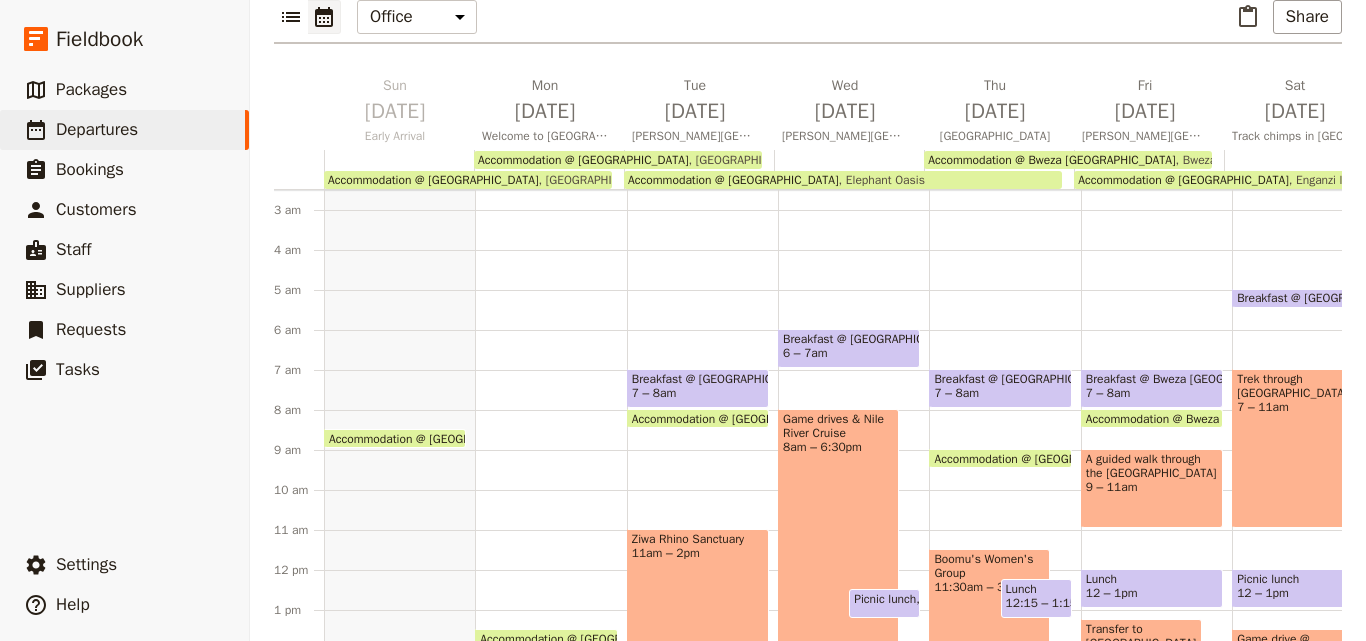 click on "Accommodation @ [GEOGRAPHIC_DATA]" at bounding box center [1043, 458] 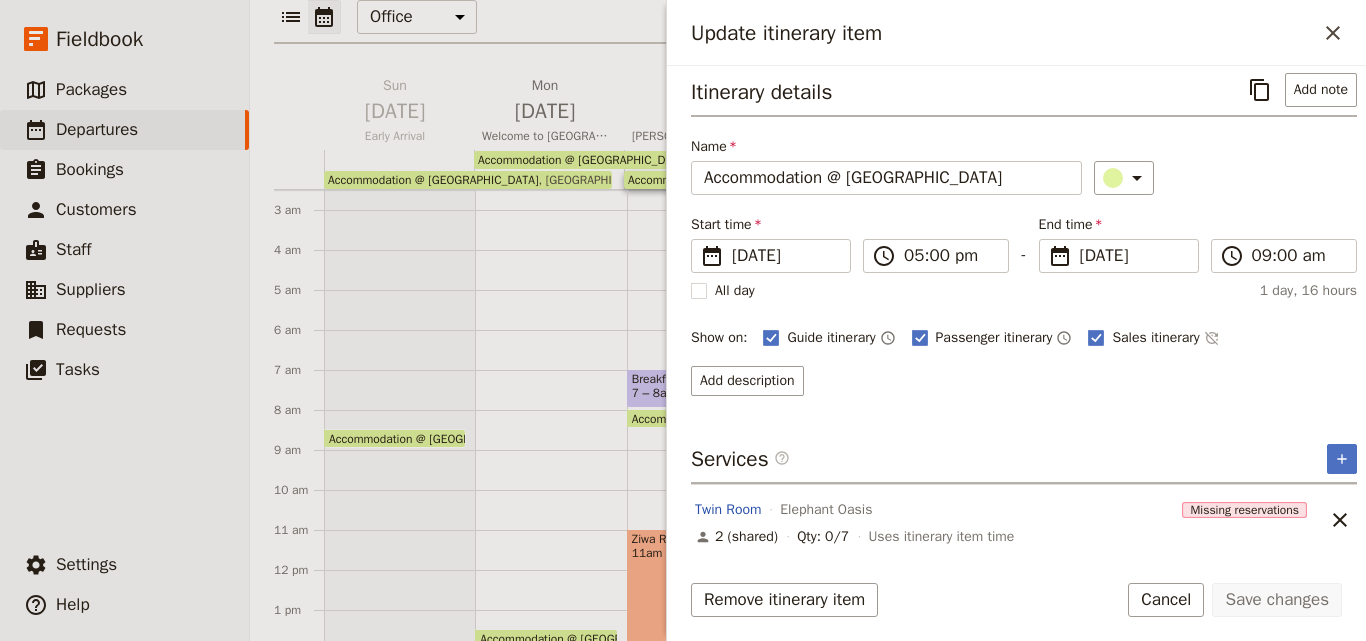scroll, scrollTop: 0, scrollLeft: 0, axis: both 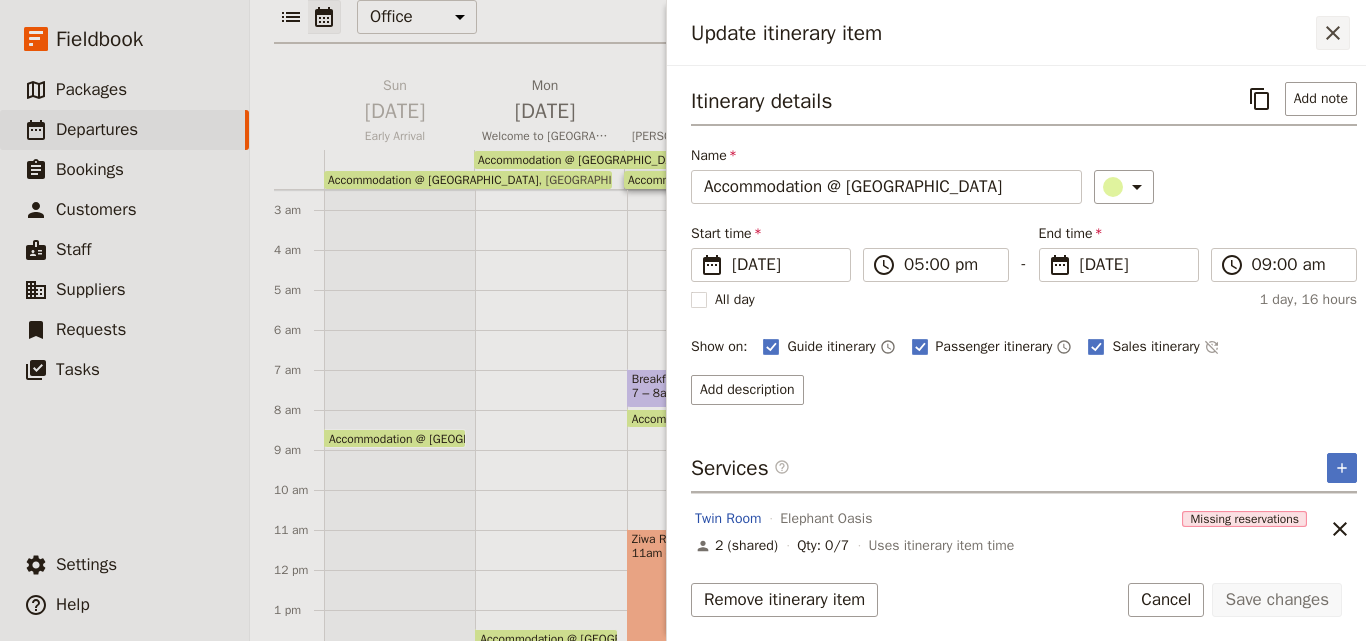 click on "​" at bounding box center [1333, 33] 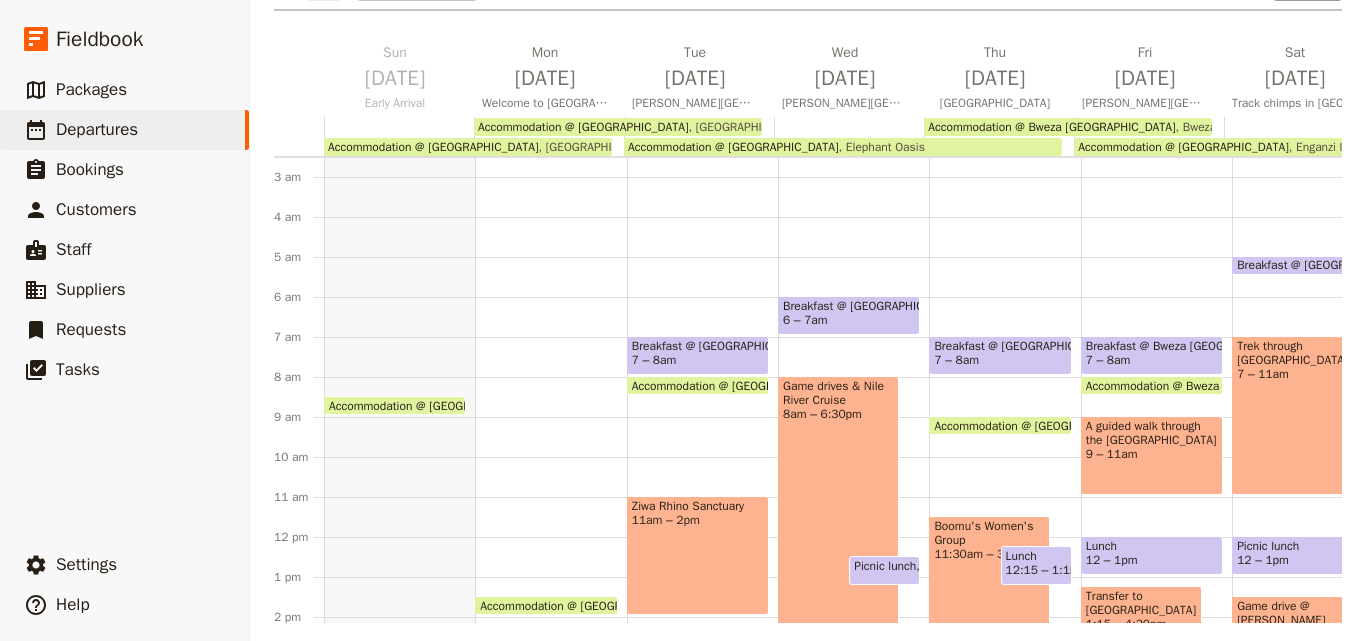 scroll, scrollTop: 287, scrollLeft: 0, axis: vertical 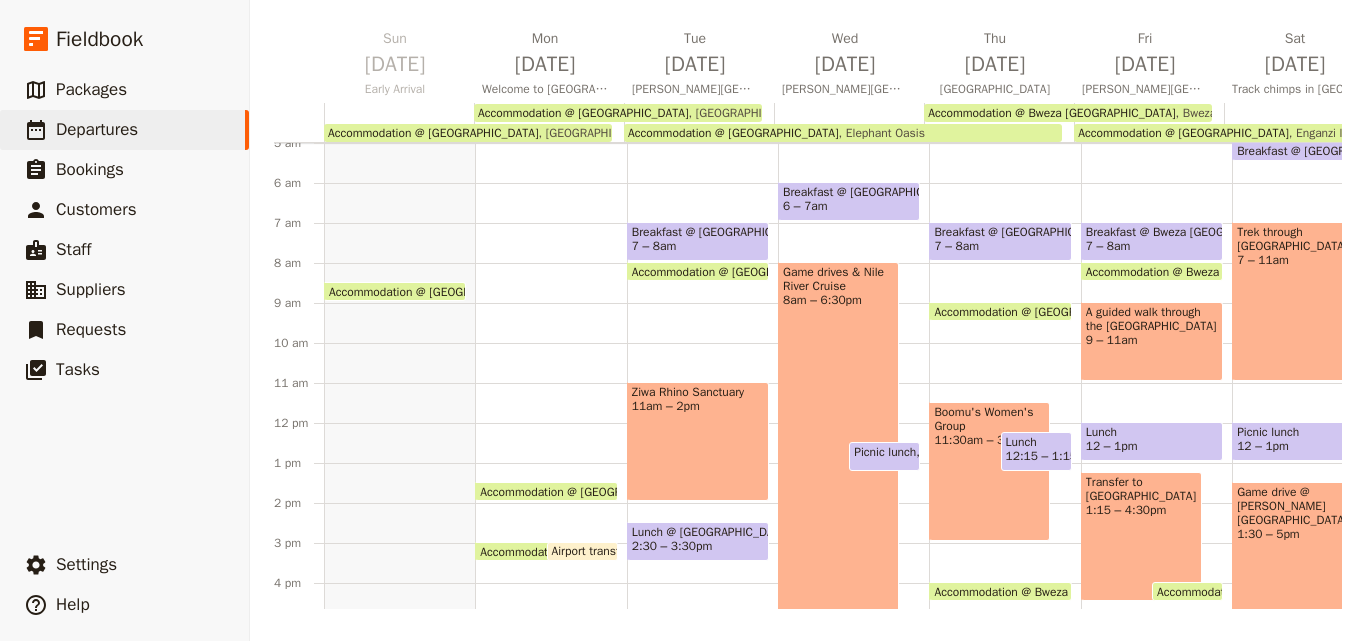 click on "Accommodation @ [GEOGRAPHIC_DATA]" at bounding box center [1043, 311] 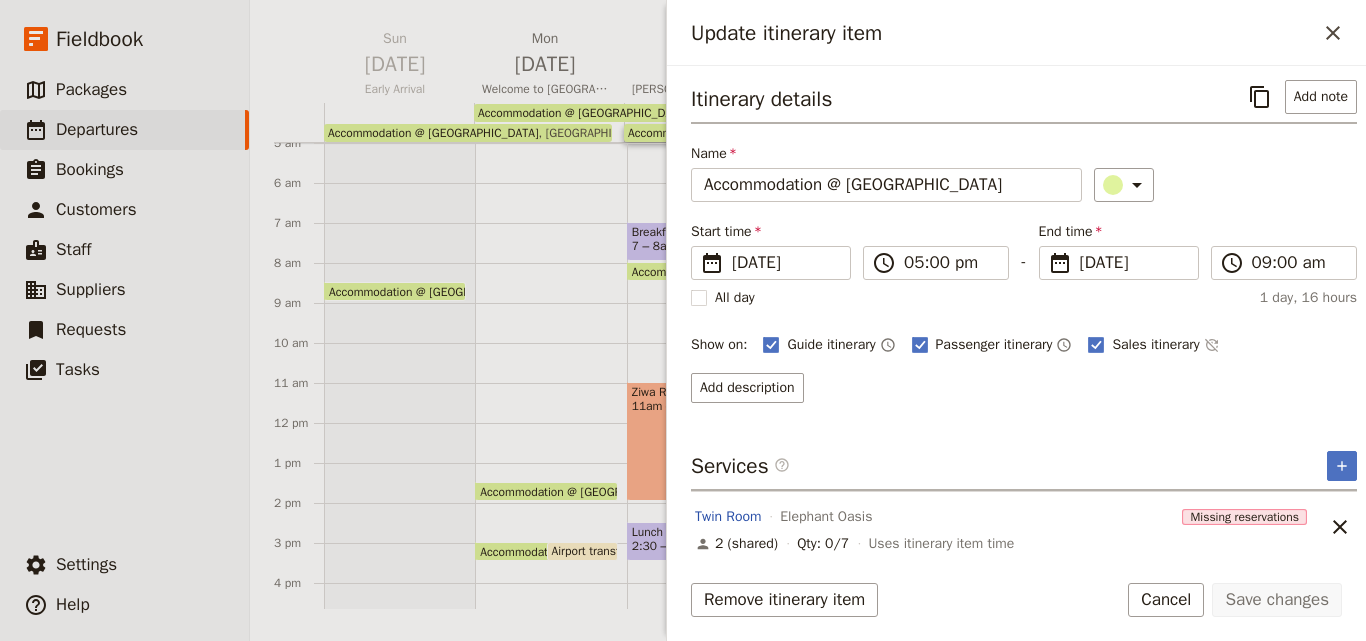 scroll, scrollTop: 0, scrollLeft: 0, axis: both 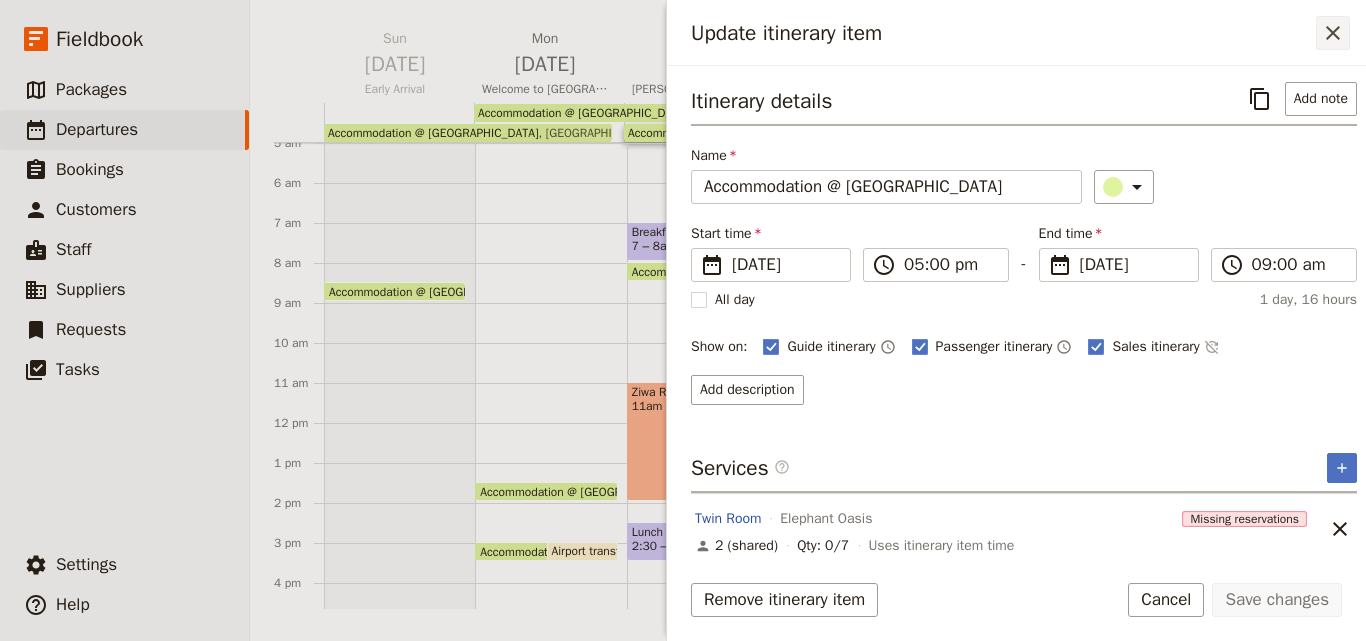 click 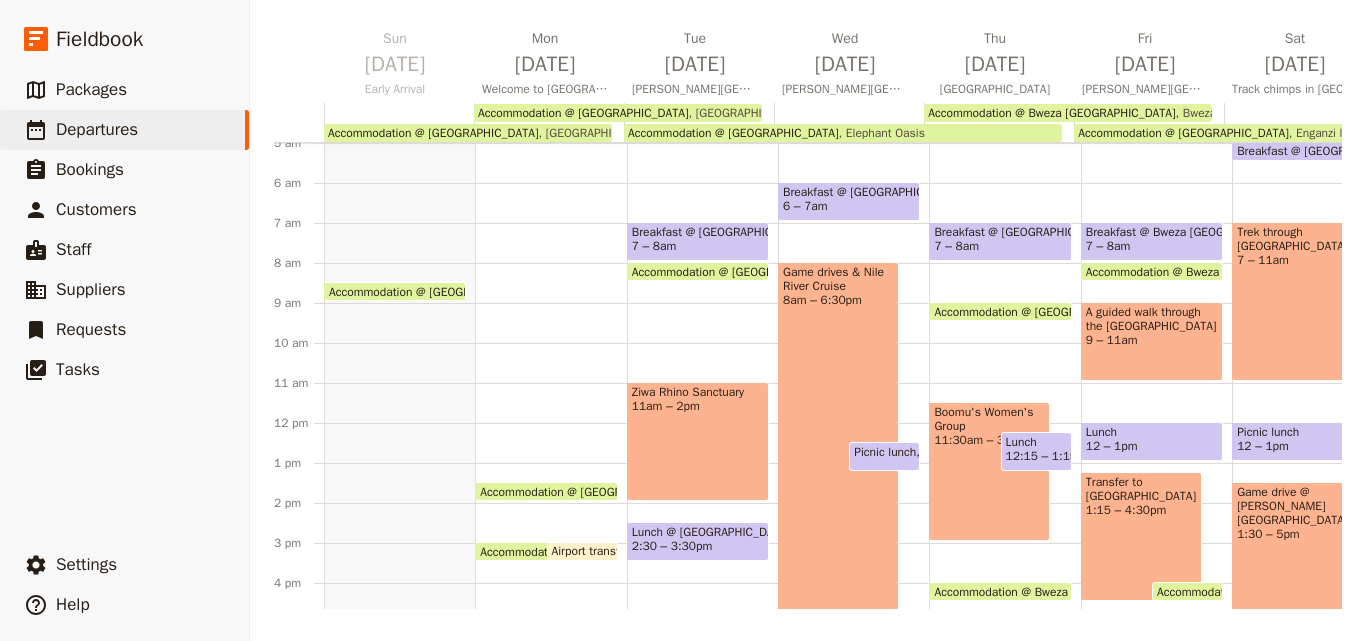 scroll, scrollTop: 300, scrollLeft: 0, axis: vertical 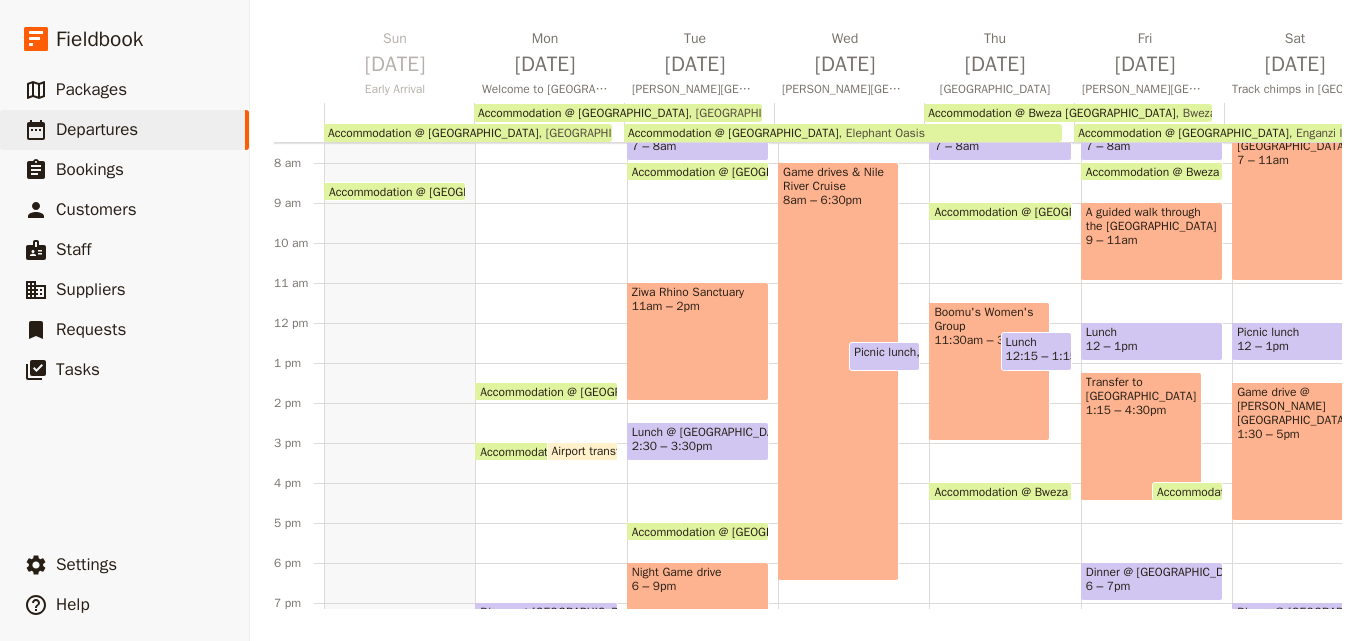 click on "Accommodation @ [GEOGRAPHIC_DATA]" at bounding box center [1043, 211] 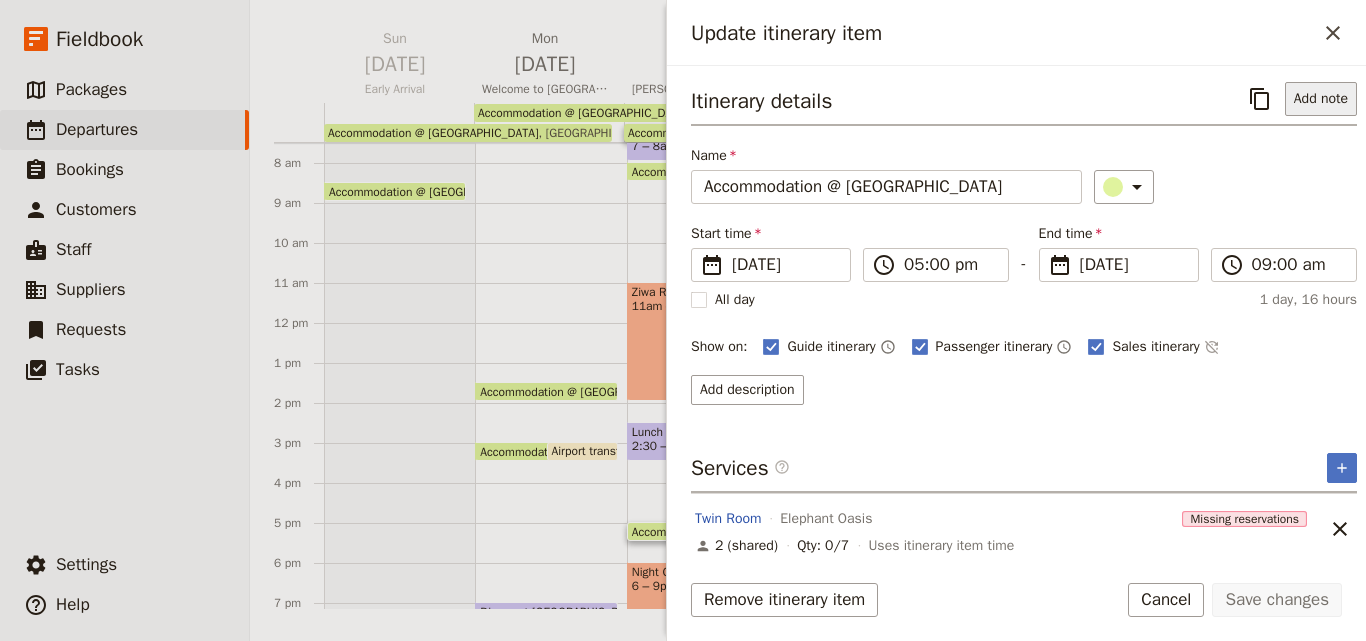 click on "Add note" at bounding box center (1321, 99) 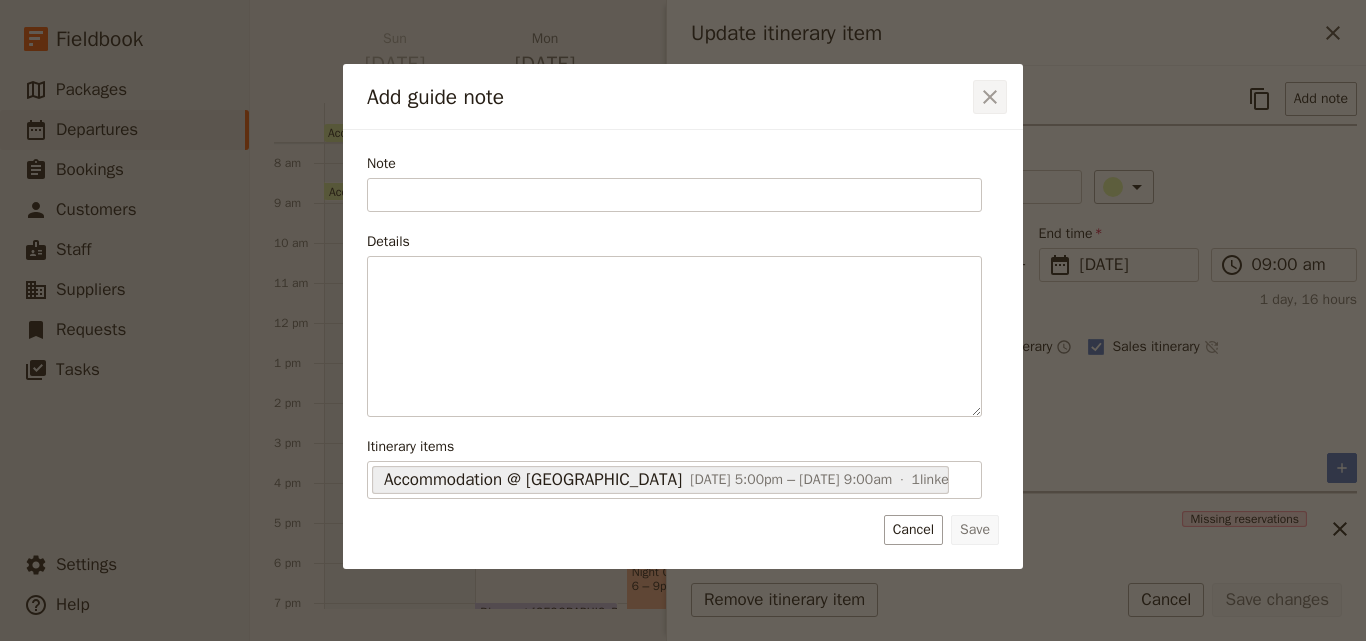 click 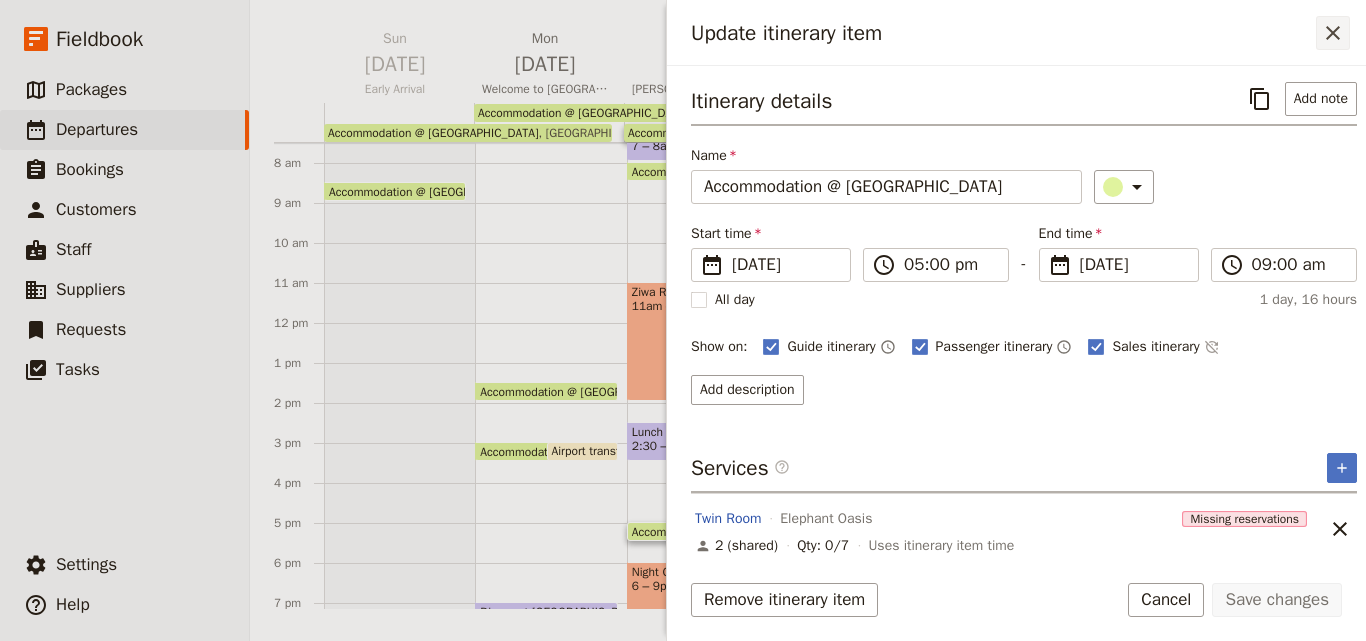 click on "​" at bounding box center [1333, 33] 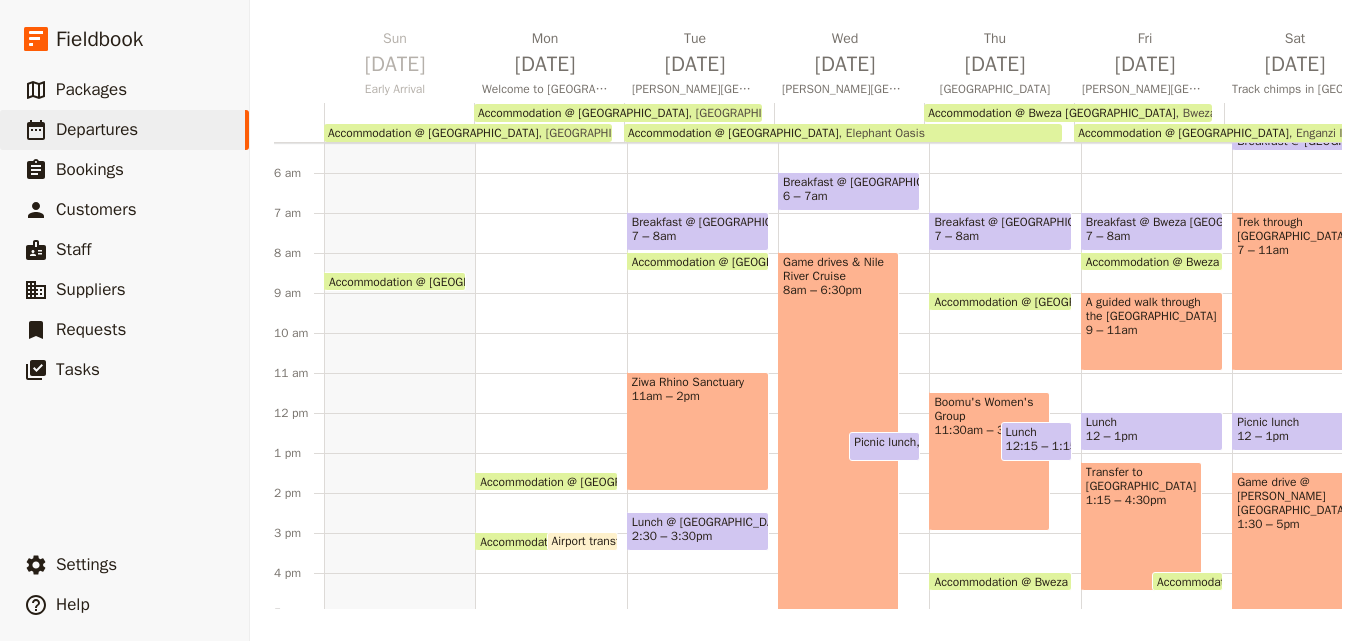 scroll, scrollTop: 209, scrollLeft: 0, axis: vertical 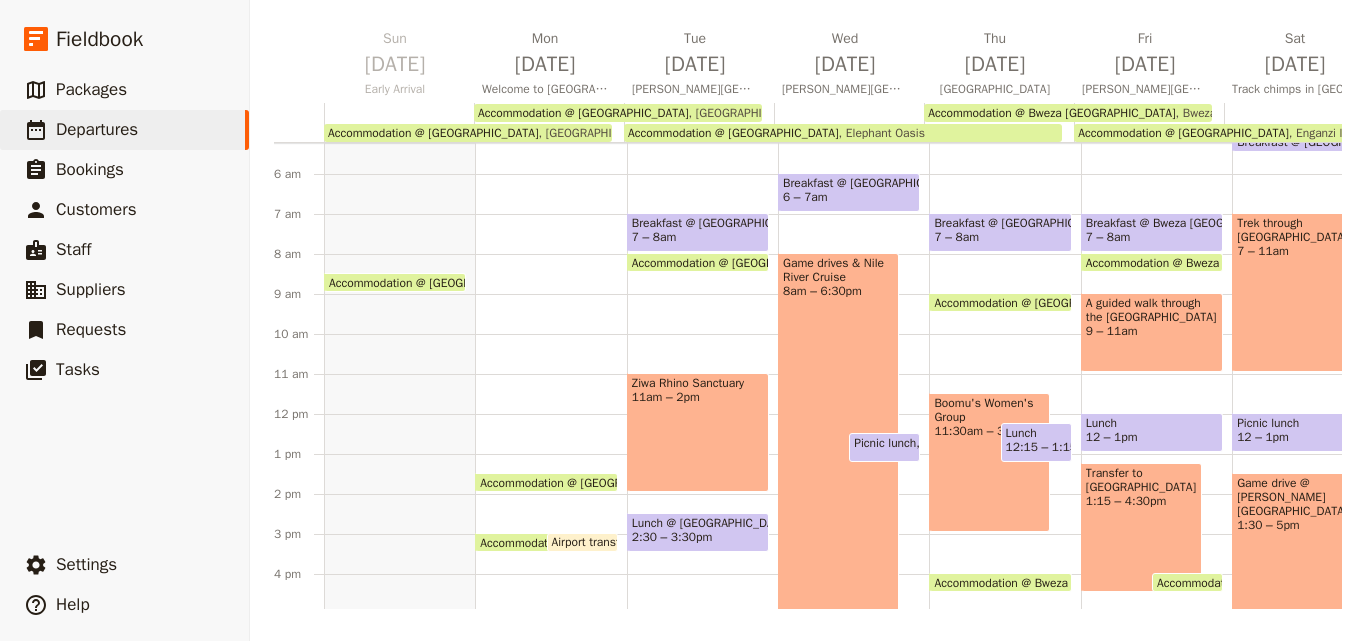 click on "Accommodation @ [GEOGRAPHIC_DATA]" at bounding box center [1043, 302] 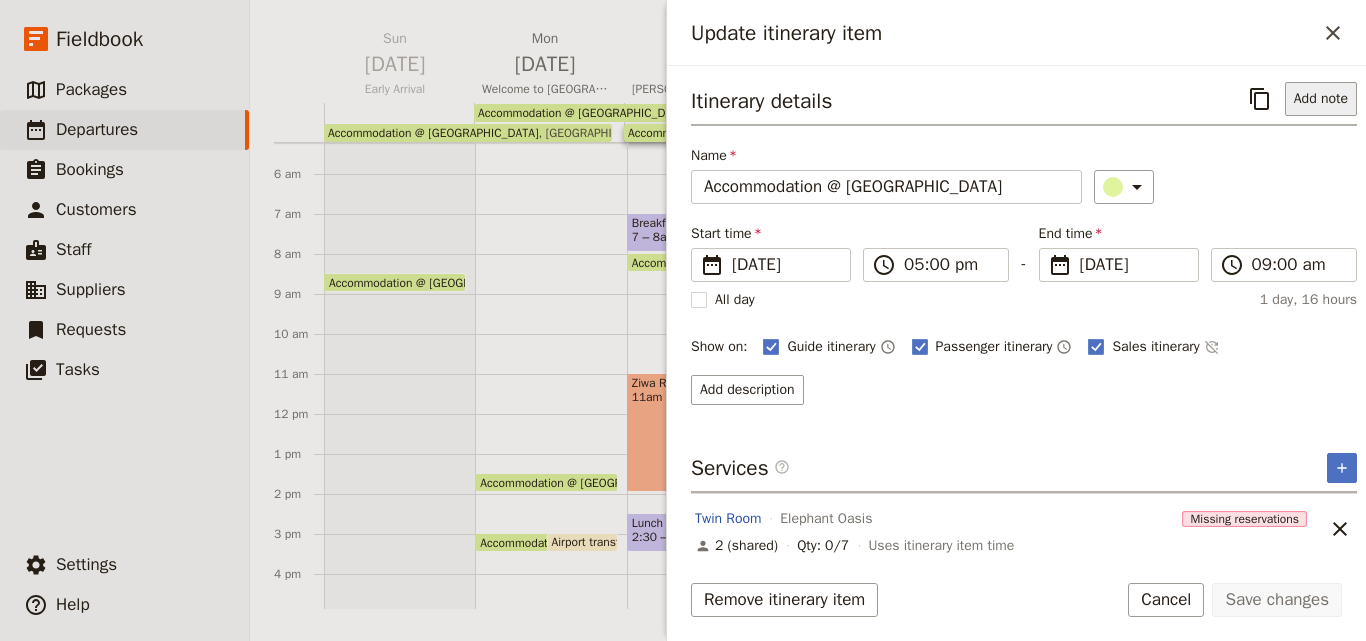 click on "Add note" at bounding box center [1321, 99] 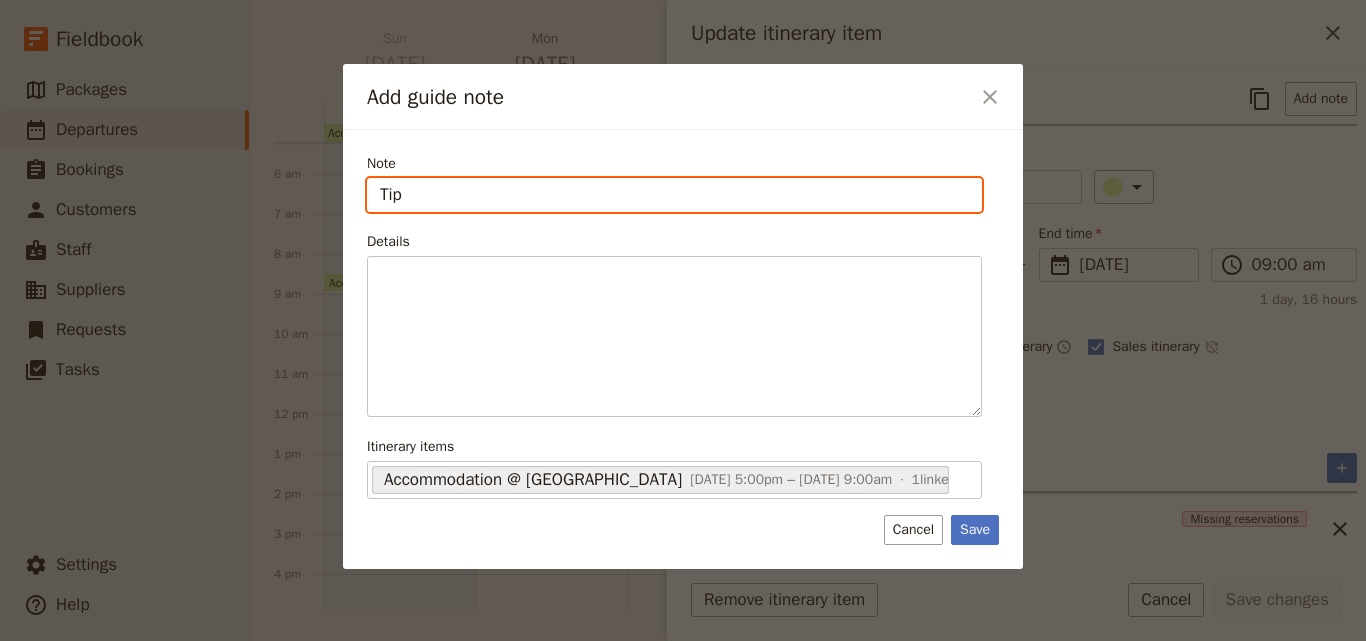 paste on "tip for Elphant Oasis" 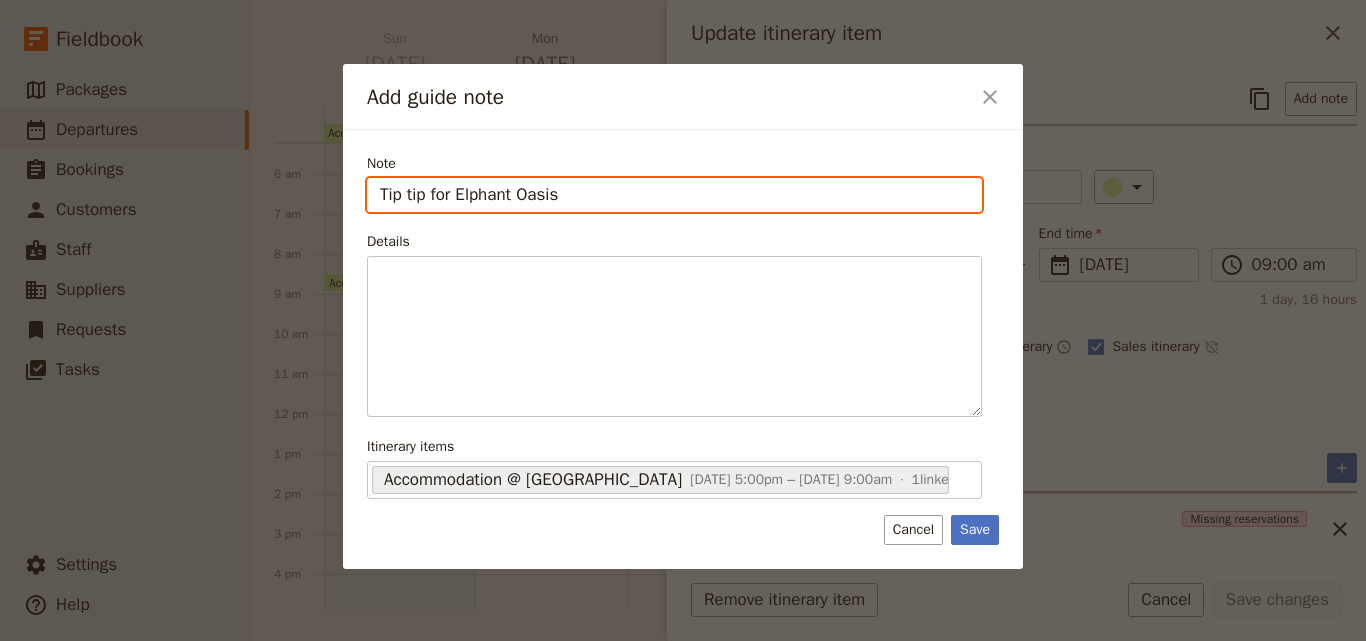 drag, startPoint x: 428, startPoint y: 196, endPoint x: 408, endPoint y: 192, distance: 20.396078 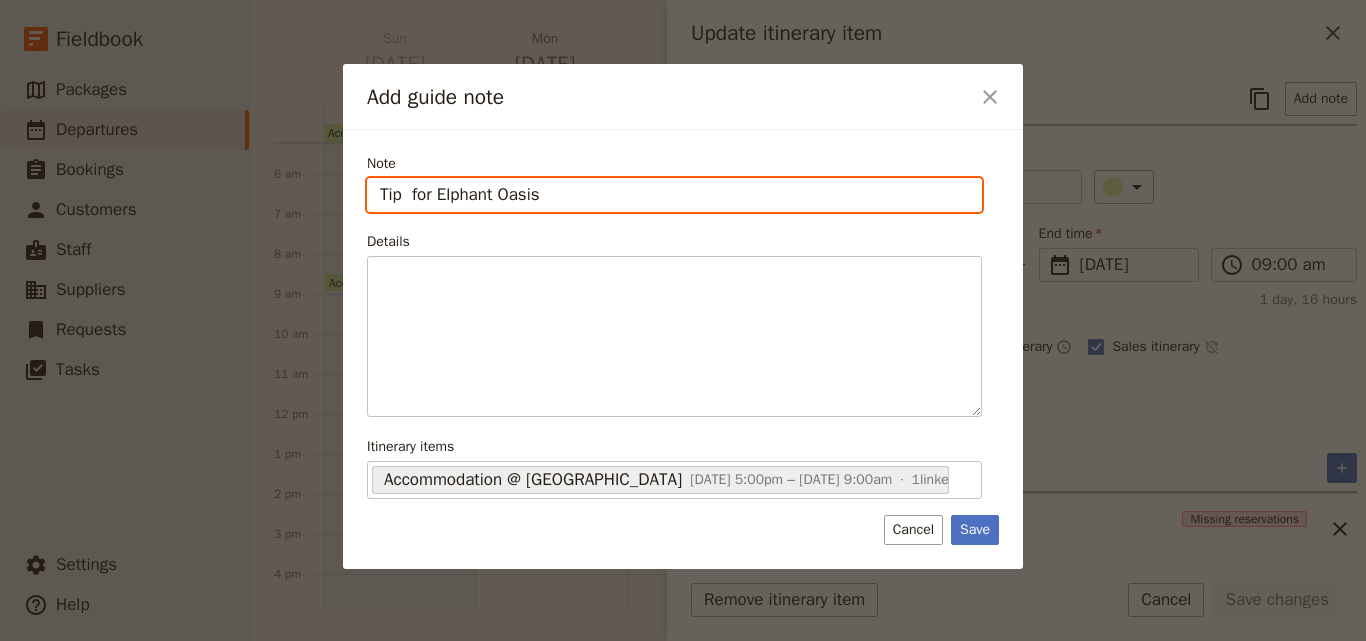 click on "Tip  for Elphant Oasis" at bounding box center (674, 195) 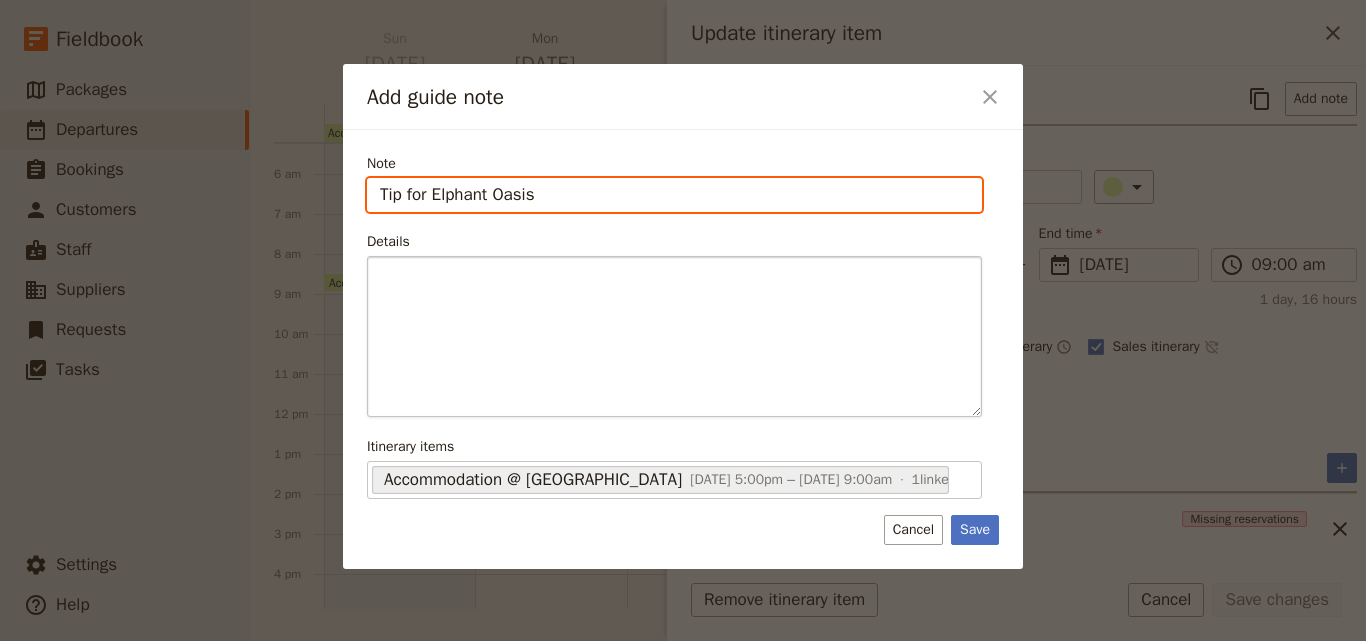 type on "Tip for Elphant Oasis" 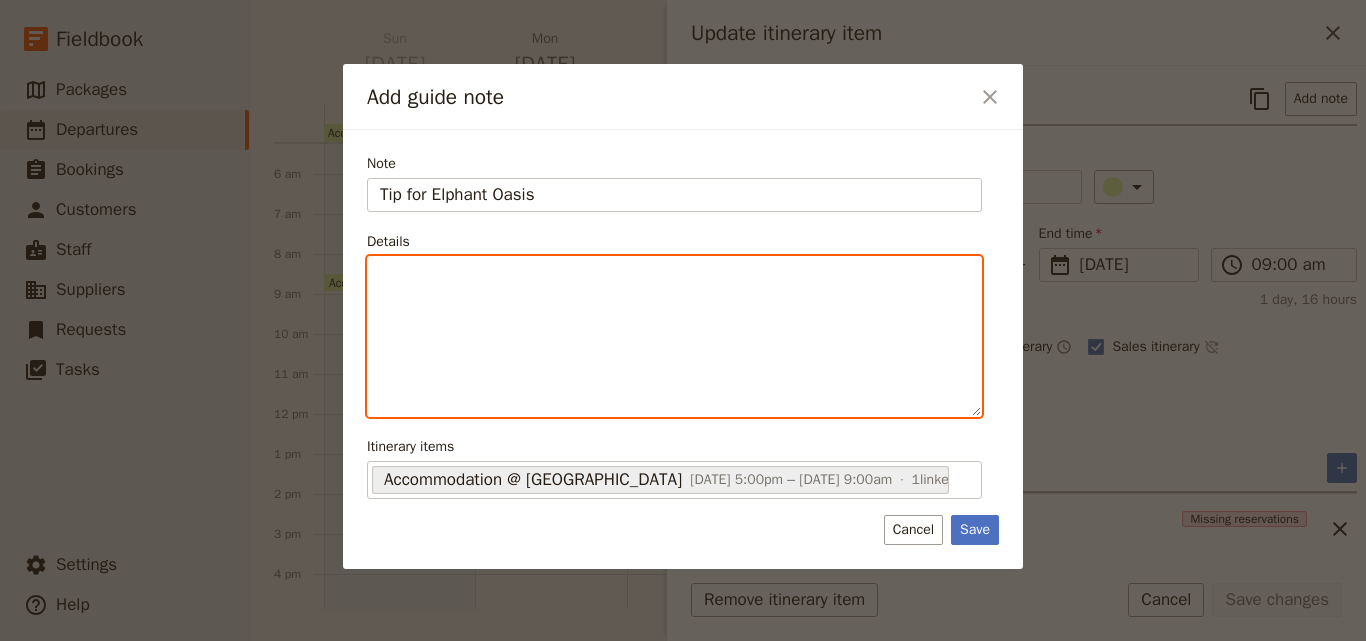 click at bounding box center (674, 275) 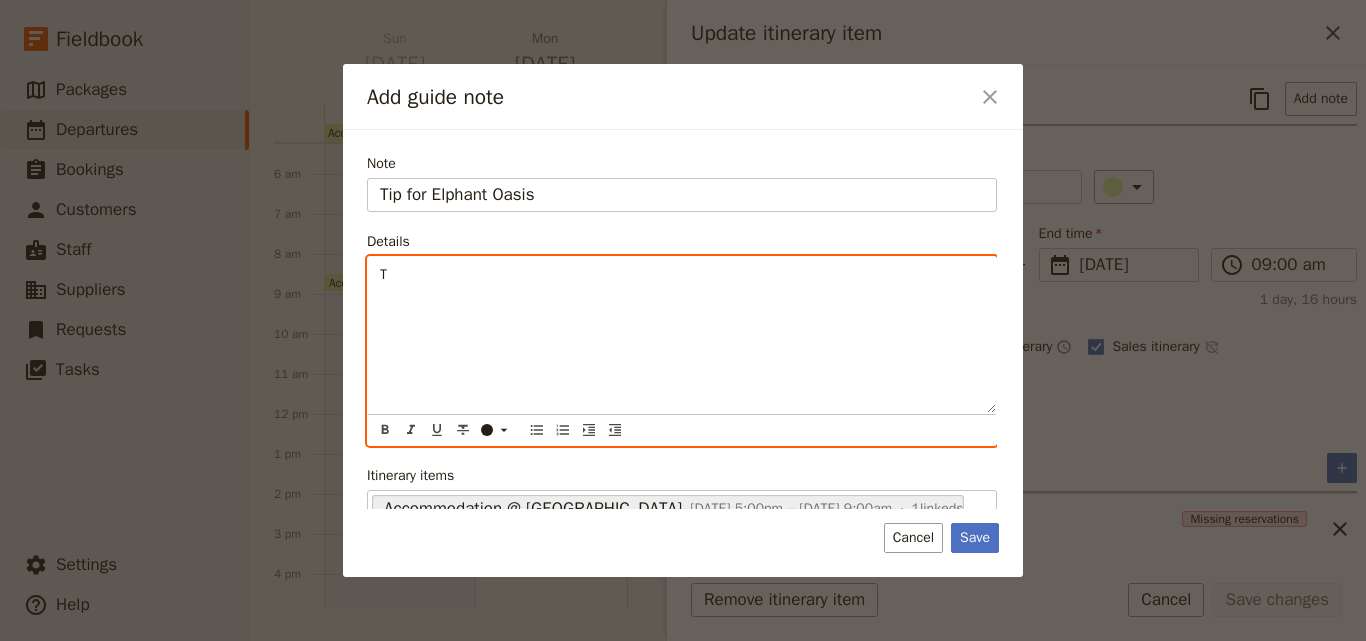 type 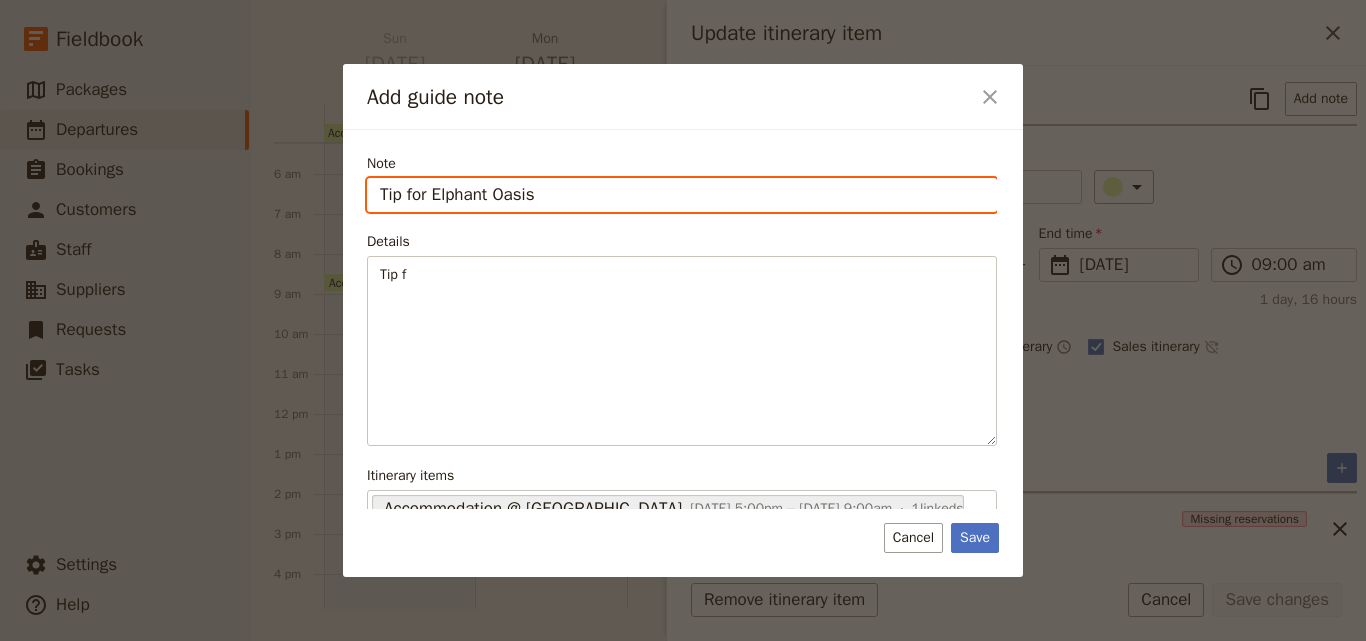 drag, startPoint x: 562, startPoint y: 196, endPoint x: 295, endPoint y: 158, distance: 269.69055 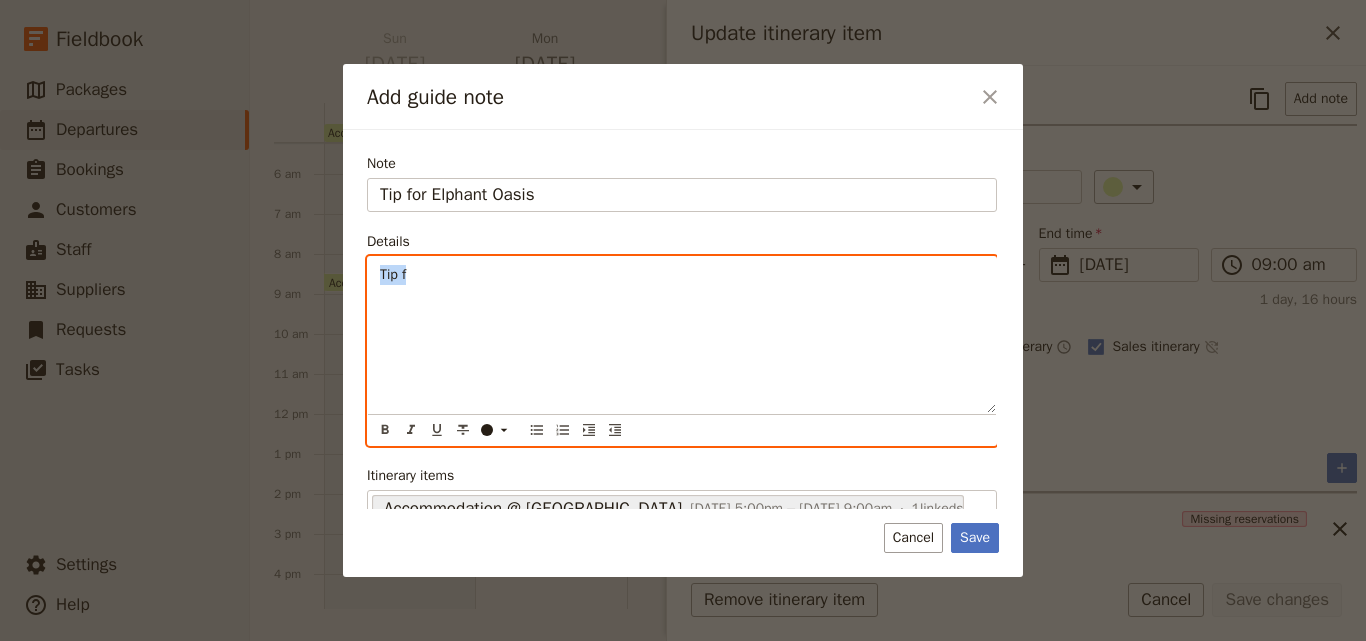 drag, startPoint x: 436, startPoint y: 283, endPoint x: 352, endPoint y: 275, distance: 84.38009 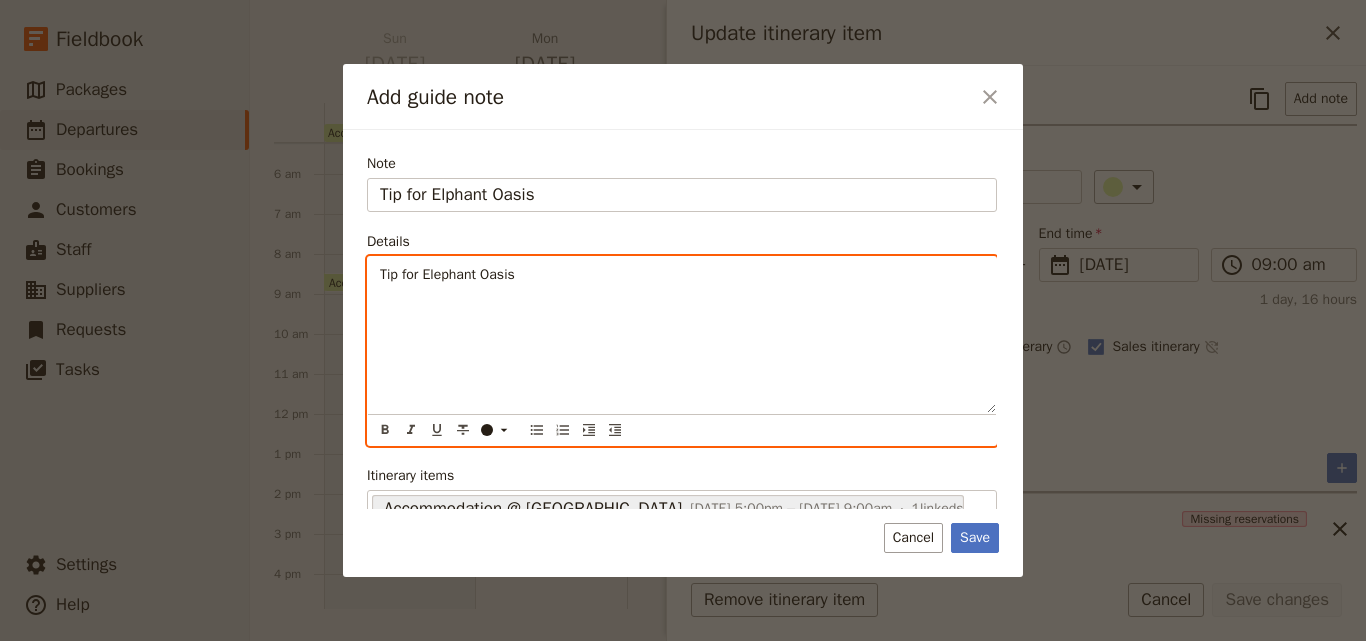 click on "Tip for Elephant Oasis" at bounding box center [682, 275] 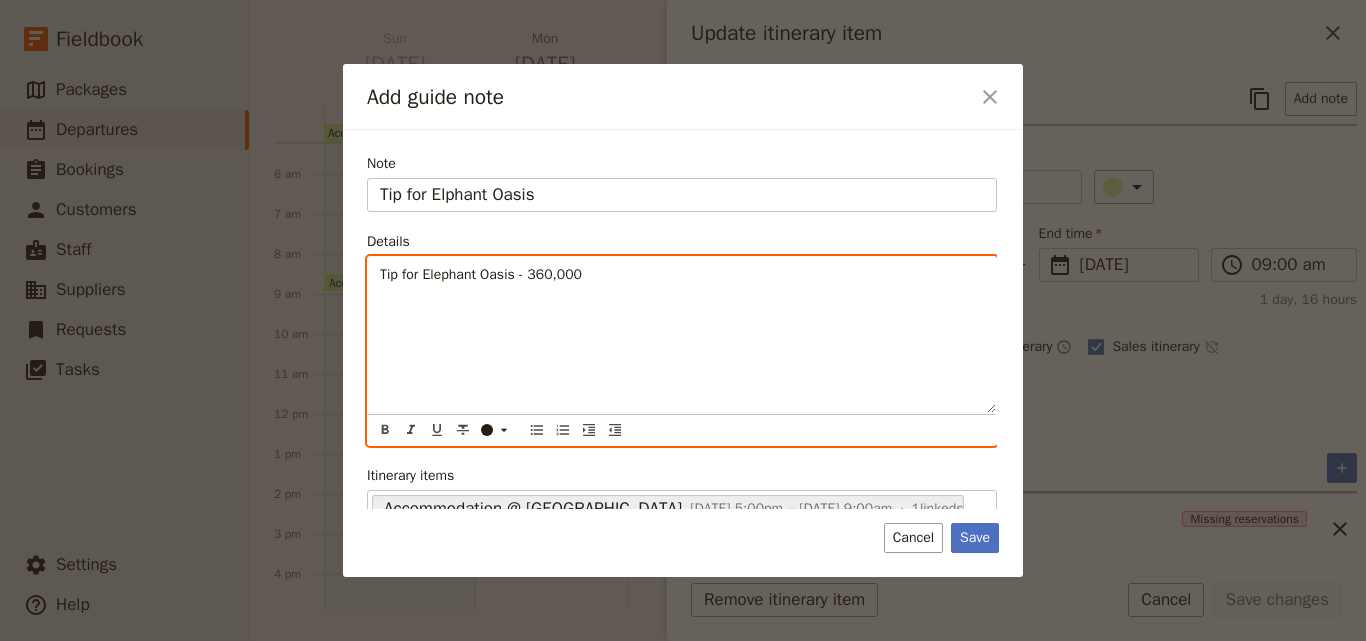 click at bounding box center (682, 307) 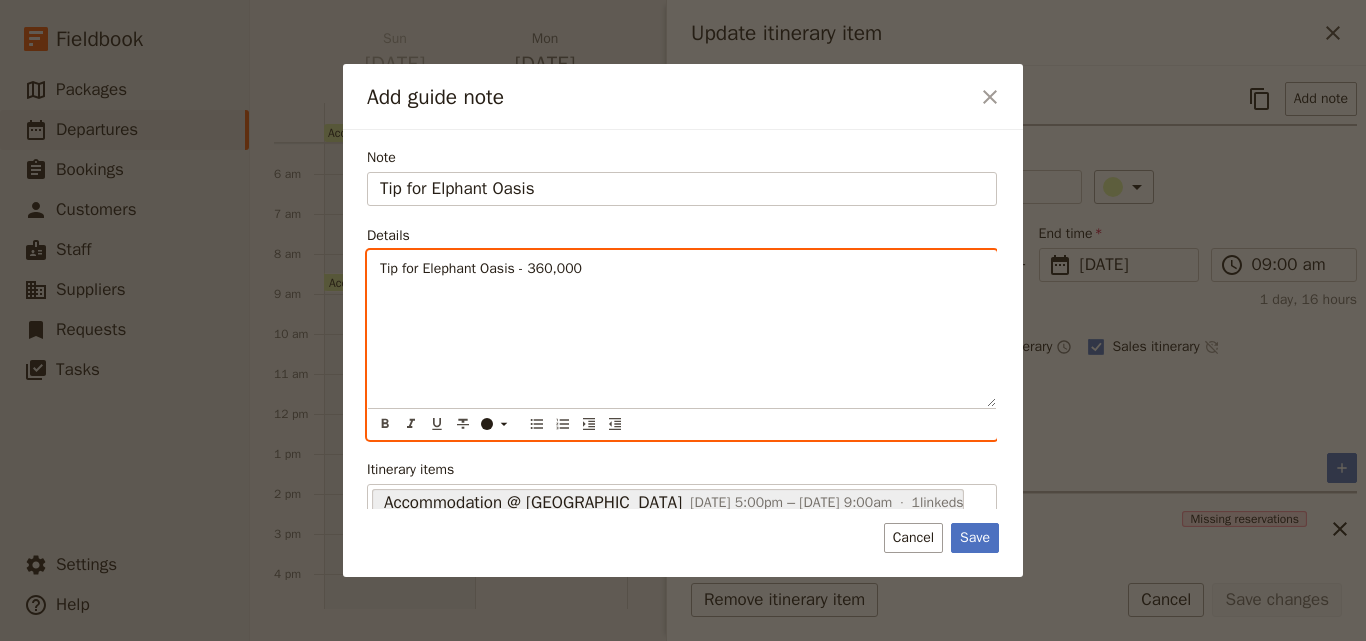 scroll, scrollTop: 0, scrollLeft: 0, axis: both 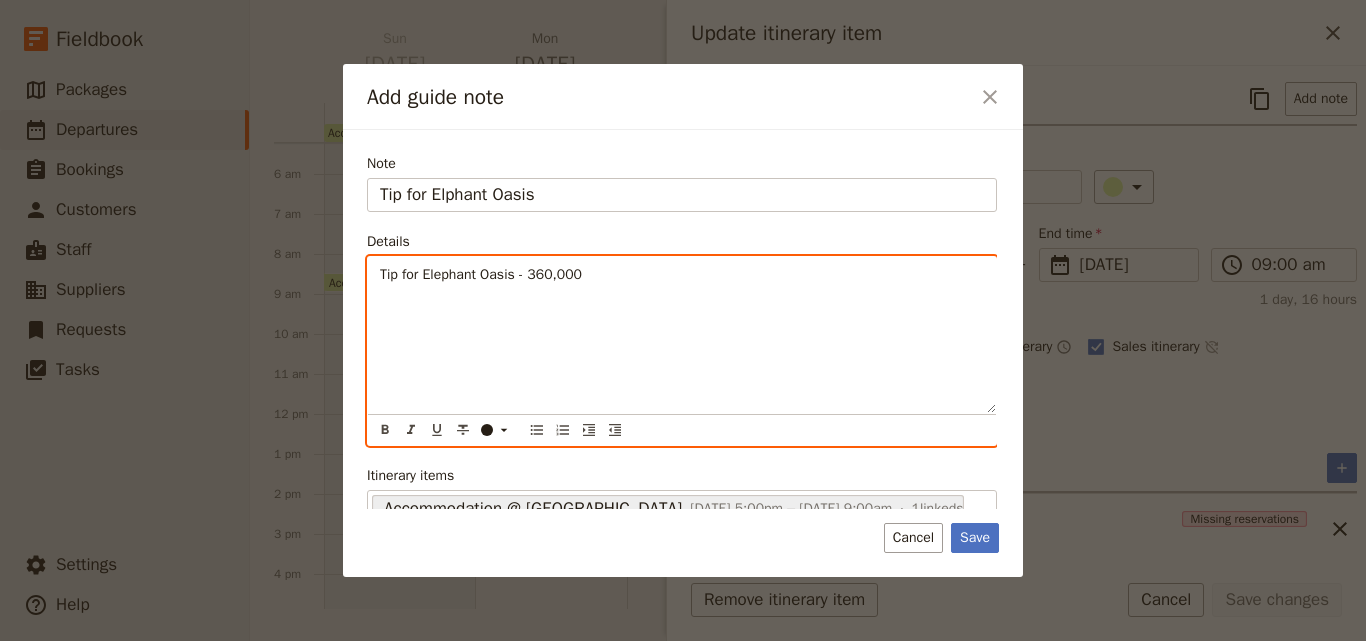 click on "Tip for Elephant Oasis - 360,000" at bounding box center (682, 335) 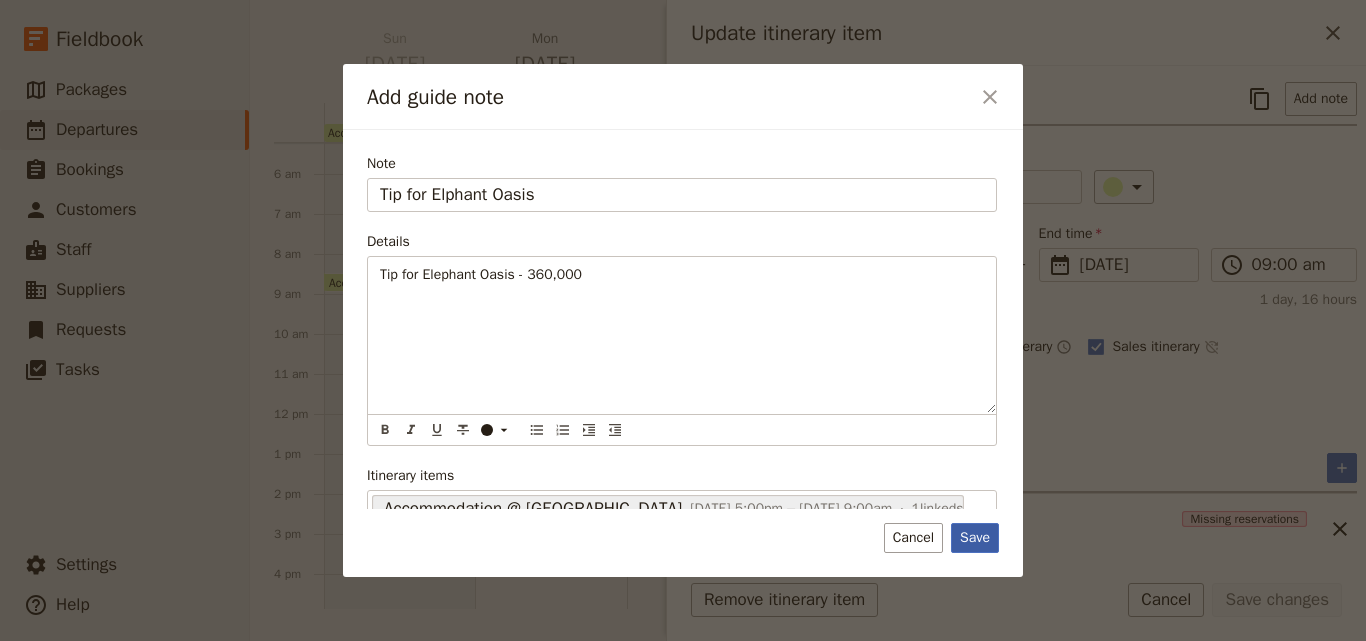 click on "Save" at bounding box center (975, 538) 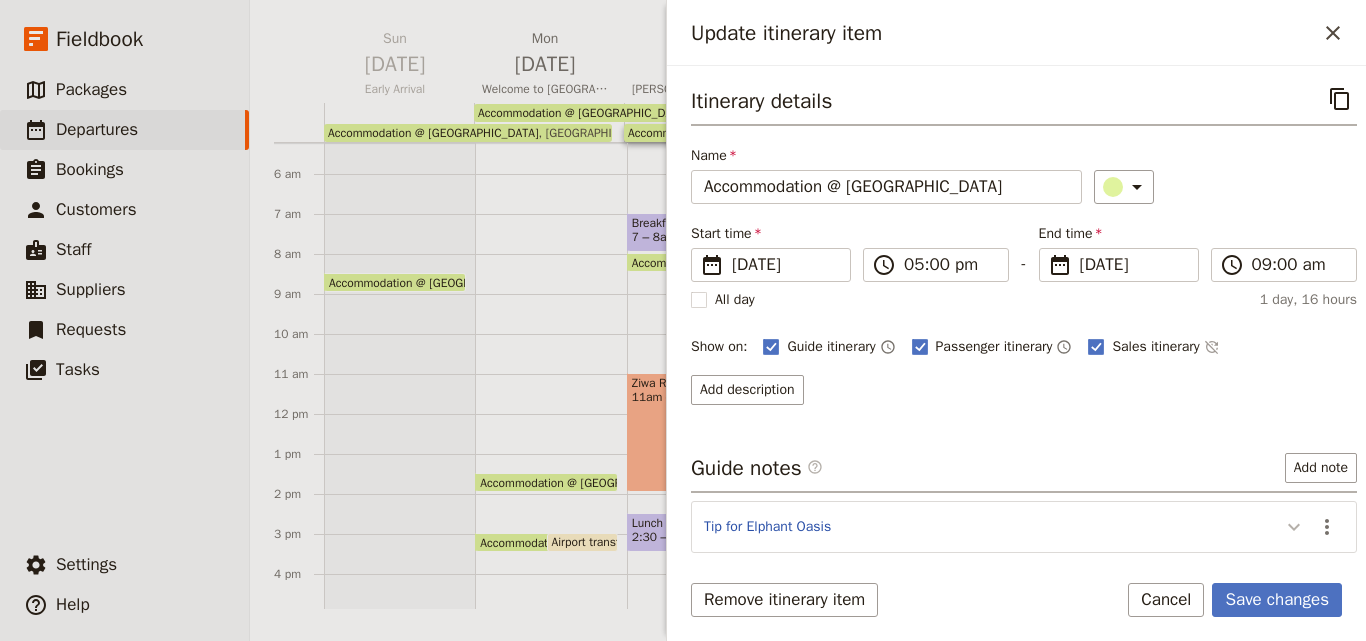 click 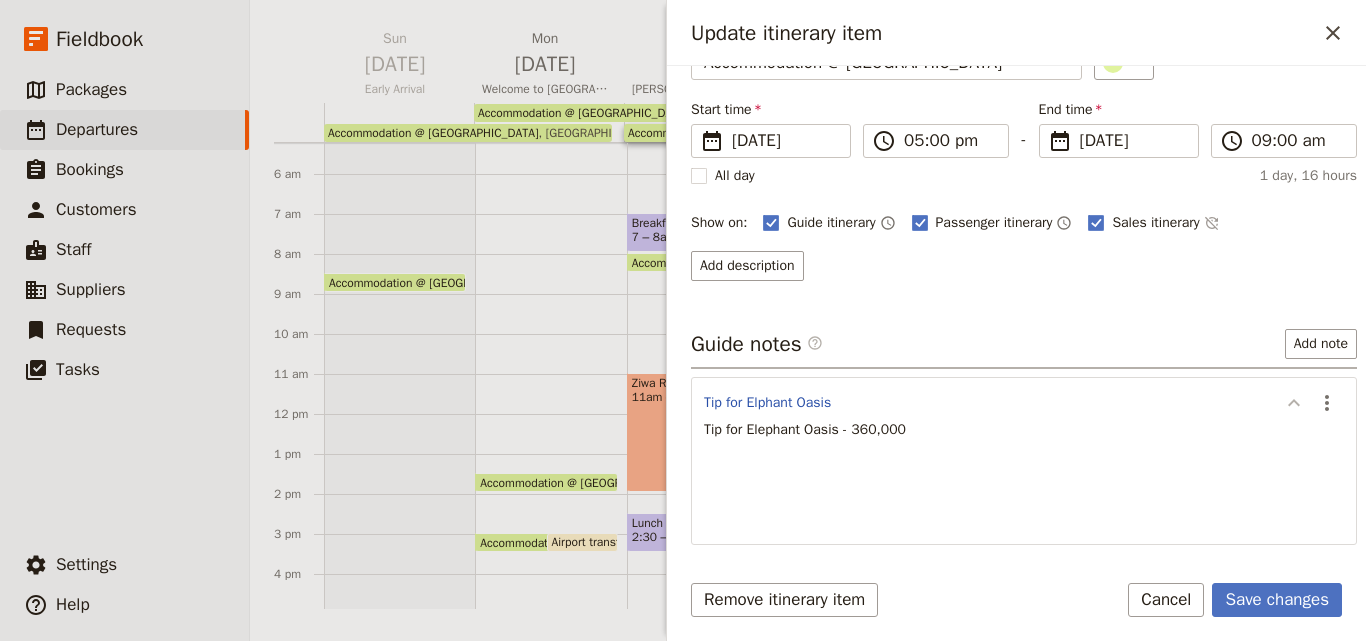 scroll, scrollTop: 274, scrollLeft: 0, axis: vertical 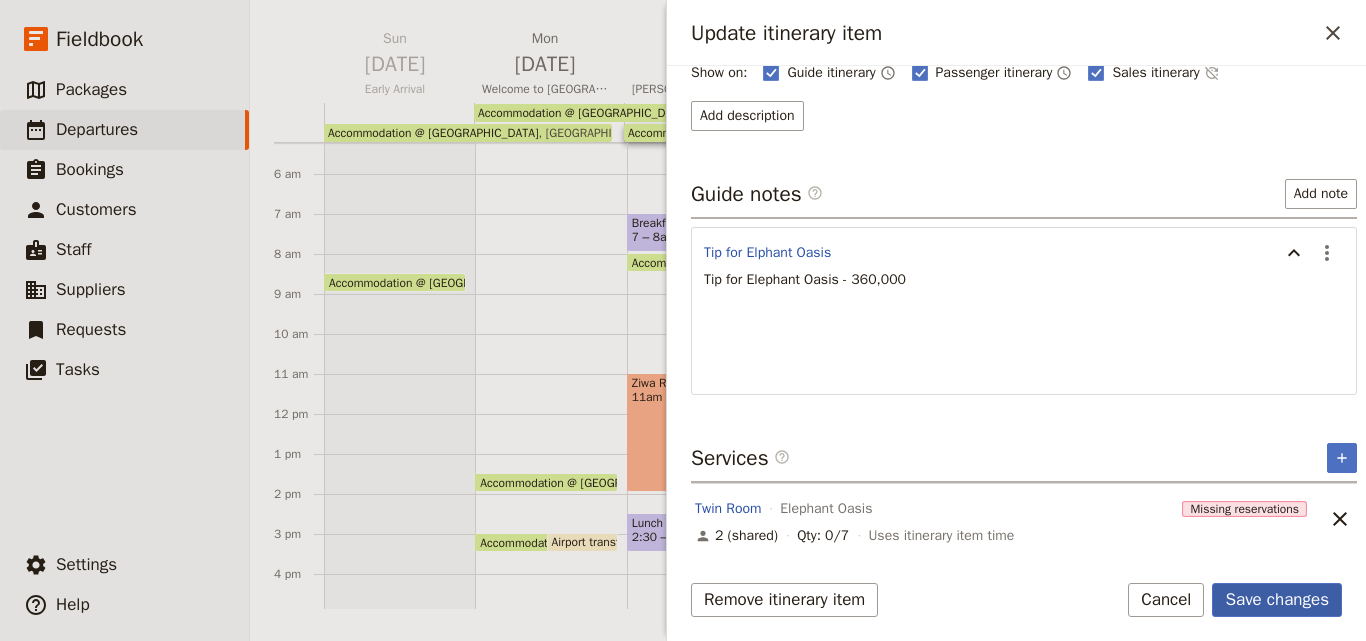 click on "Save changes" at bounding box center [1277, 600] 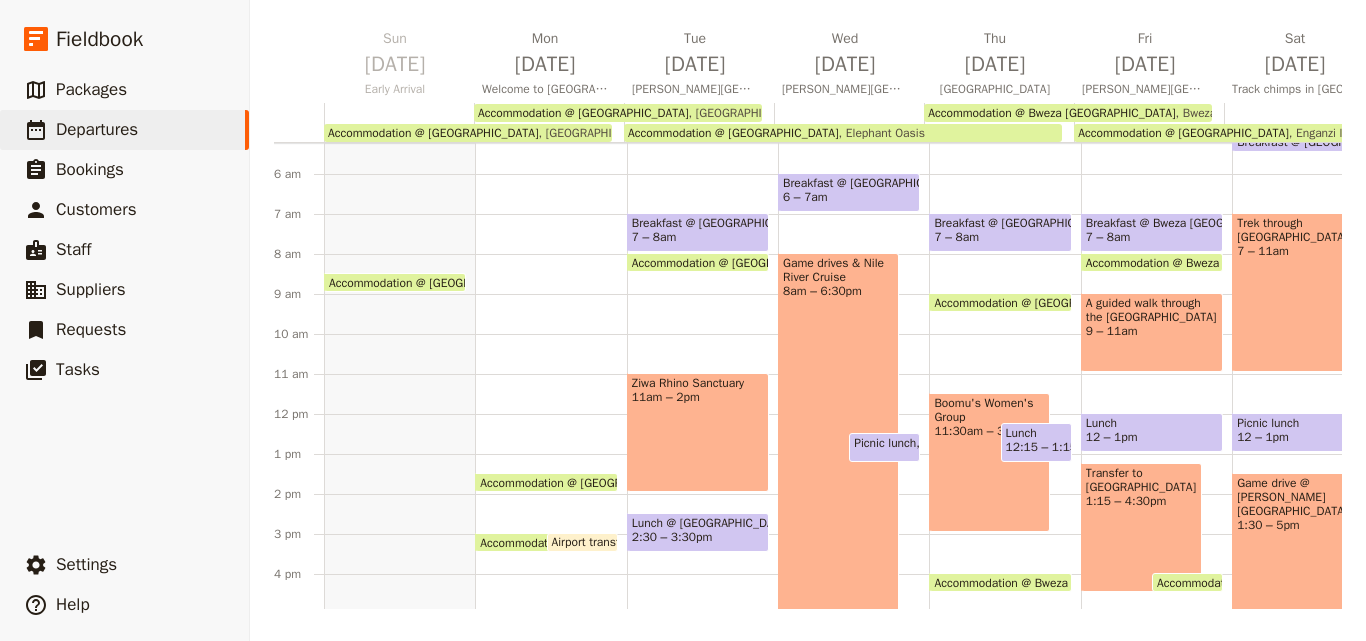 click on "Accommodation @  Bweza [GEOGRAPHIC_DATA]" at bounding box center [1213, 262] 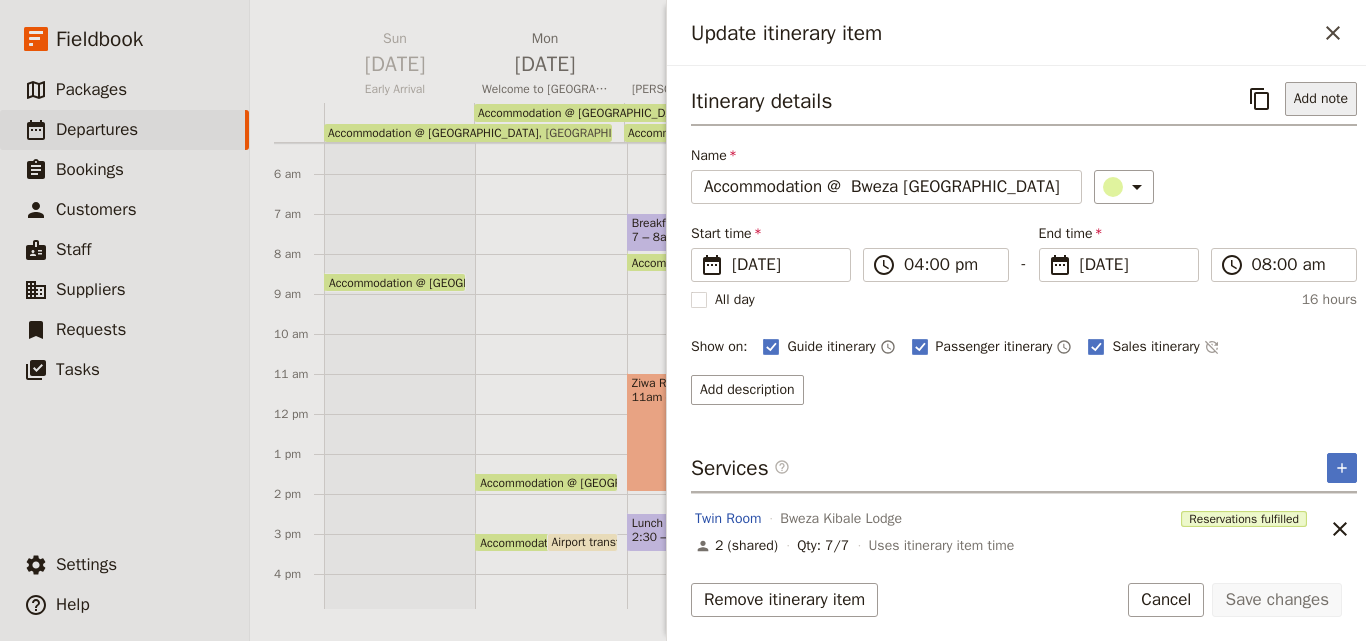 click on "Add note" at bounding box center [1321, 99] 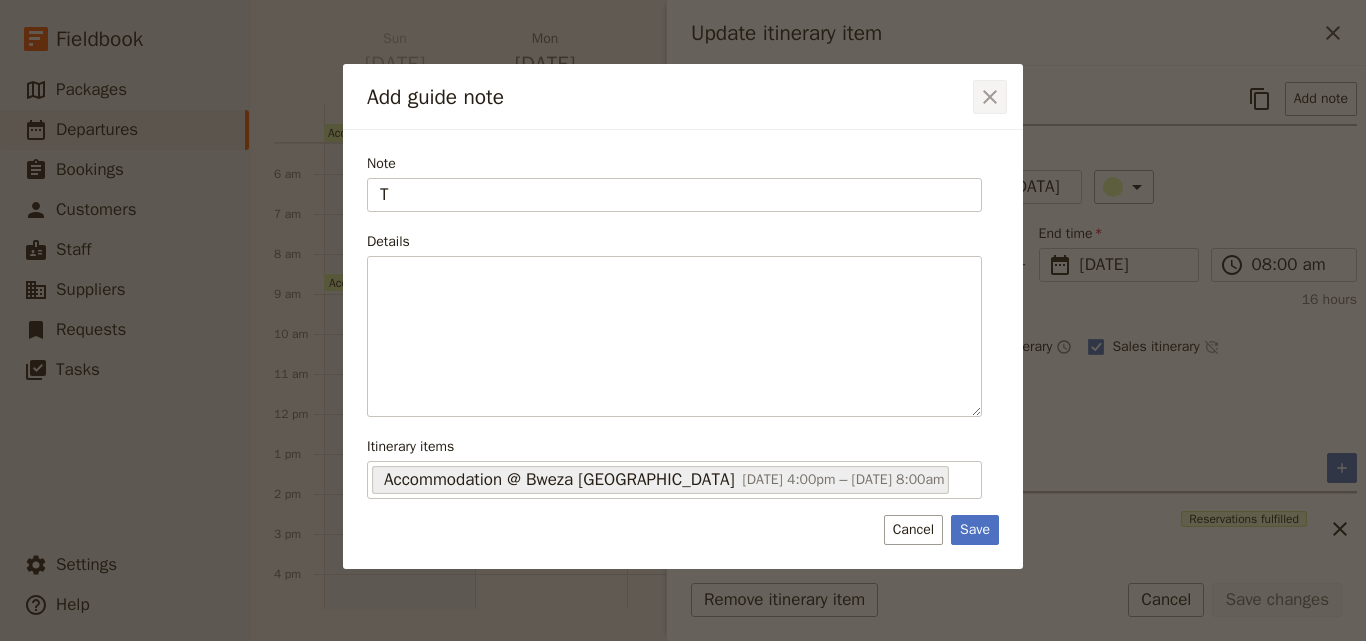 type on "T" 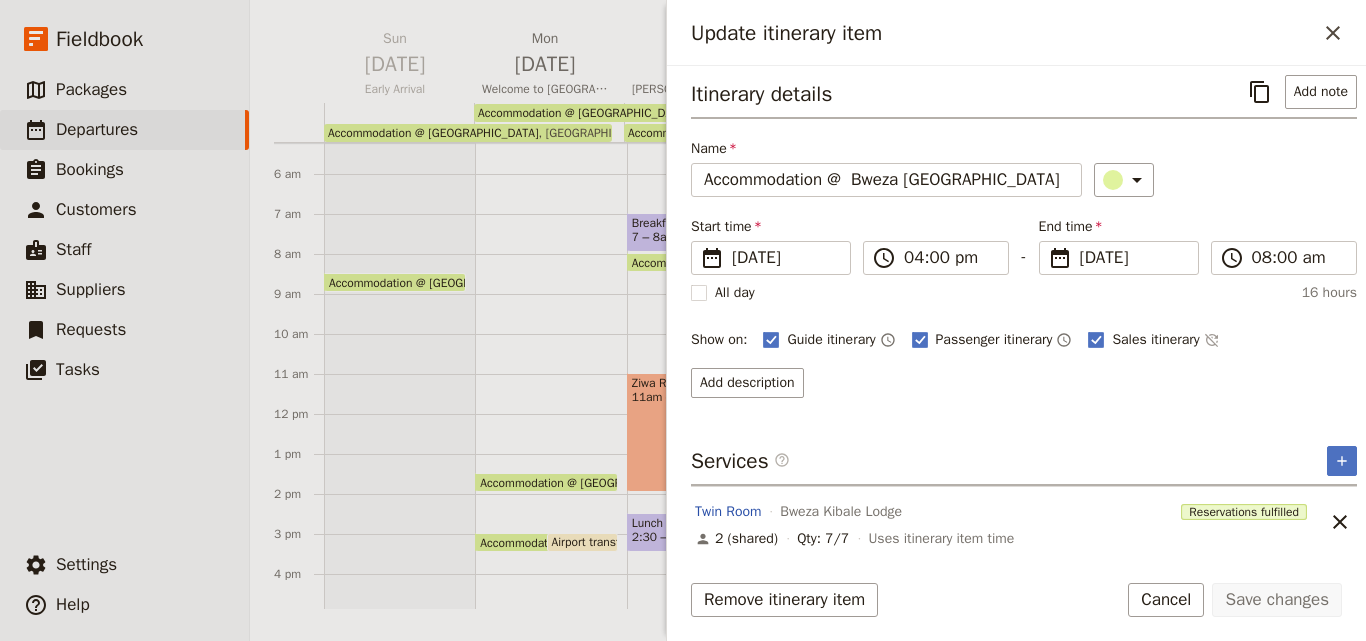 scroll, scrollTop: 9, scrollLeft: 0, axis: vertical 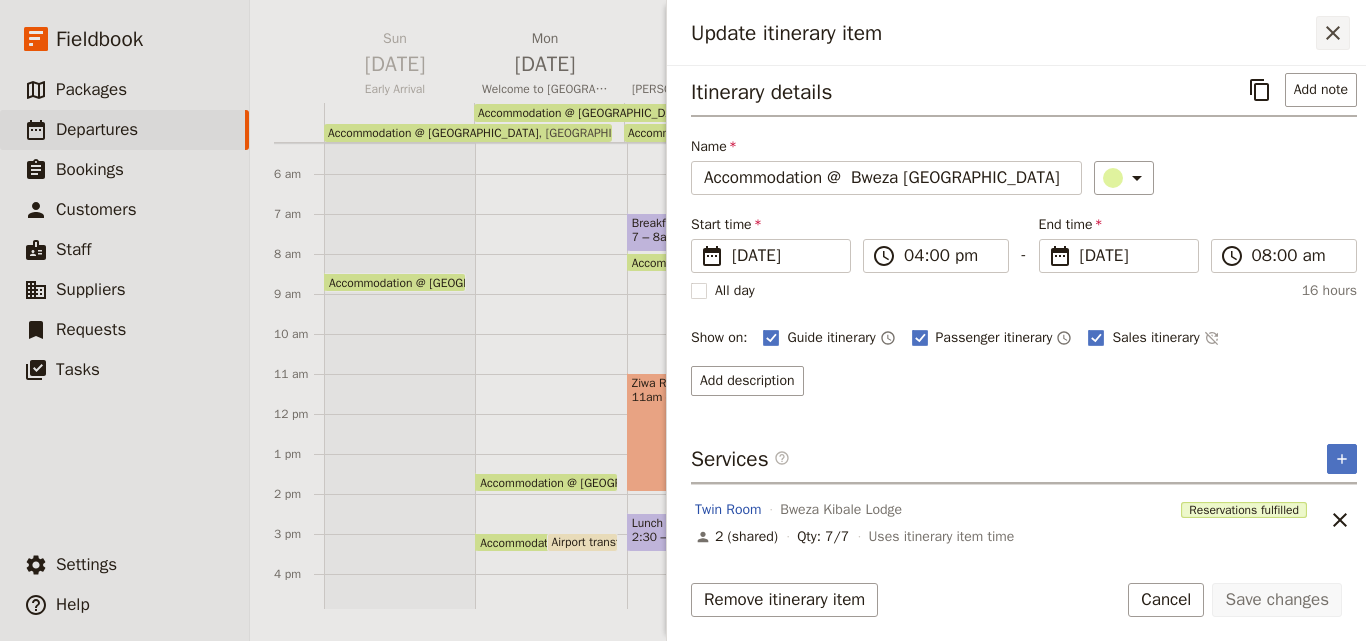 click on "​" at bounding box center (1333, 33) 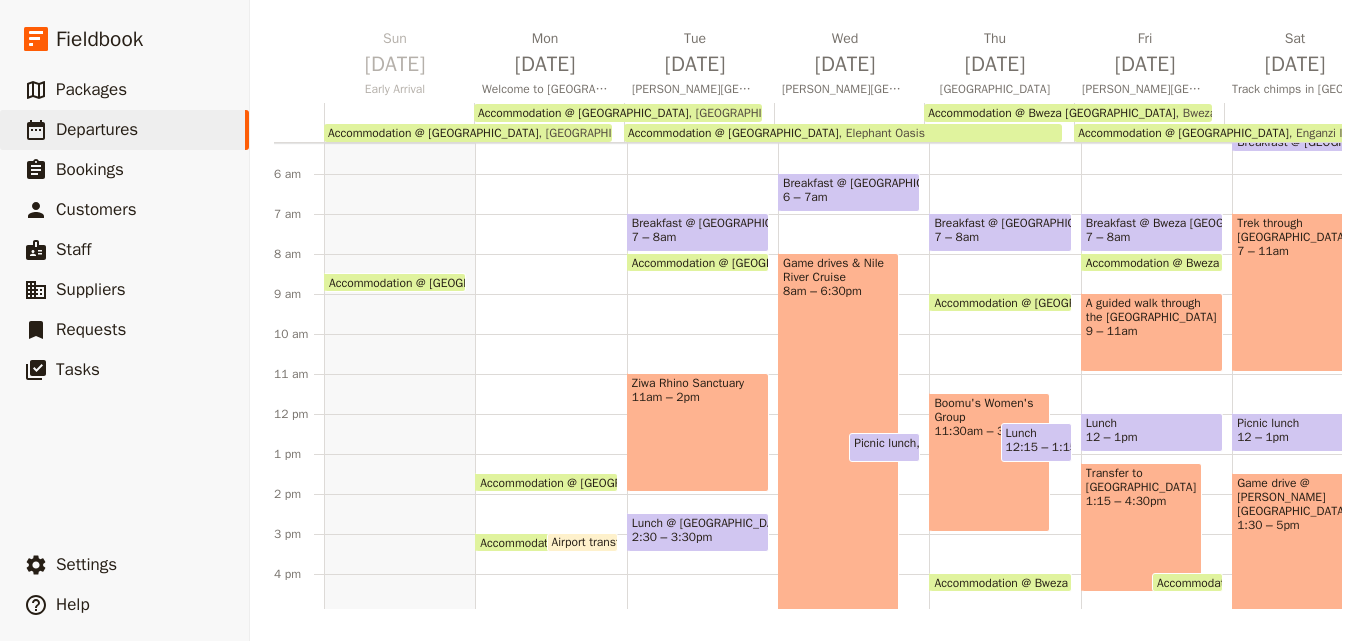 click on "Accommodation @ [GEOGRAPHIC_DATA]" at bounding box center [1043, 302] 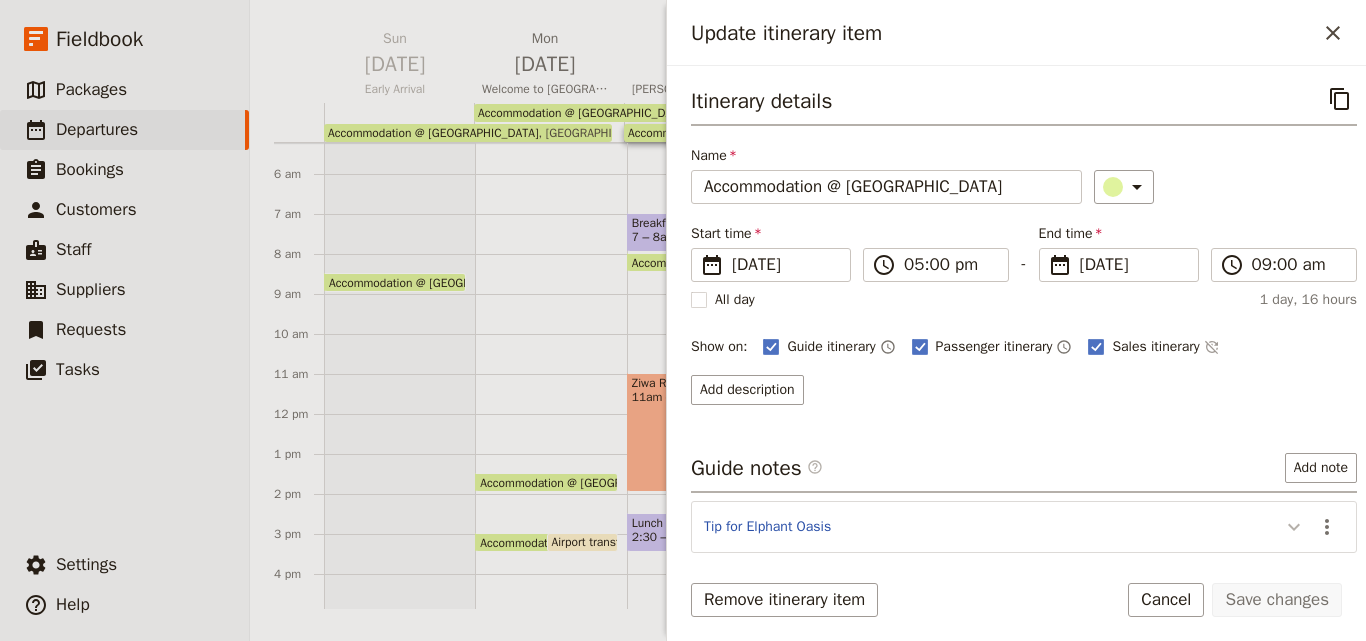 click 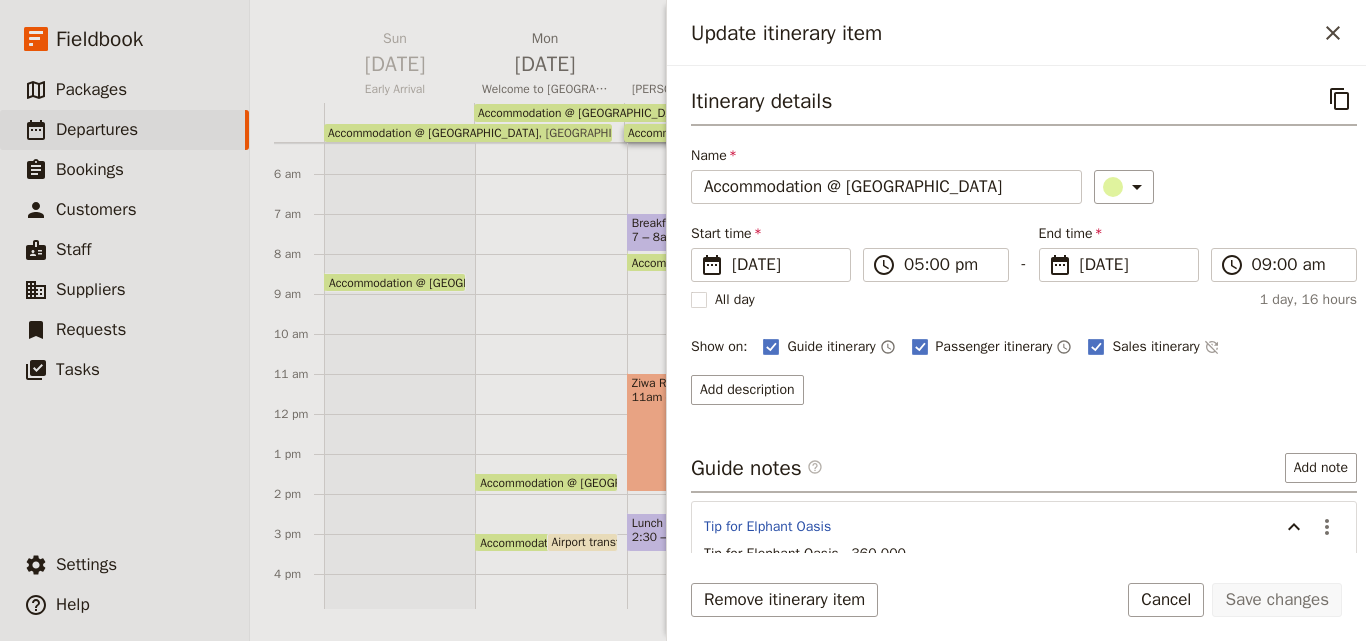 scroll, scrollTop: 274, scrollLeft: 0, axis: vertical 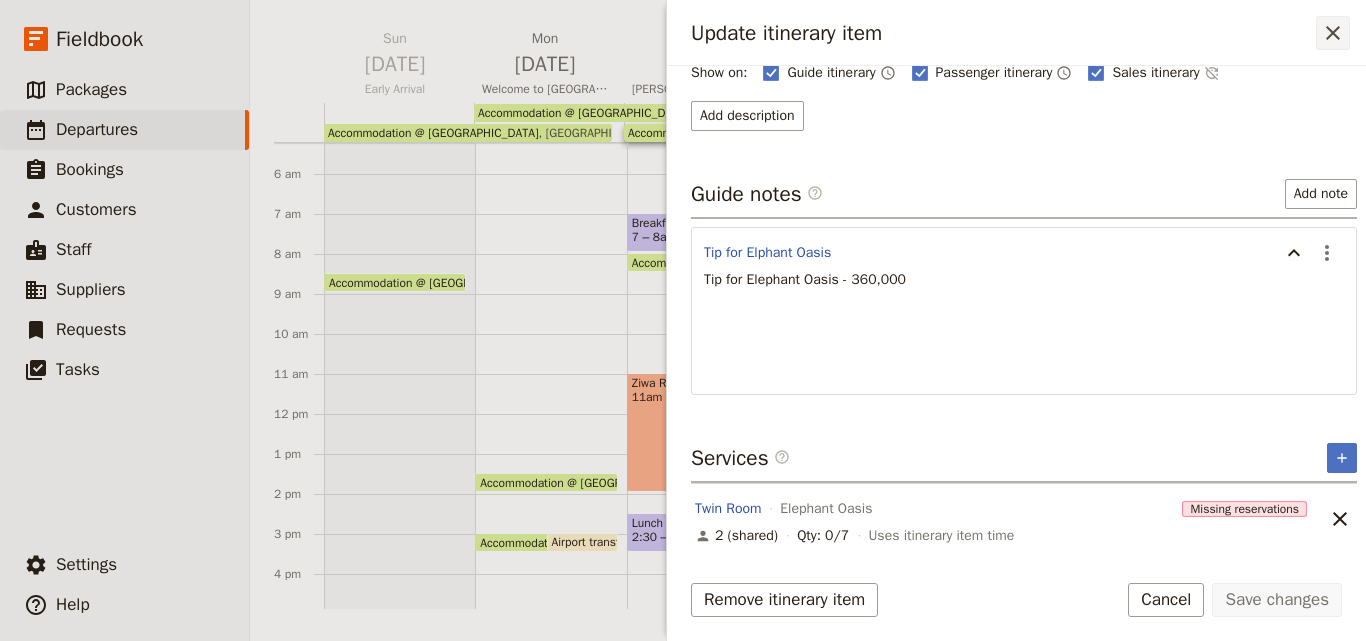 click 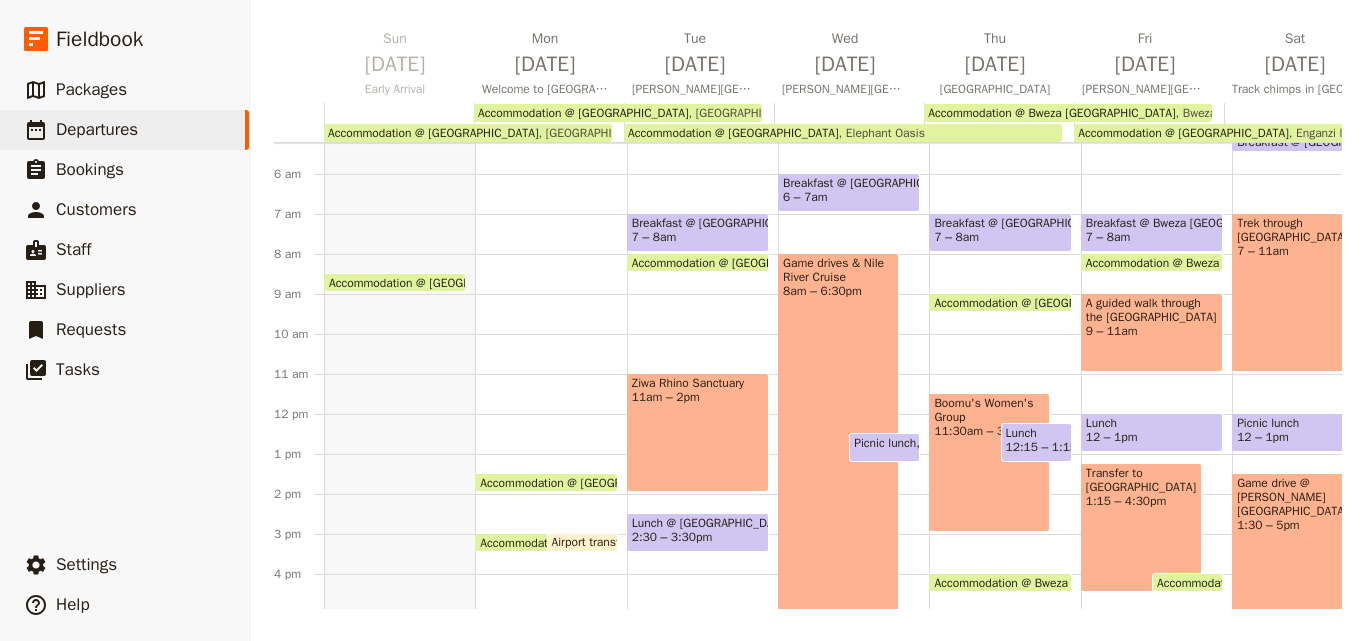 click on "Boomu's Women's Group 11:30am – 3pm" at bounding box center (989, 462) 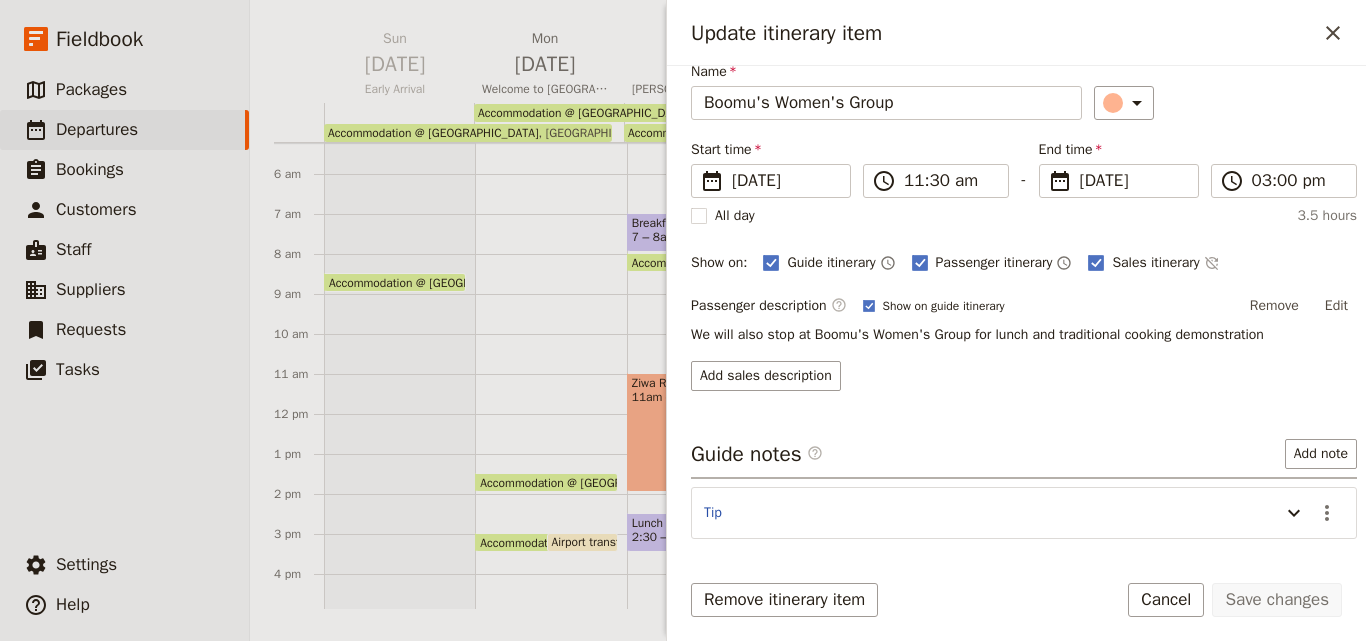 scroll, scrollTop: 157, scrollLeft: 0, axis: vertical 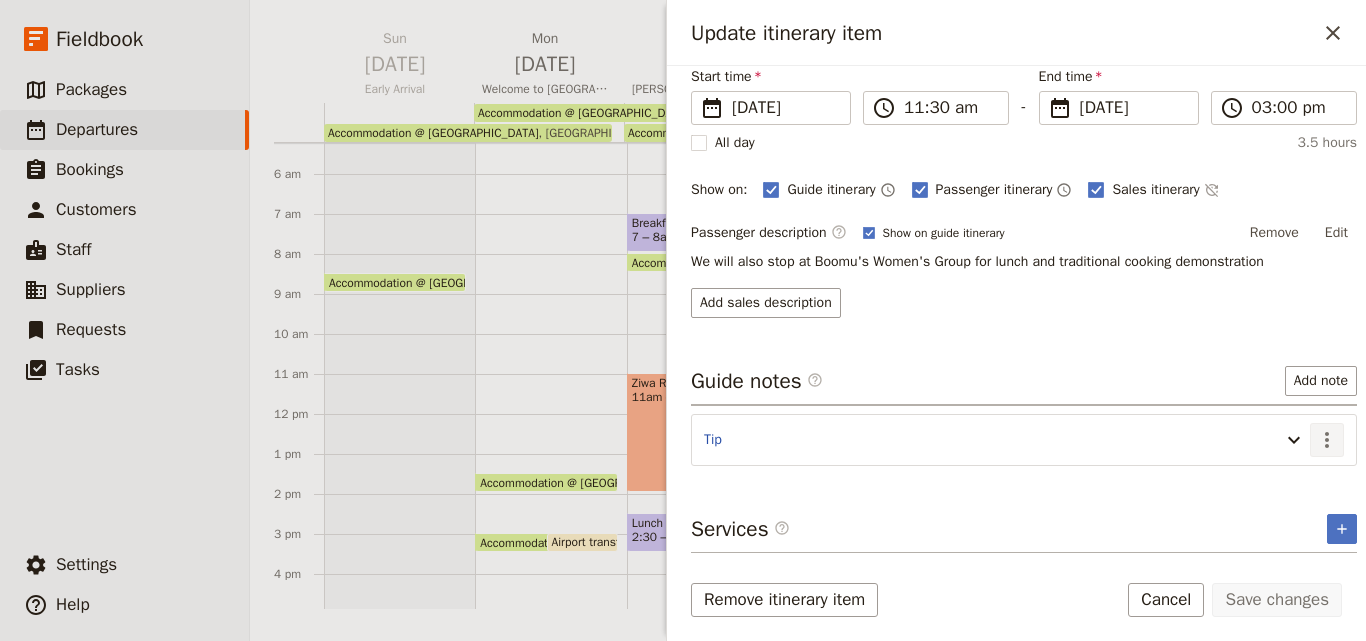 click 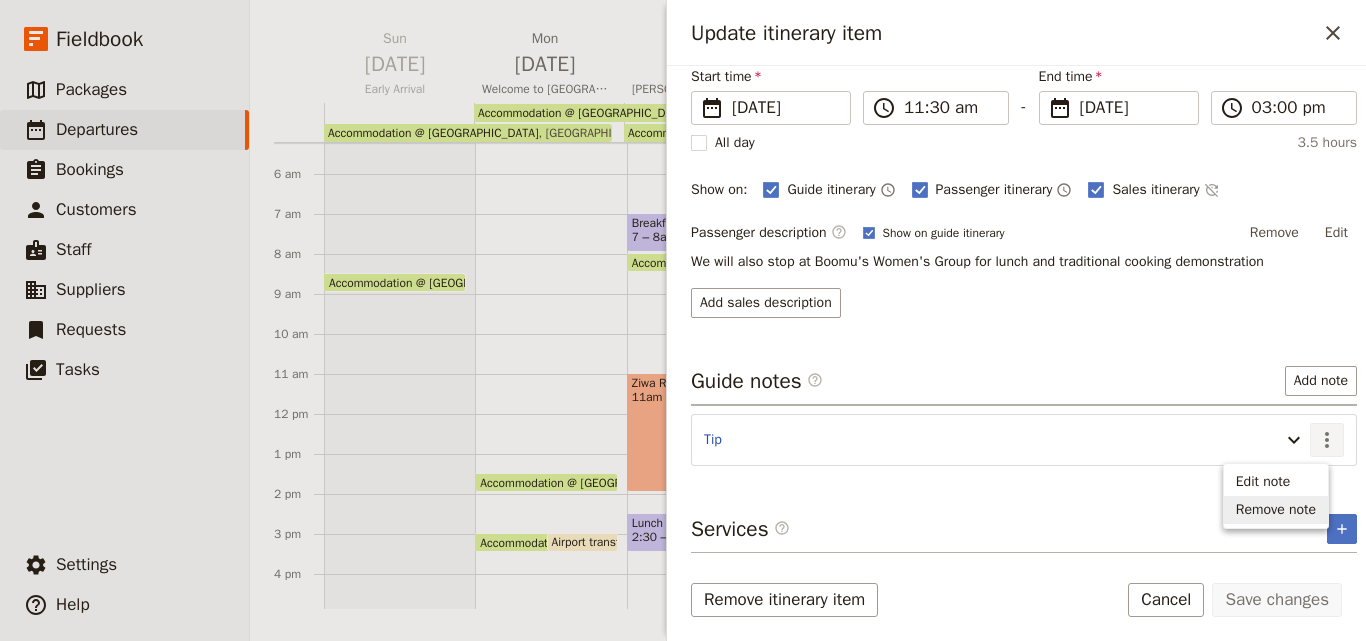 click on "Remove note" at bounding box center (1276, 510) 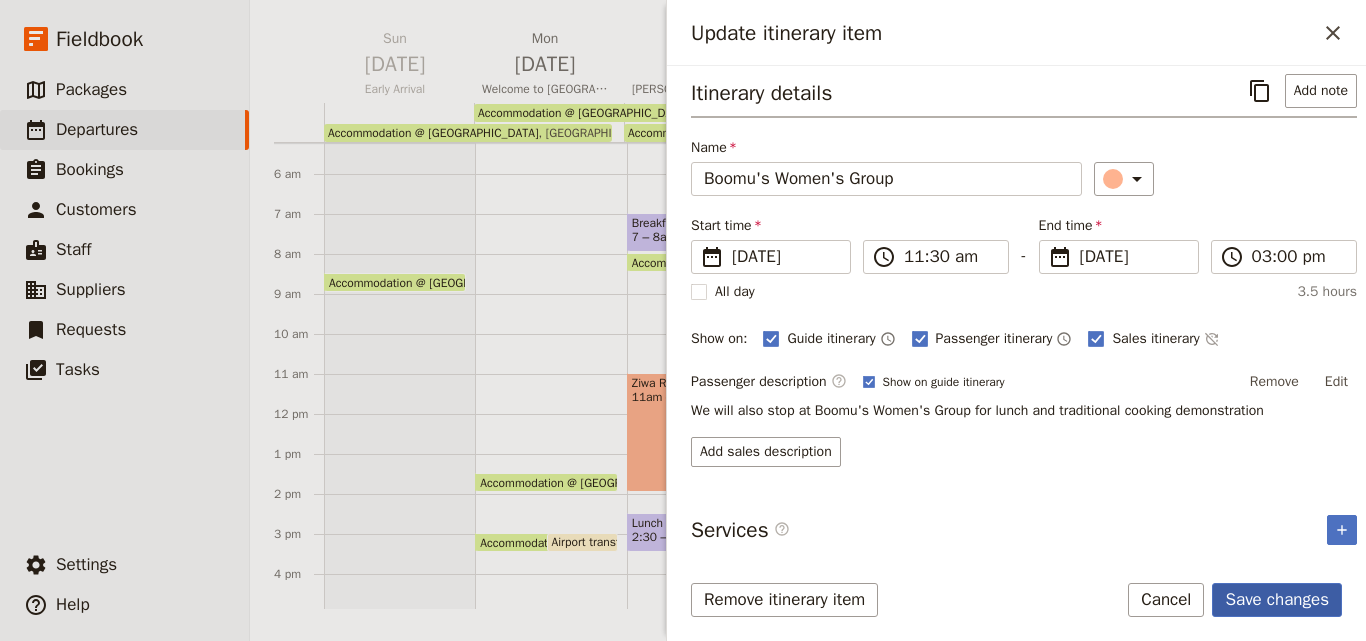 click on "Save changes" at bounding box center (1277, 600) 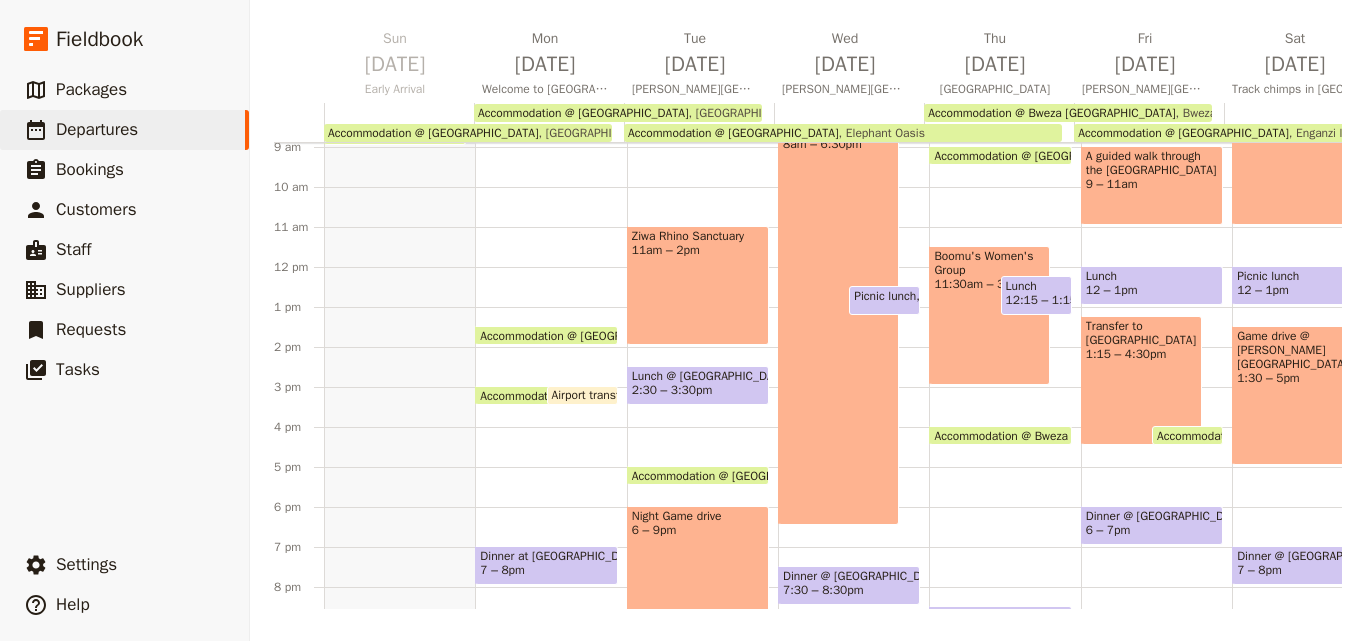 scroll, scrollTop: 309, scrollLeft: 0, axis: vertical 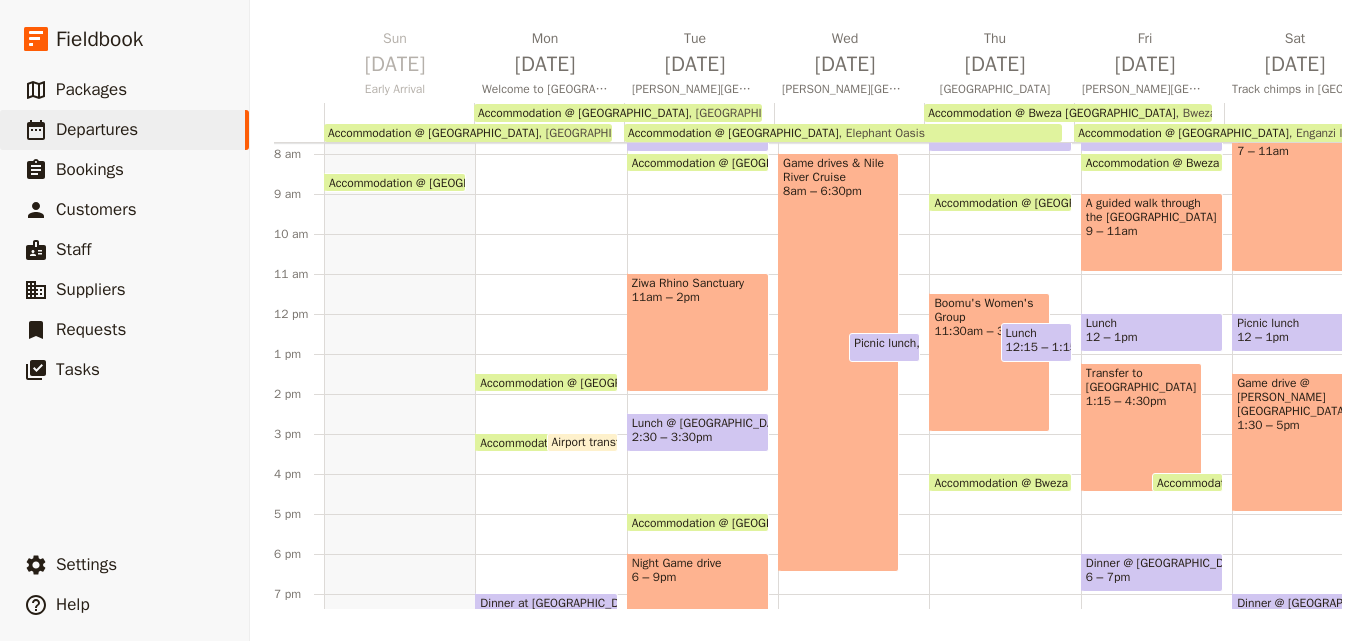 click on "Transfer to Enganzi Lodge 1:15 – 4:30pm" at bounding box center [1141, 427] 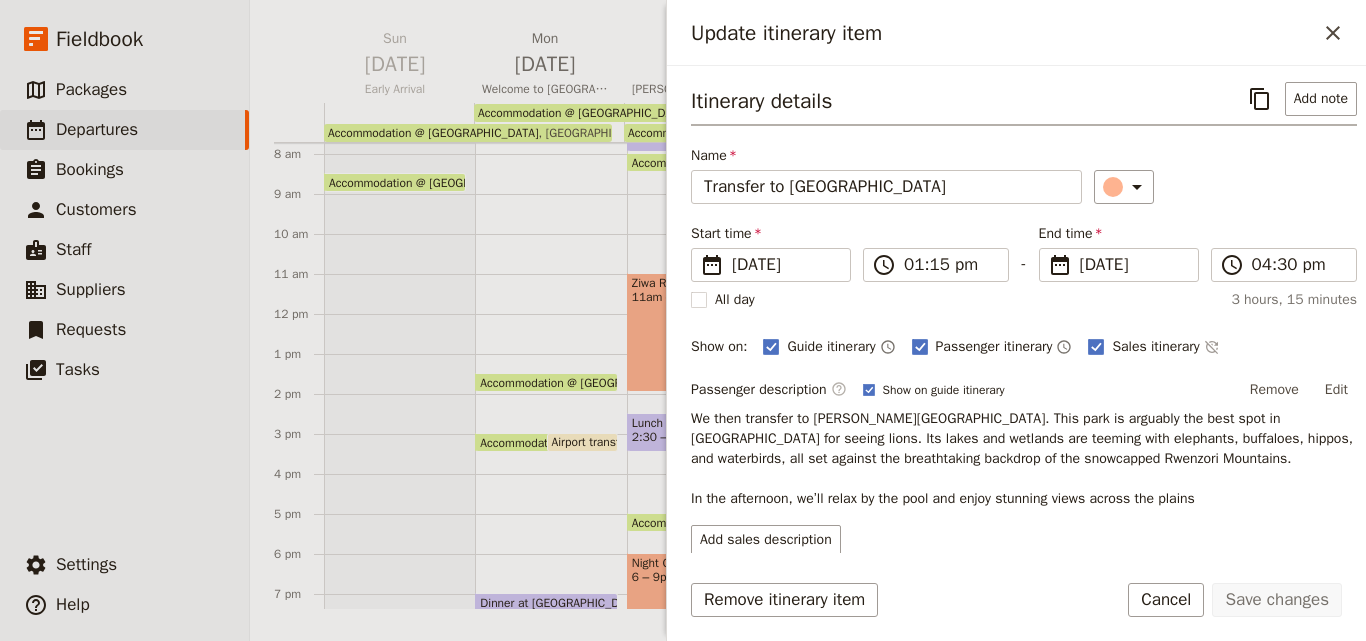 scroll, scrollTop: 88, scrollLeft: 0, axis: vertical 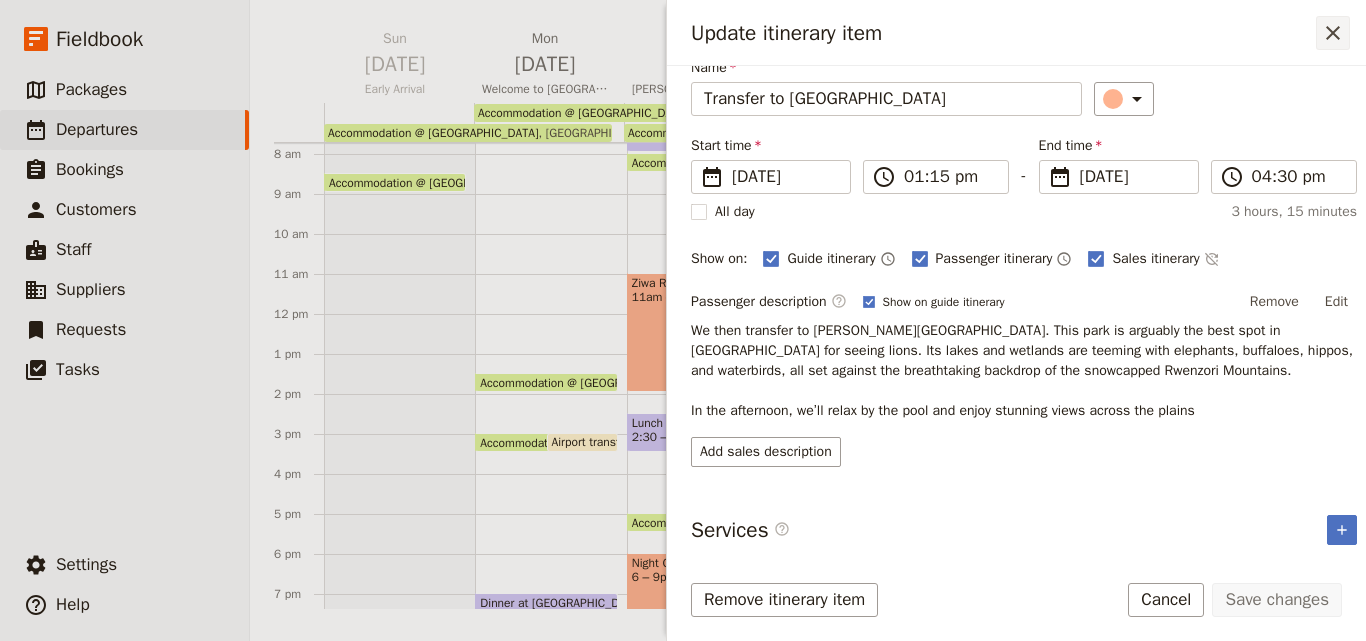 click on "​" at bounding box center (1333, 33) 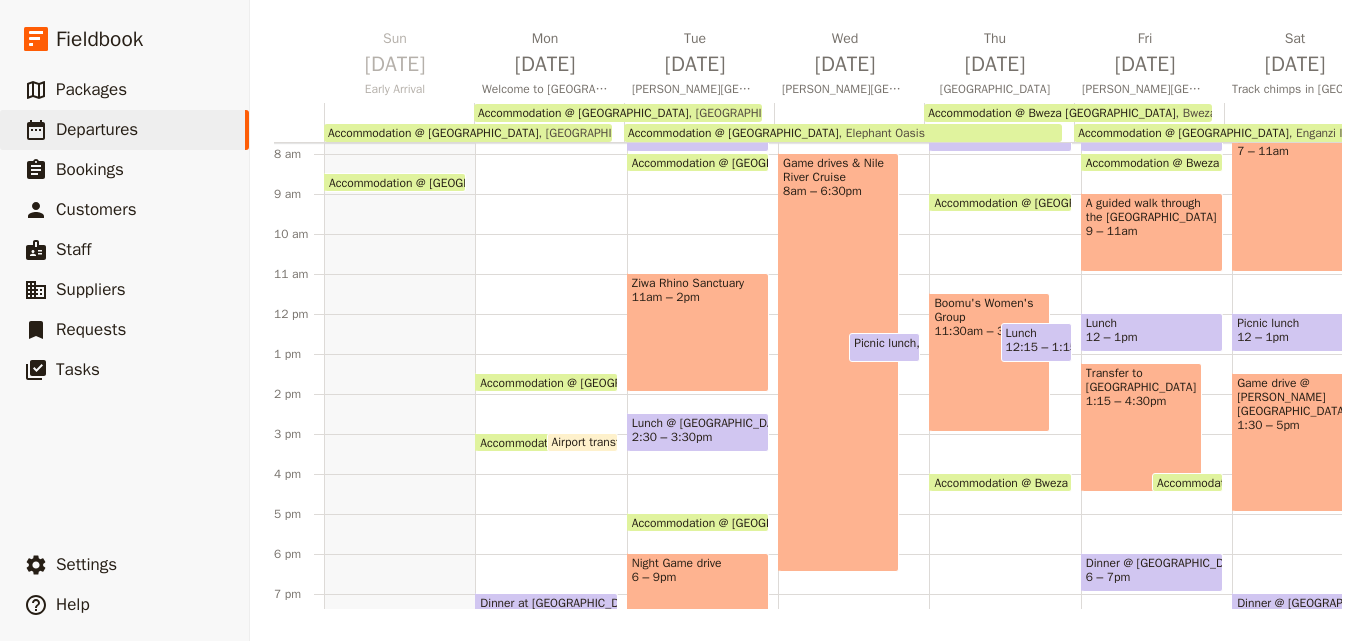 click on "A guided walk through the Bigodi Wetland Sanctuary 9 – 11am" at bounding box center [1152, 232] 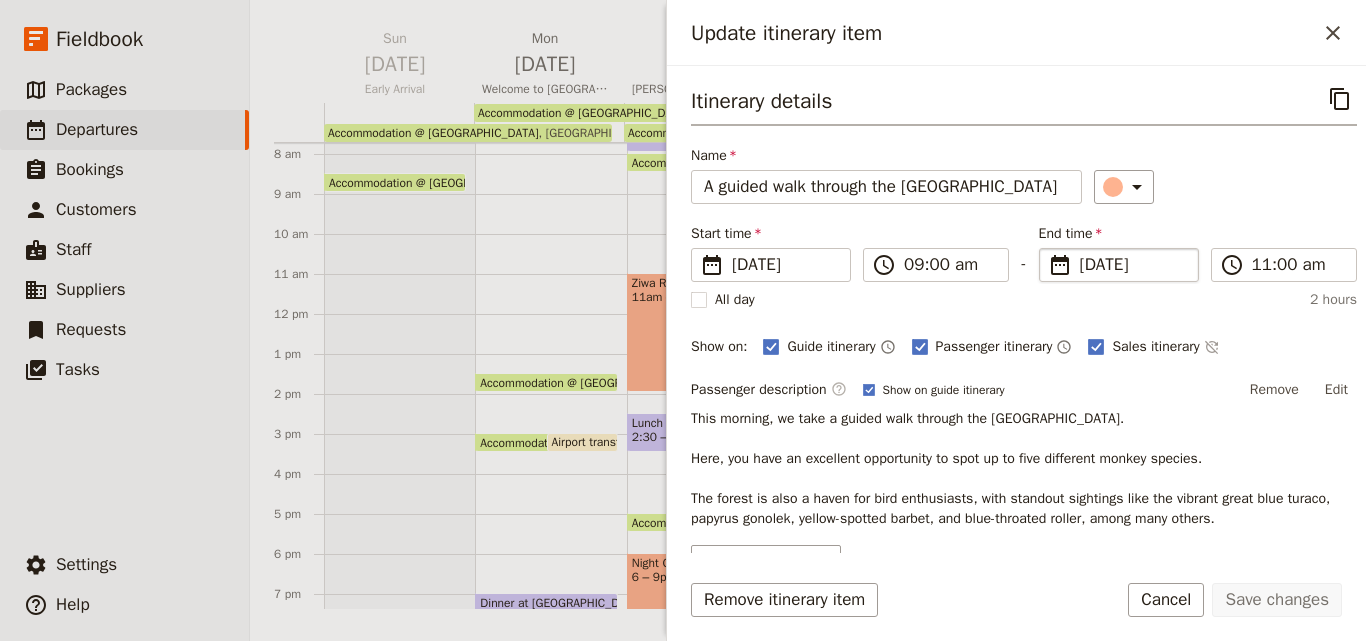 scroll, scrollTop: 257, scrollLeft: 0, axis: vertical 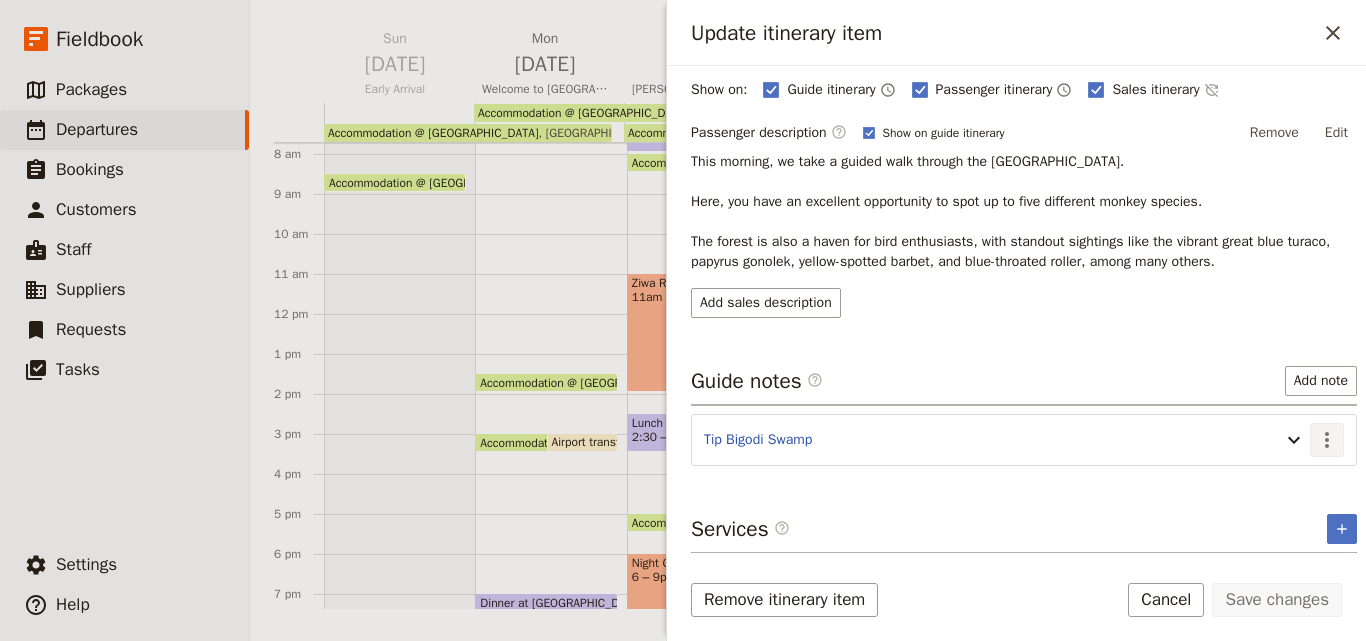 click 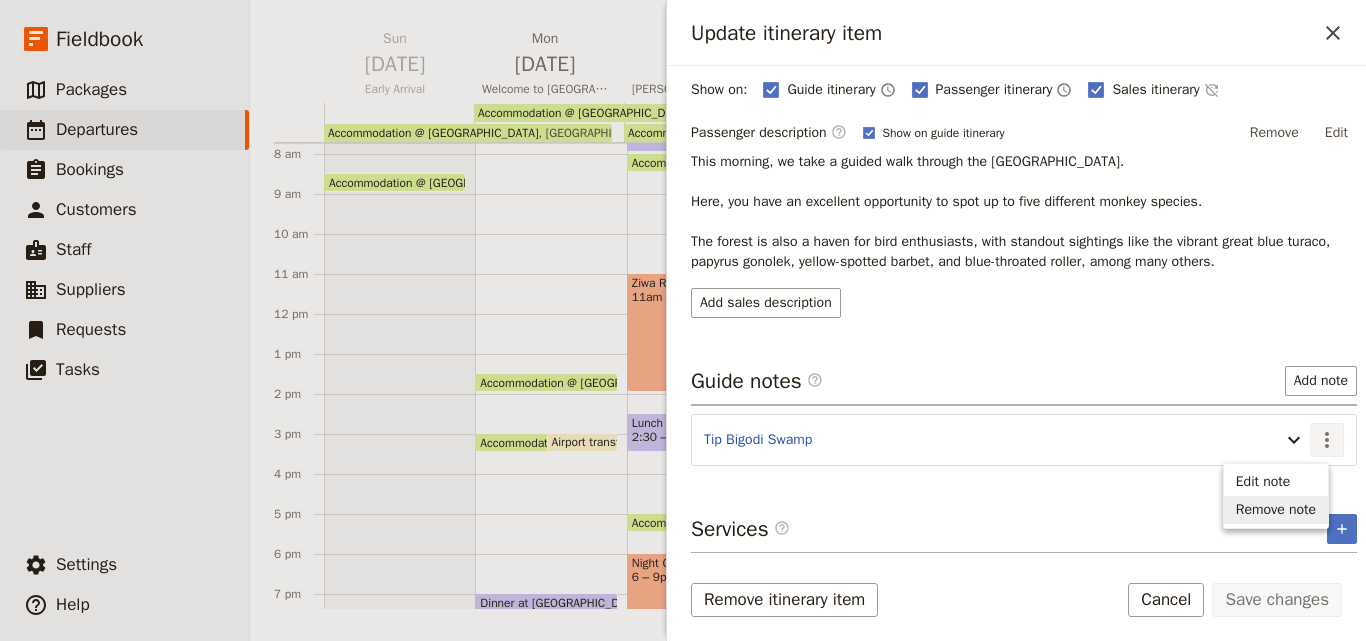 click on "Remove note" at bounding box center [1276, 510] 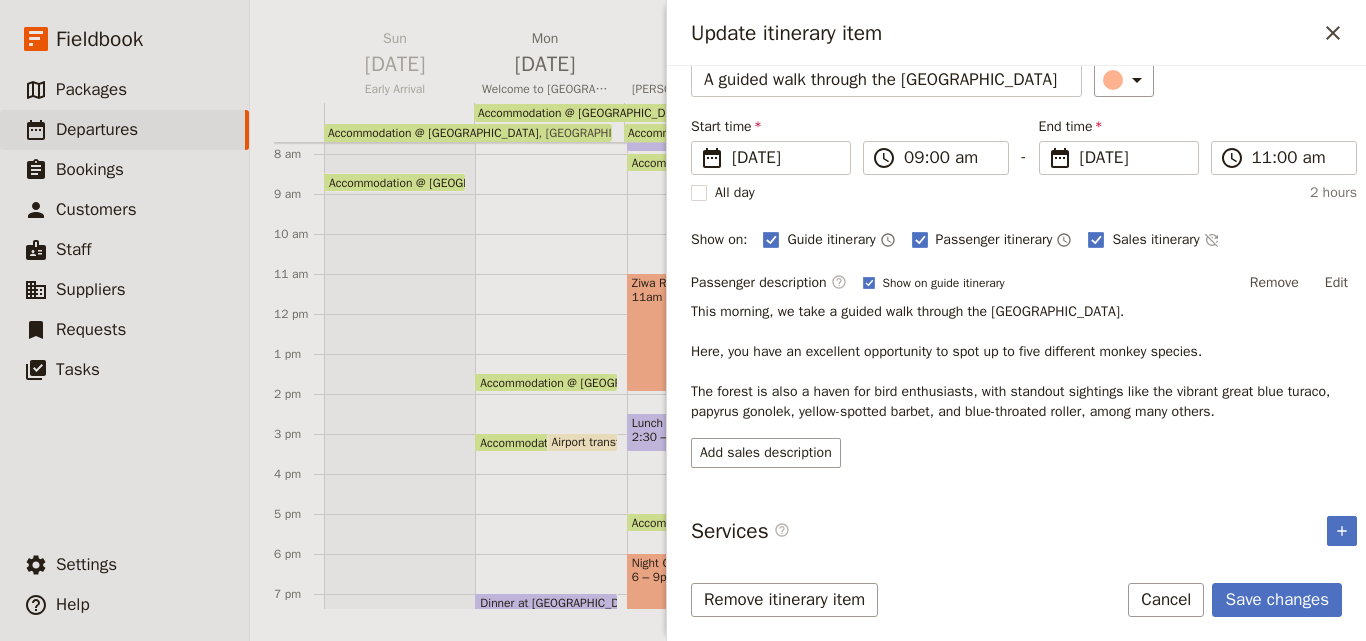 scroll, scrollTop: 108, scrollLeft: 0, axis: vertical 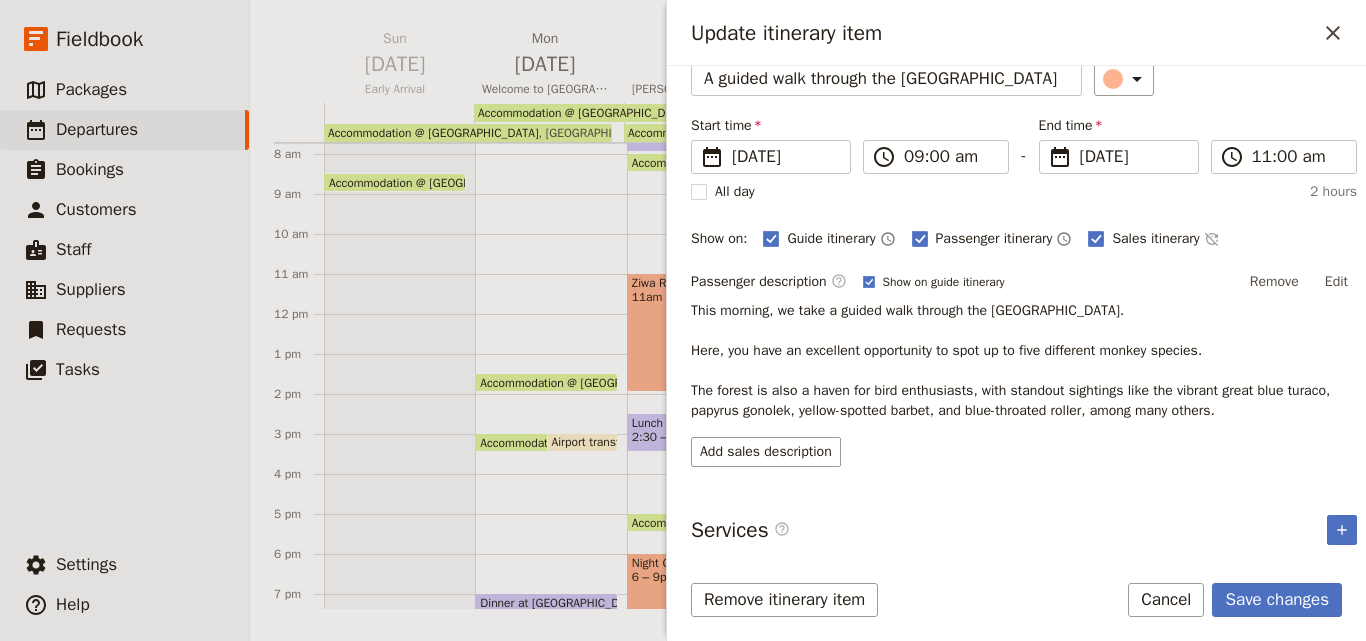 click on "Itinerary details ​ Add note Name A guided walk through the Bigodi Wetland Sanctuary ​ Start time ​ 1 Aug 2025 01/08/2025 2025-08-01 09:00 ​ 09:00 am - End time ​ 1 Aug 2025 01/08/2025 2025-08-01 11:00 ​ 11:00 am All day 2 hours Show on: Guide itinerary ​ Passenger itinerary ​ Sales itinerary ​ Passenger description ​ Show on guide itinerary Remove Edit This morning, we take a guided walk through the Bigodi Wetland Sanctuary.
Here, you have an excellent opportunity to spot up to five different monkey species.
The forest is also a haven for bird enthusiasts, with standout sightings like the vibrant great blue turaco, papyrus gonolek, yellow-spotted barbet, and blue-throated roller, among many others. Add sales description Services ​ ​" at bounding box center (1016, 309) 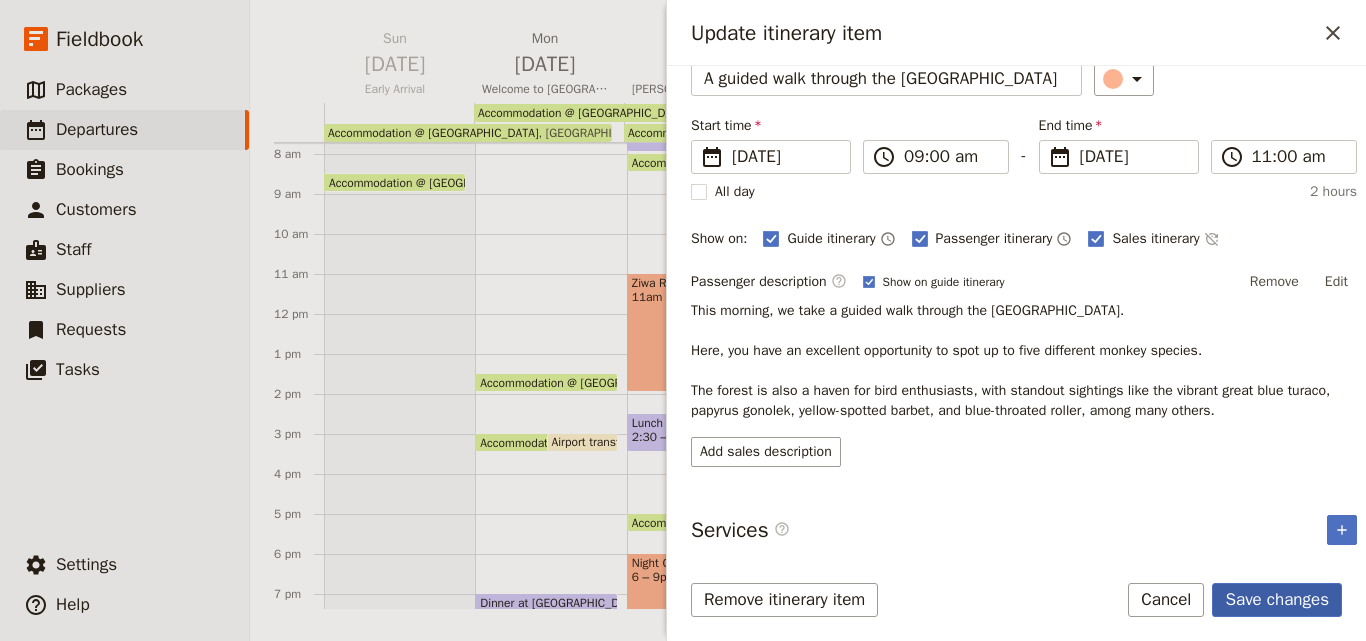 click on "Save changes" at bounding box center (1277, 600) 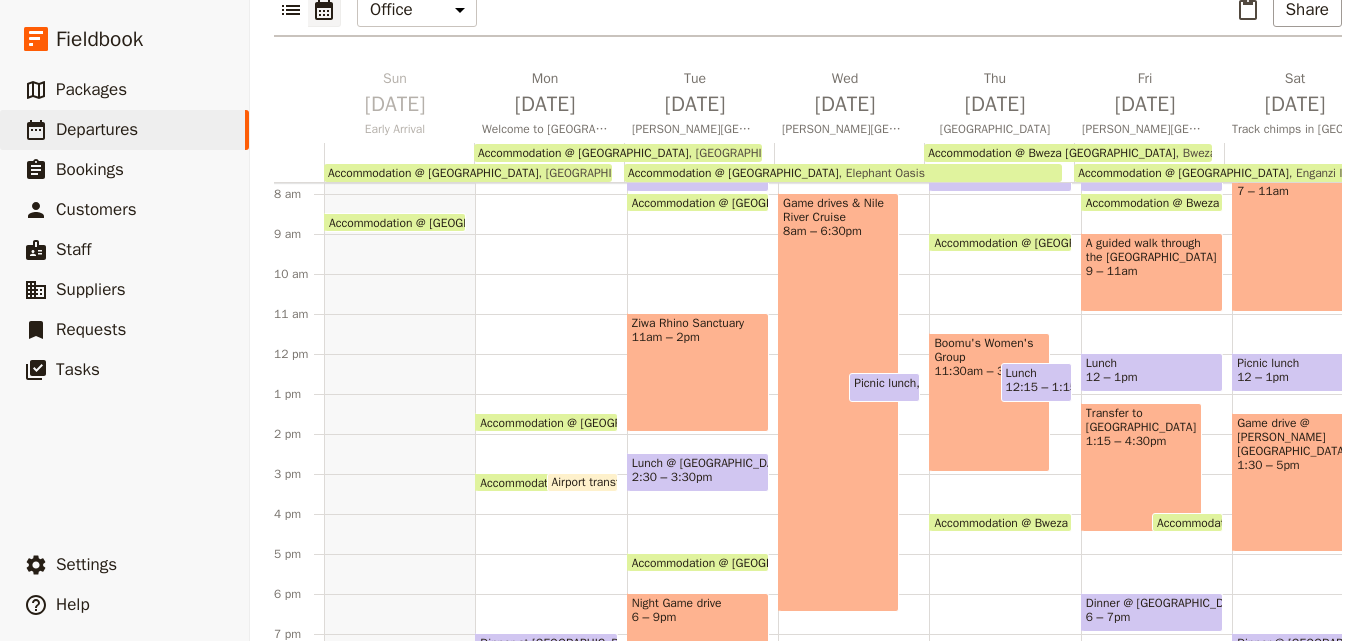 click on "A guided walk through the [GEOGRAPHIC_DATA]" at bounding box center [1152, 250] 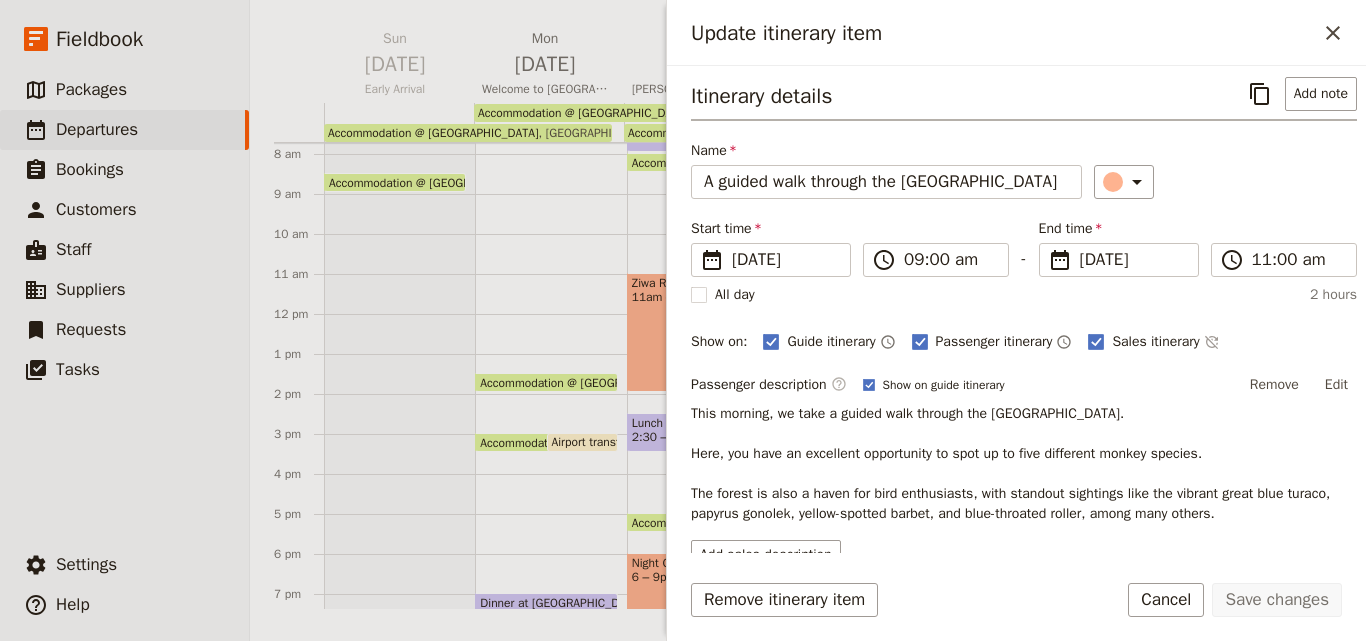scroll, scrollTop: 0, scrollLeft: 0, axis: both 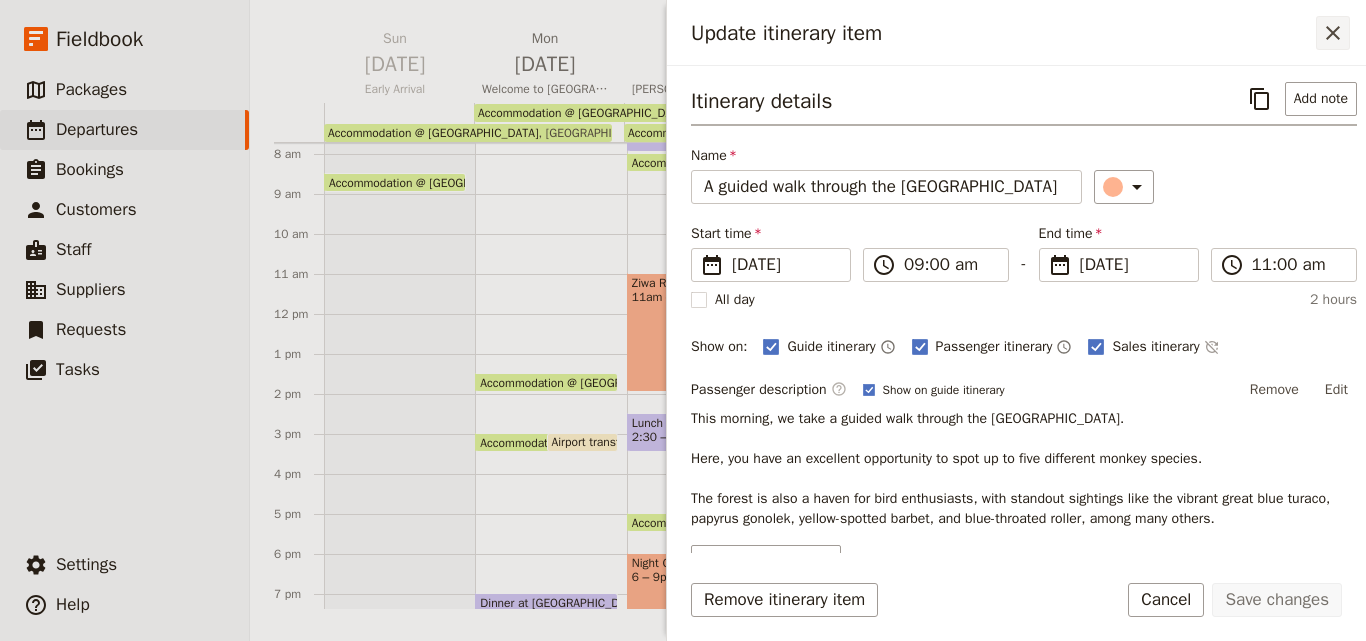 click 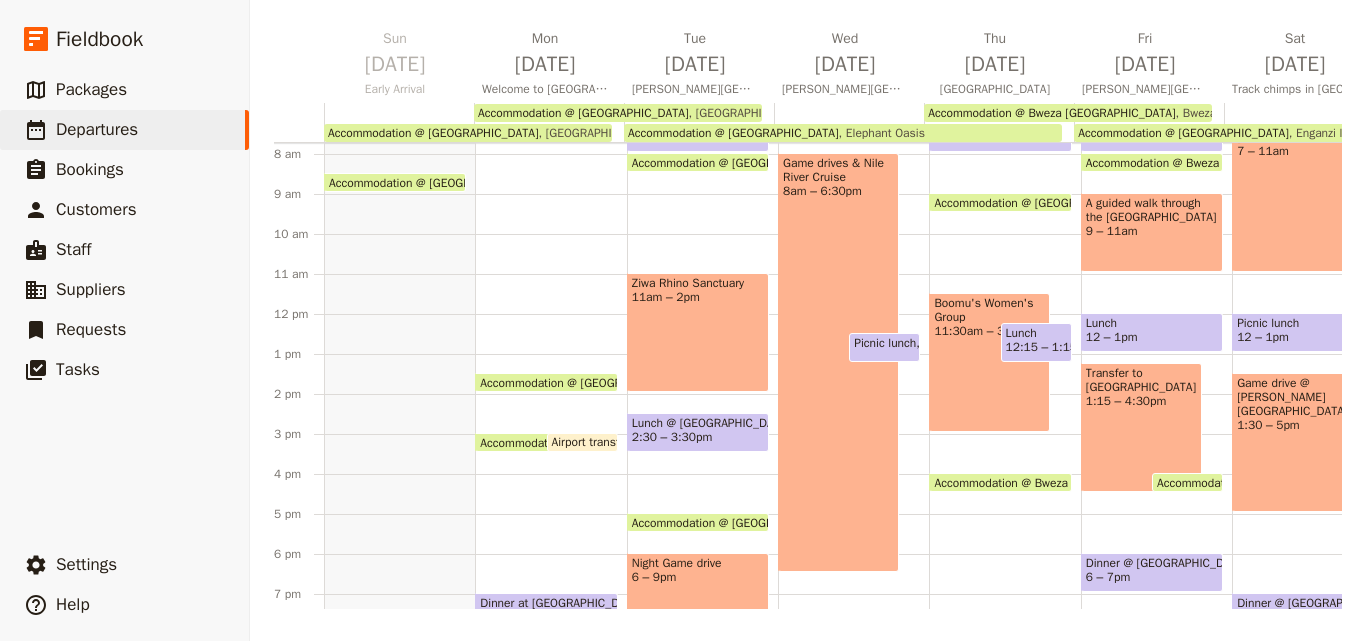 click on "9 – 11am" at bounding box center (1152, 231) 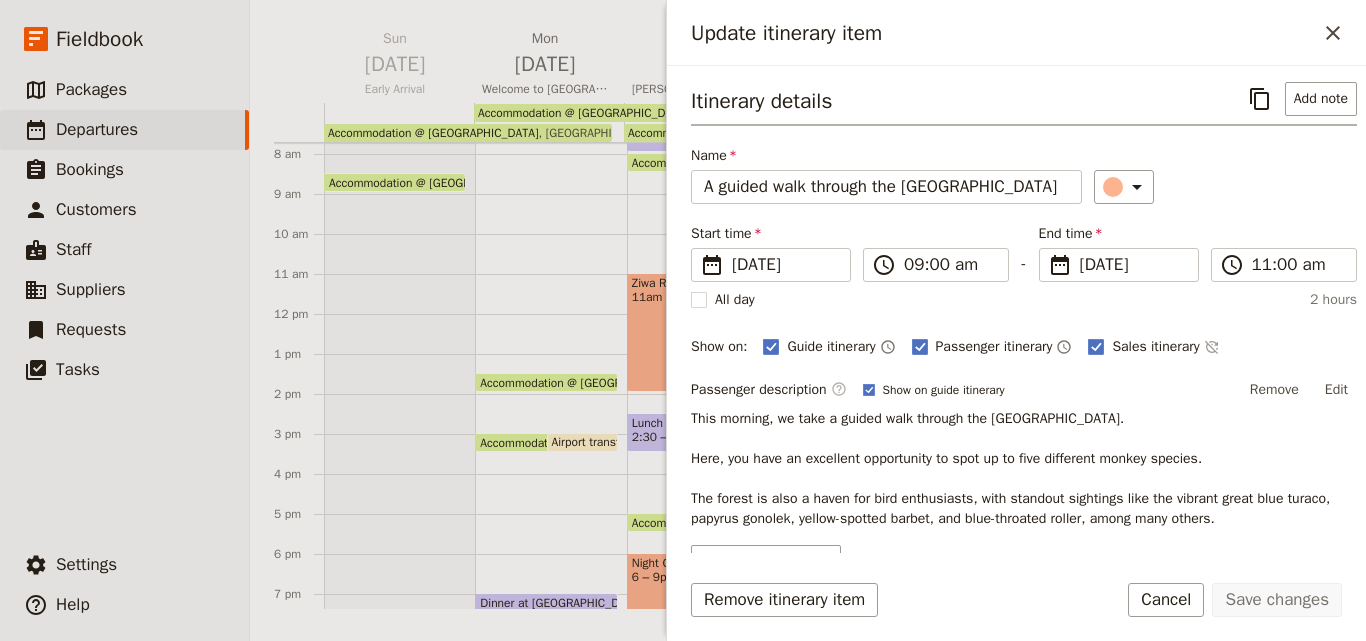 scroll, scrollTop: 108, scrollLeft: 0, axis: vertical 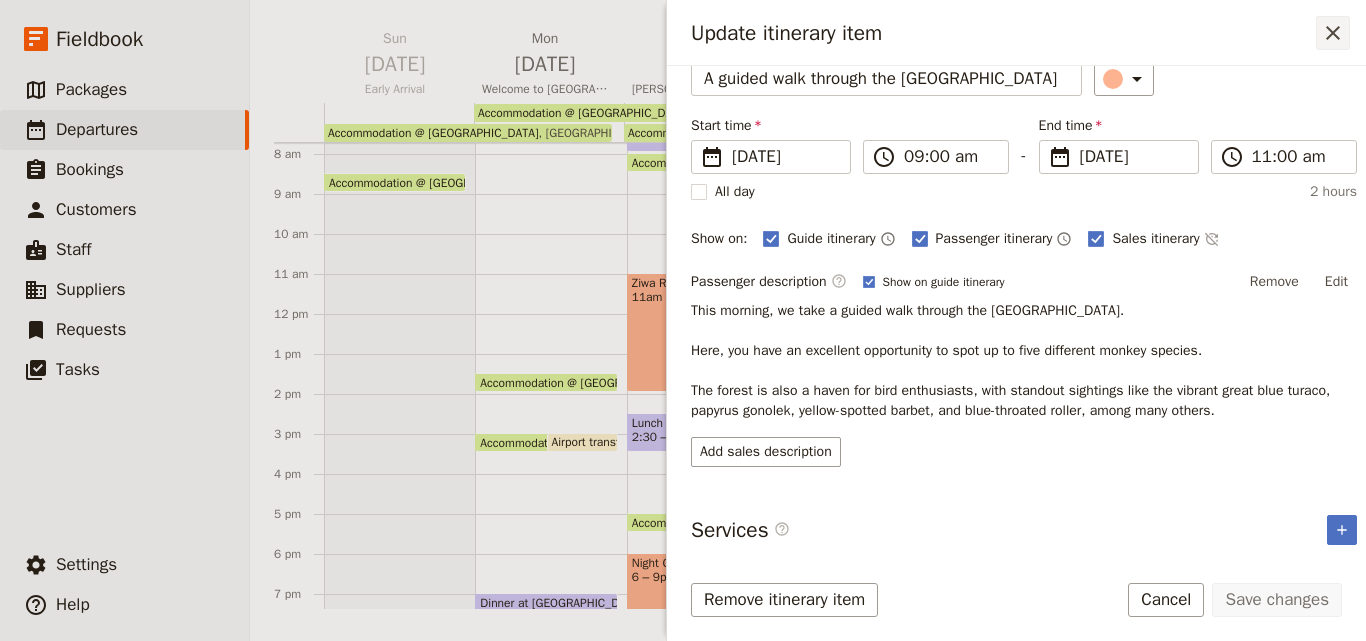 click 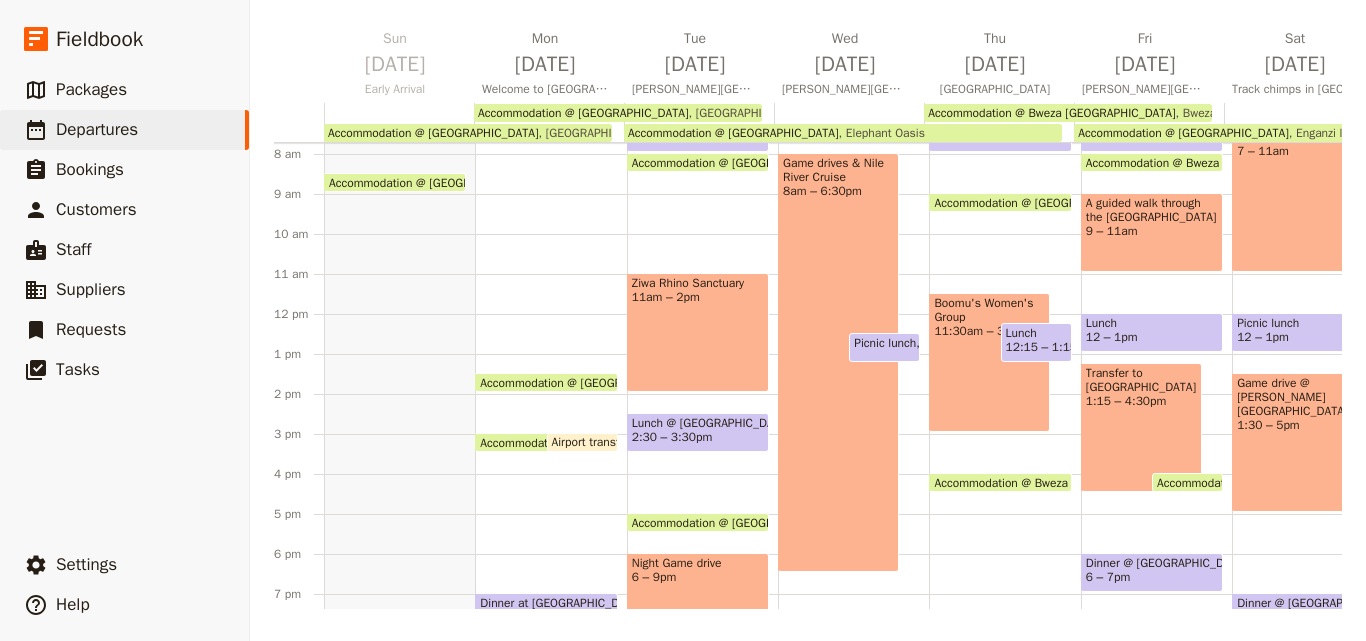 click on "Transfer to Enganzi Lodge 1:15 – 4:30pm" at bounding box center (1141, 427) 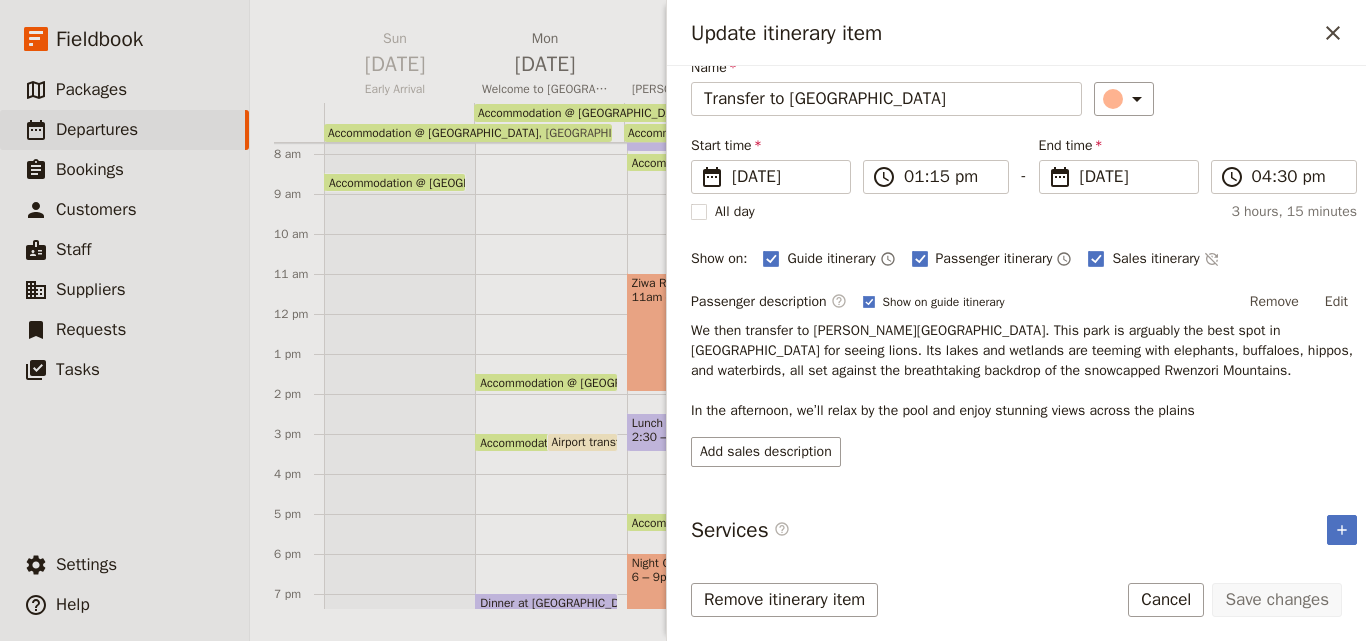 scroll, scrollTop: 0, scrollLeft: 0, axis: both 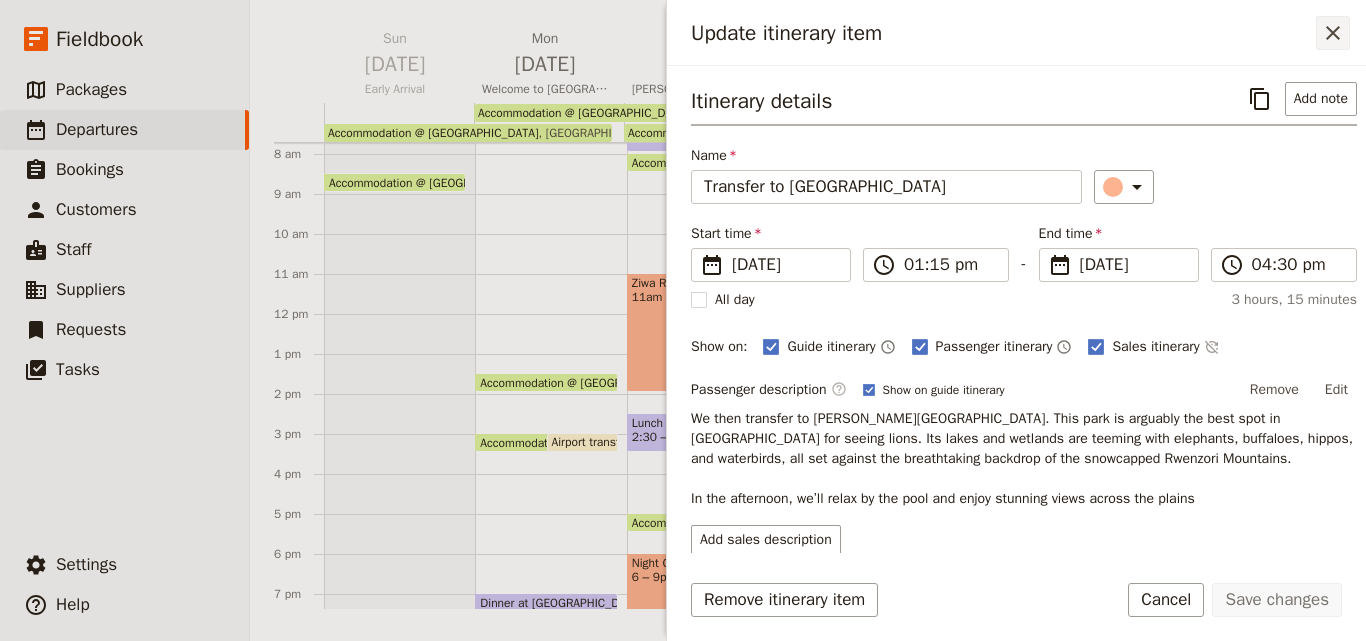 click 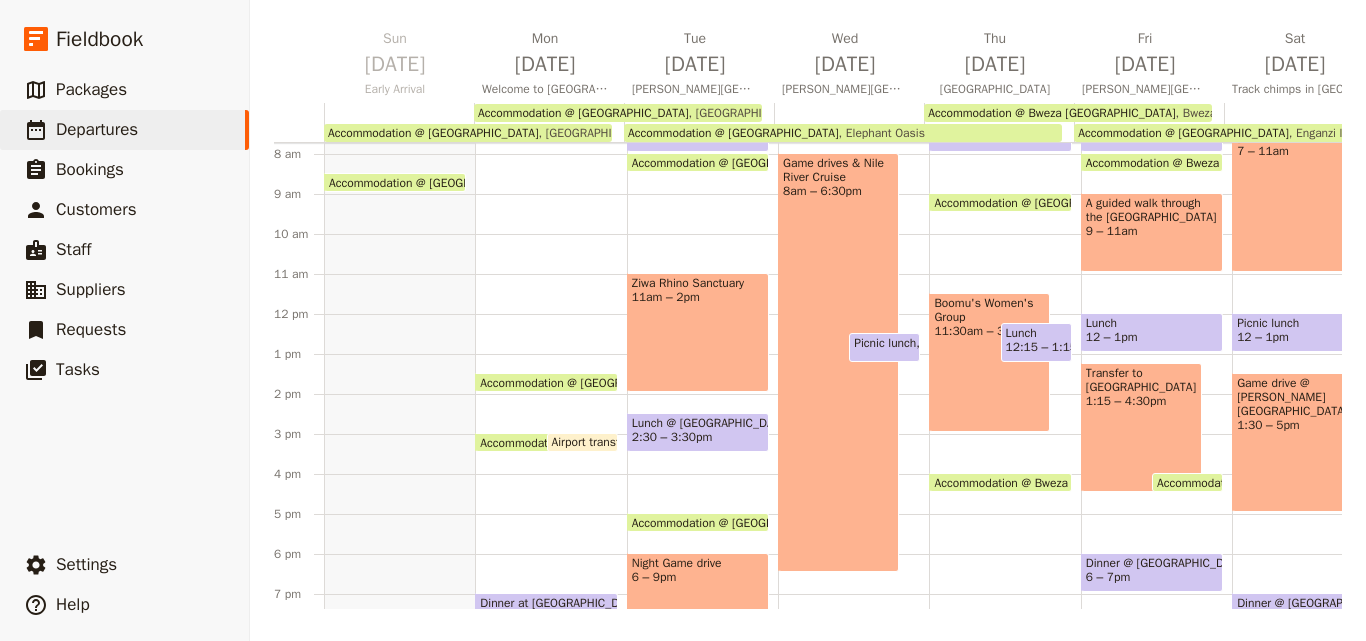 click on "Breakfast @ Enganzi Lodge 5 – 5:30am Trek through Kalinzu Forest Reserve.  7 – 11am Picnic lunch 12 – 1pm Game drive @ Queen Elizabeth National Park 1:30 – 5pm Dinner @  Enganzi Lodge 7 – 8pm" at bounding box center (1307, 314) 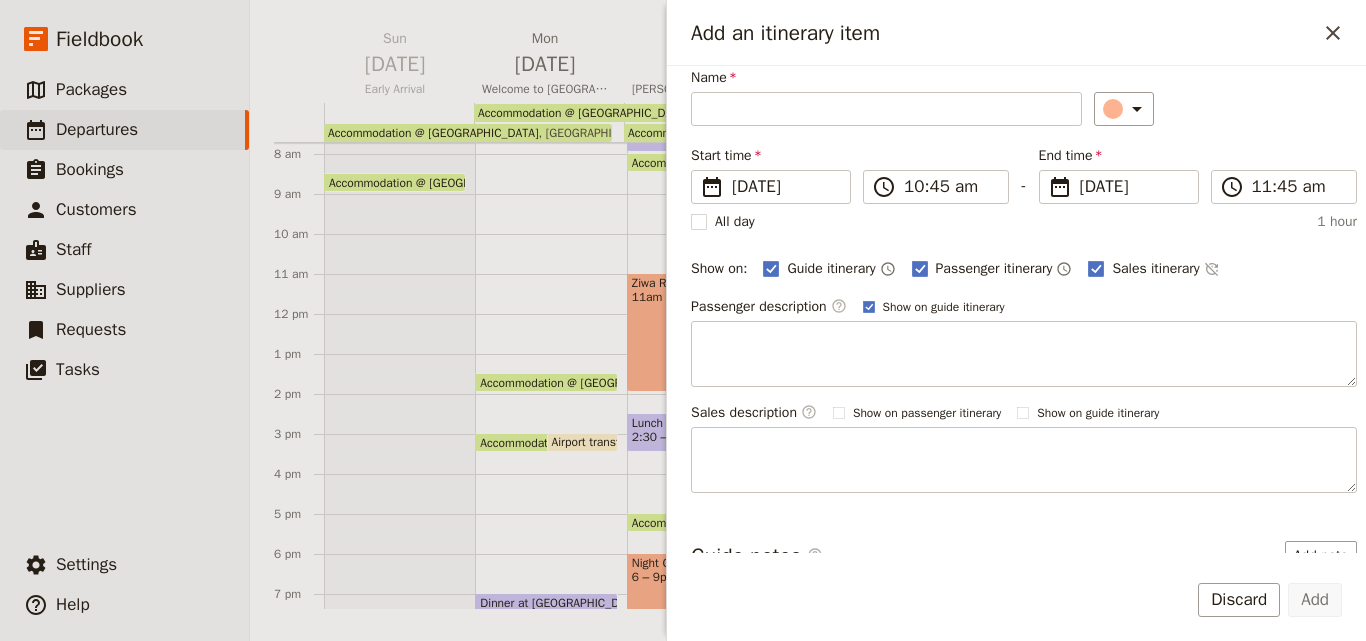 scroll, scrollTop: 188, scrollLeft: 0, axis: vertical 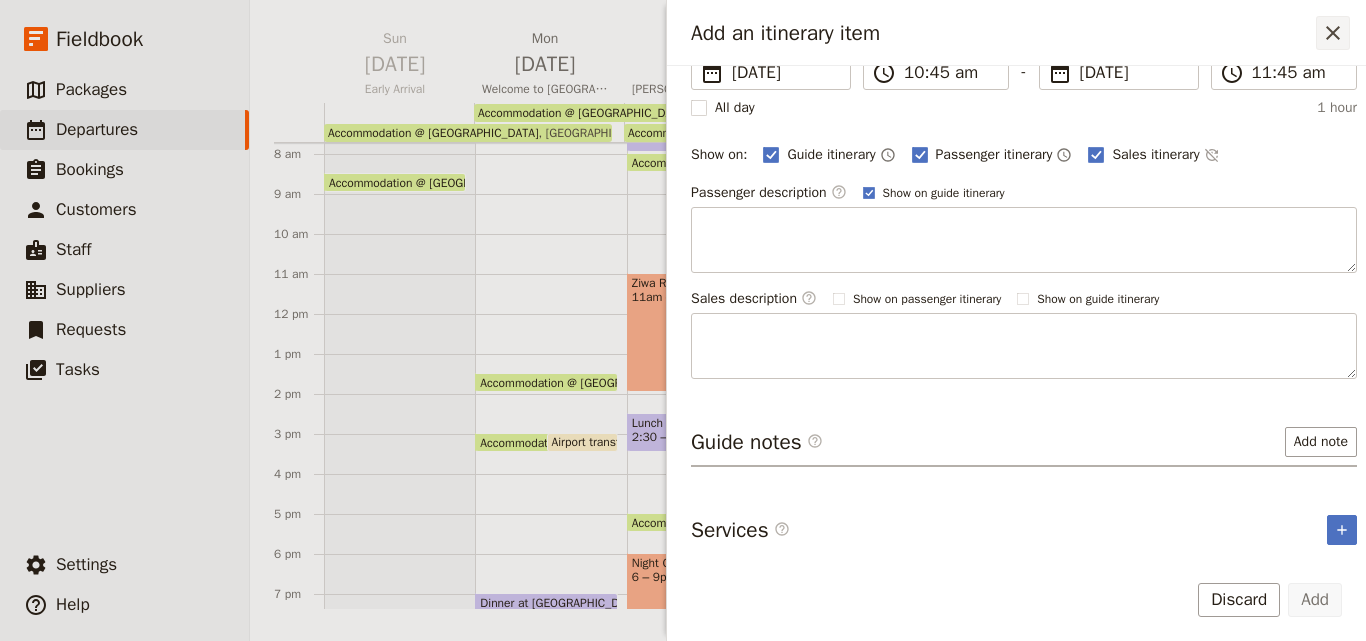 click 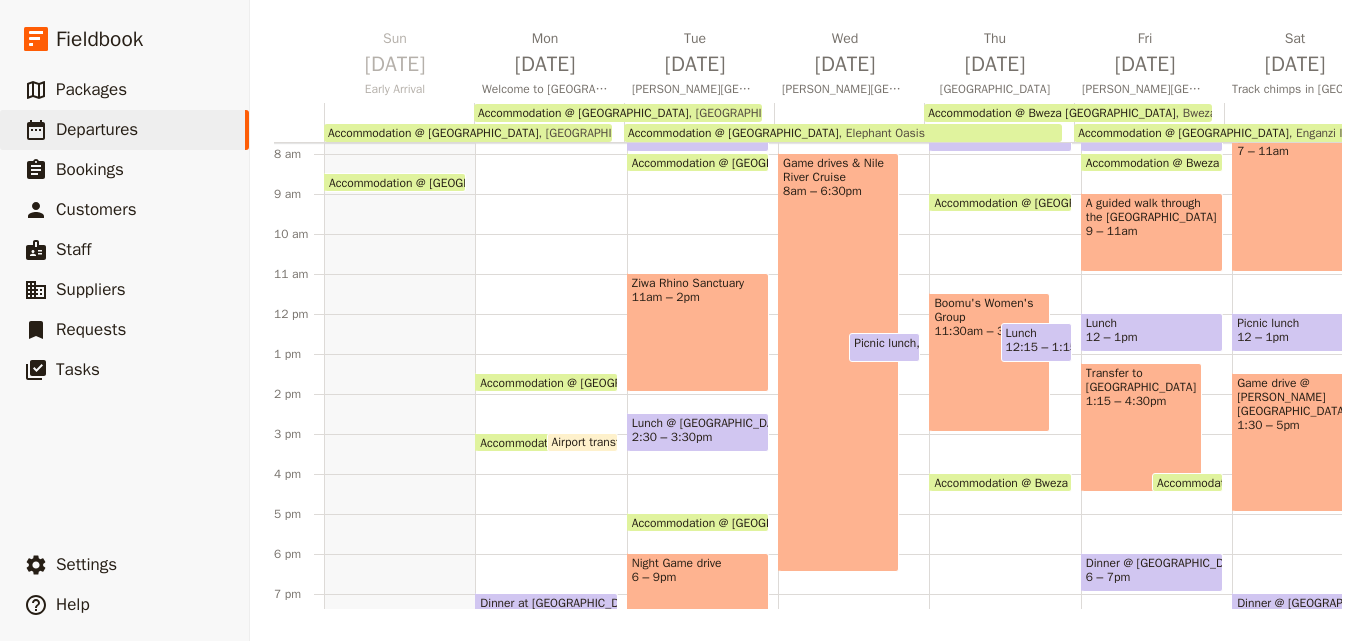 click on "Transfer to Enganzi Lodge 1:15 – 4:30pm" at bounding box center (1141, 427) 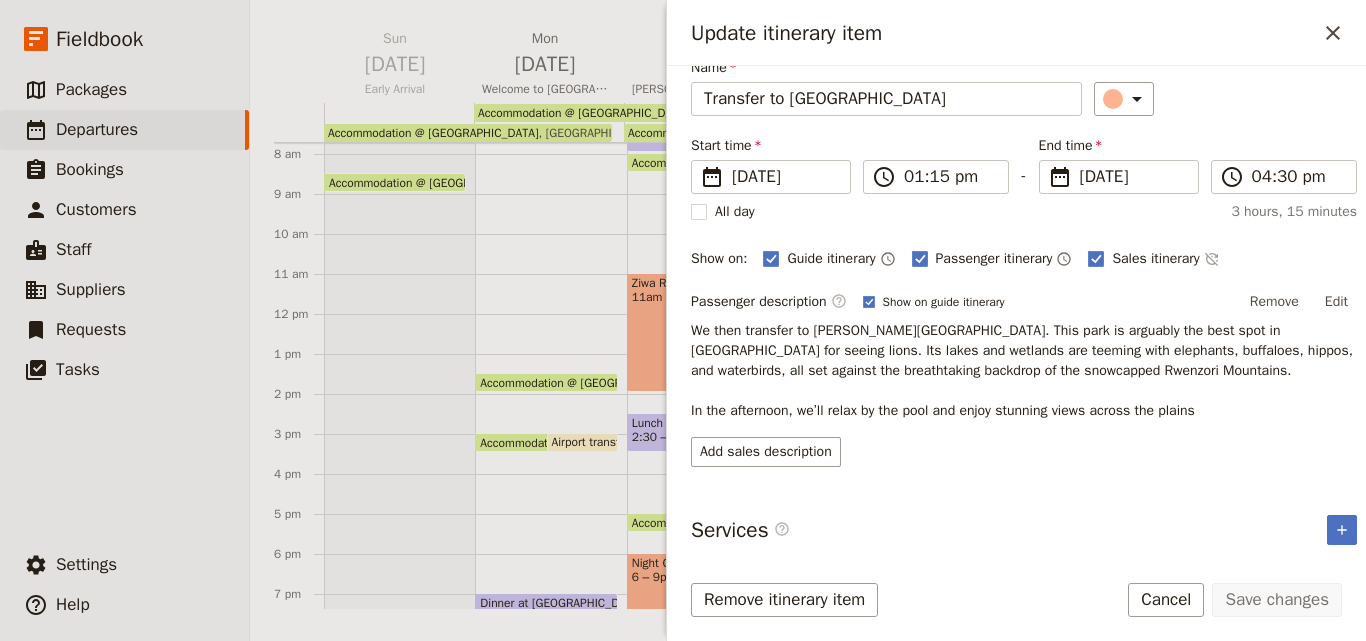 scroll, scrollTop: 0, scrollLeft: 0, axis: both 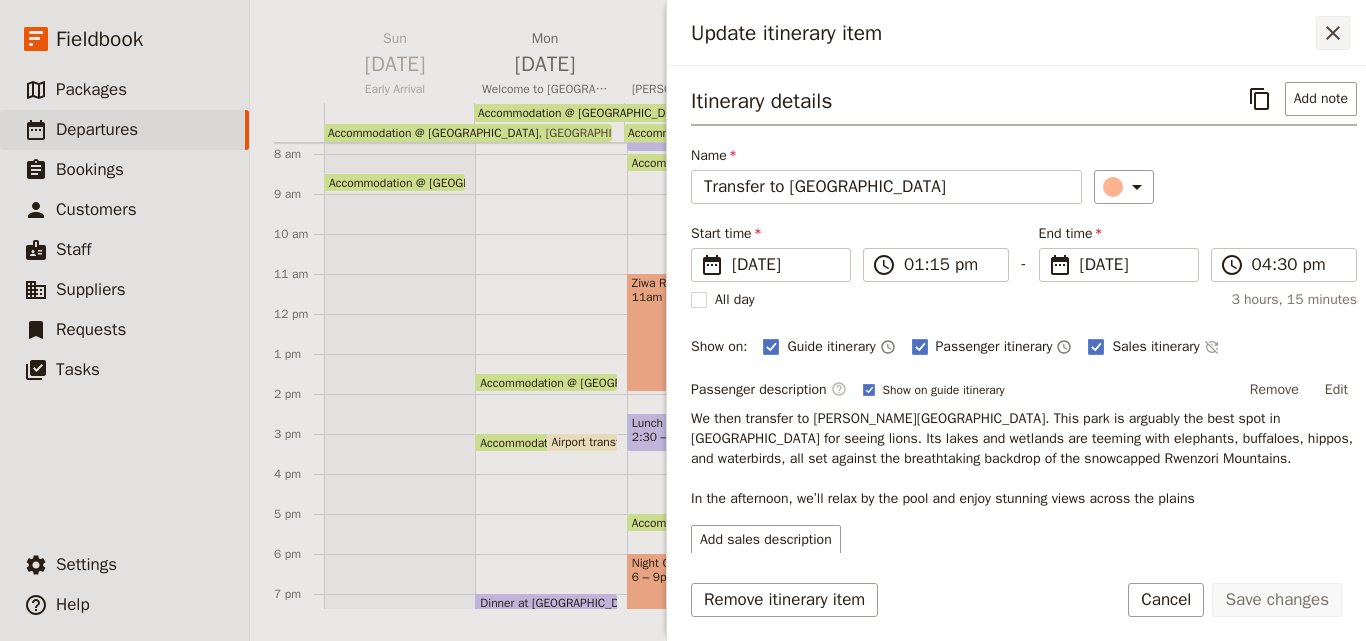 click 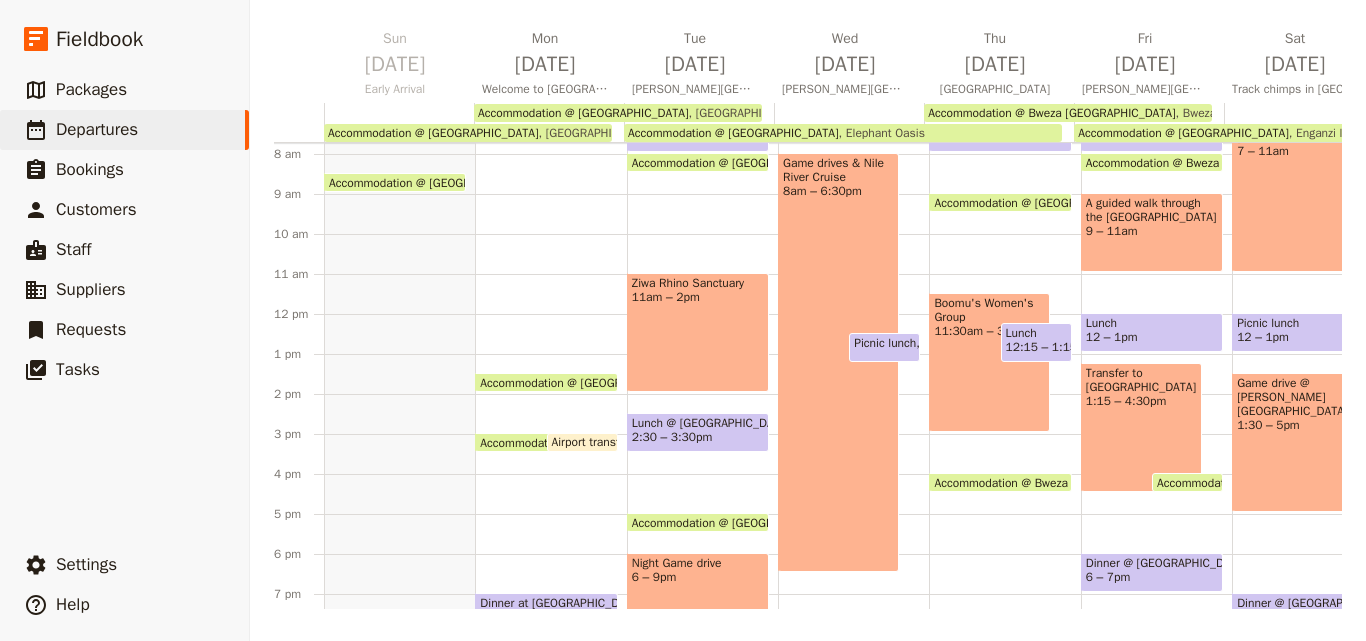click on "Game drive @ Queen Elizabeth National Park 1:30 – 5pm" at bounding box center [1303, 442] 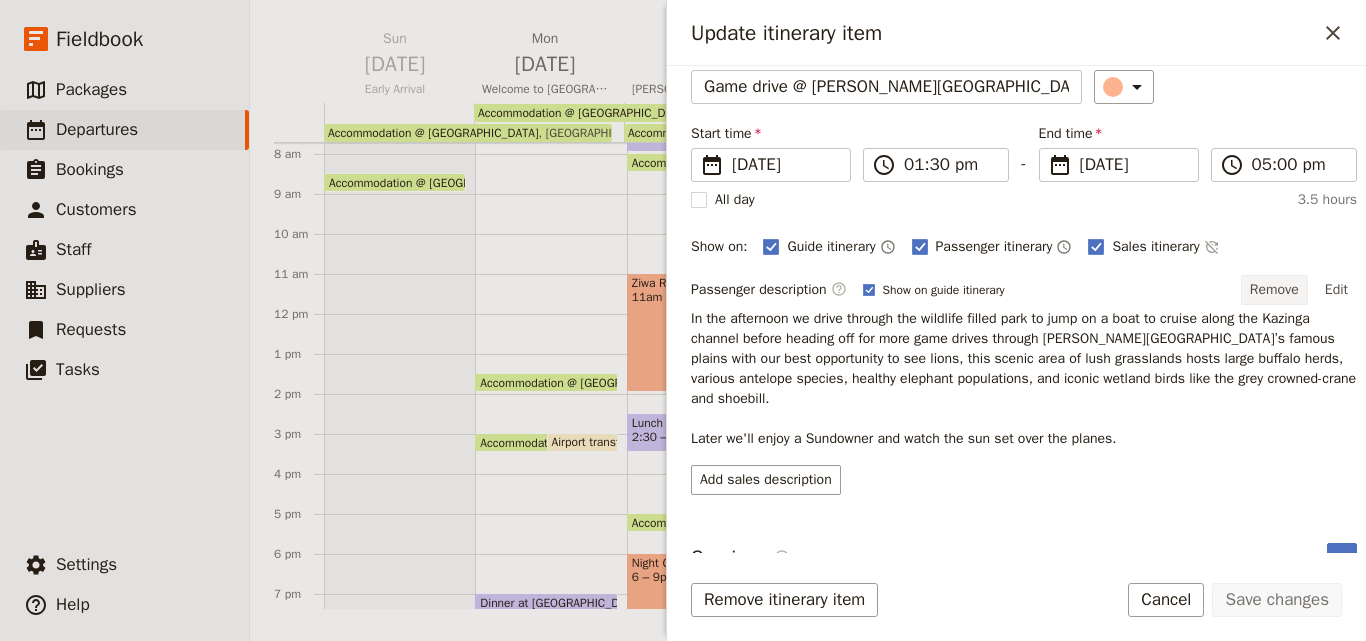 scroll, scrollTop: 128, scrollLeft: 0, axis: vertical 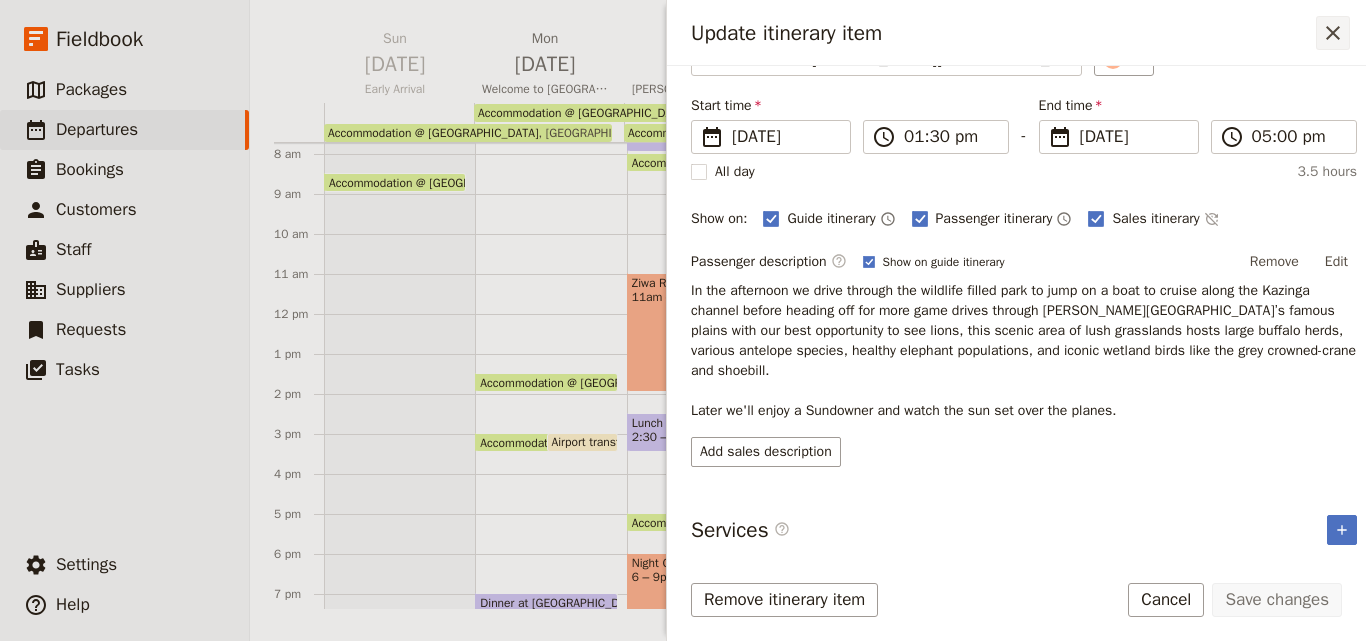 click 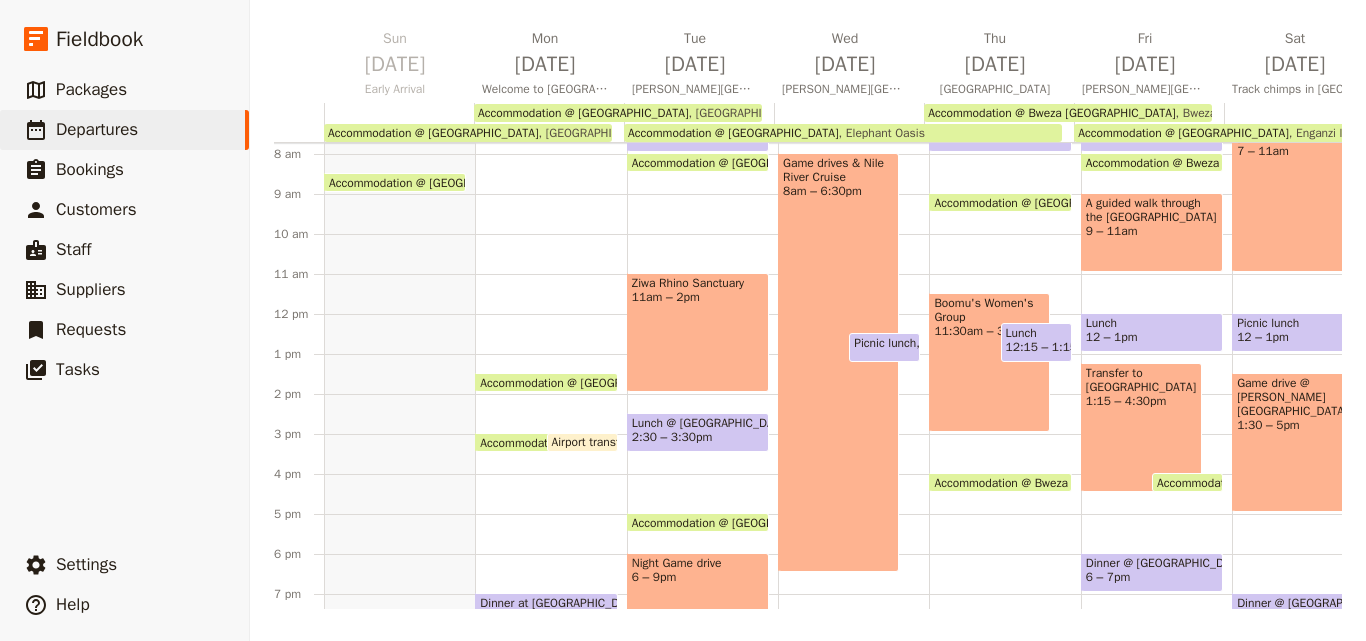 click on "Trek through Kalinzu Forest Reserve.  7 – 11am" at bounding box center [1303, 192] 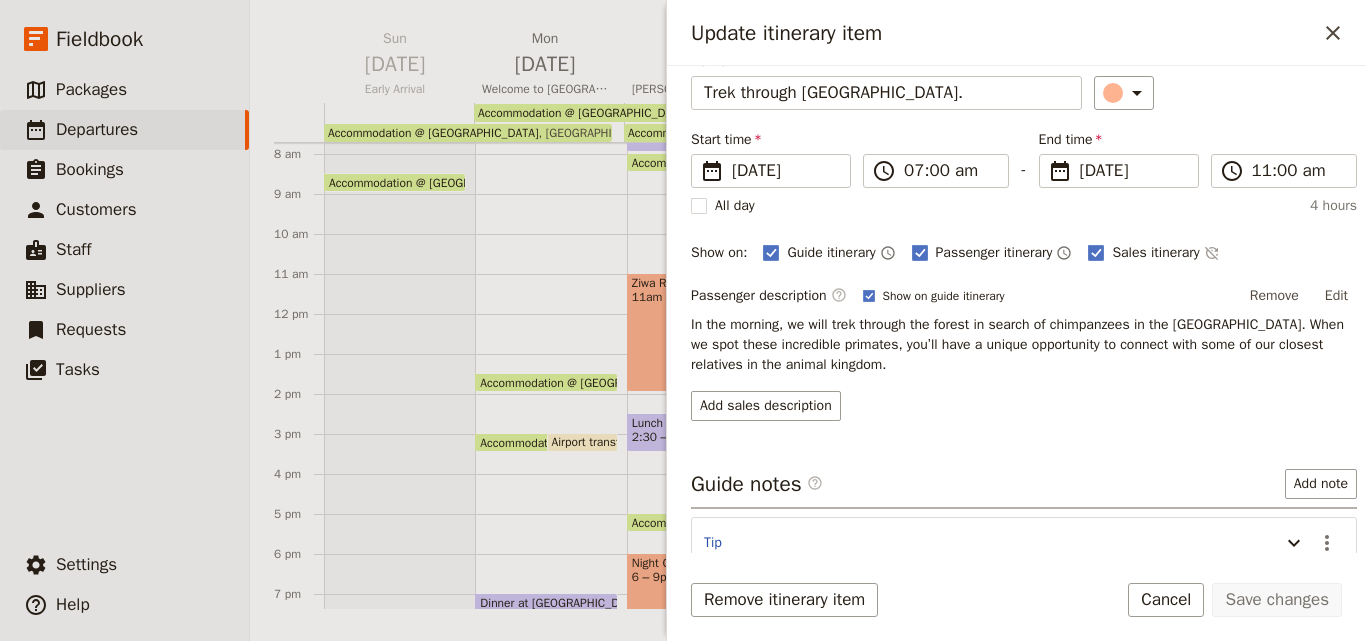 scroll, scrollTop: 197, scrollLeft: 0, axis: vertical 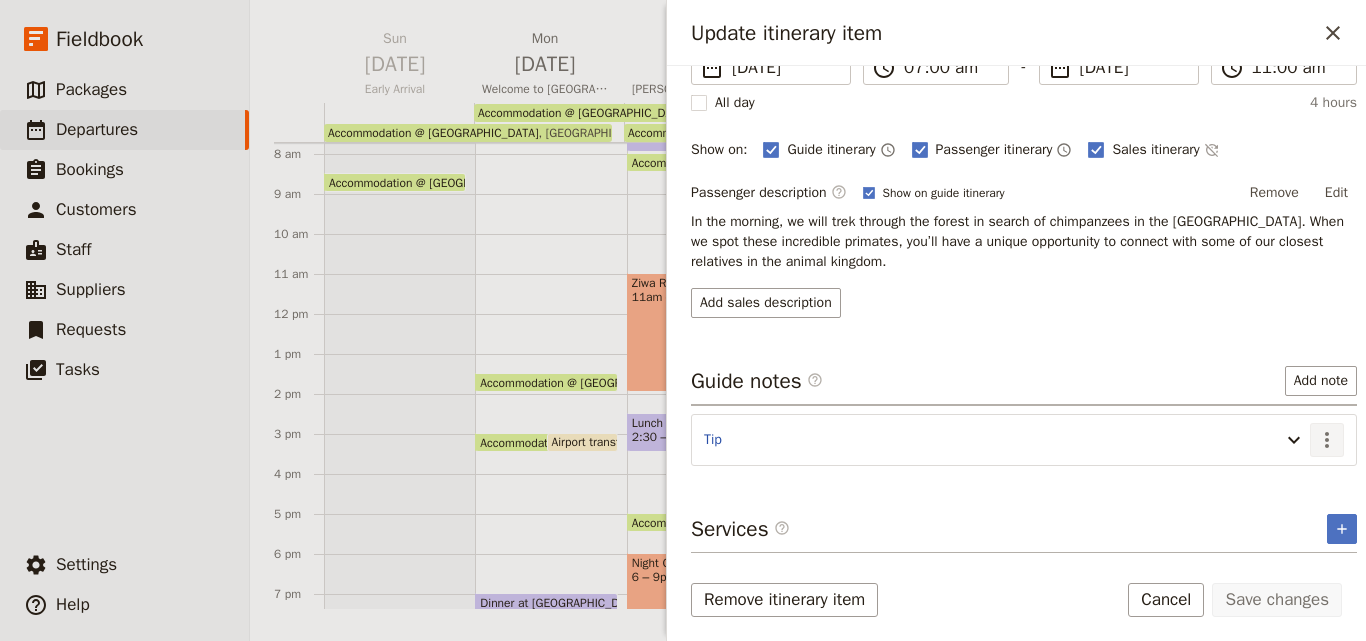 click 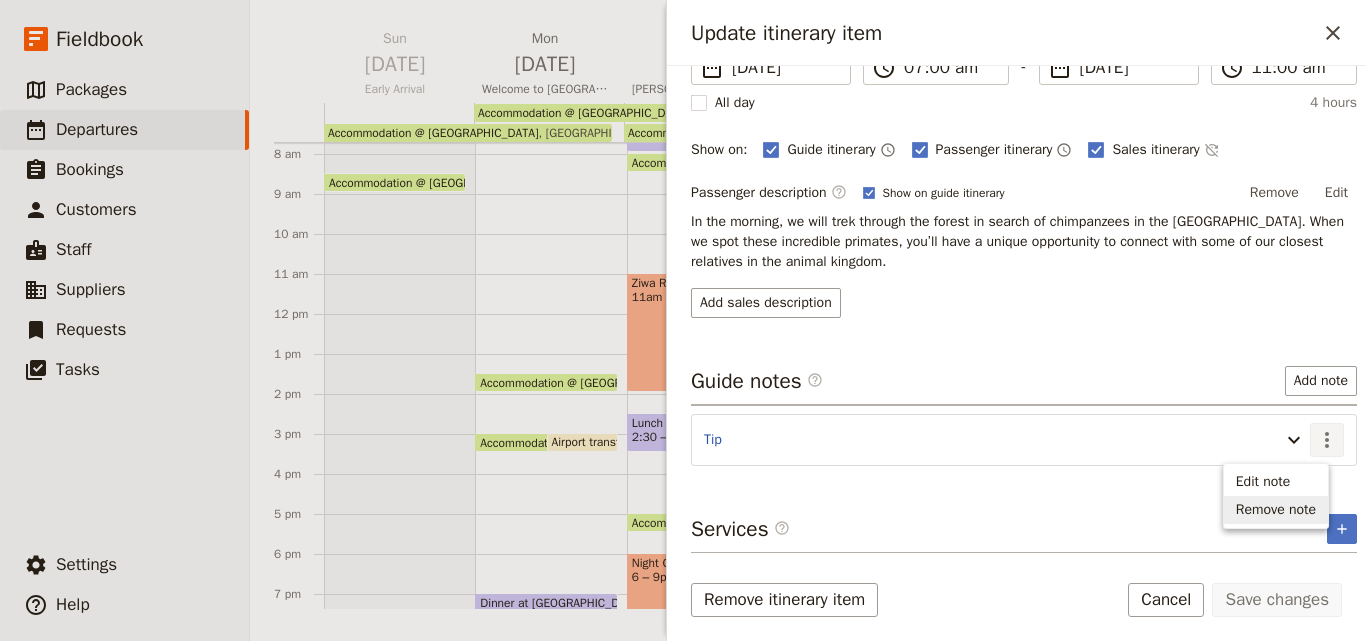 click on "Remove note" at bounding box center (1276, 510) 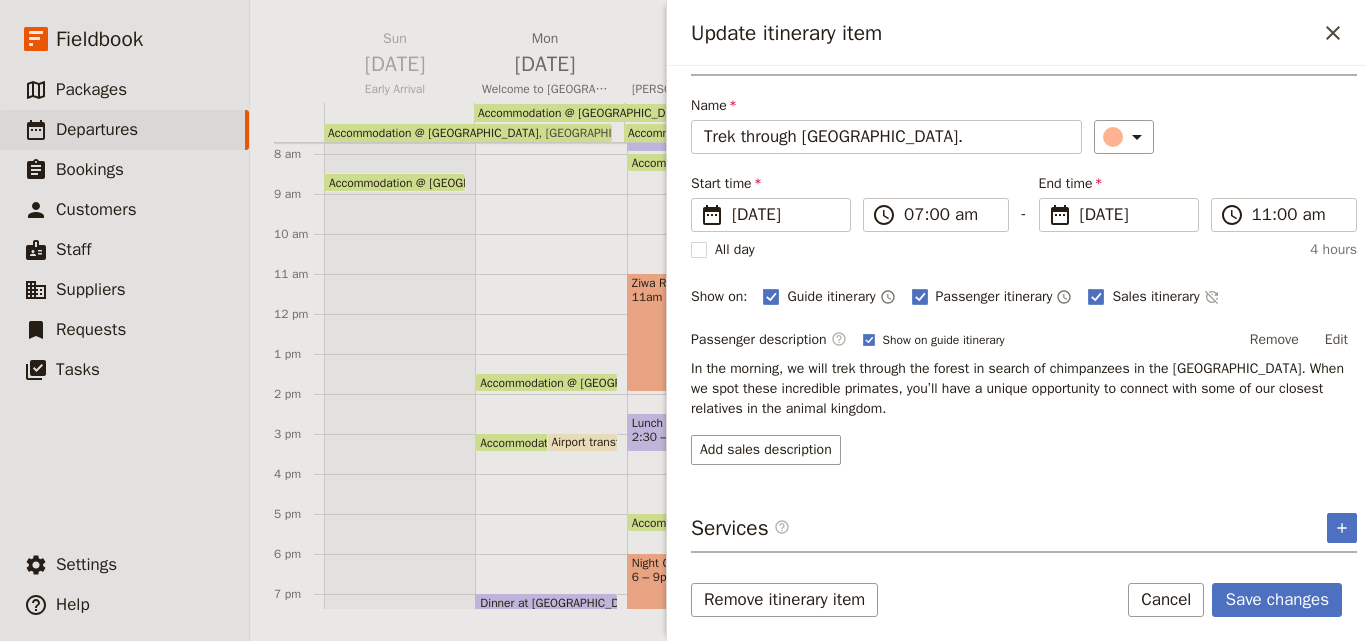 scroll, scrollTop: 16, scrollLeft: 0, axis: vertical 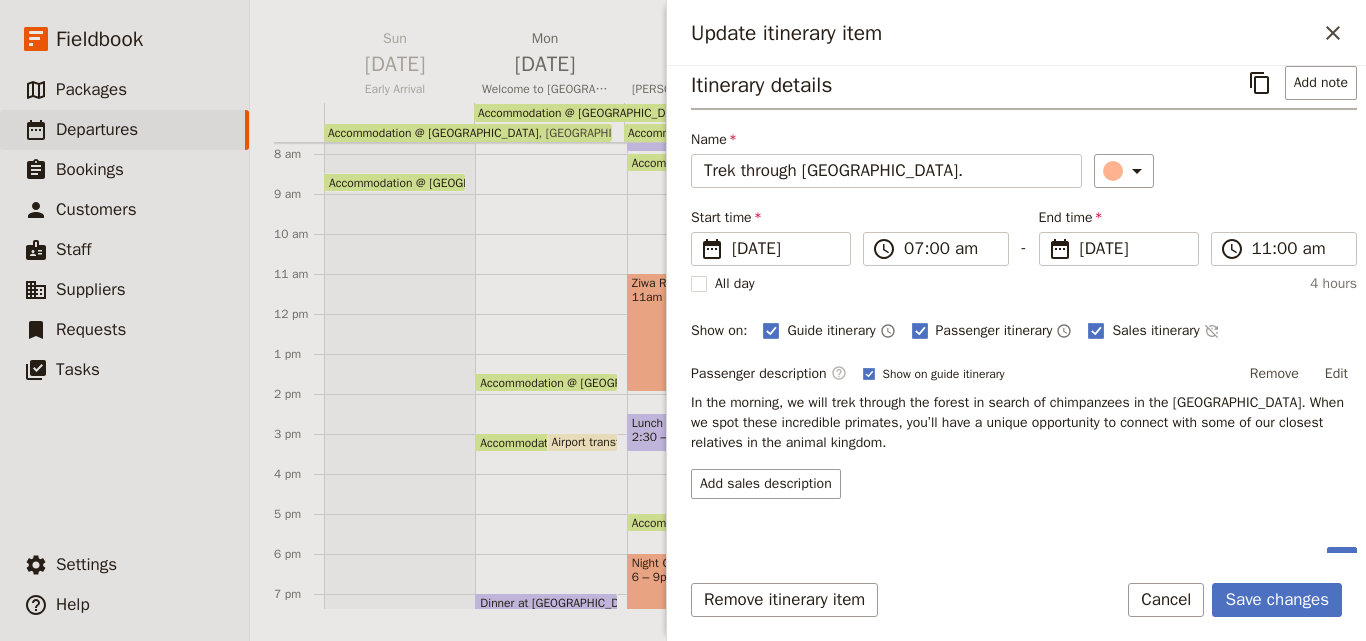click on "Itinerary details ​ Add note Name Trek through Kalinzu Forest Reserve. ​ Start time ​ 2 Aug 2025 02/08/2025 2025-08-02 07:00 ​ 07:00 am - End time ​ 2 Aug 2025 02/08/2025 2025-08-02 11:00 ​ 11:00 am All day 4 hours Show on: Guide itinerary ​ Passenger itinerary ​ Sales itinerary ​ Passenger description ​ Show on guide itinerary Remove Edit In the morning, we will trek through the forest in search of chimpanzees in the Karinzu Forest Reserve. When we spot these incredible primates, you’ll have a unique opportunity to connect with some of our closest relatives in the animal kingdom. Add sales description Services ​ ​ Remove itinerary item Save changes Cancel" at bounding box center (1016, 353) 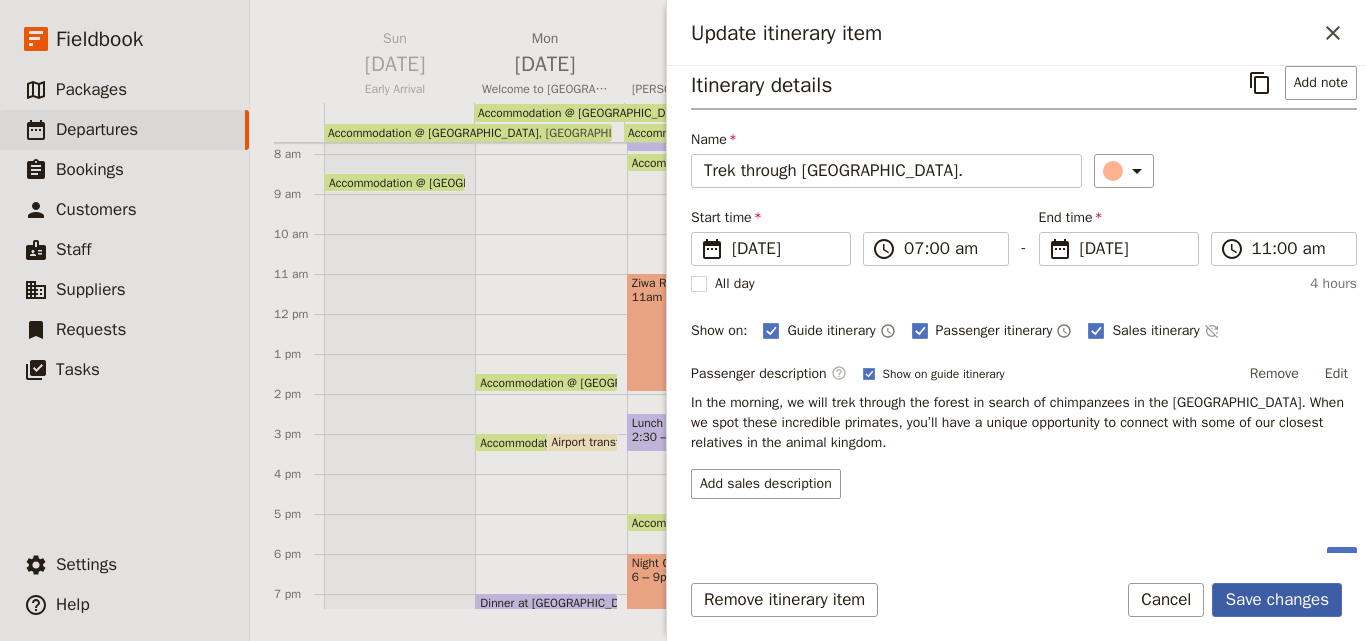 click on "Save changes" at bounding box center (1277, 600) 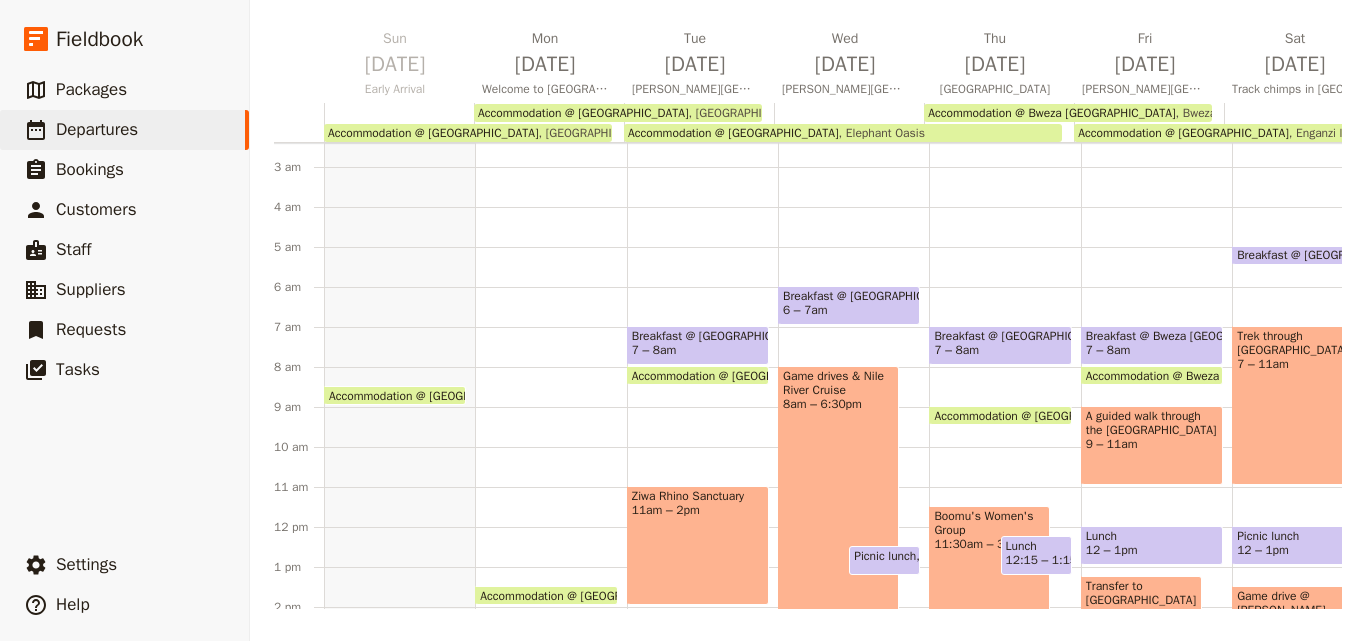 scroll, scrollTop: 200, scrollLeft: 0, axis: vertical 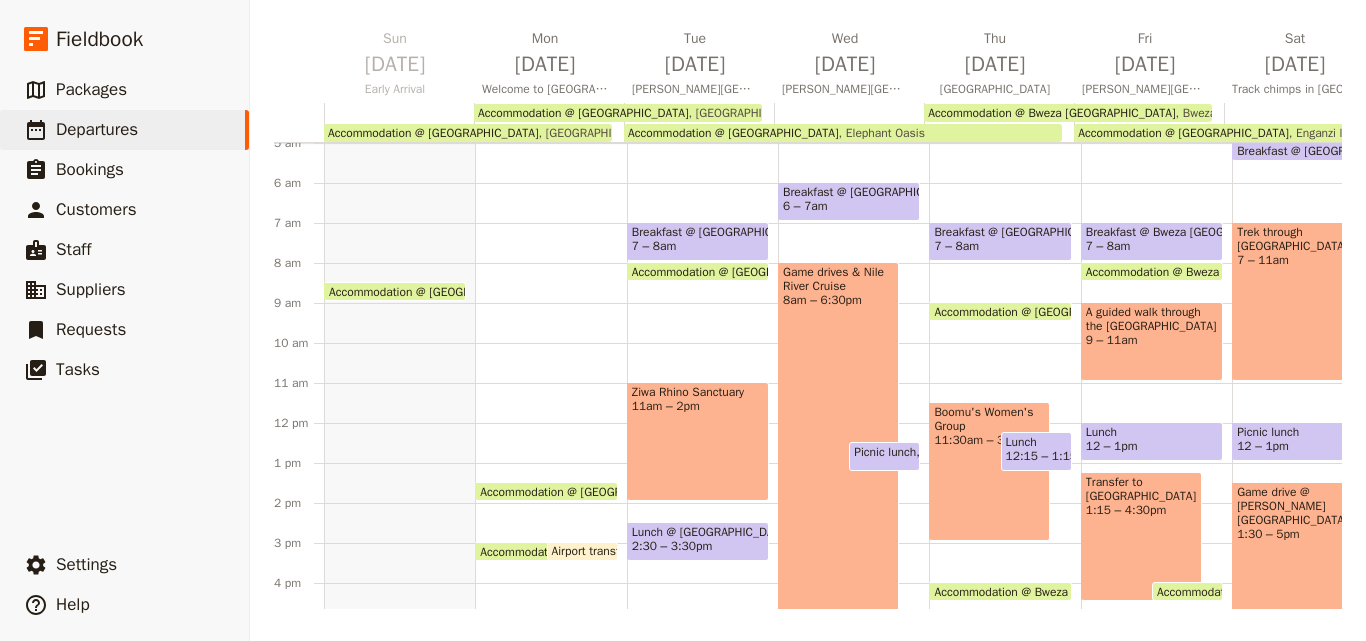 click on "Accommodation @ [GEOGRAPHIC_DATA]" at bounding box center [741, 271] 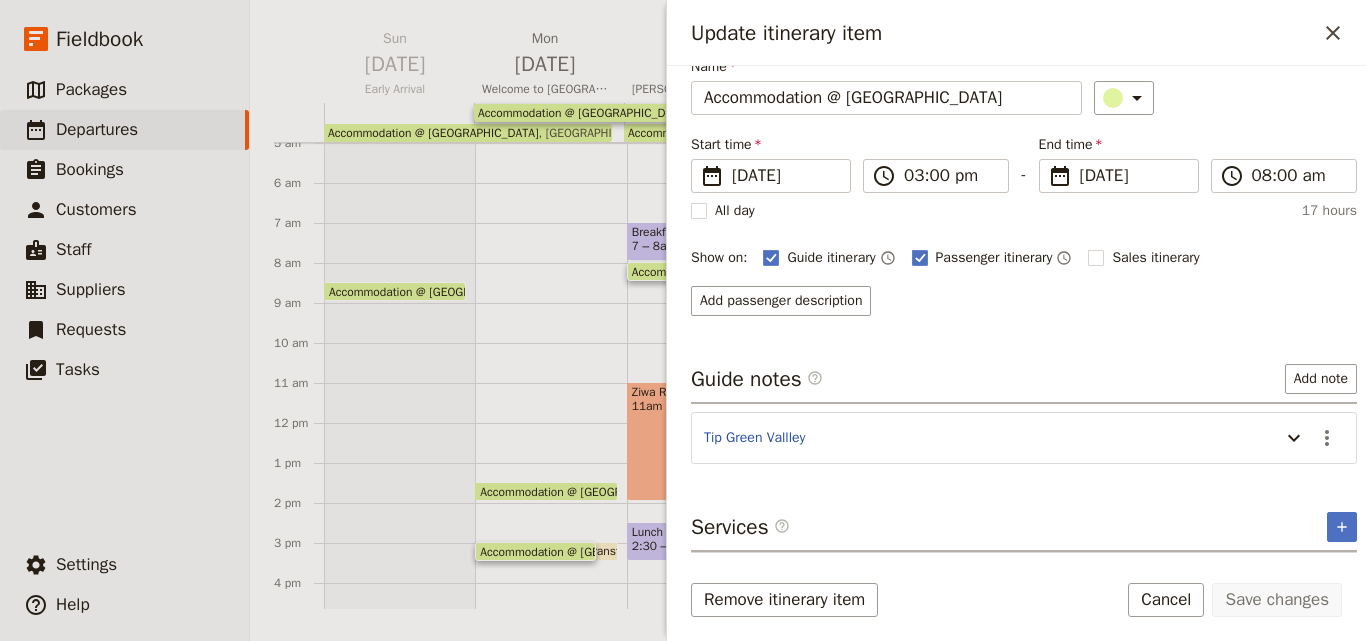 scroll, scrollTop: 158, scrollLeft: 0, axis: vertical 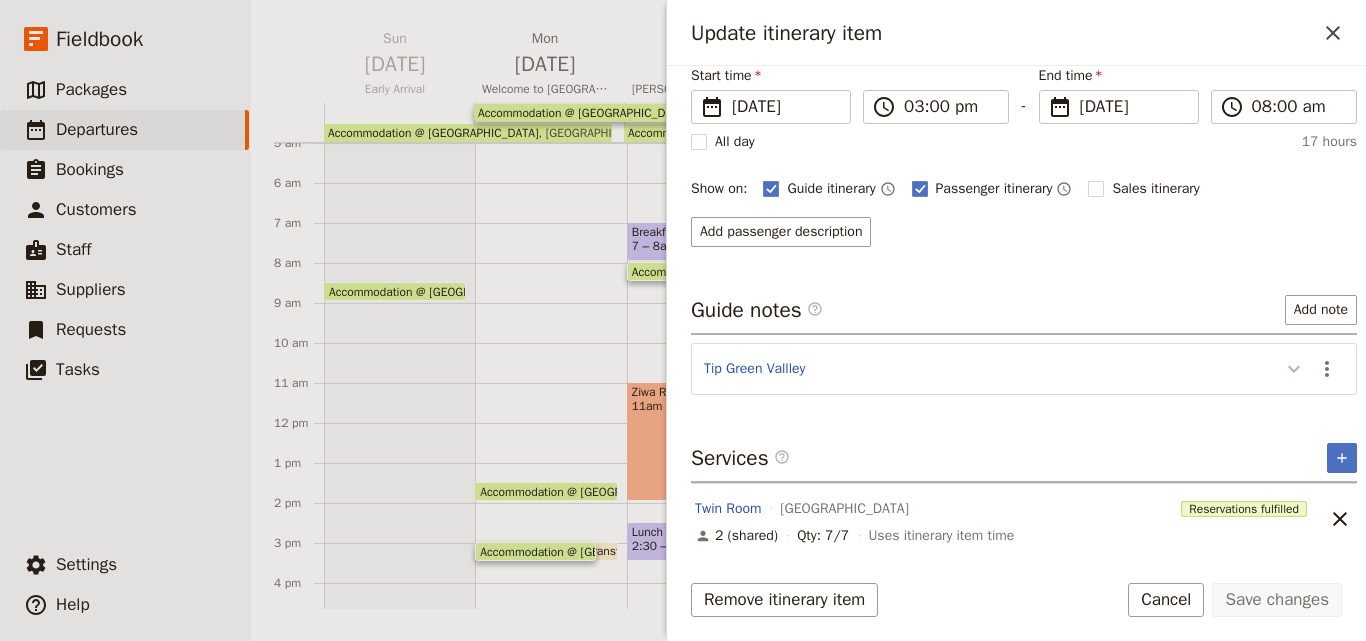 click 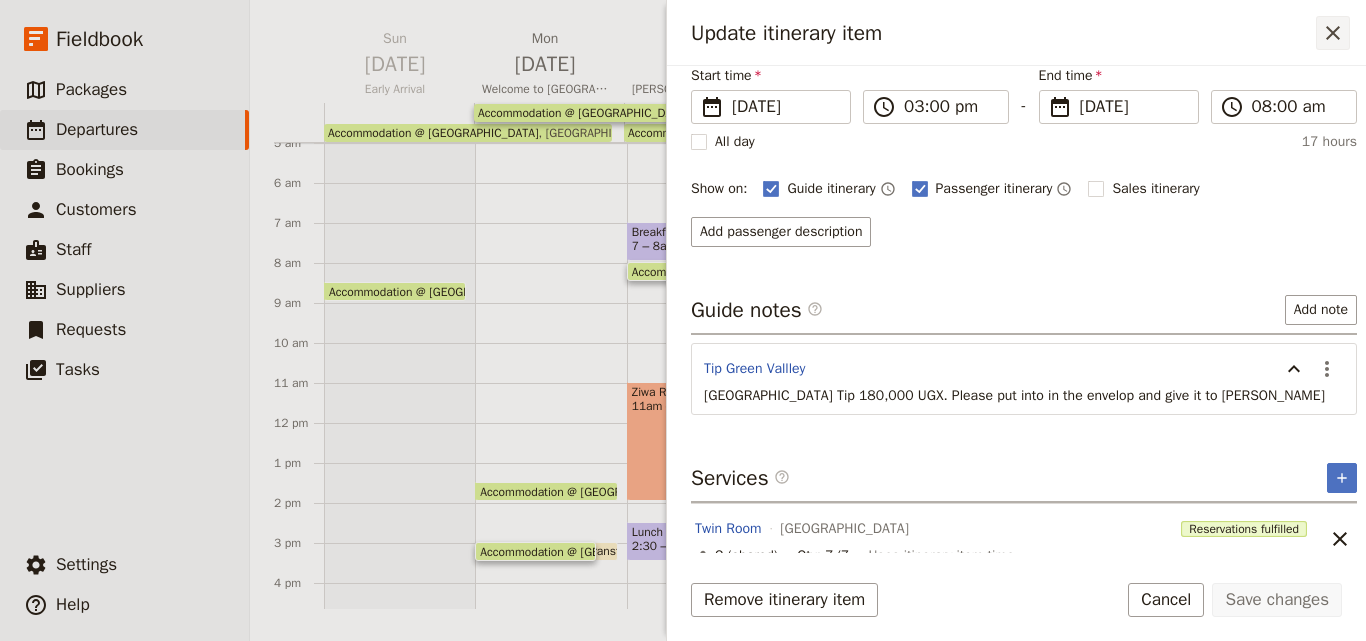click 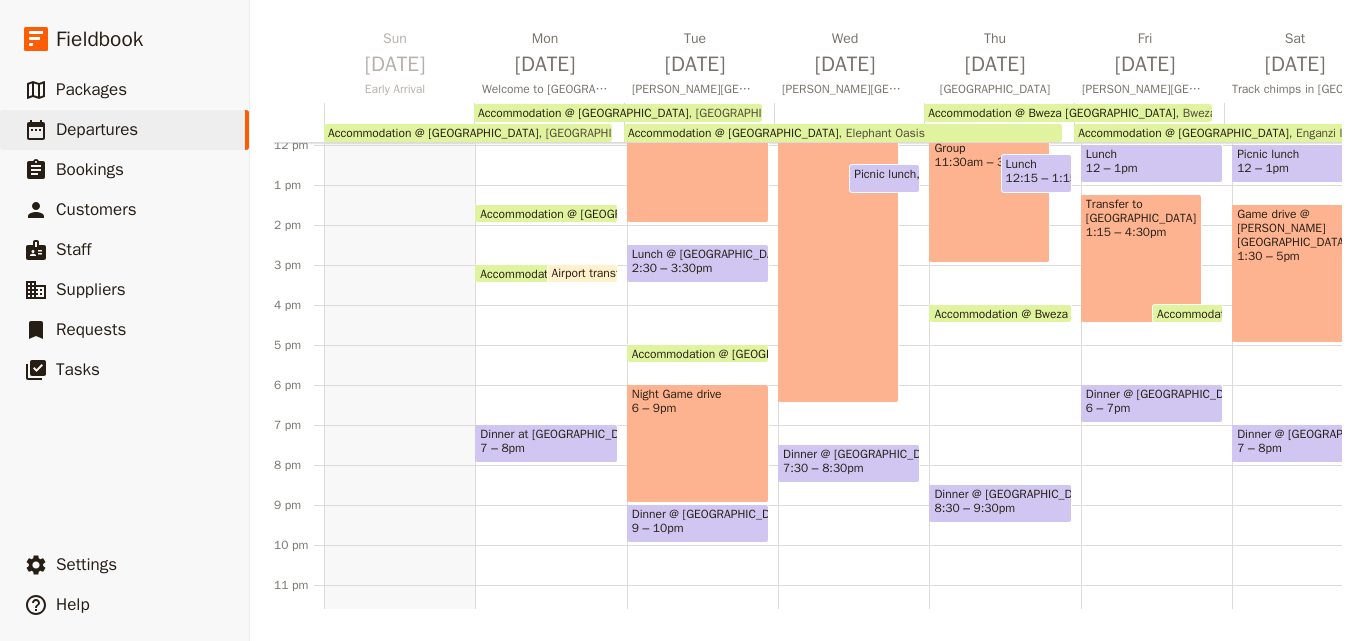 scroll, scrollTop: 500, scrollLeft: 0, axis: vertical 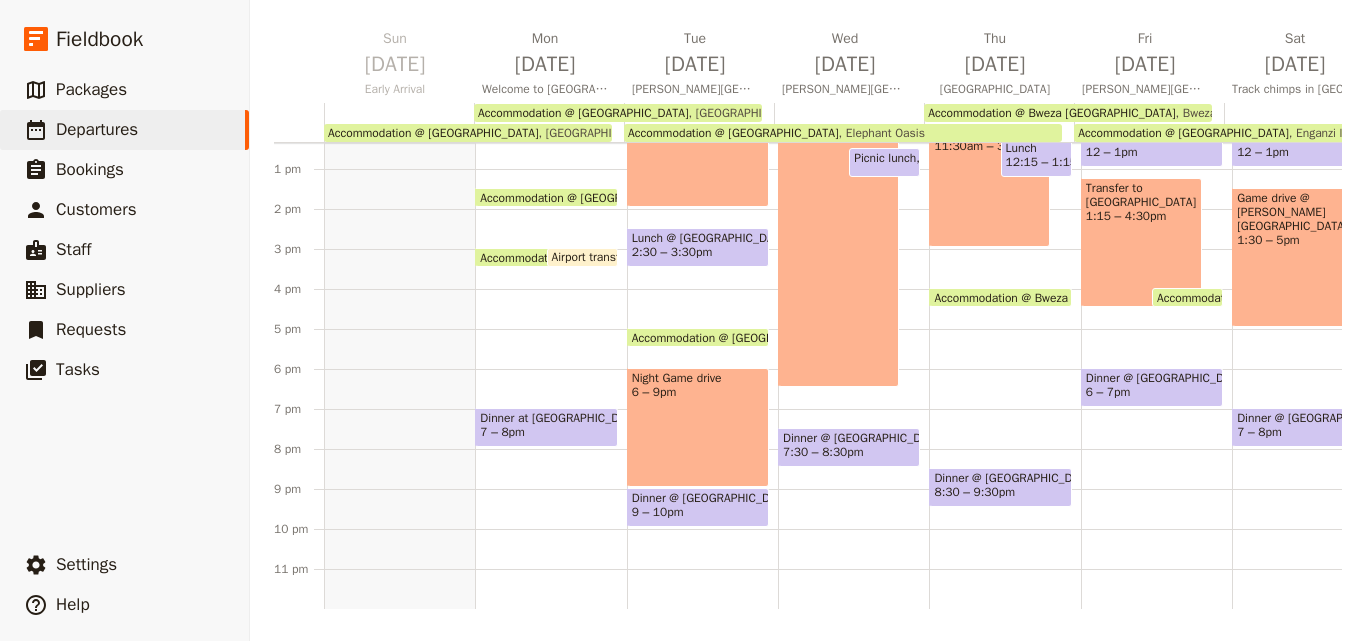 click on "Accommodation @  [GEOGRAPHIC_DATA]" at bounding box center (1266, 297) 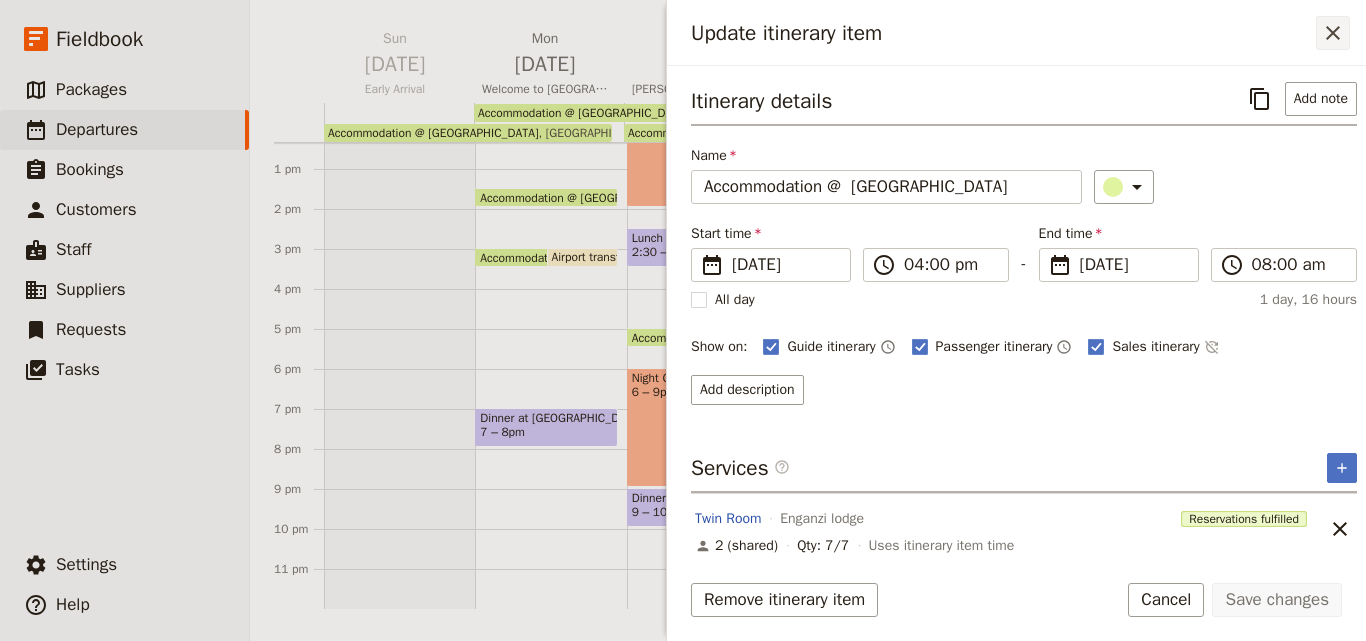 click 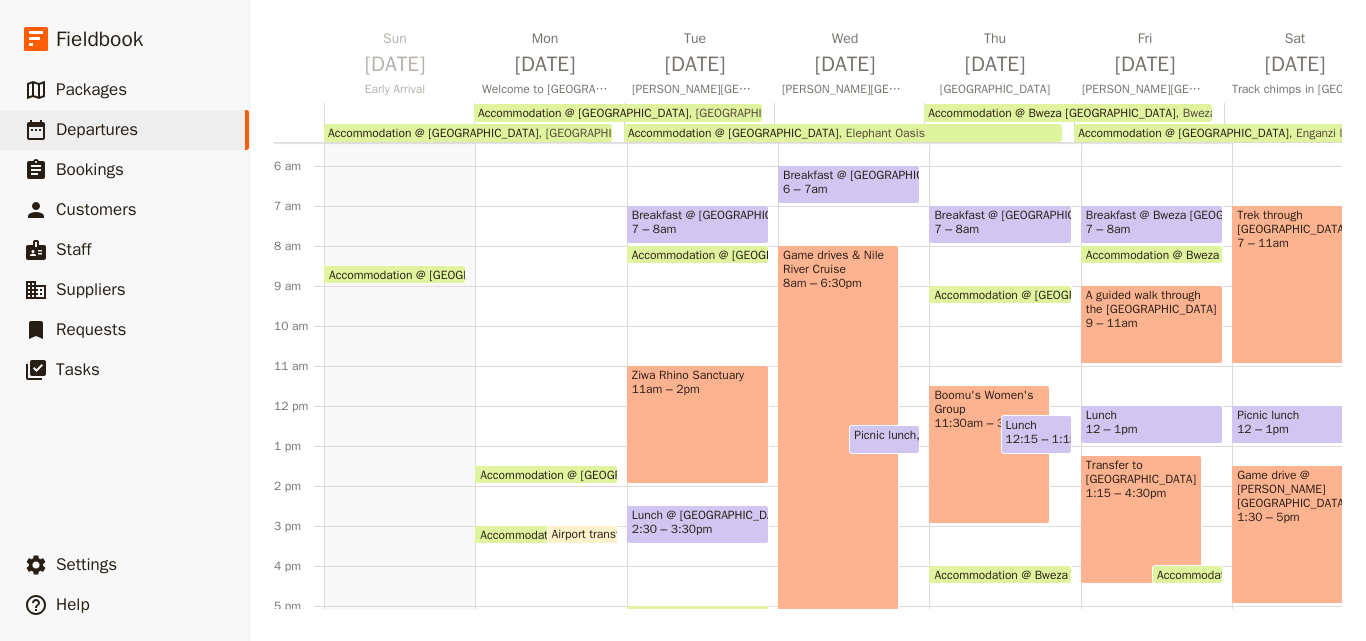 scroll, scrollTop: 100, scrollLeft: 0, axis: vertical 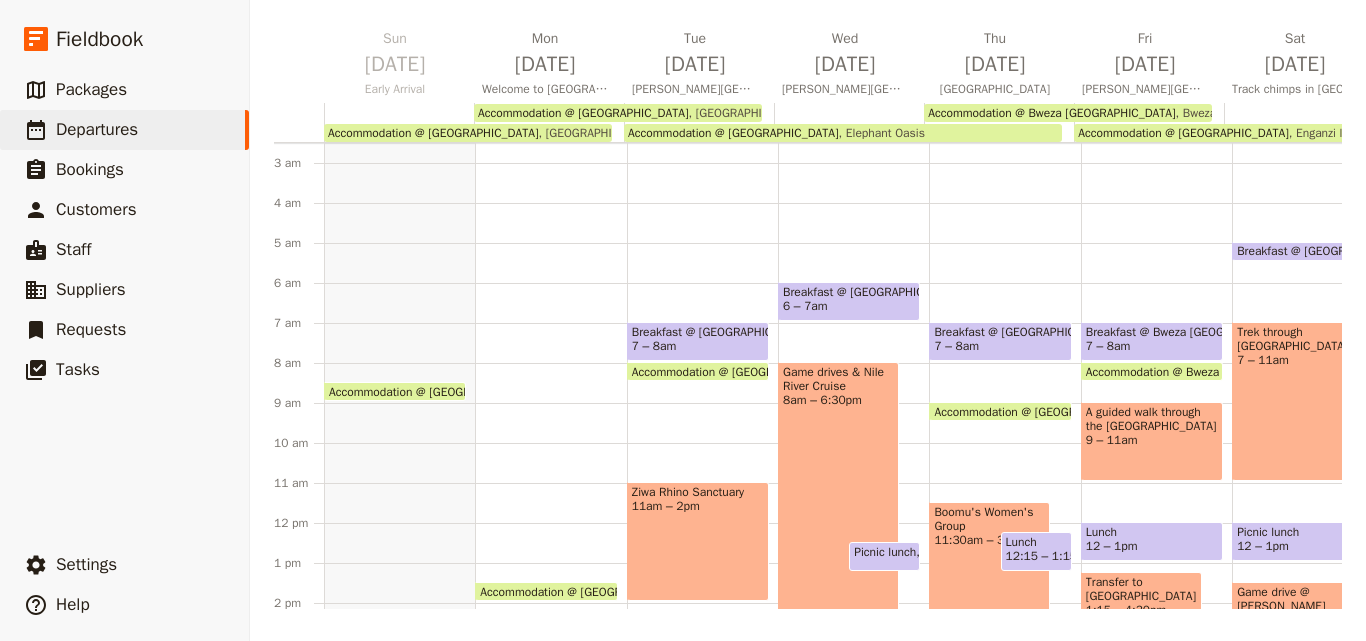 click on "Accommodation @  Bweza [GEOGRAPHIC_DATA]" at bounding box center [1213, 371] 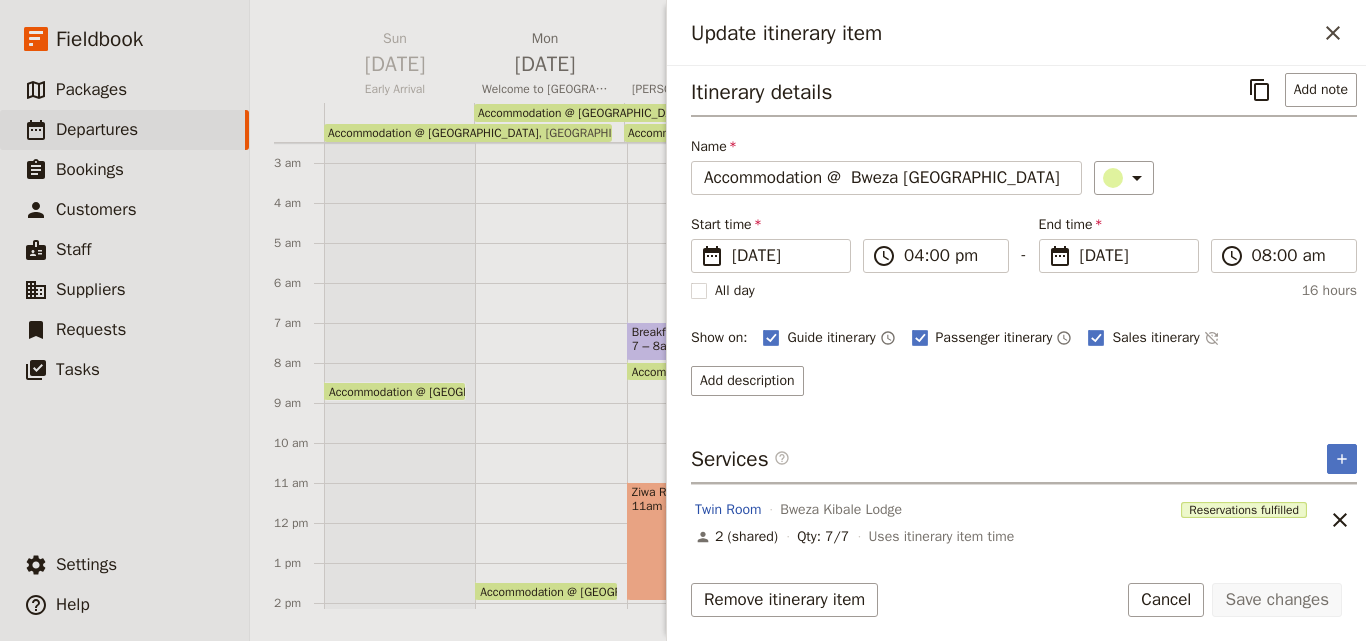 scroll, scrollTop: 0, scrollLeft: 0, axis: both 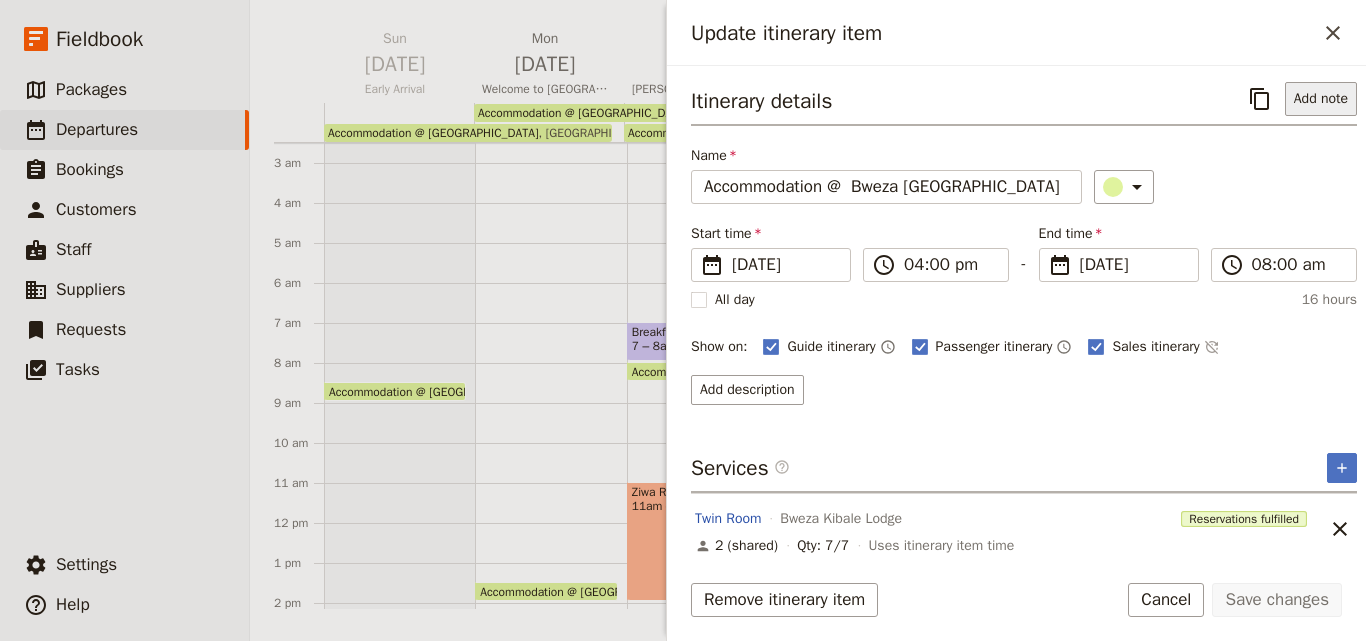 click on "Add note" at bounding box center (1321, 99) 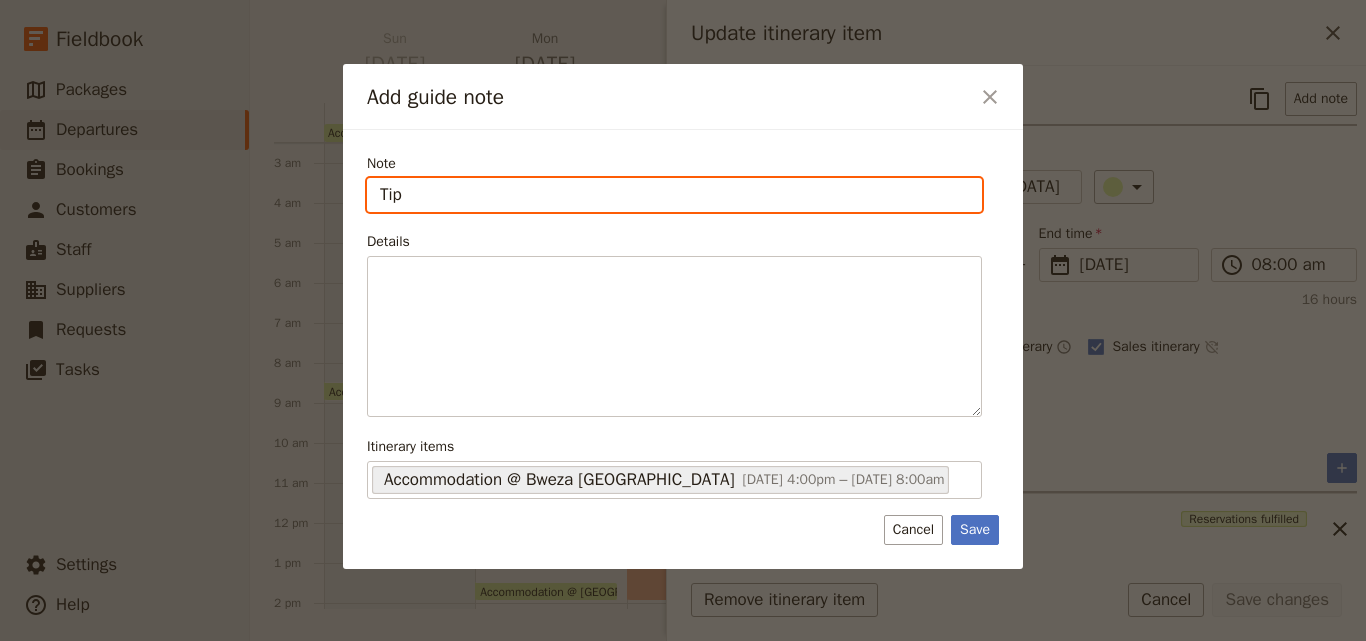 paste on "Enganzi Lodge" 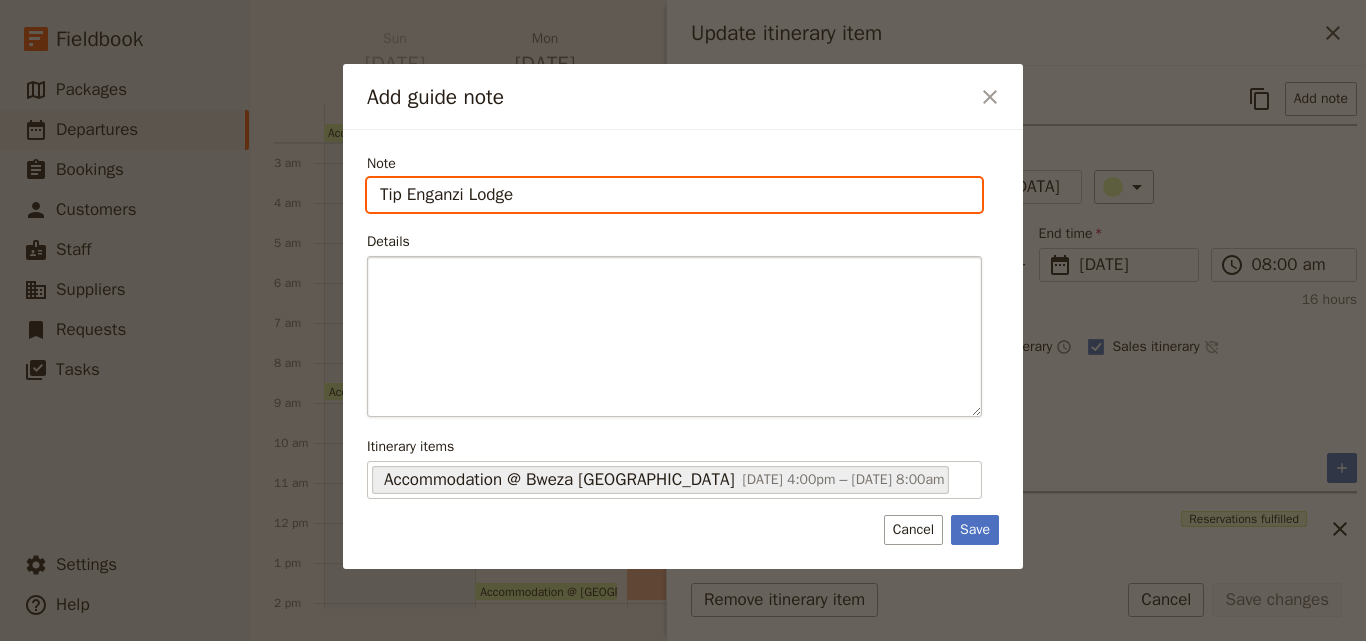 type on "Tip Enganzi Lodge" 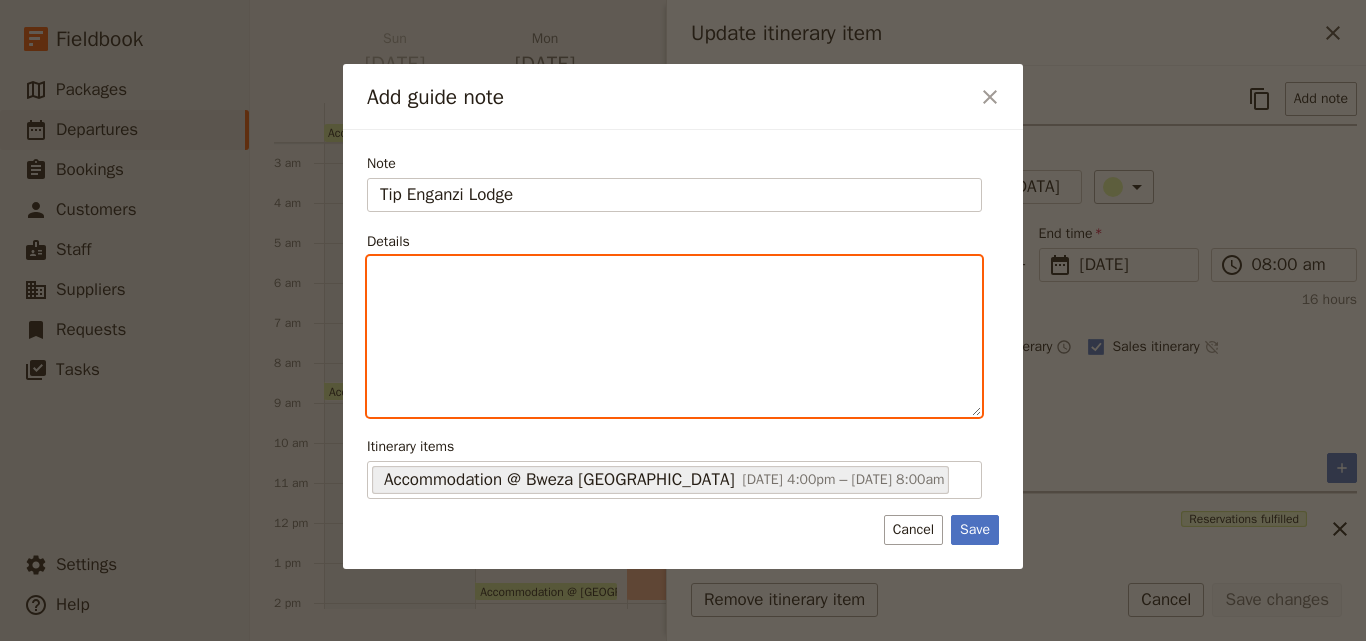 click at bounding box center (674, 275) 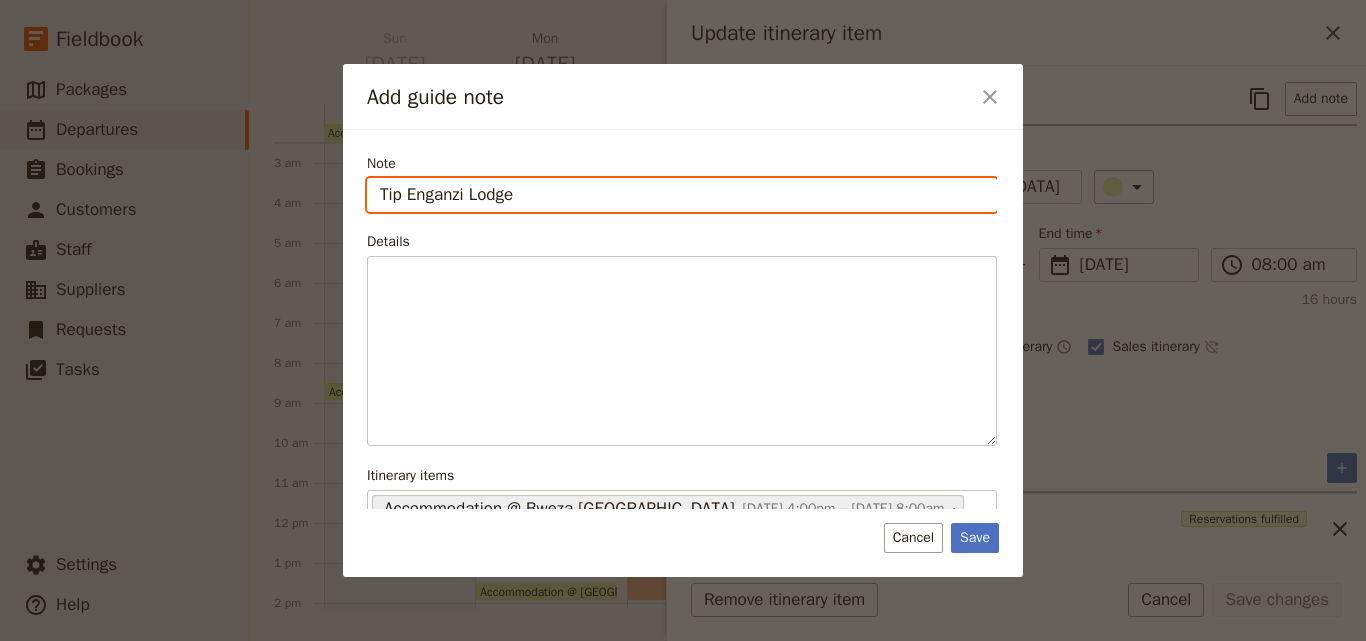 drag, startPoint x: 379, startPoint y: 195, endPoint x: 522, endPoint y: 200, distance: 143.08739 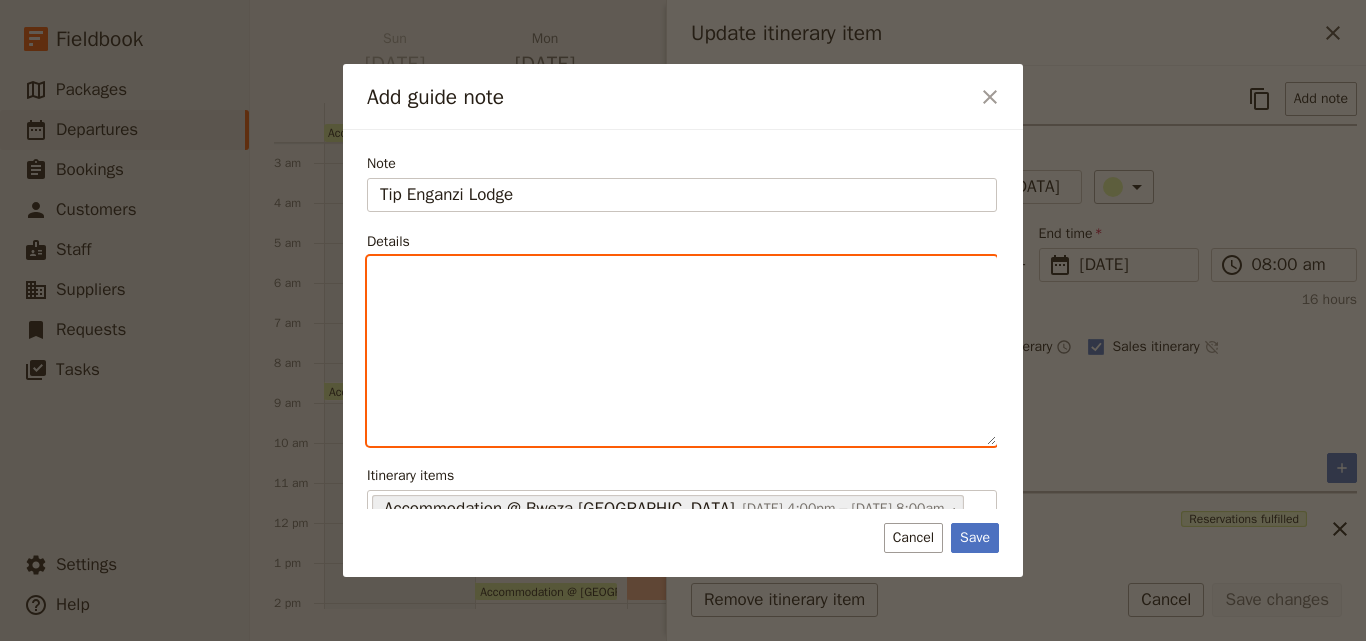click at bounding box center (682, 275) 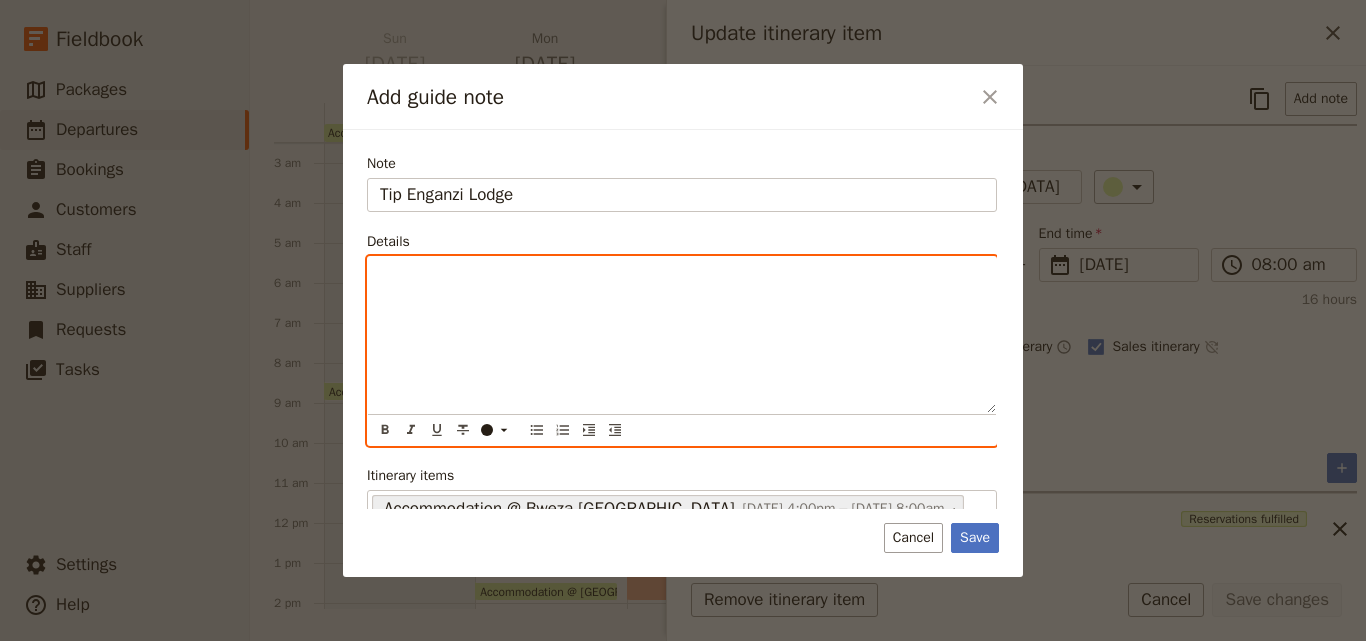 paste 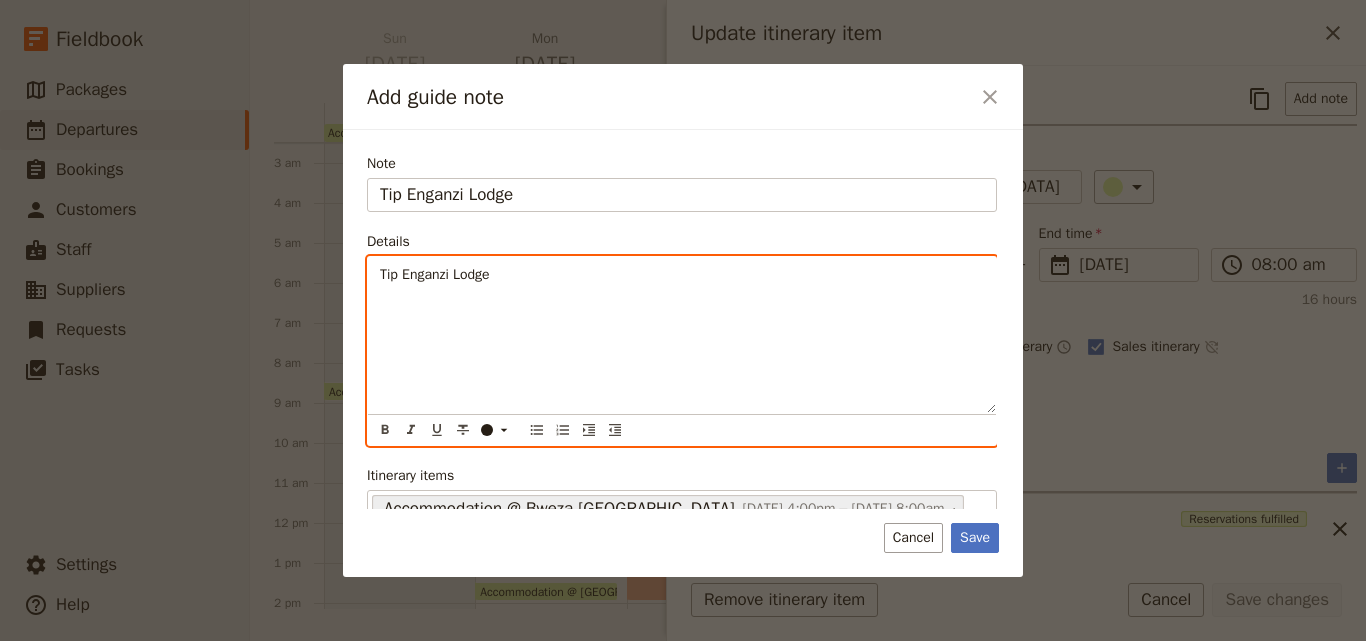 type 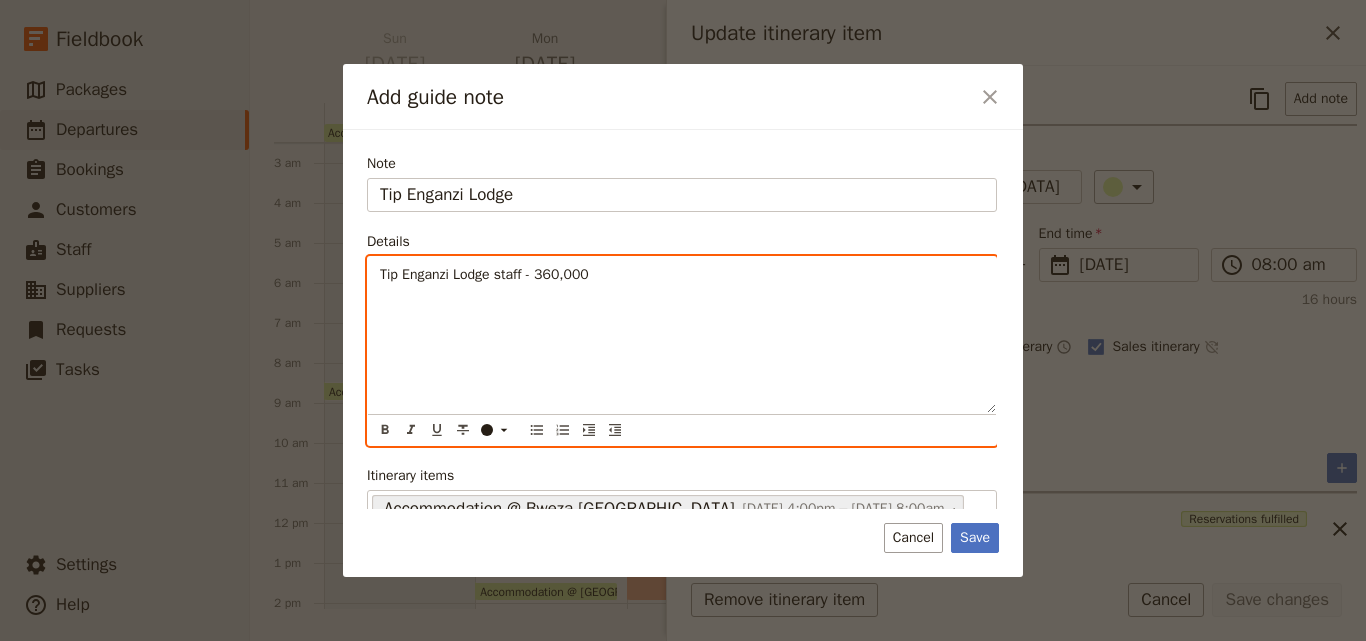 click on "Tip Enganzi Lodge staff - 360,000" at bounding box center [484, 274] 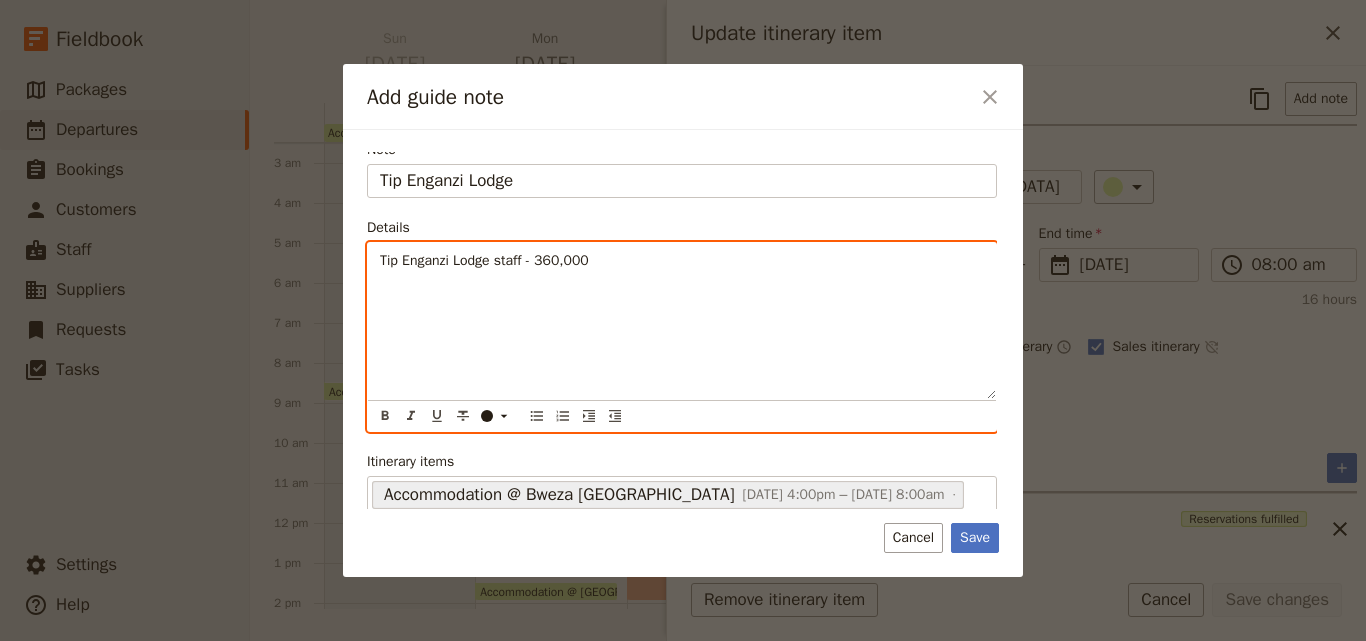 scroll, scrollTop: 21, scrollLeft: 0, axis: vertical 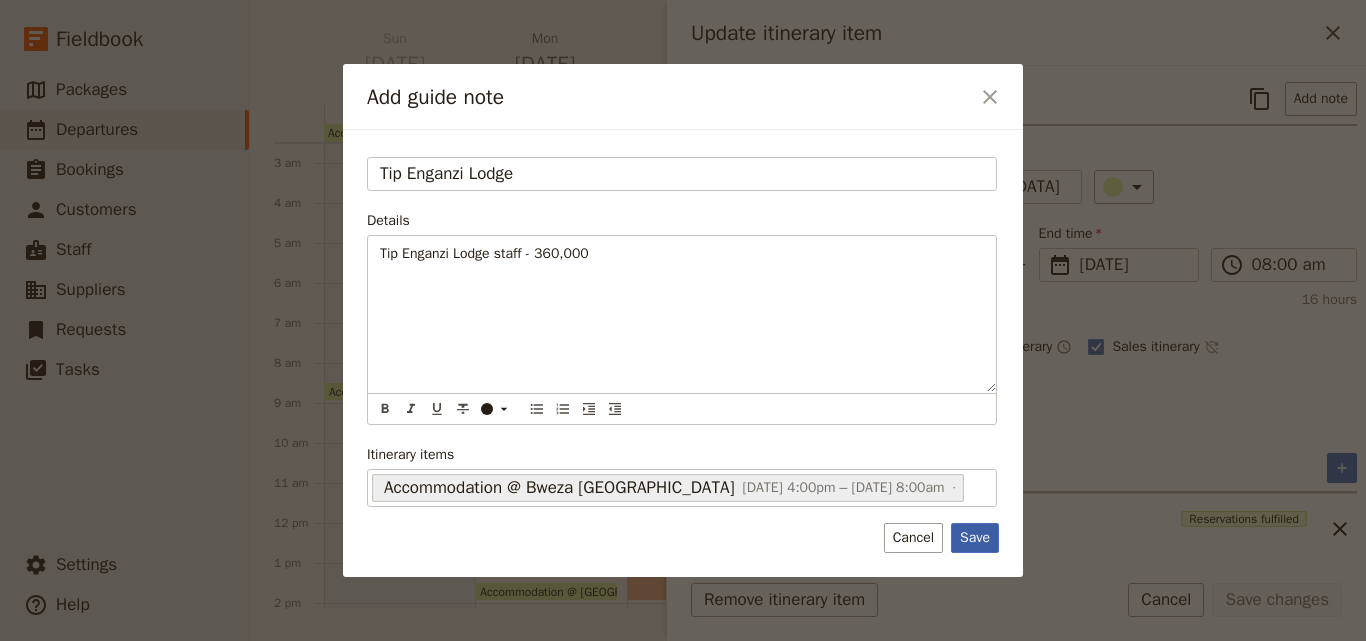 click on "Save" at bounding box center [975, 538] 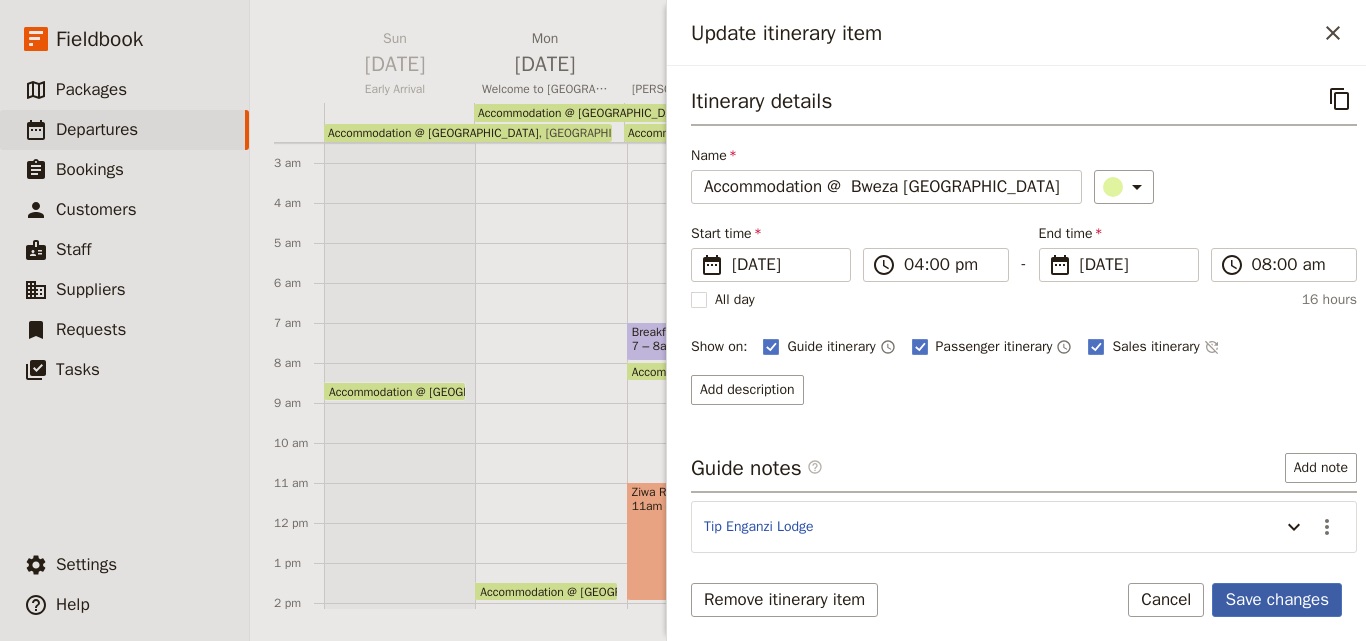click on "Save changes" at bounding box center (1277, 600) 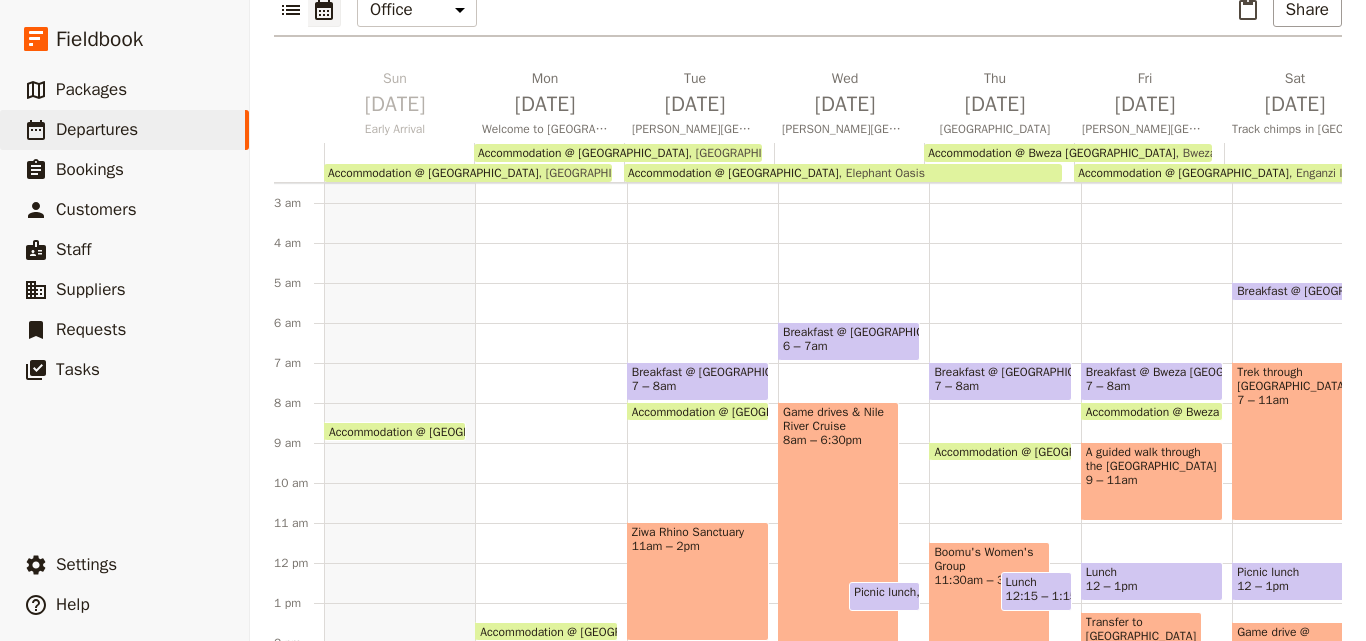 click on "Accommodation @ [GEOGRAPHIC_DATA]" at bounding box center (741, 411) 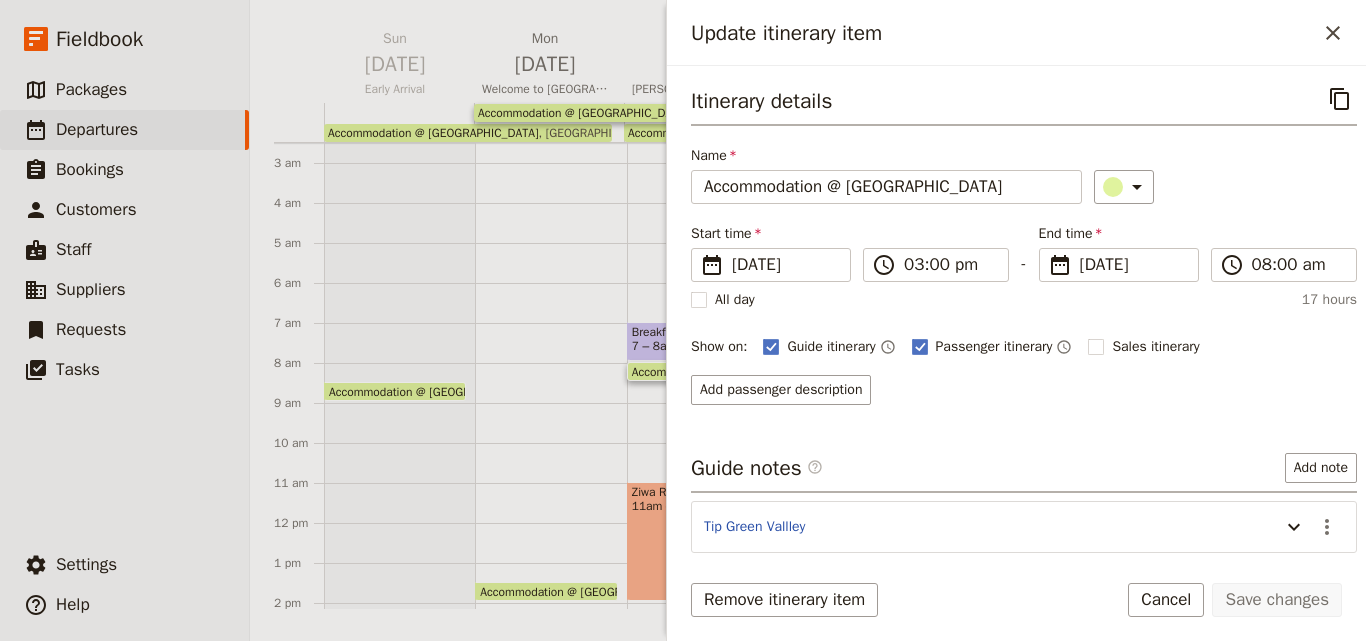 scroll, scrollTop: 158, scrollLeft: 0, axis: vertical 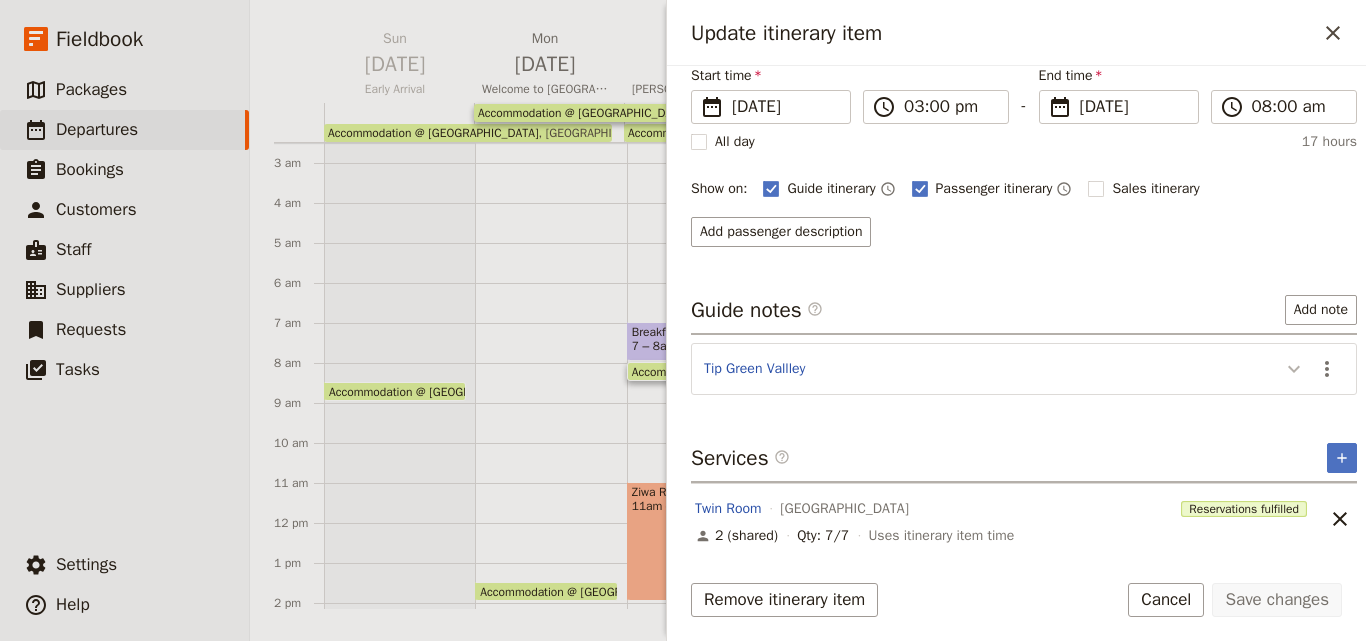 click 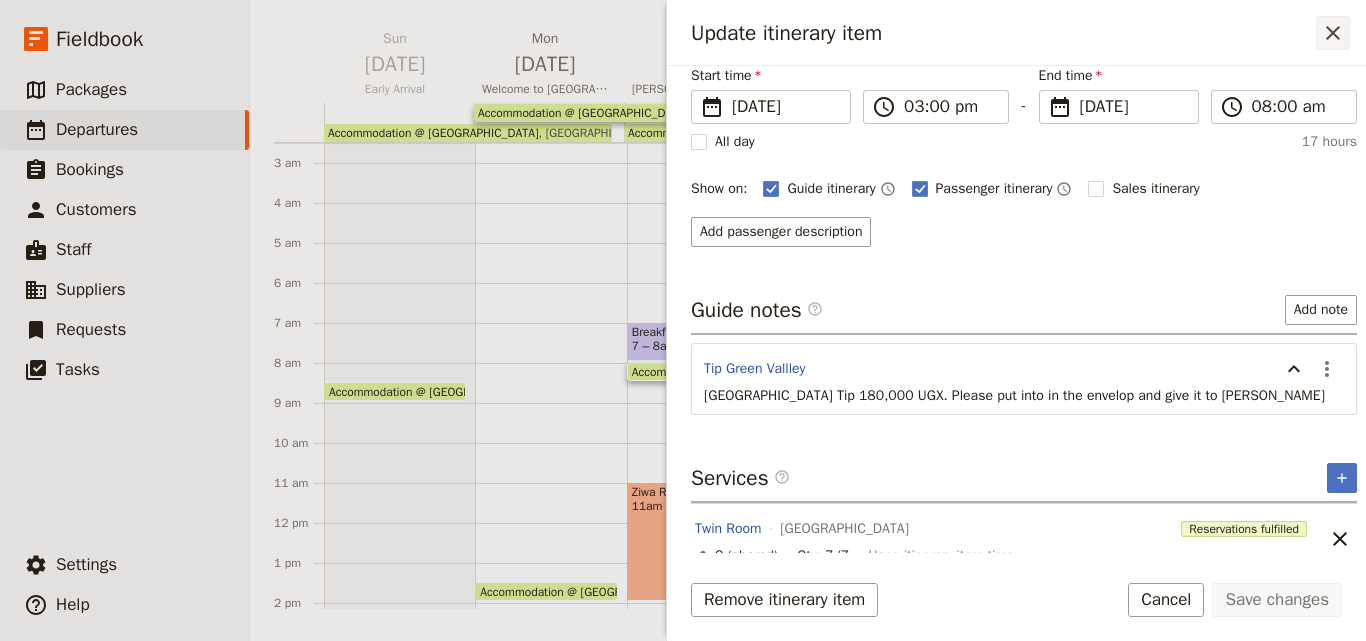 click 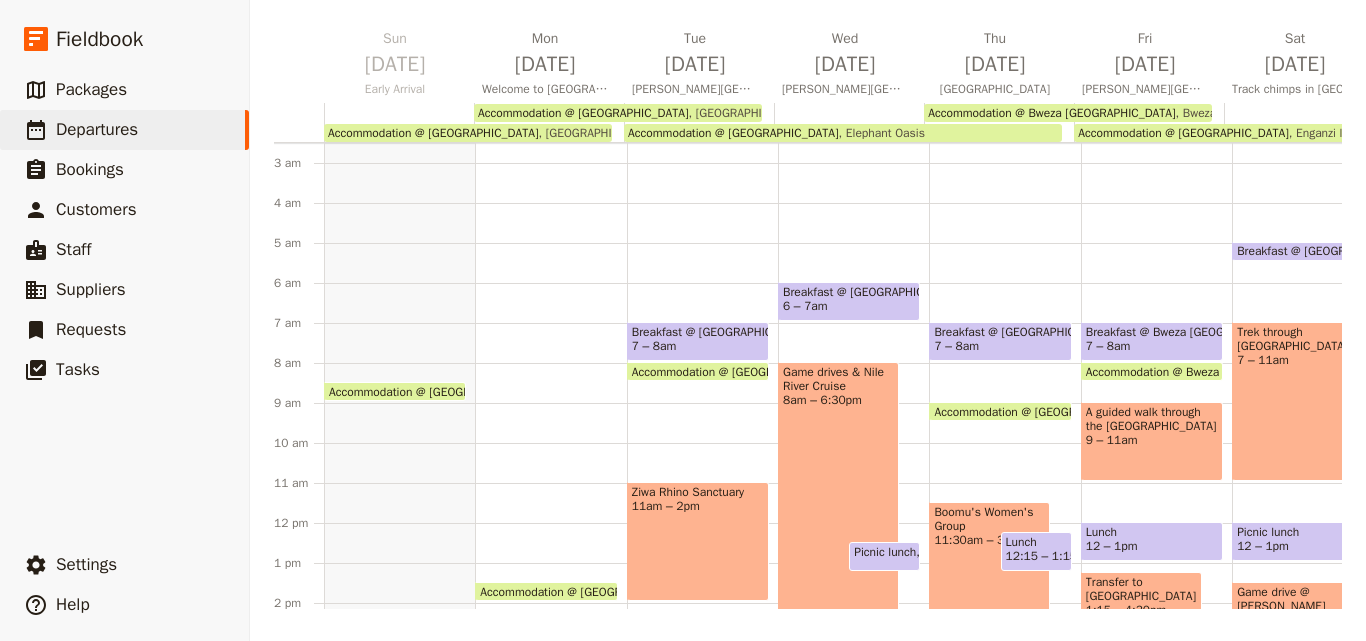 click on "Accommodation @ [GEOGRAPHIC_DATA]" at bounding box center [1043, 411] 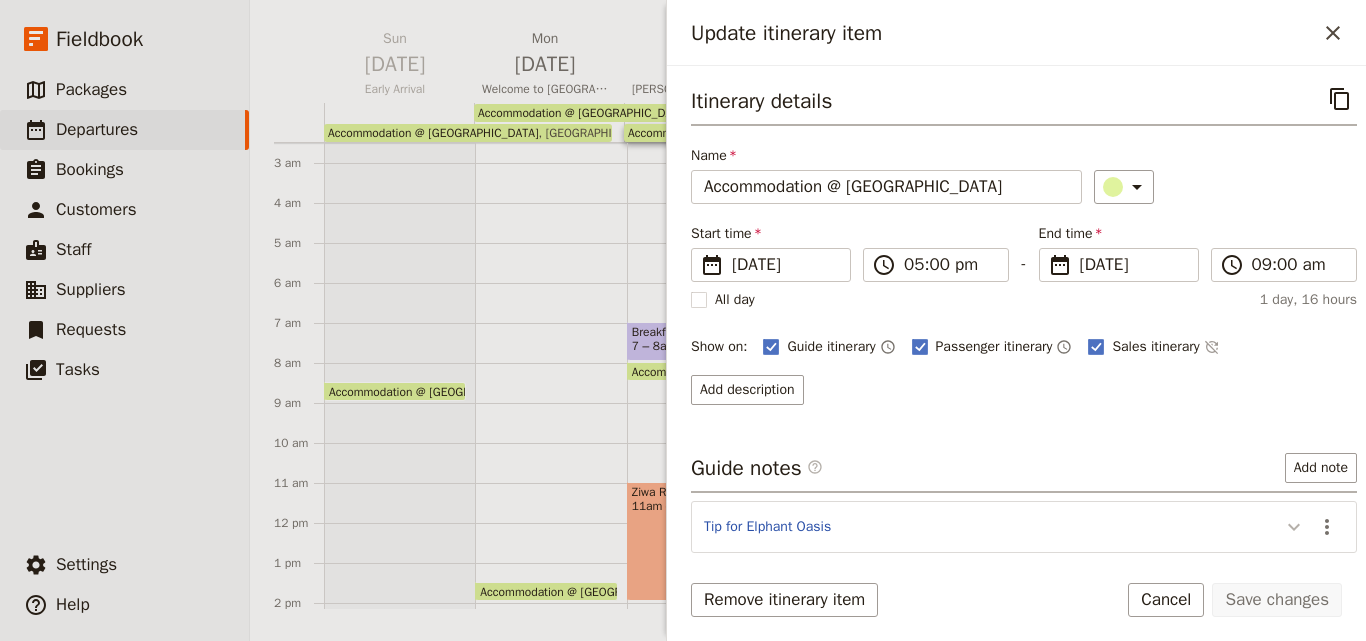 click at bounding box center (1294, 526) 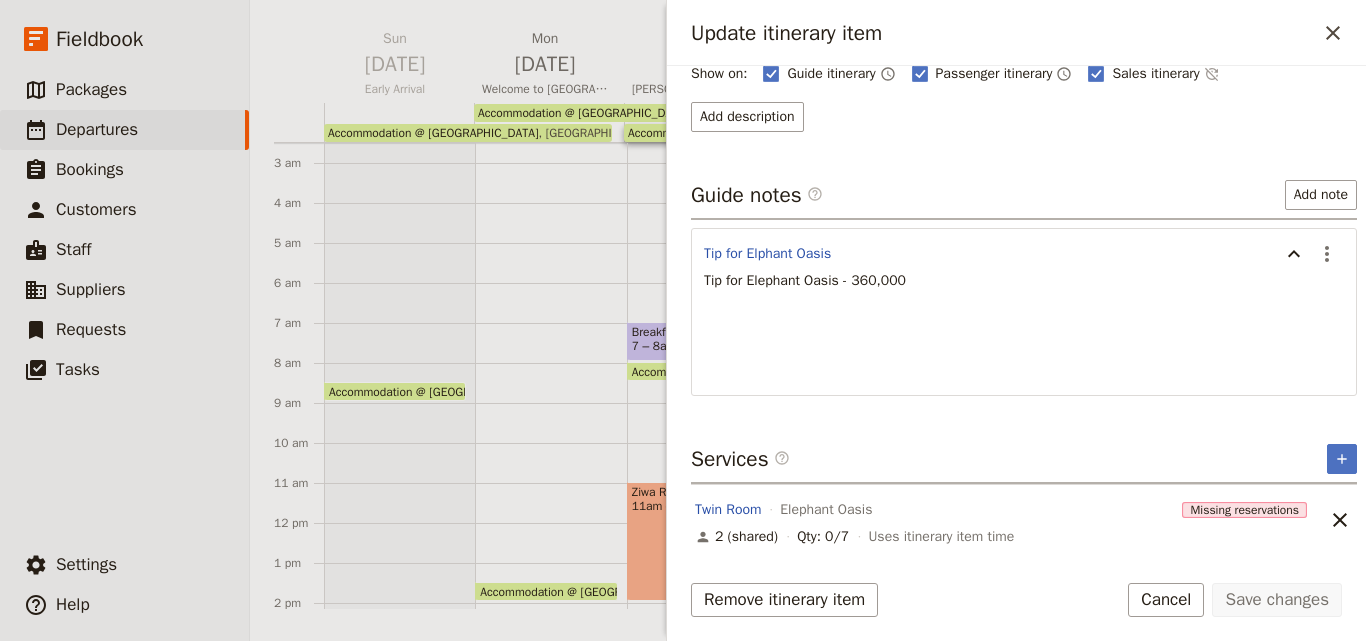 scroll, scrollTop: 274, scrollLeft: 0, axis: vertical 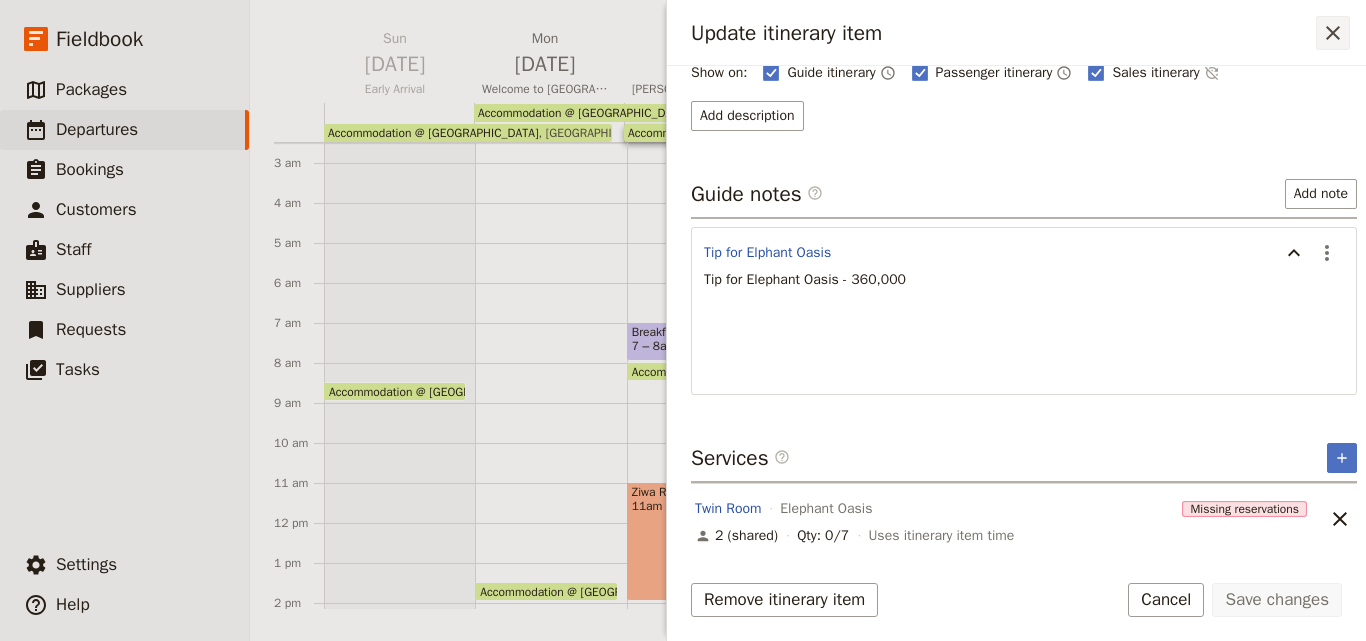 click on "​" at bounding box center (1333, 33) 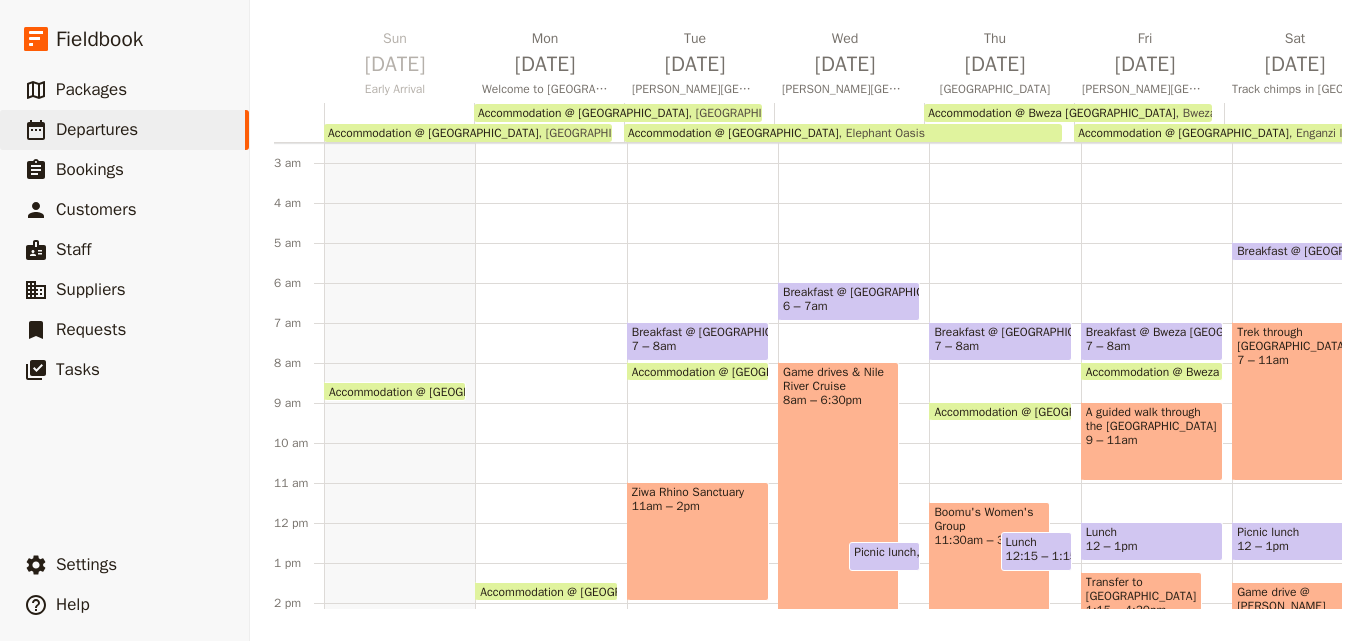 click on "Accommodation @  Bweza [GEOGRAPHIC_DATA]" at bounding box center (1213, 371) 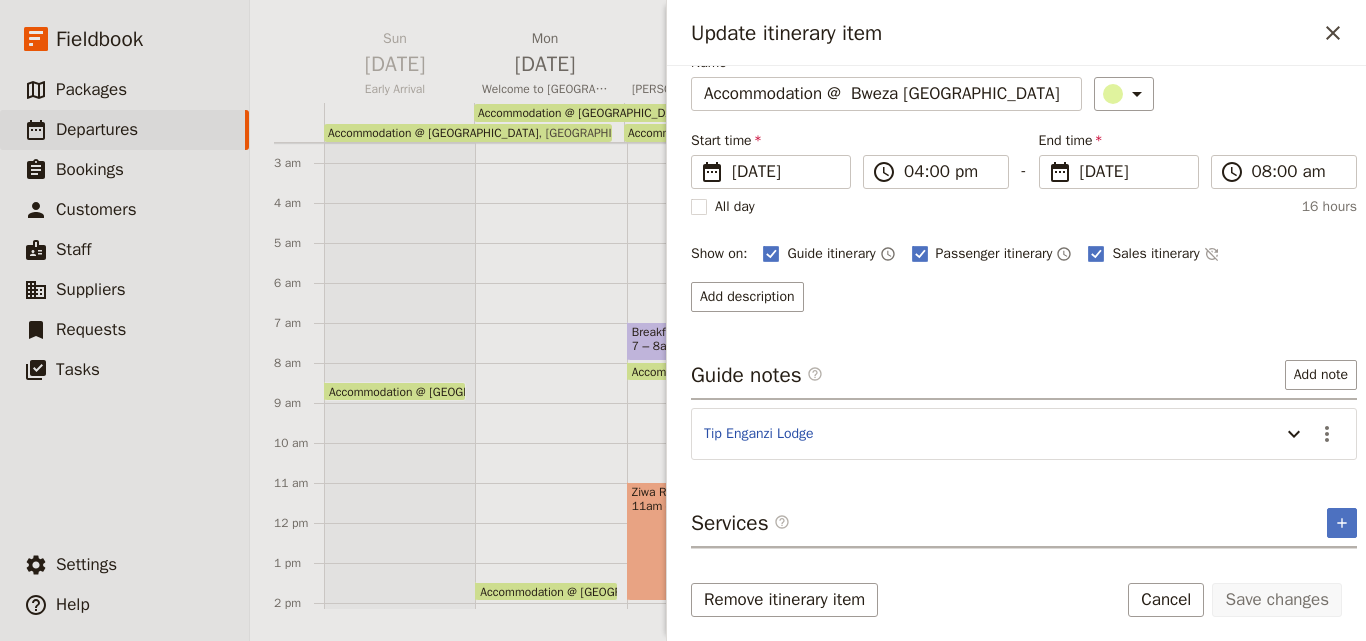 scroll, scrollTop: 158, scrollLeft: 0, axis: vertical 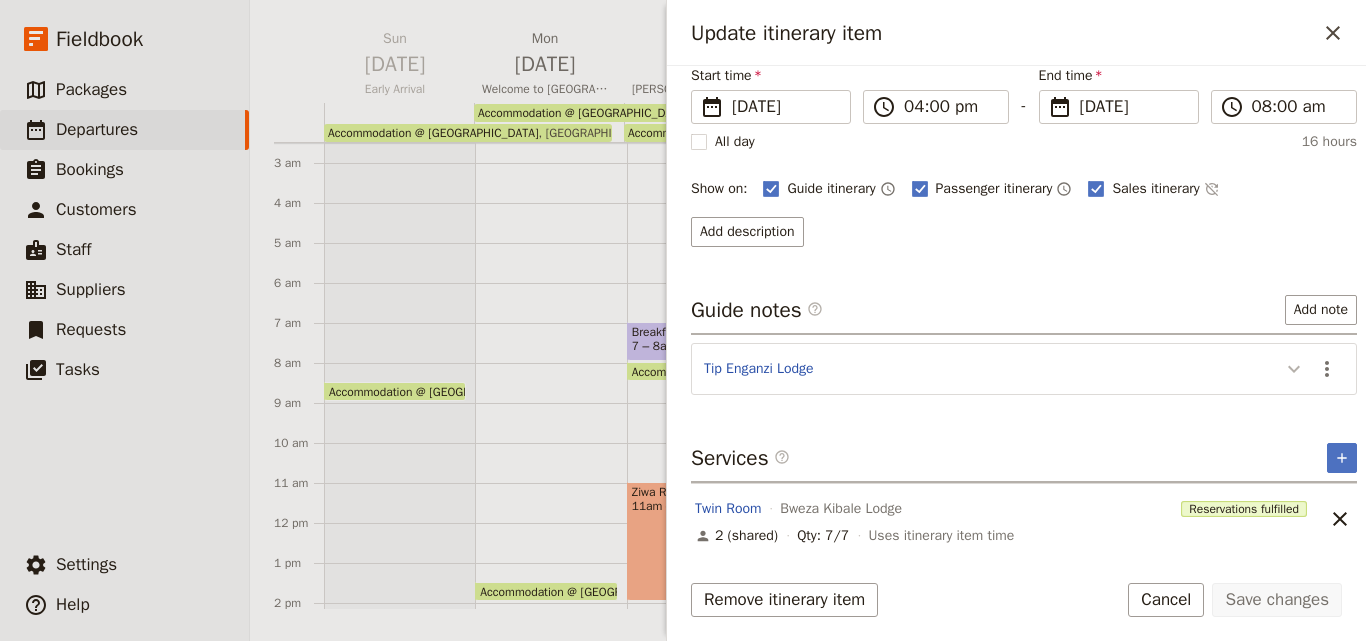 click 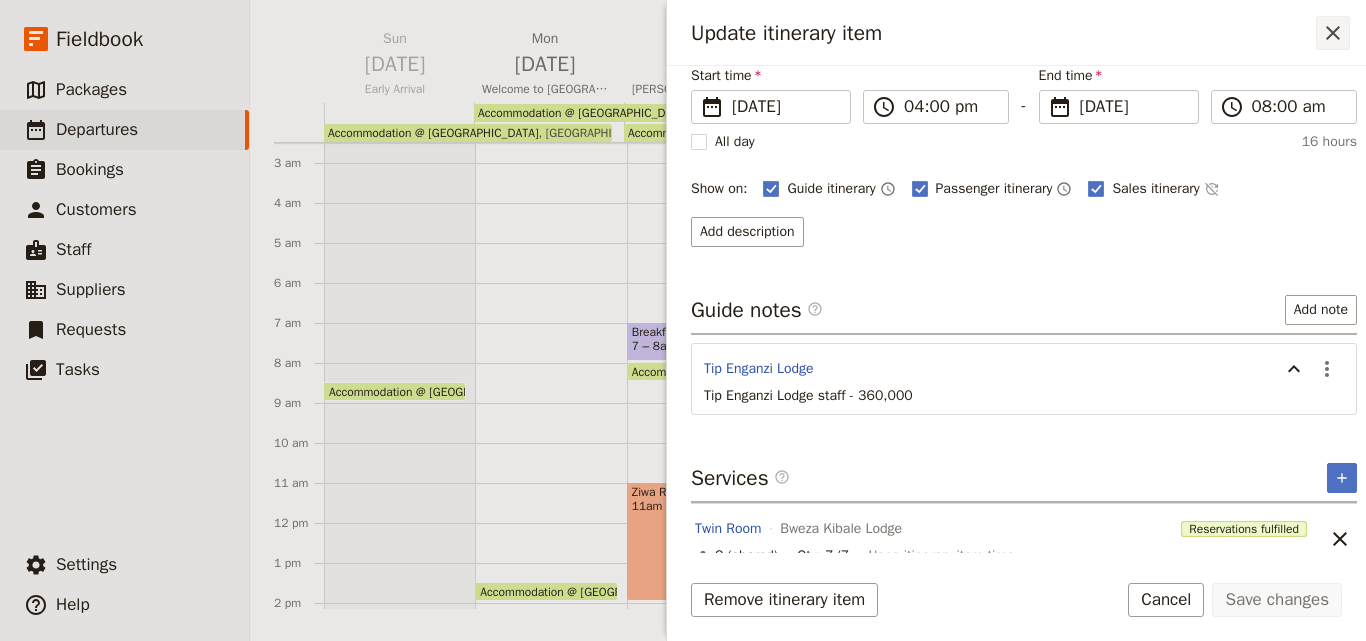 click on "​" at bounding box center (1333, 33) 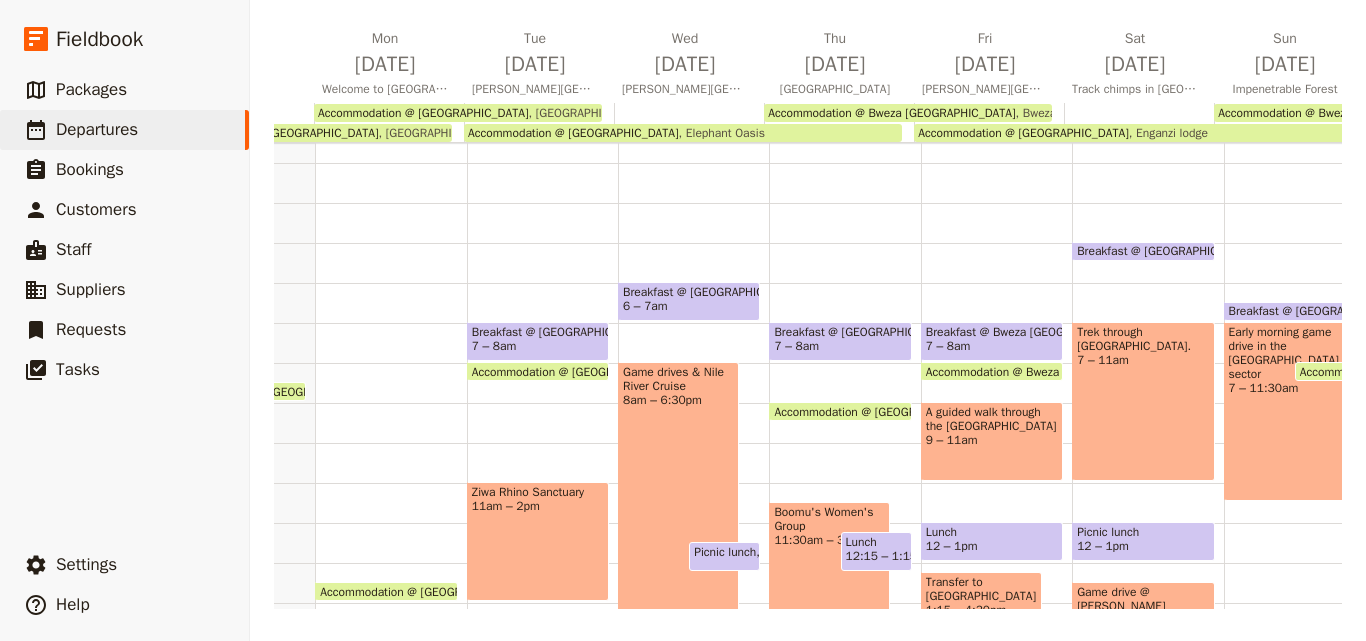 scroll, scrollTop: 0, scrollLeft: 200, axis: horizontal 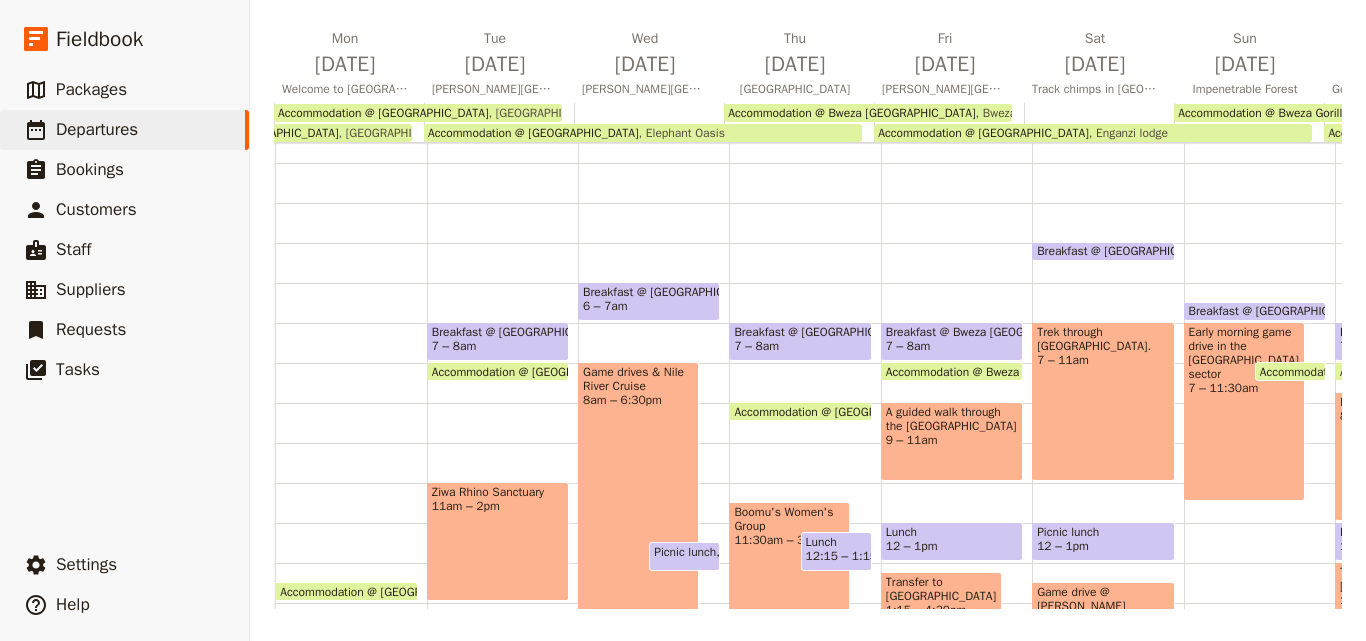 click on "Accommodation @  Bweza [GEOGRAPHIC_DATA]" at bounding box center [1013, 371] 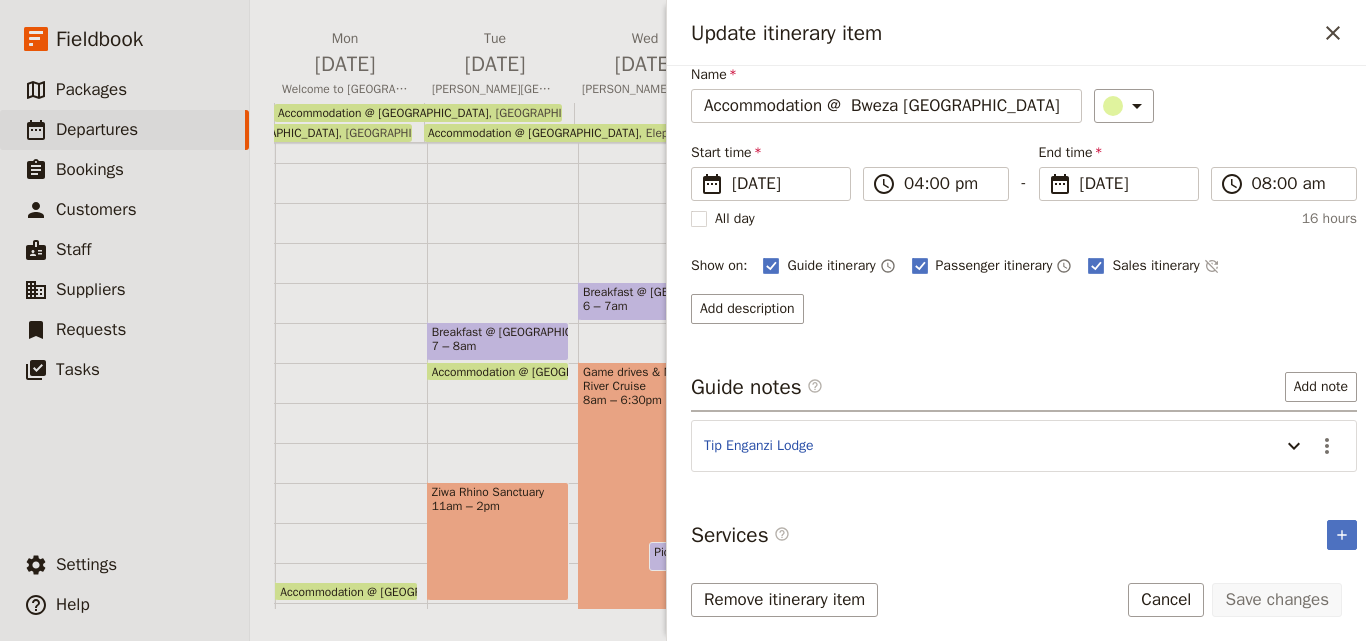 scroll, scrollTop: 158, scrollLeft: 0, axis: vertical 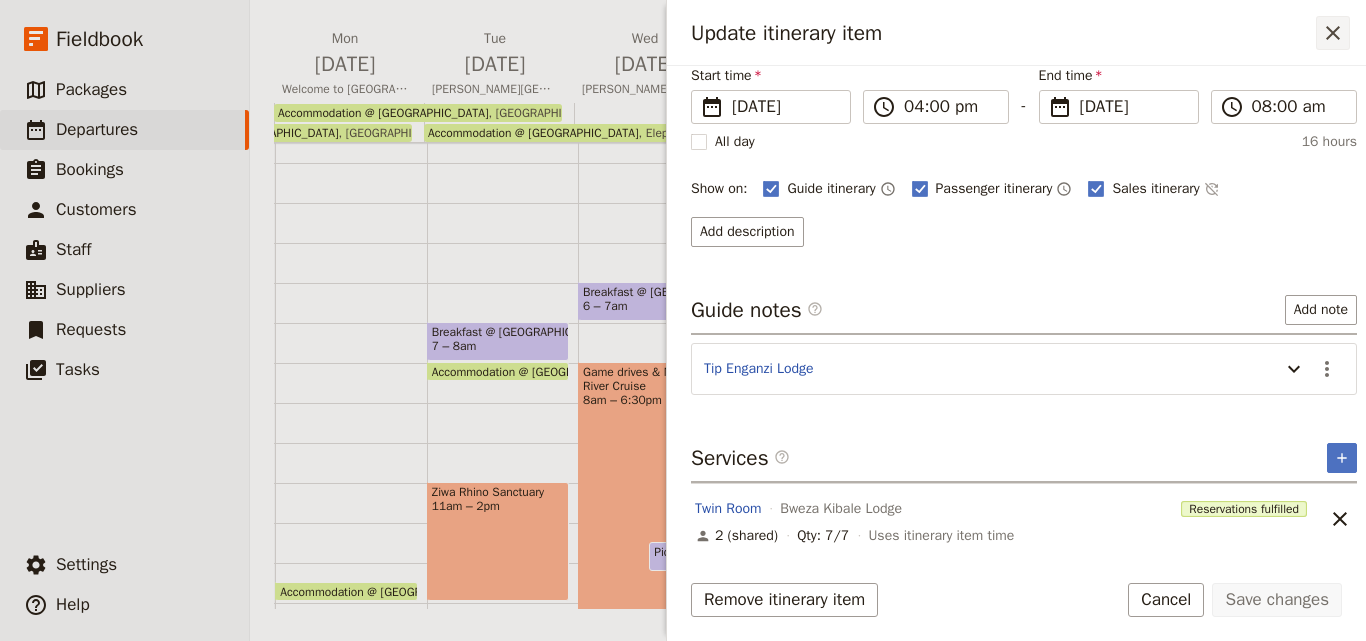 click 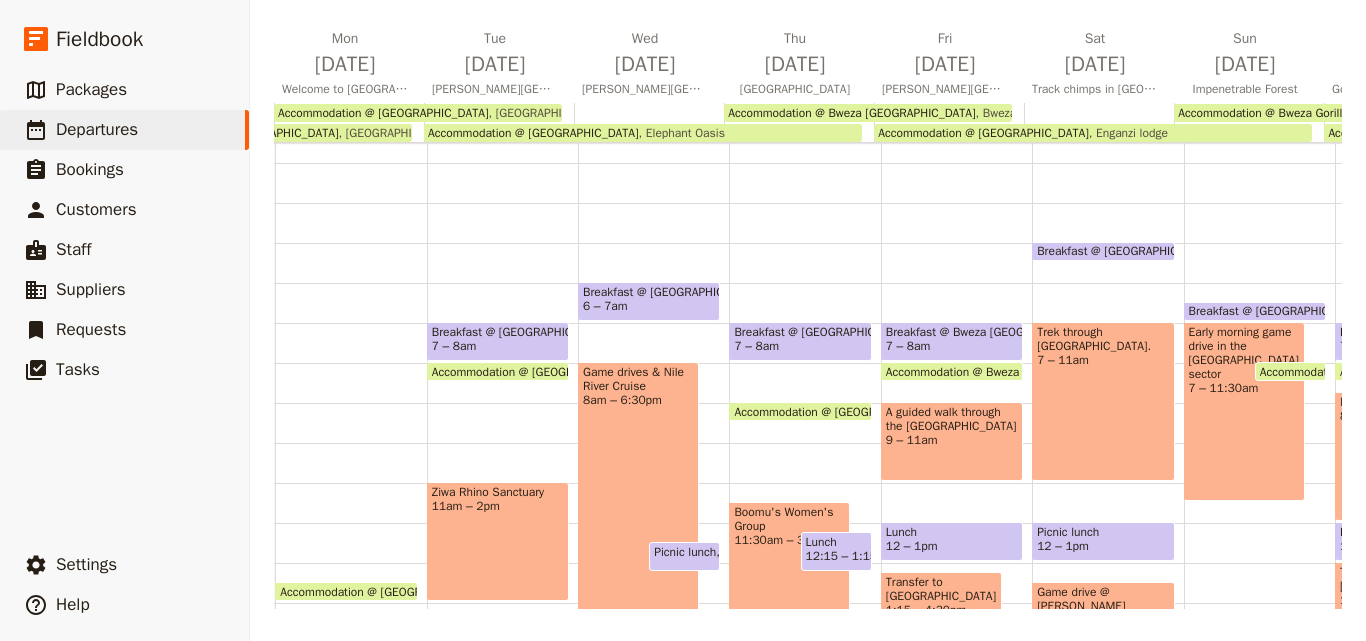 click on "Accommodation @  [GEOGRAPHIC_DATA]" at bounding box center (1369, 371) 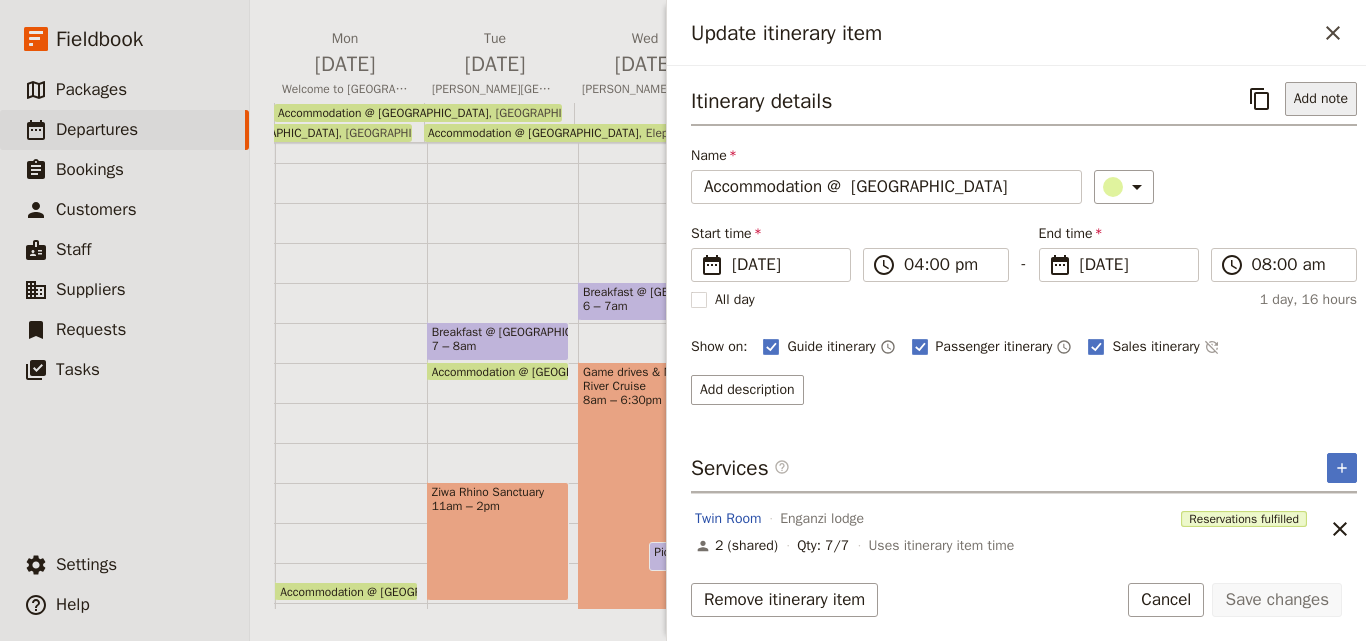 click on "Add note" at bounding box center (1321, 99) 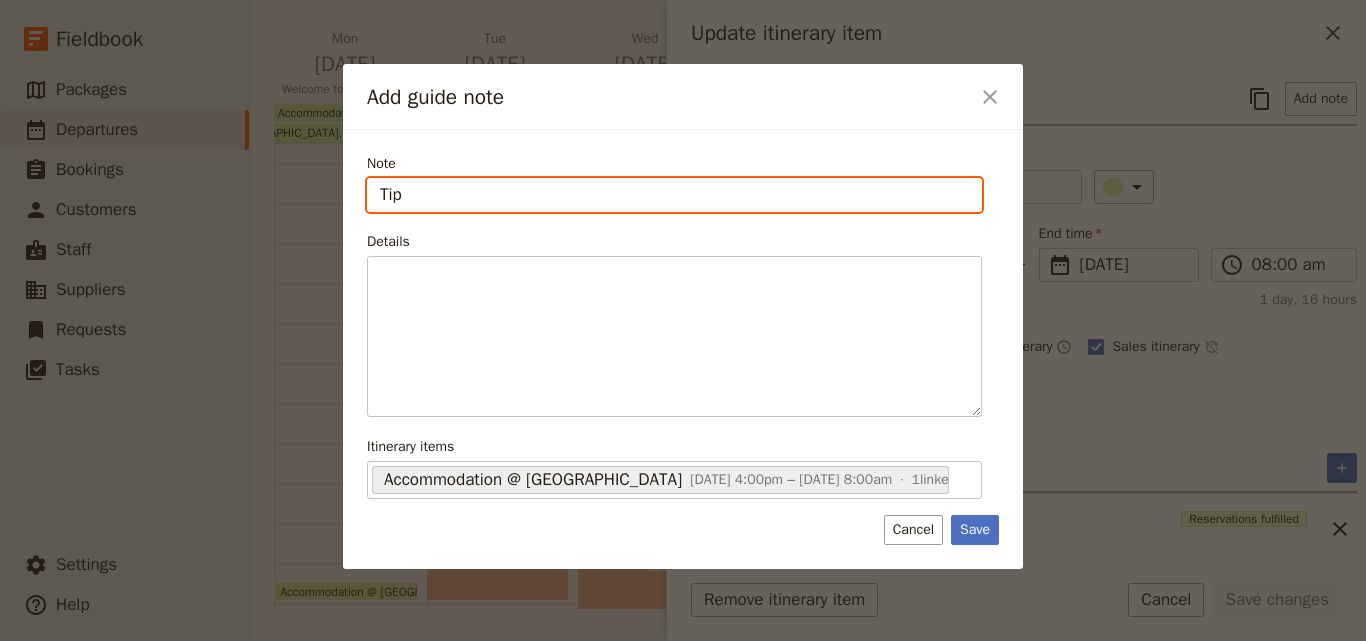 type on "Tip" 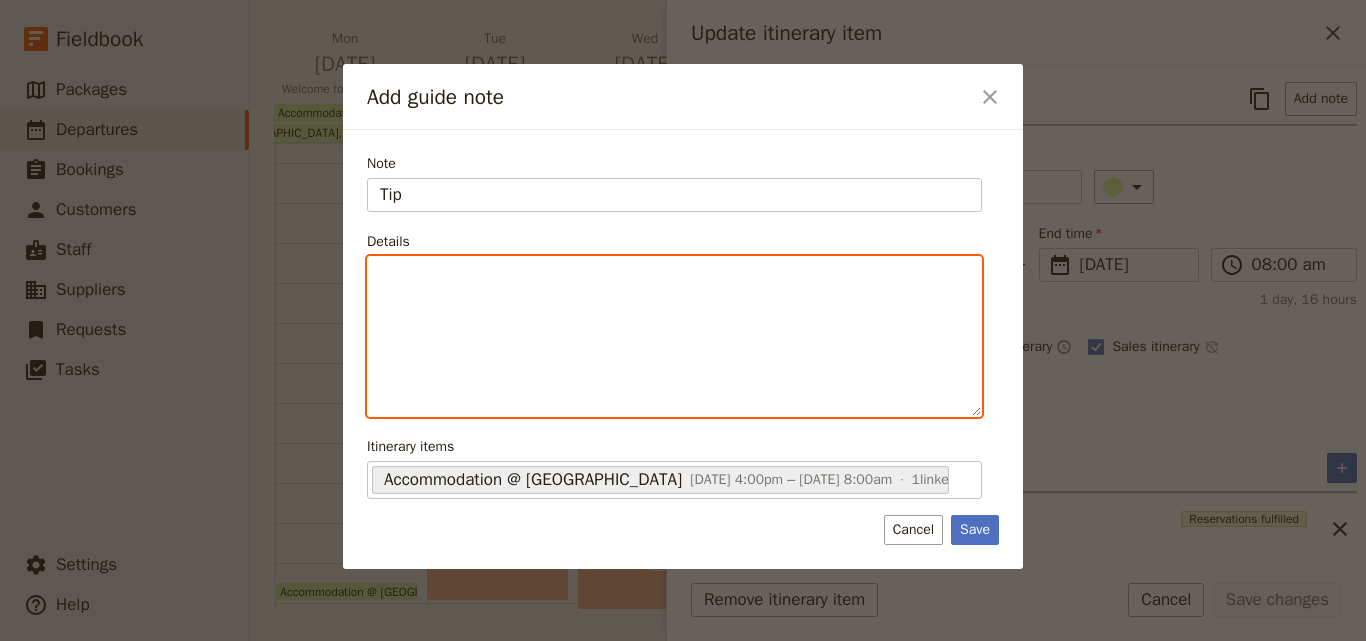 click at bounding box center (674, 336) 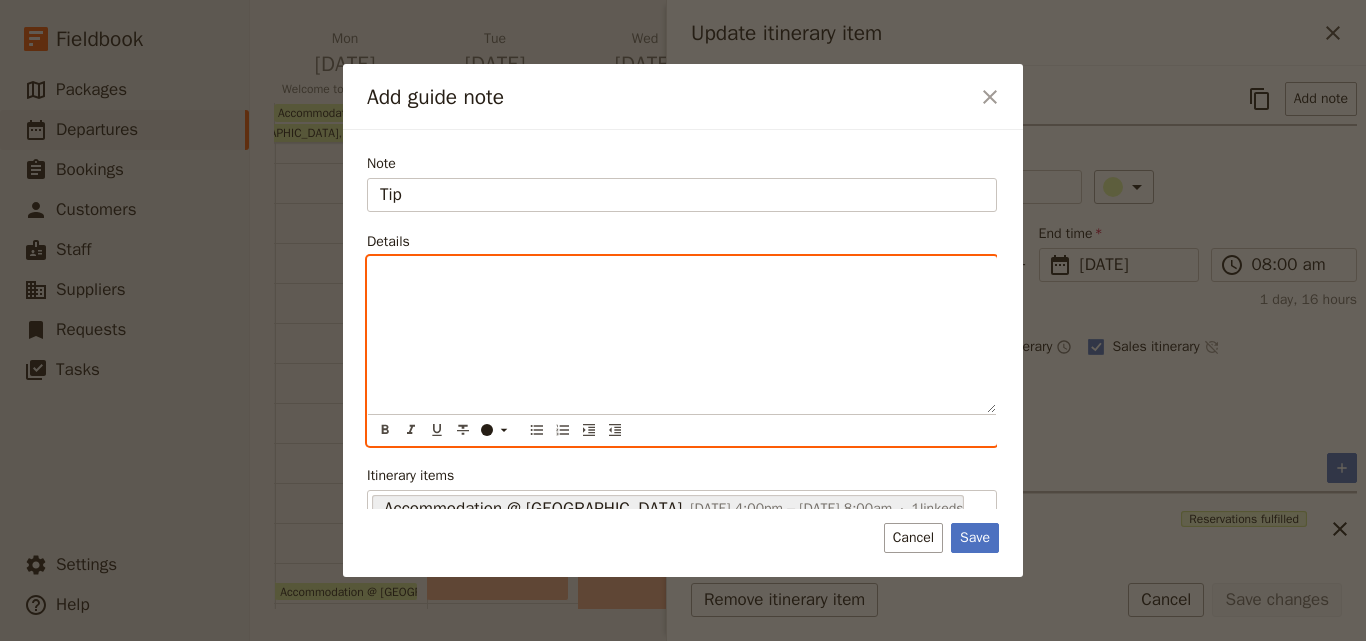 paste 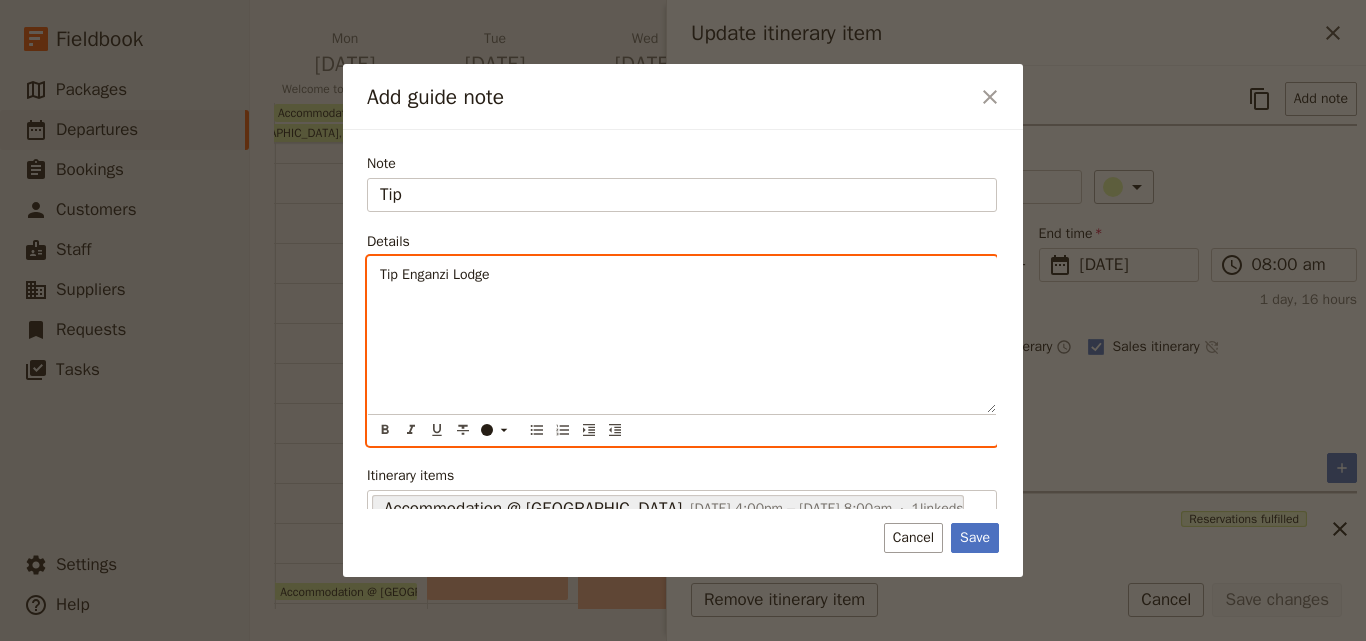 type 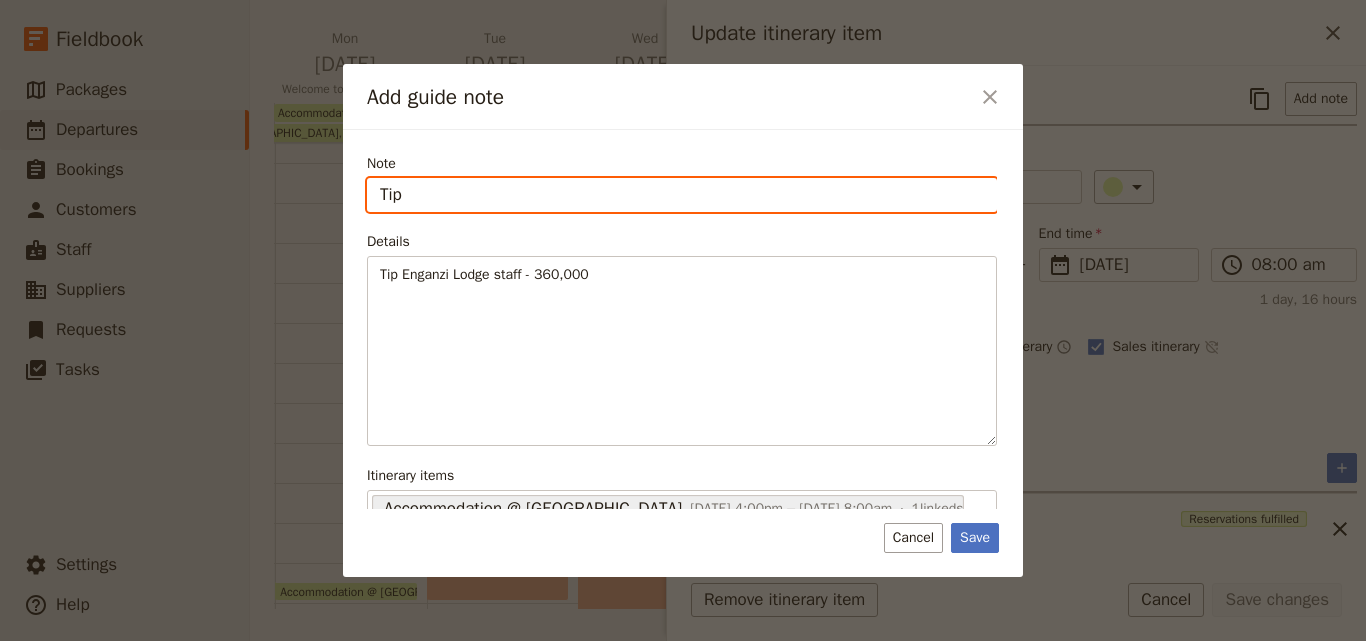 click on "Tip" at bounding box center (682, 195) 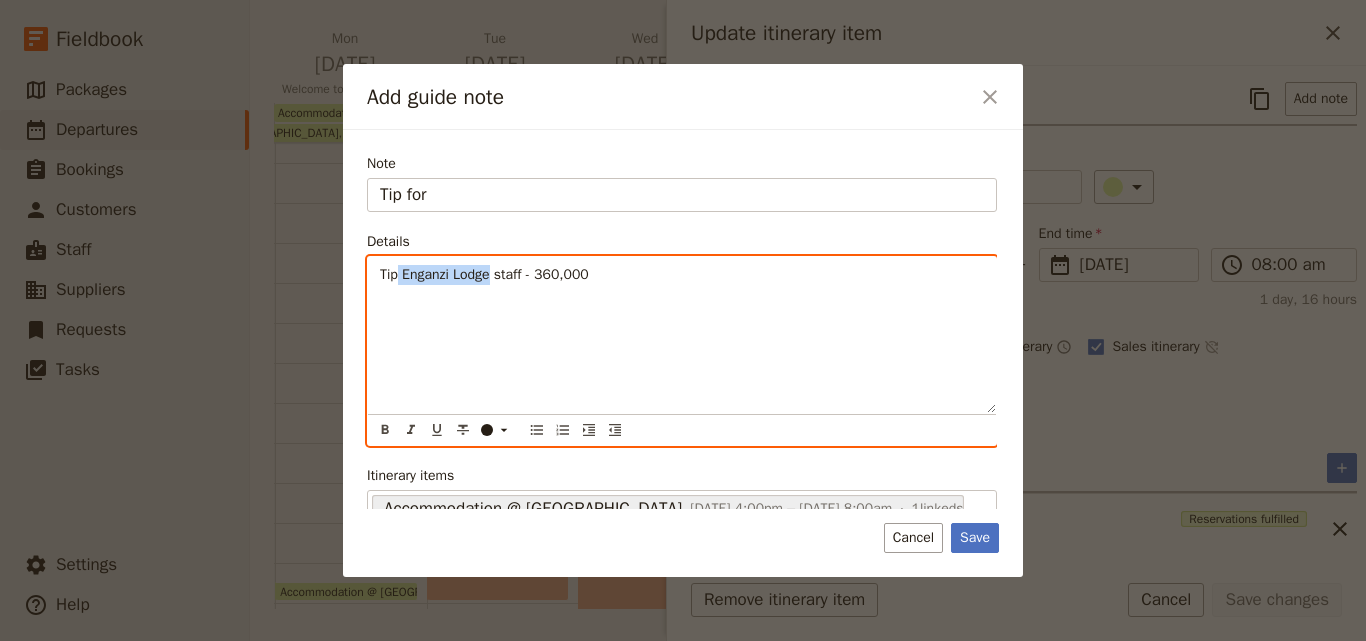 drag, startPoint x: 400, startPoint y: 274, endPoint x: 492, endPoint y: 278, distance: 92.086914 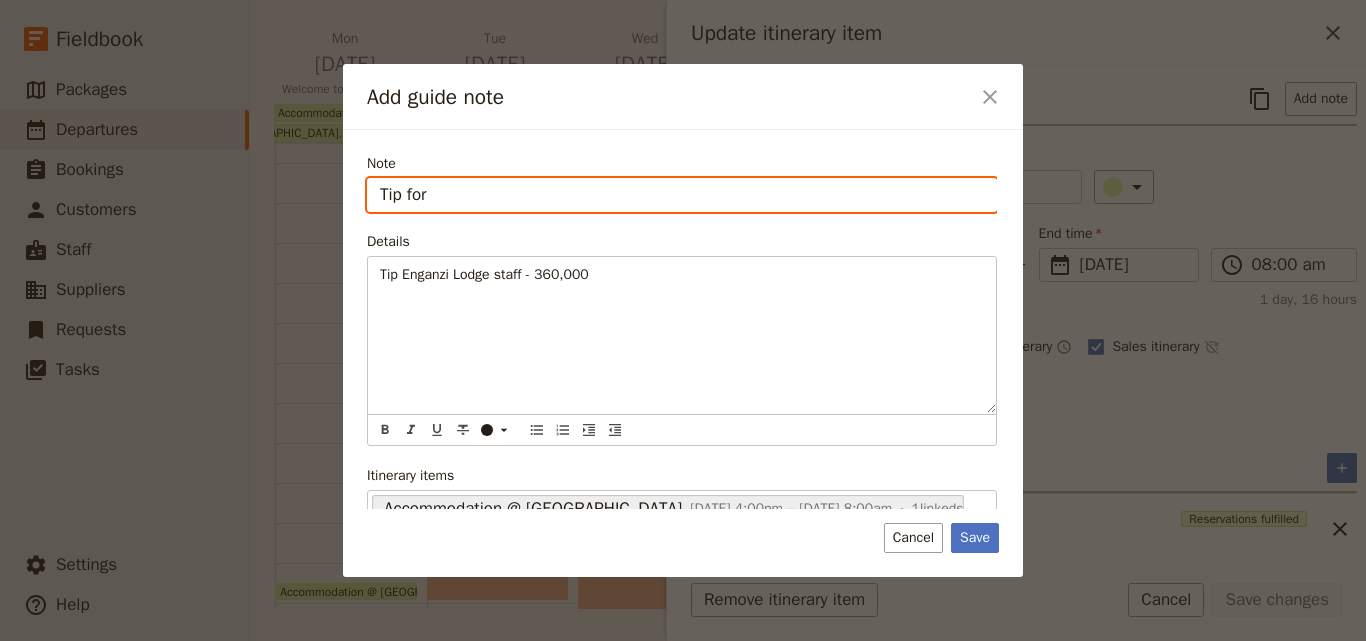 click on "Tip for" at bounding box center (682, 195) 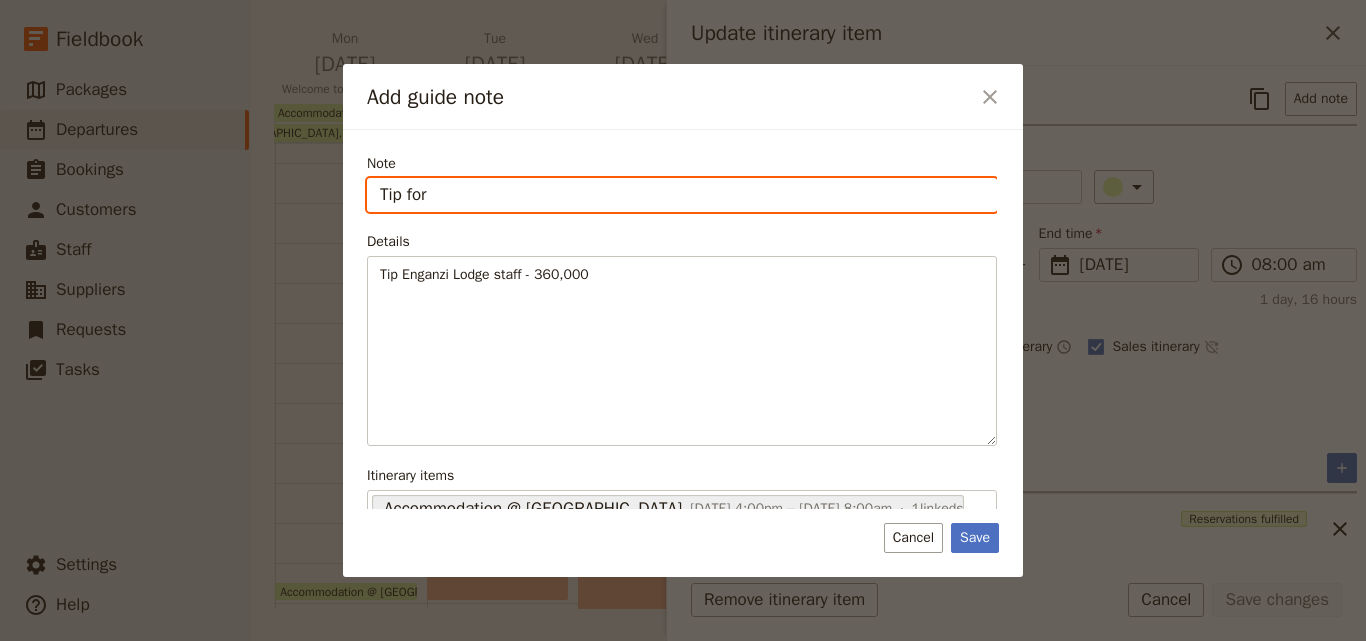 paste on "Enganzi Lodge" 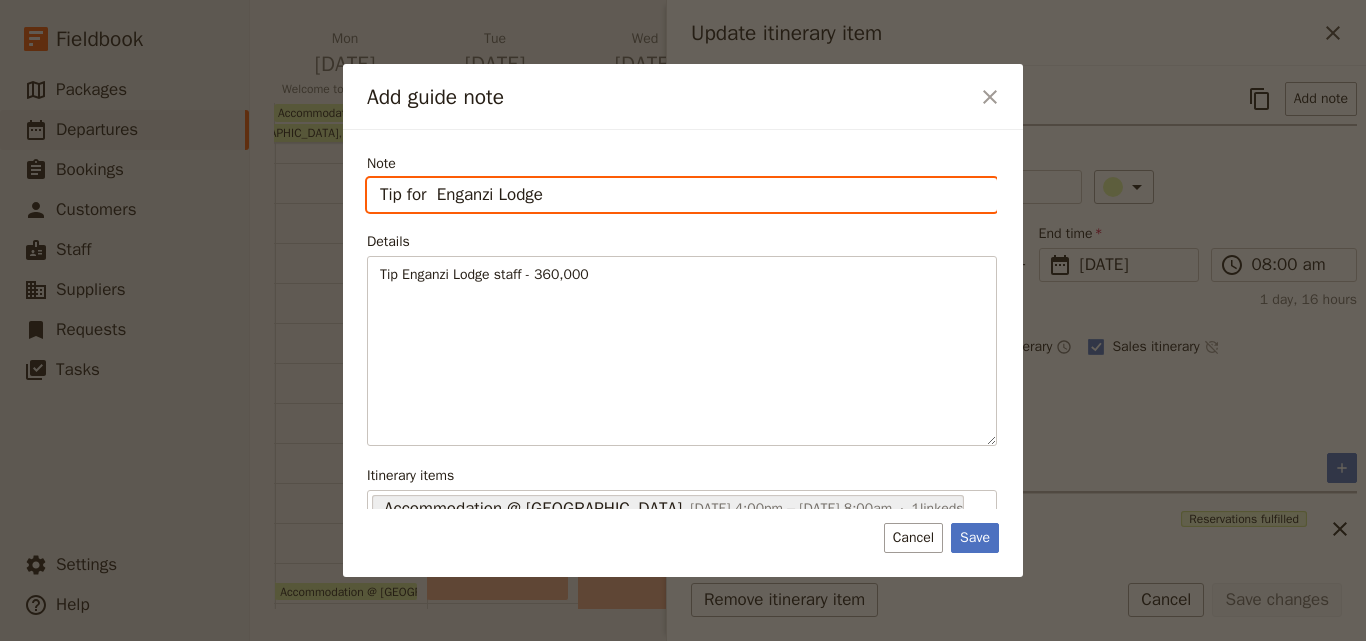 click on "Tip for  Enganzi Lodge" at bounding box center (682, 195) 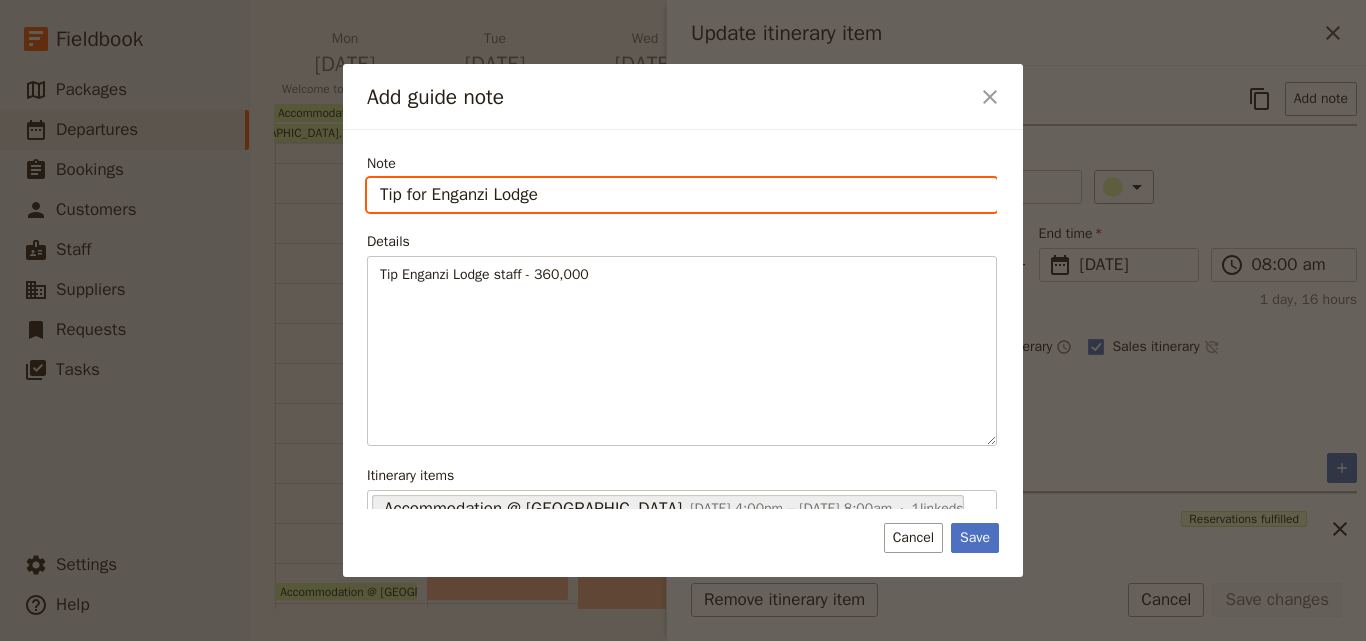 click on "Tip for Enganzi Lodge" at bounding box center [682, 195] 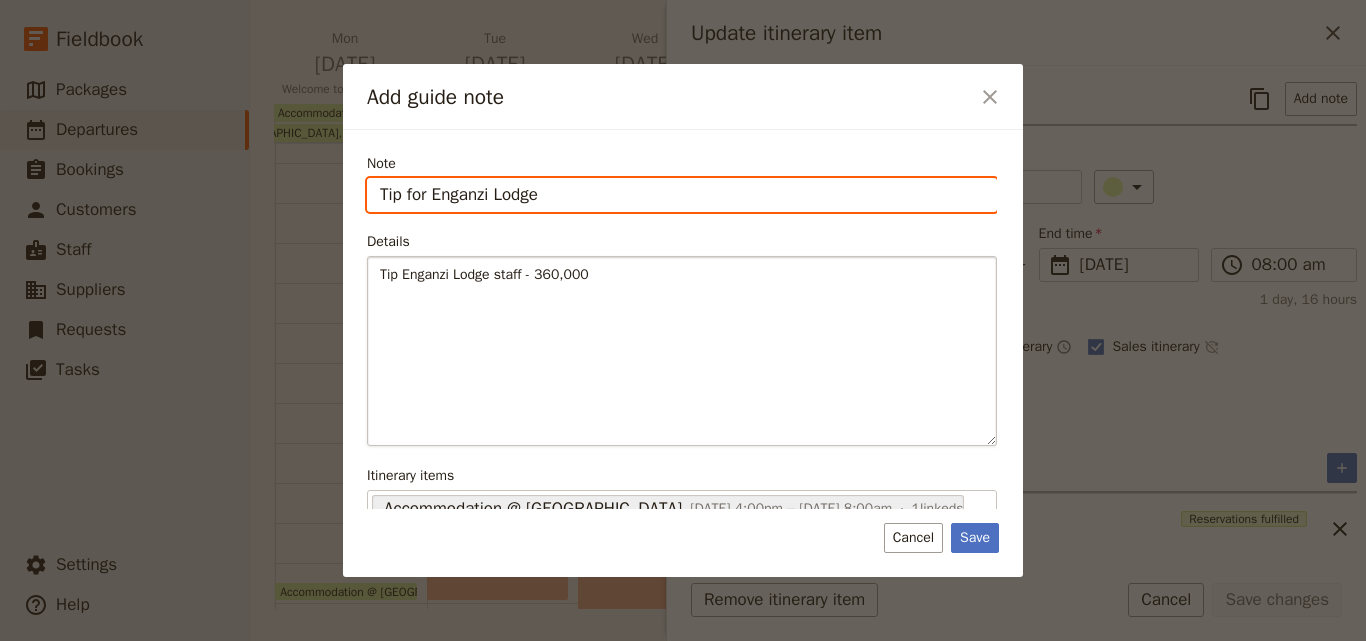 type on "Tip for Enganzi Lodge" 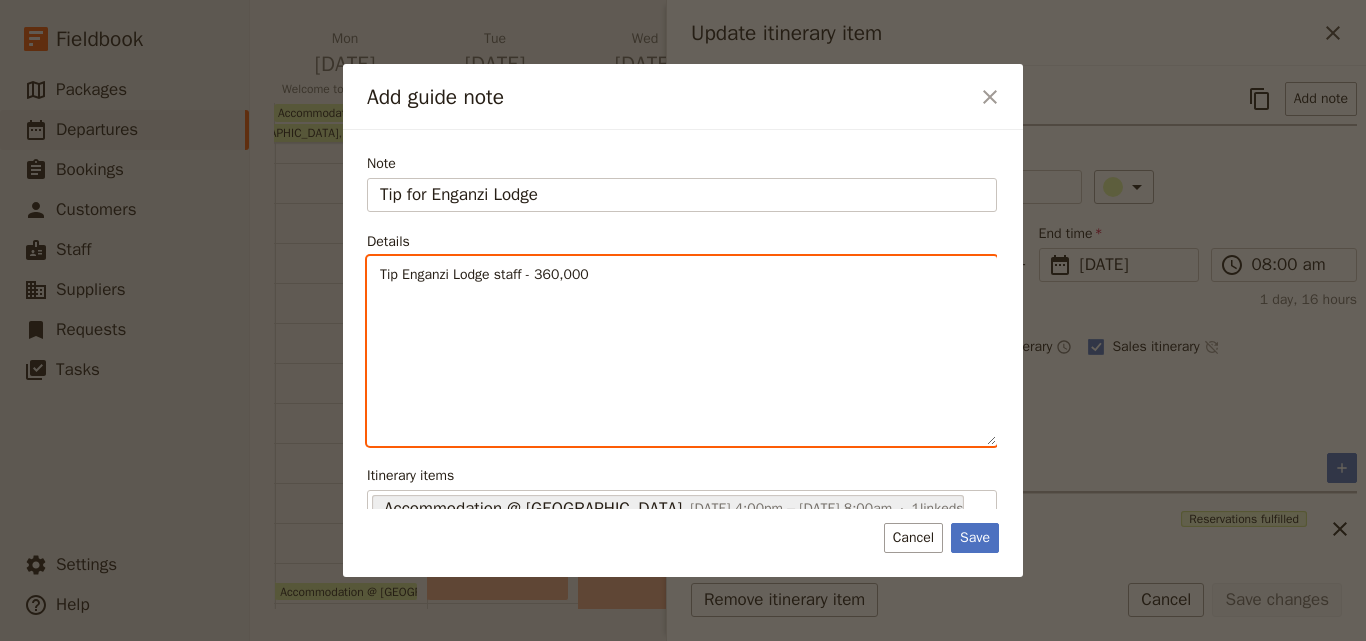 click on "Tip Enganzi Lodge staff - 360,000" at bounding box center (682, 351) 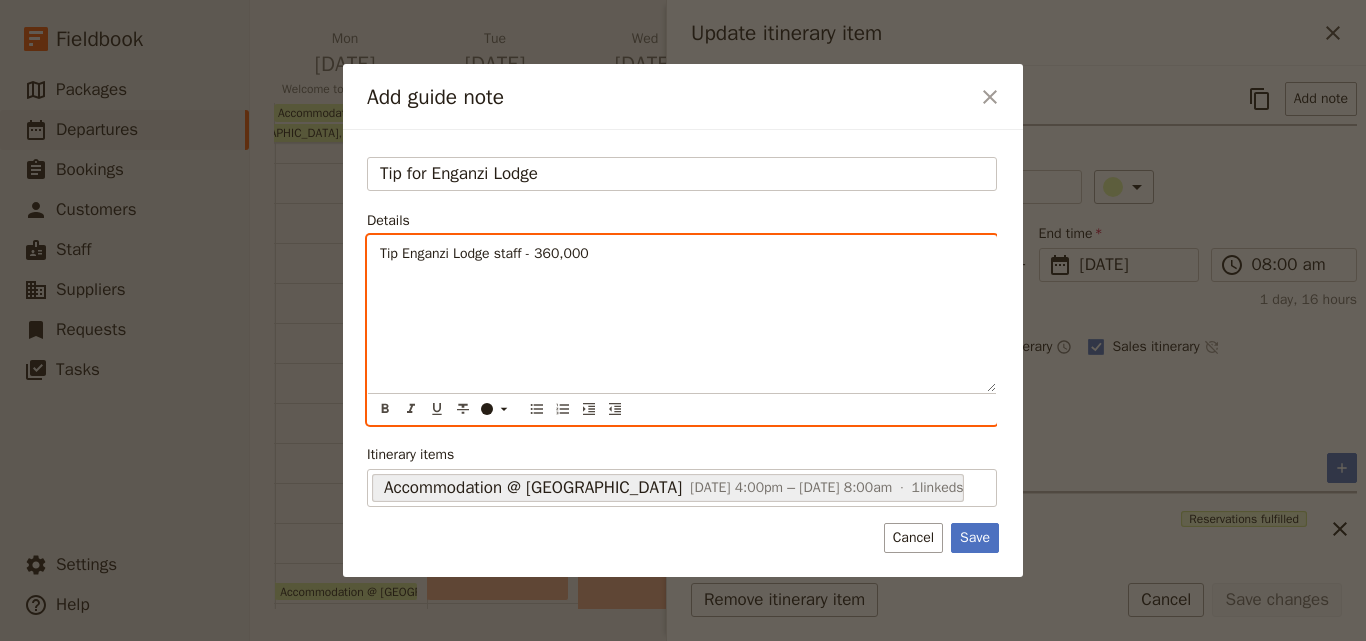 scroll, scrollTop: 0, scrollLeft: 0, axis: both 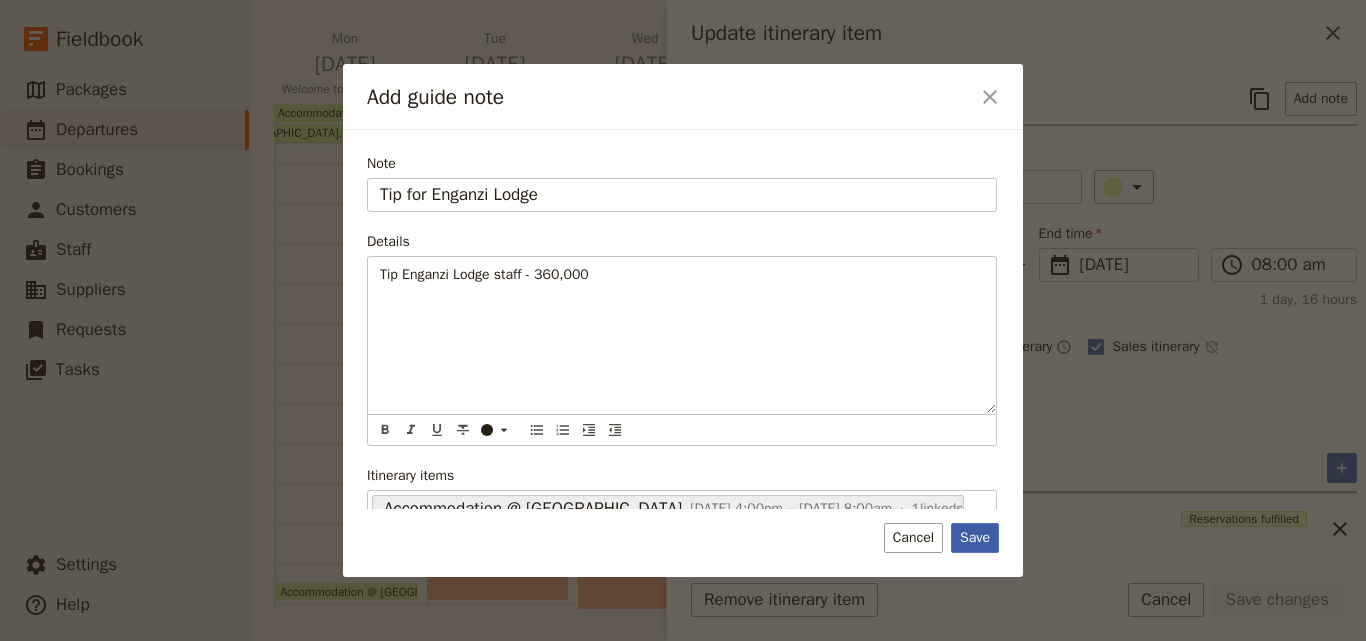 click on "Save" at bounding box center (975, 538) 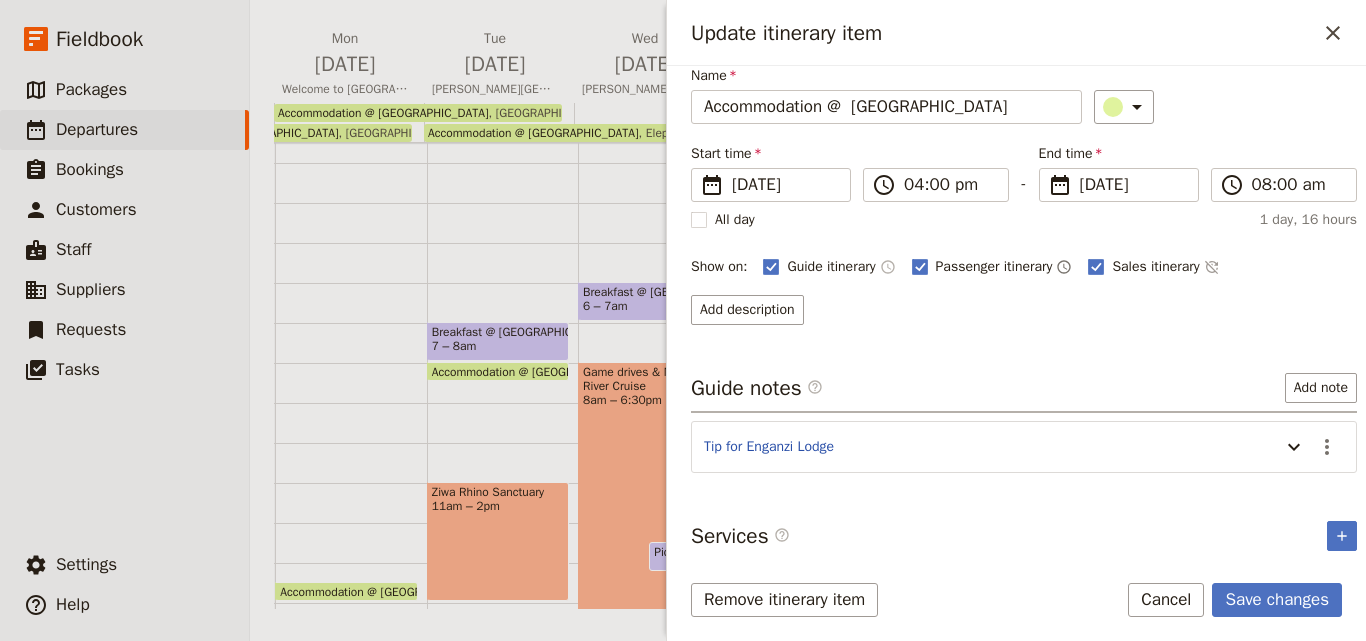 scroll, scrollTop: 158, scrollLeft: 0, axis: vertical 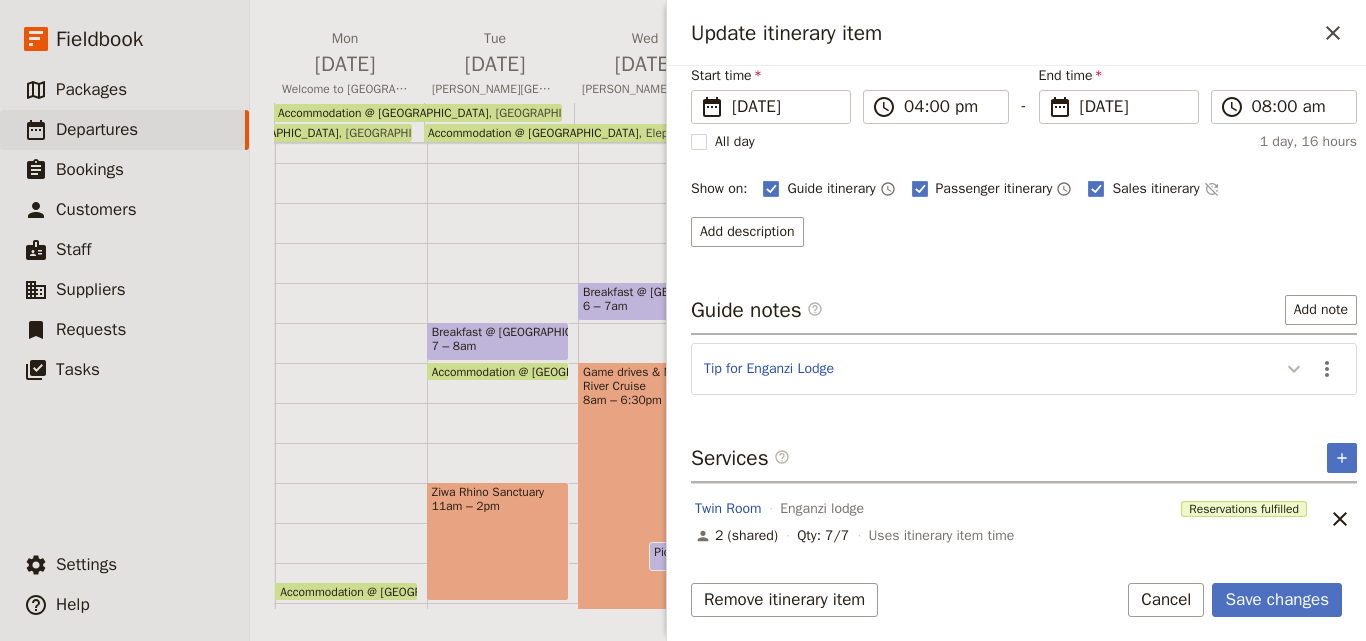 click 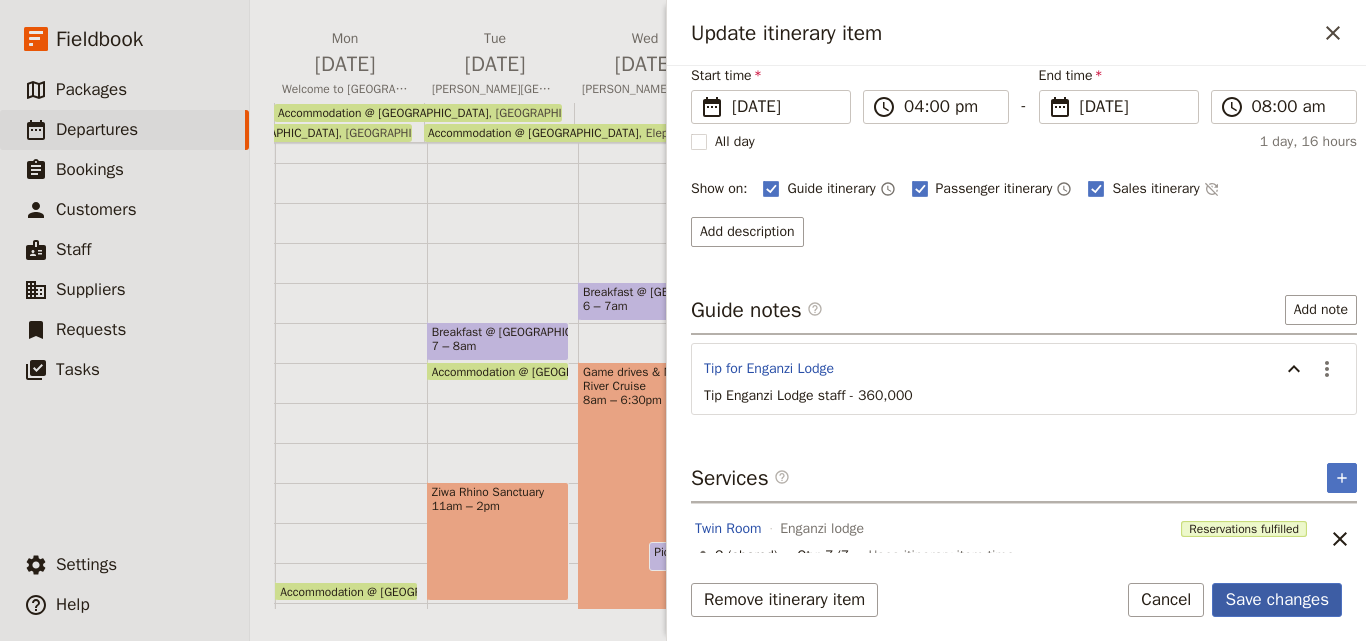 click on "Save changes" at bounding box center [1277, 600] 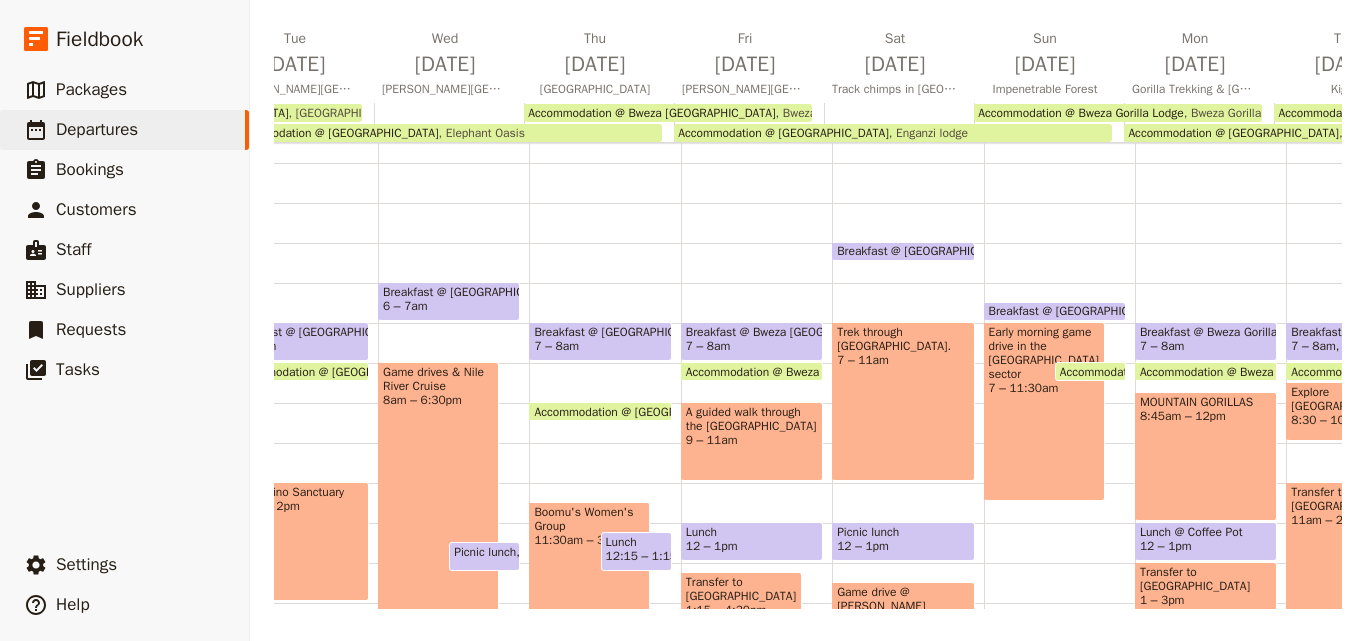 scroll, scrollTop: 0, scrollLeft: 440, axis: horizontal 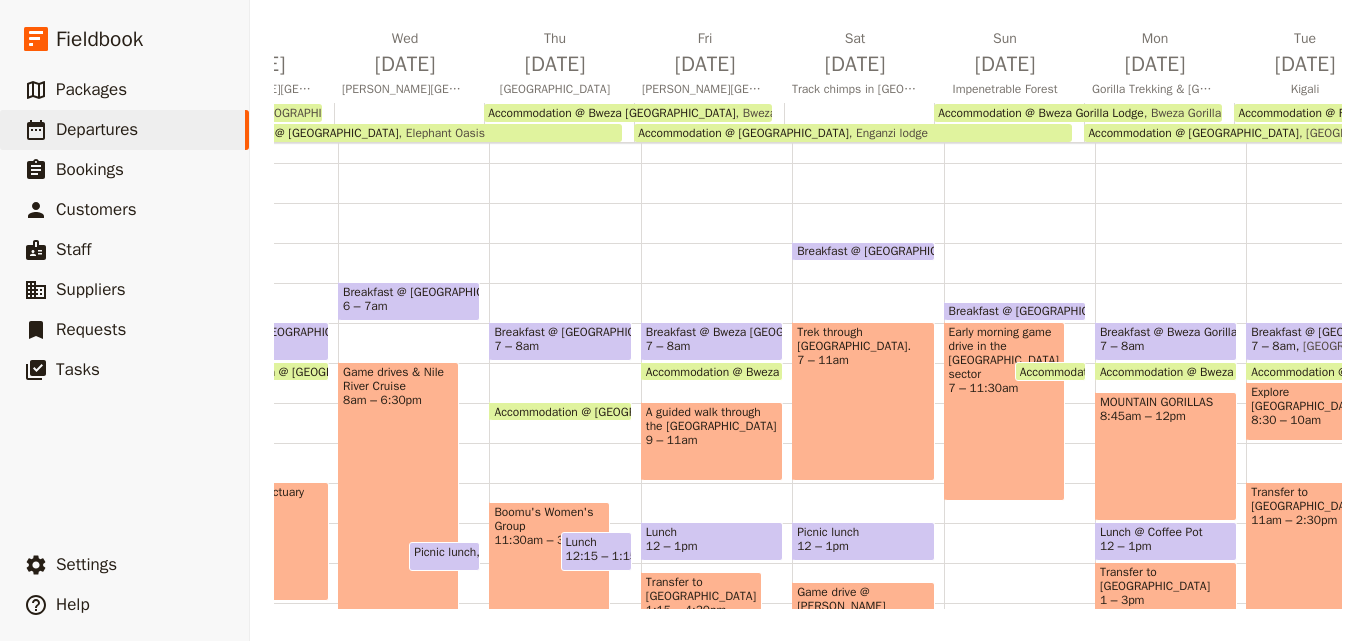 click on "Accommodation @  Bweza [GEOGRAPHIC_DATA]" at bounding box center (773, 371) 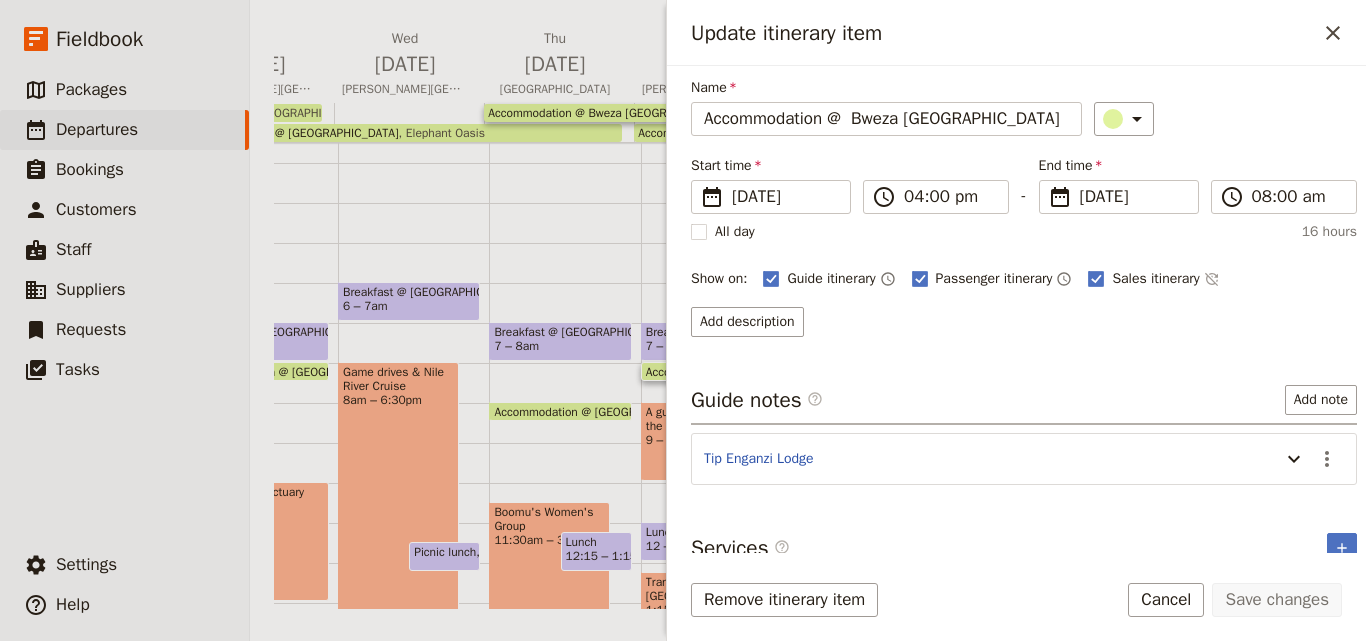 scroll, scrollTop: 100, scrollLeft: 0, axis: vertical 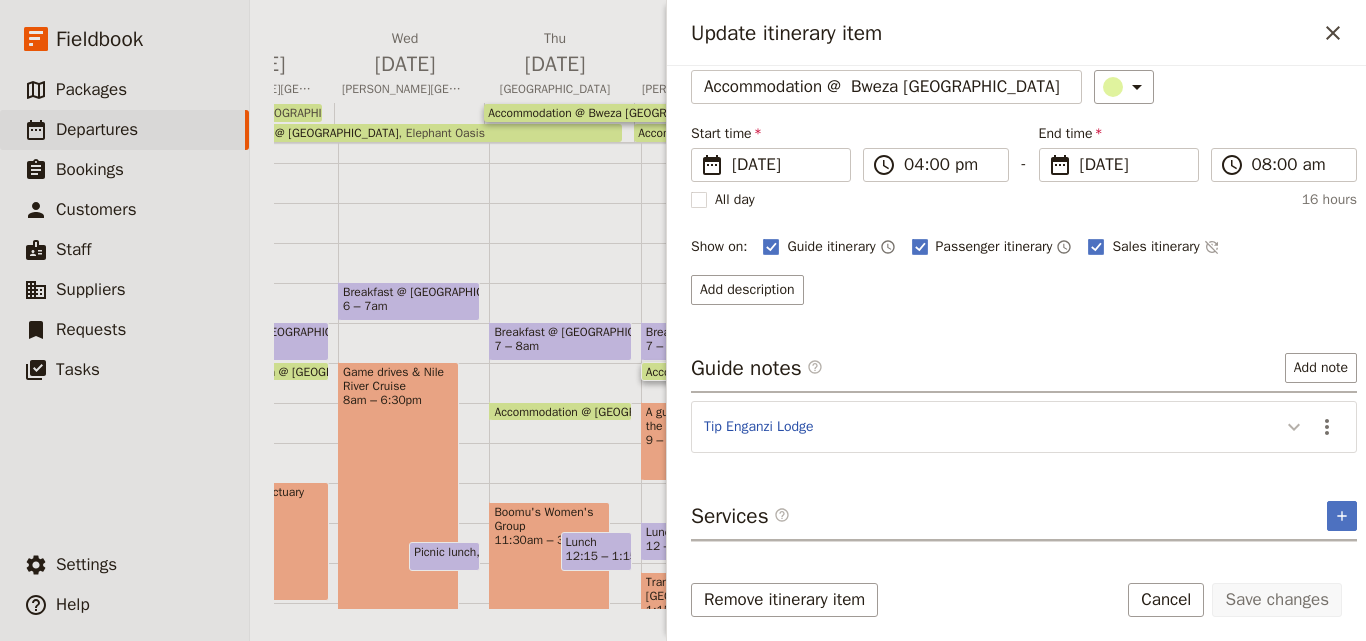 click 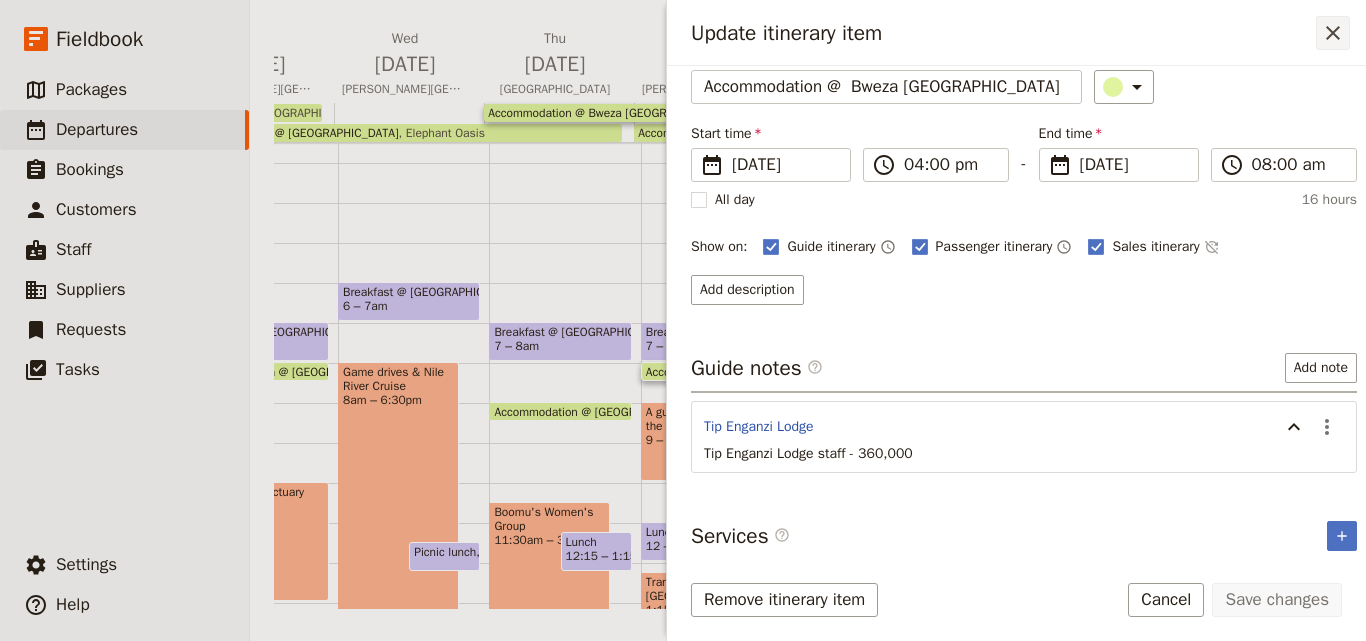 click on "​" at bounding box center [1333, 33] 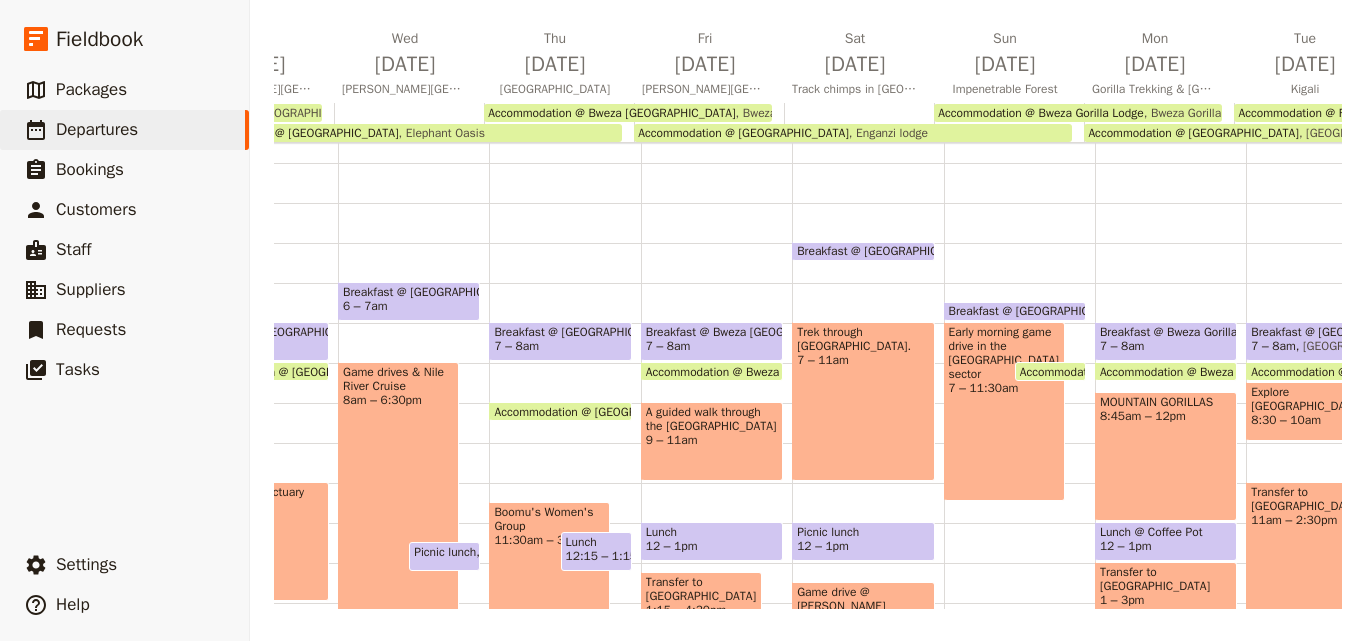 click on "Accommodation @  Bweza [GEOGRAPHIC_DATA]" at bounding box center (773, 371) 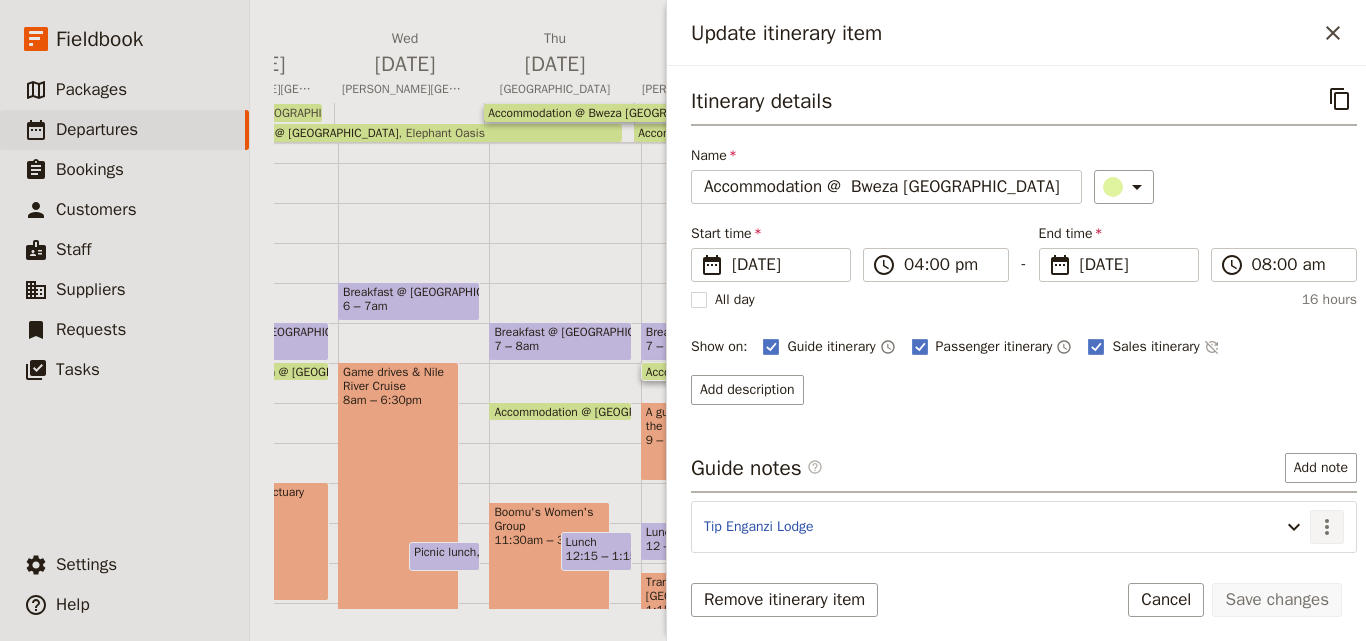 click 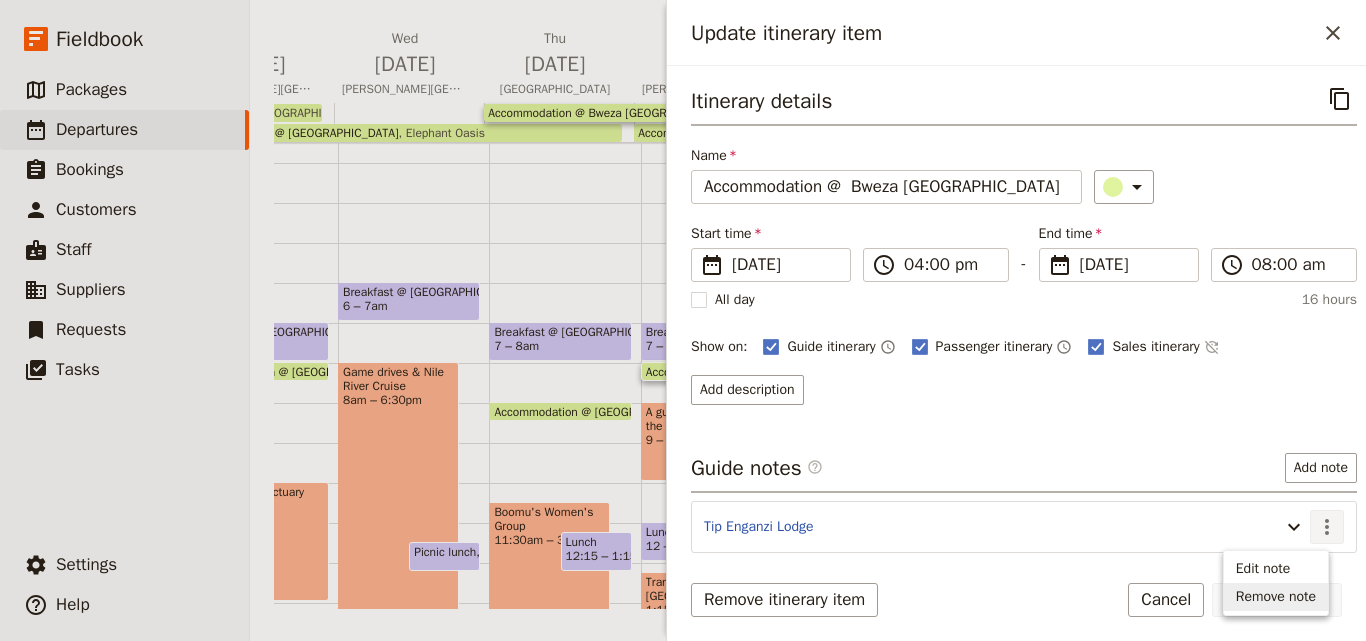 click on "Remove note" at bounding box center [1276, 597] 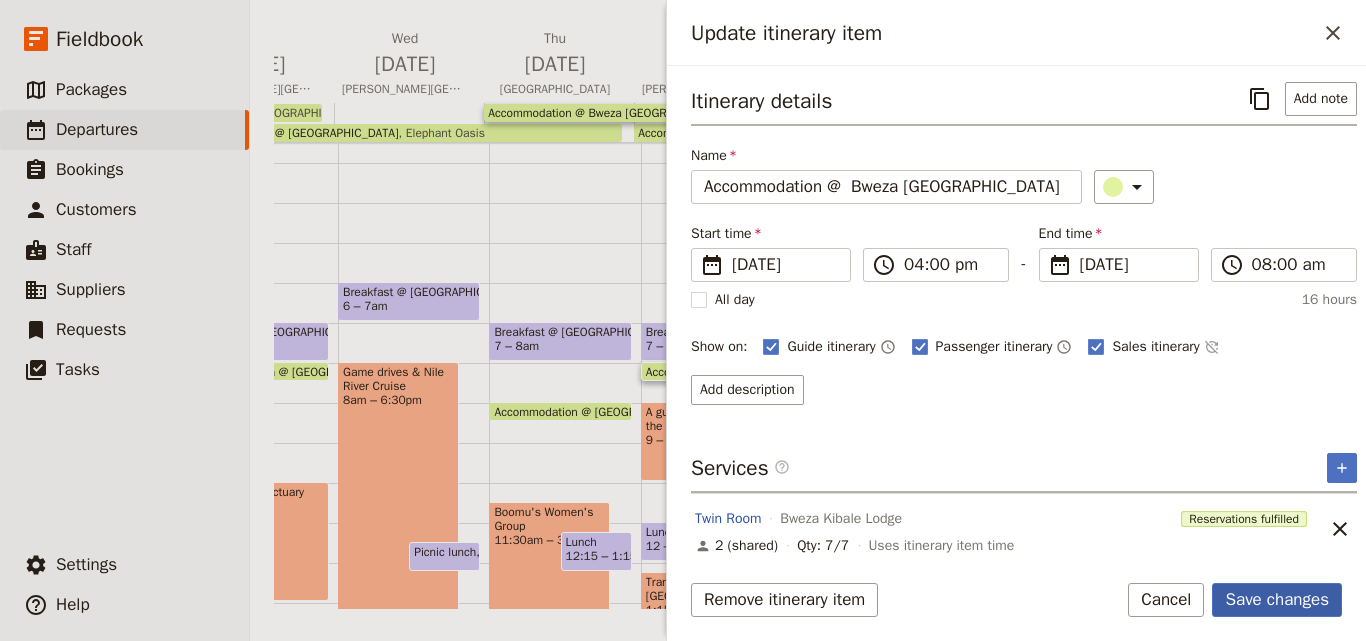 click on "Save changes" at bounding box center [1277, 600] 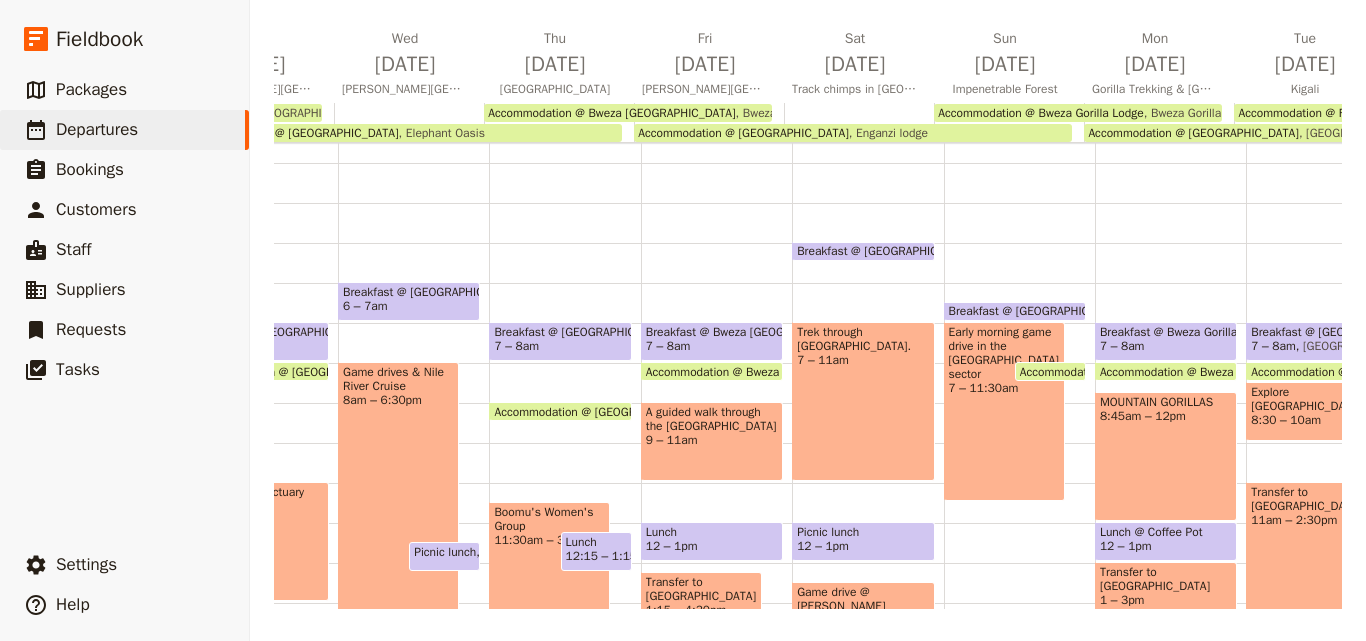 click on "Accommodation @ [GEOGRAPHIC_DATA]" at bounding box center [603, 411] 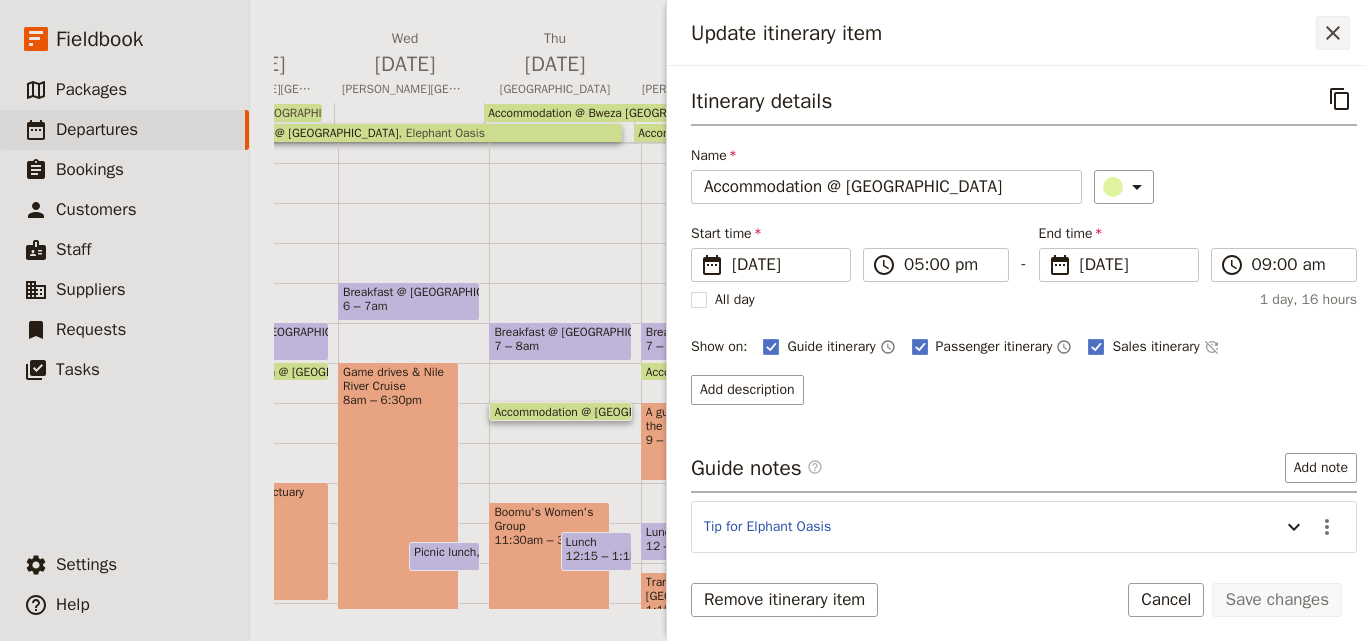 click 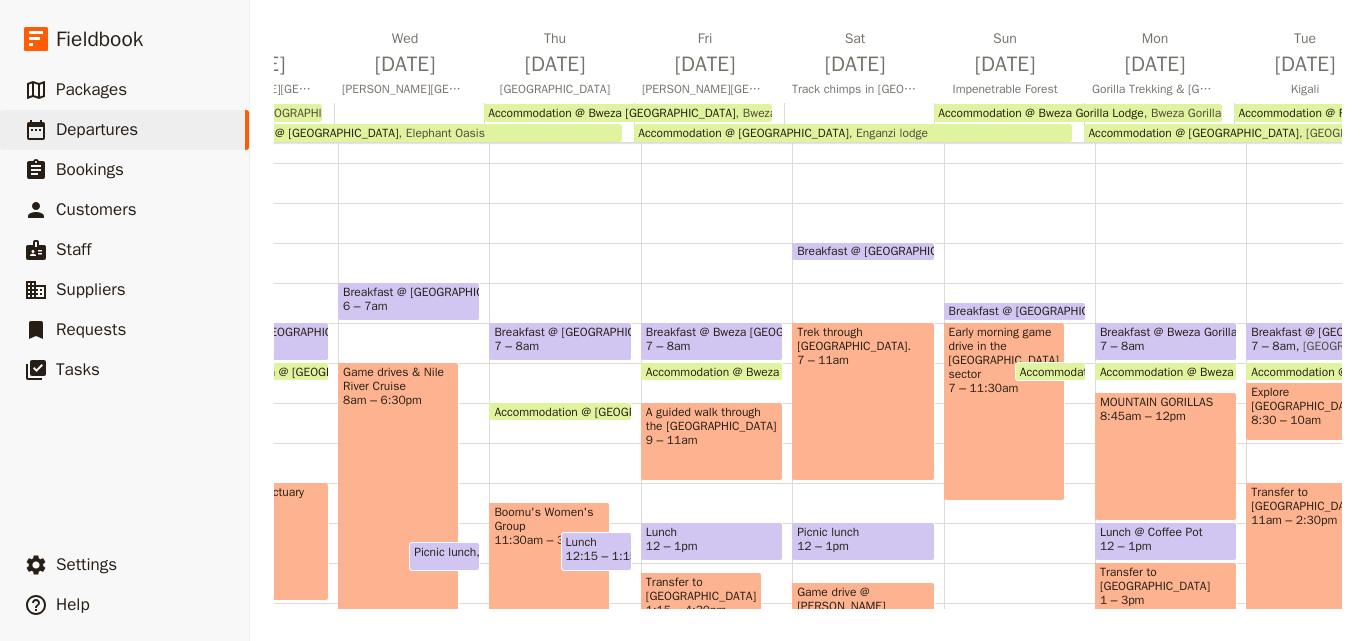 click on "Accommodation @  Bweza [GEOGRAPHIC_DATA]" at bounding box center [773, 371] 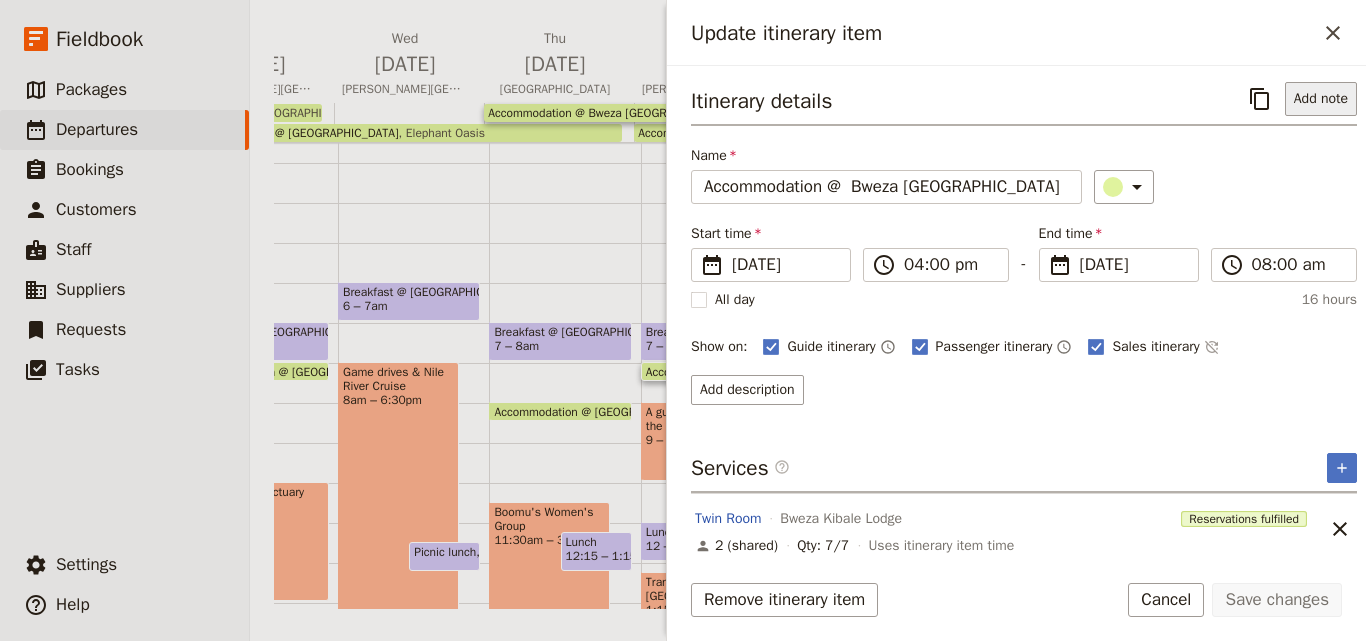 click on "Add note" at bounding box center [1321, 99] 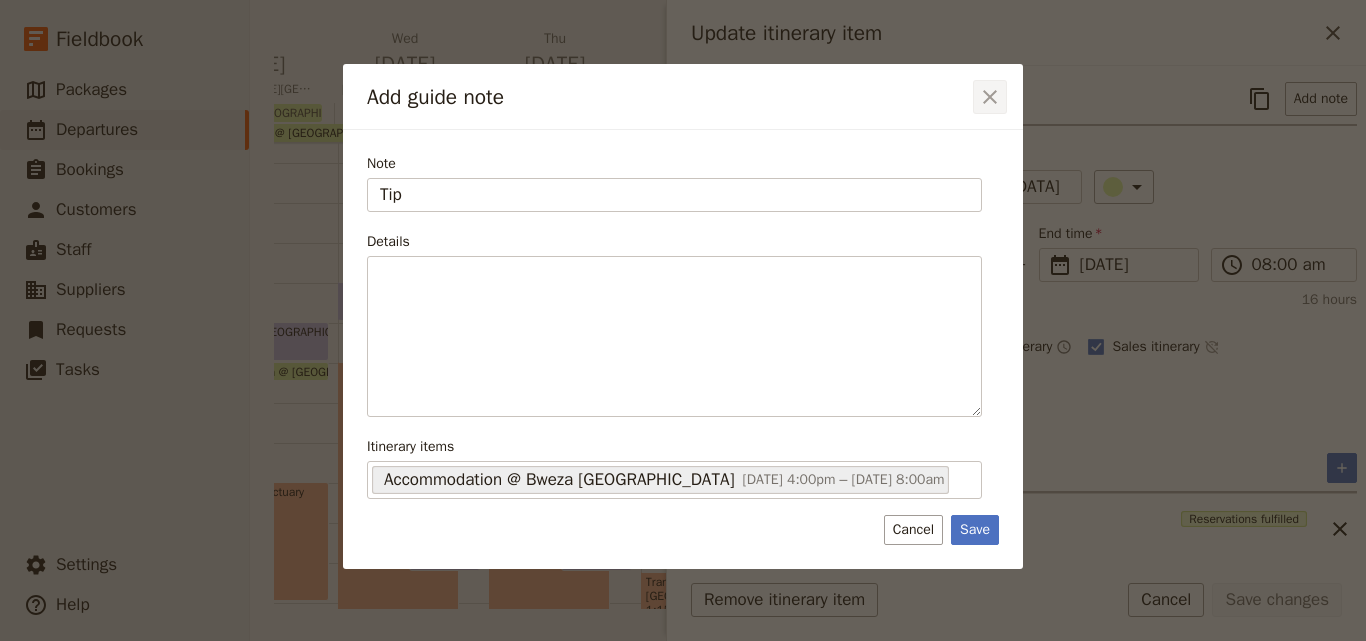 type on "Tip" 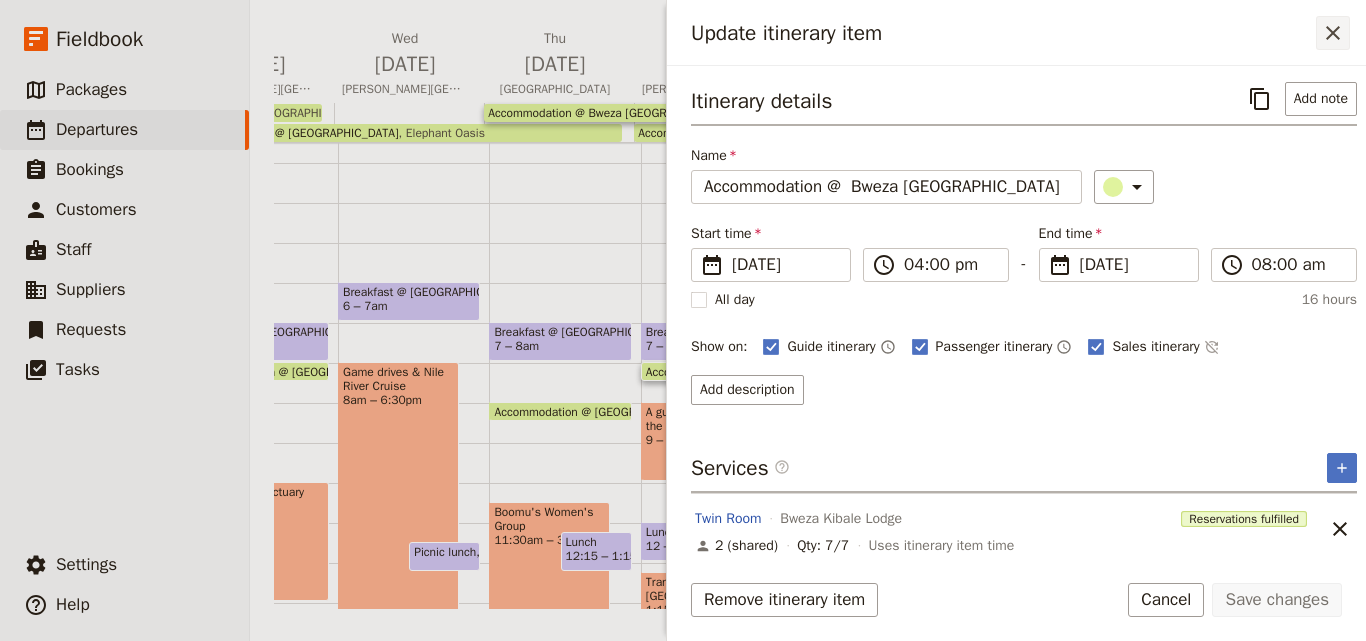 click on "​" at bounding box center (1333, 33) 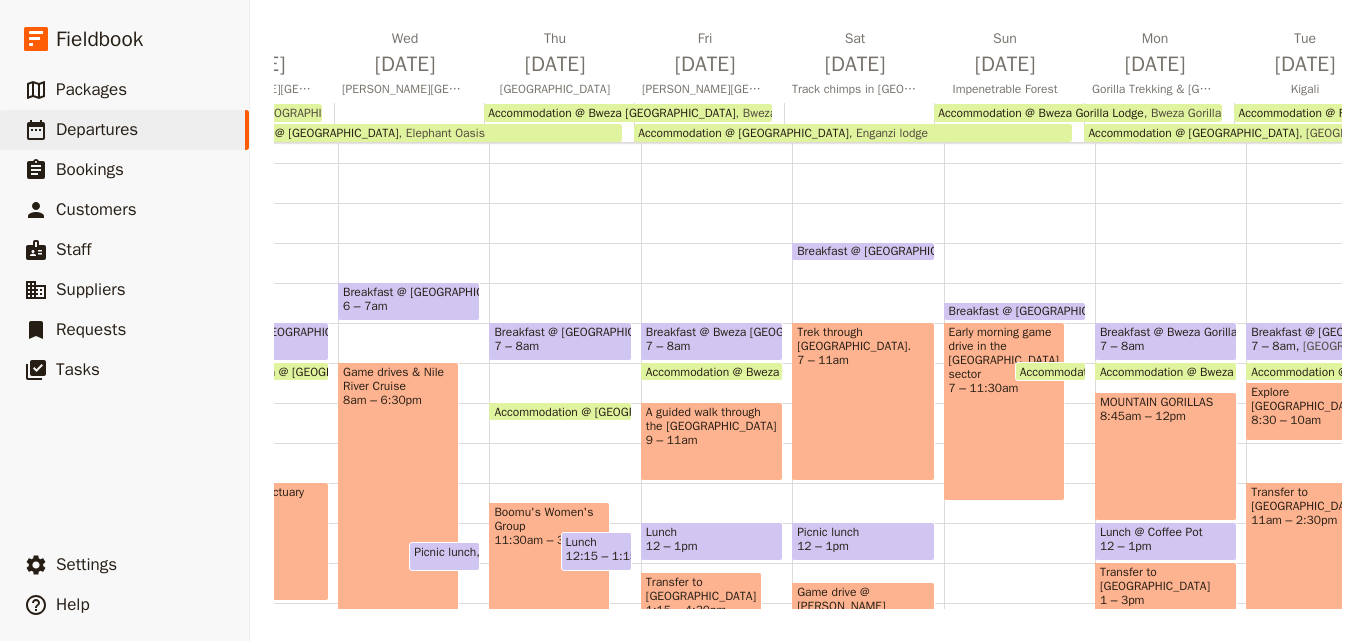 click on "Accommodation @  Bweza [GEOGRAPHIC_DATA]" at bounding box center (773, 371) 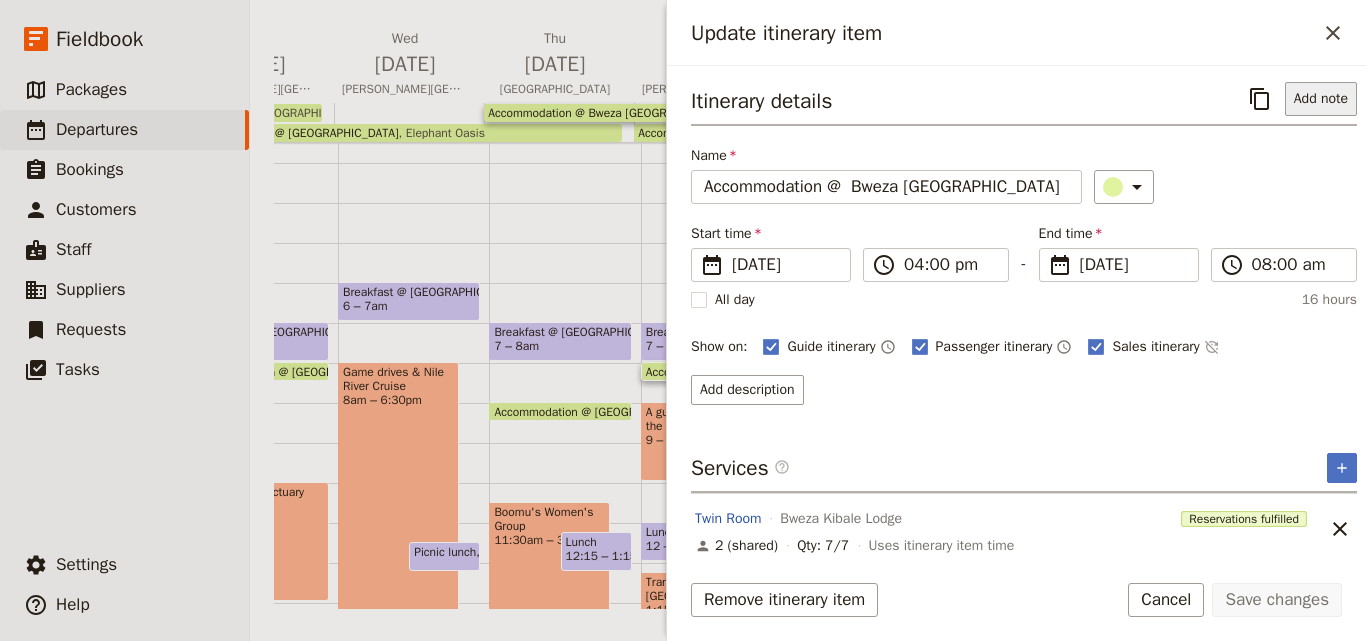 click on "Add note" at bounding box center [1321, 99] 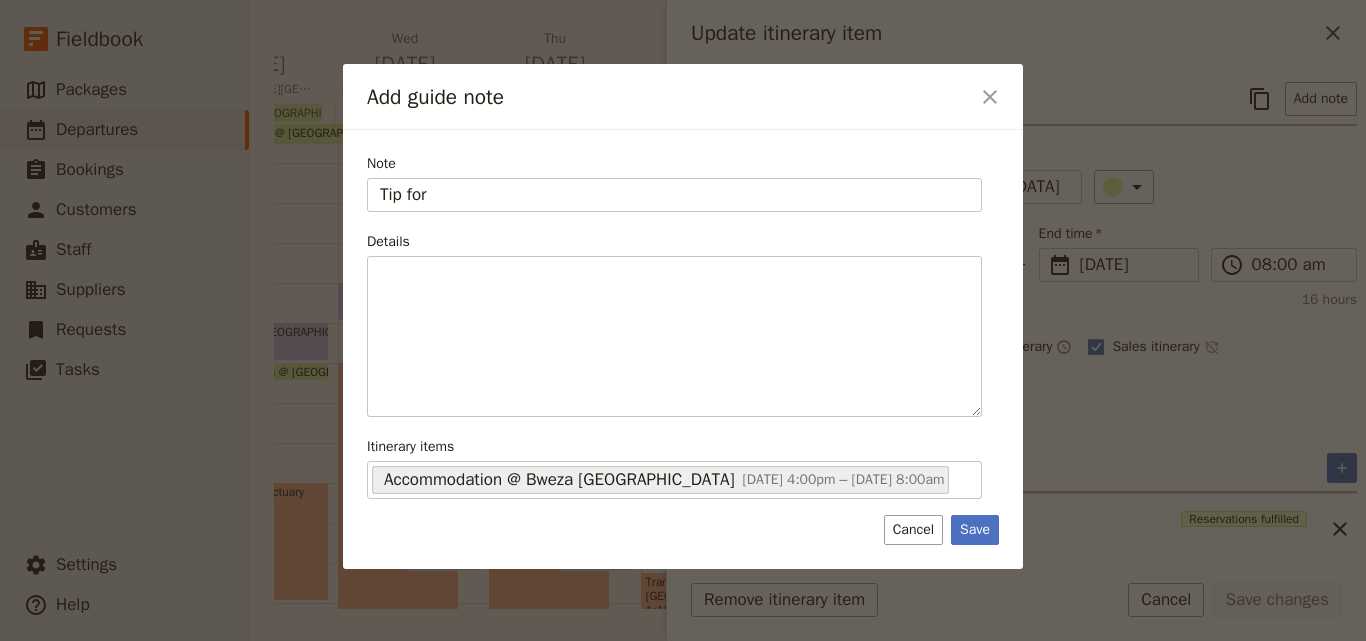 type on "Tip for" 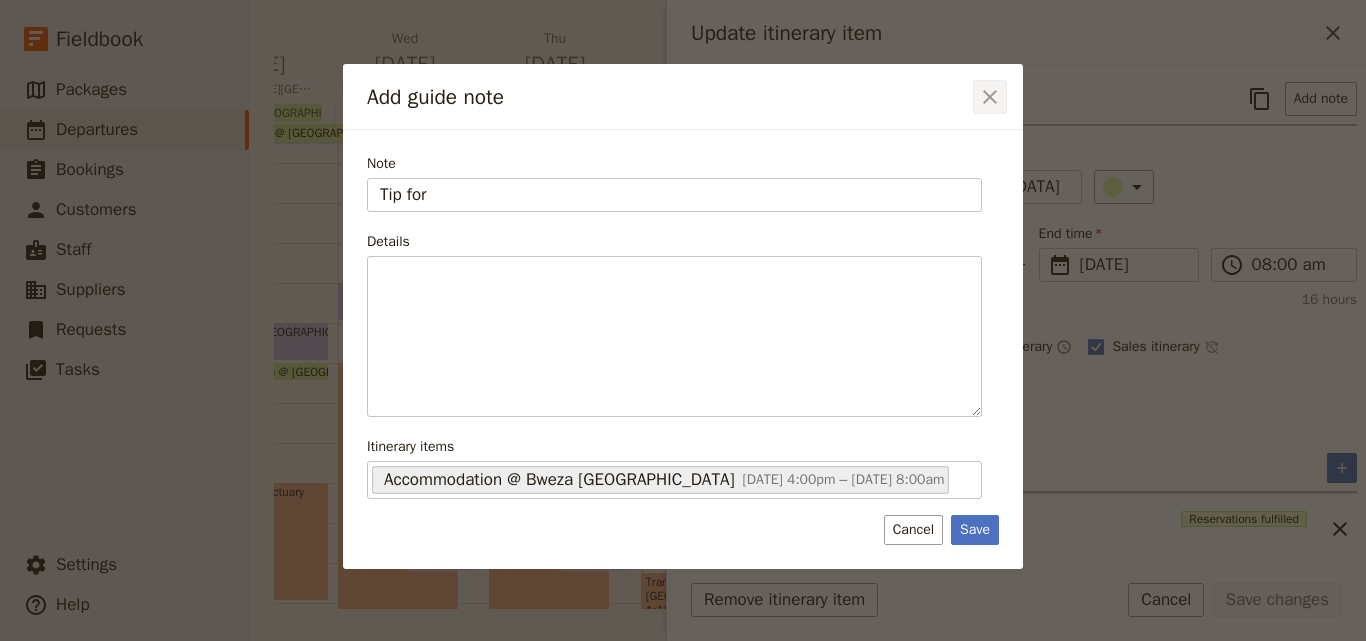 click 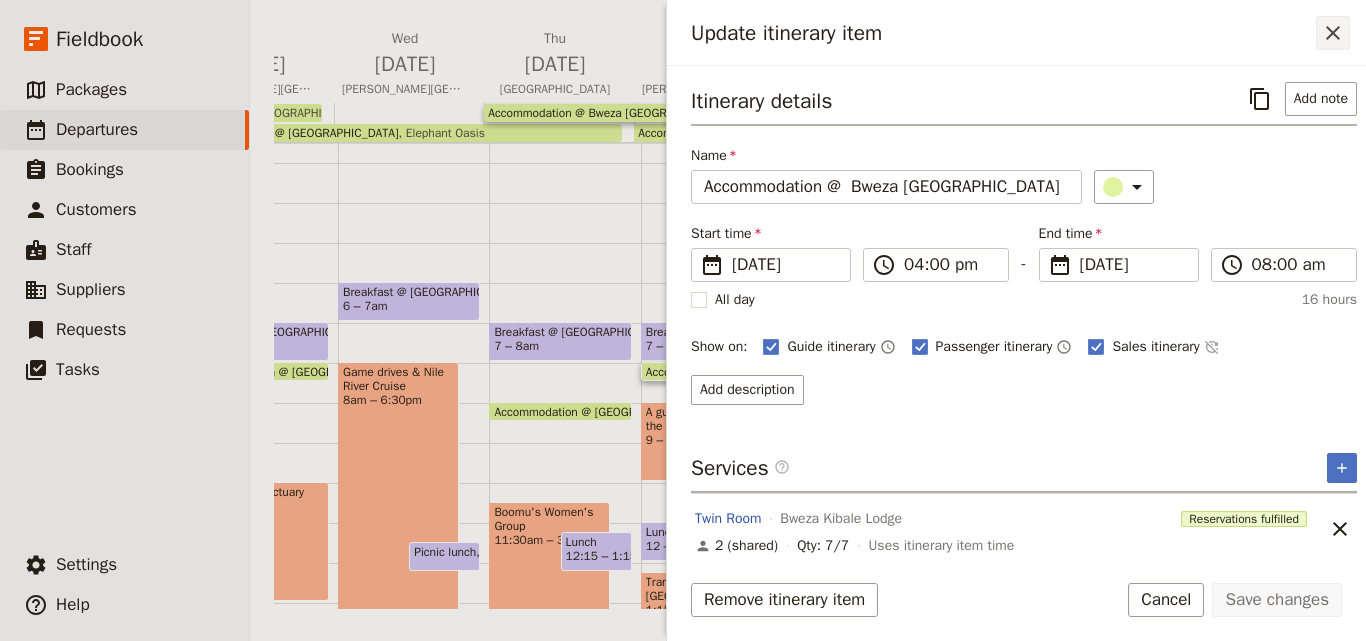 click on "​" at bounding box center [1333, 33] 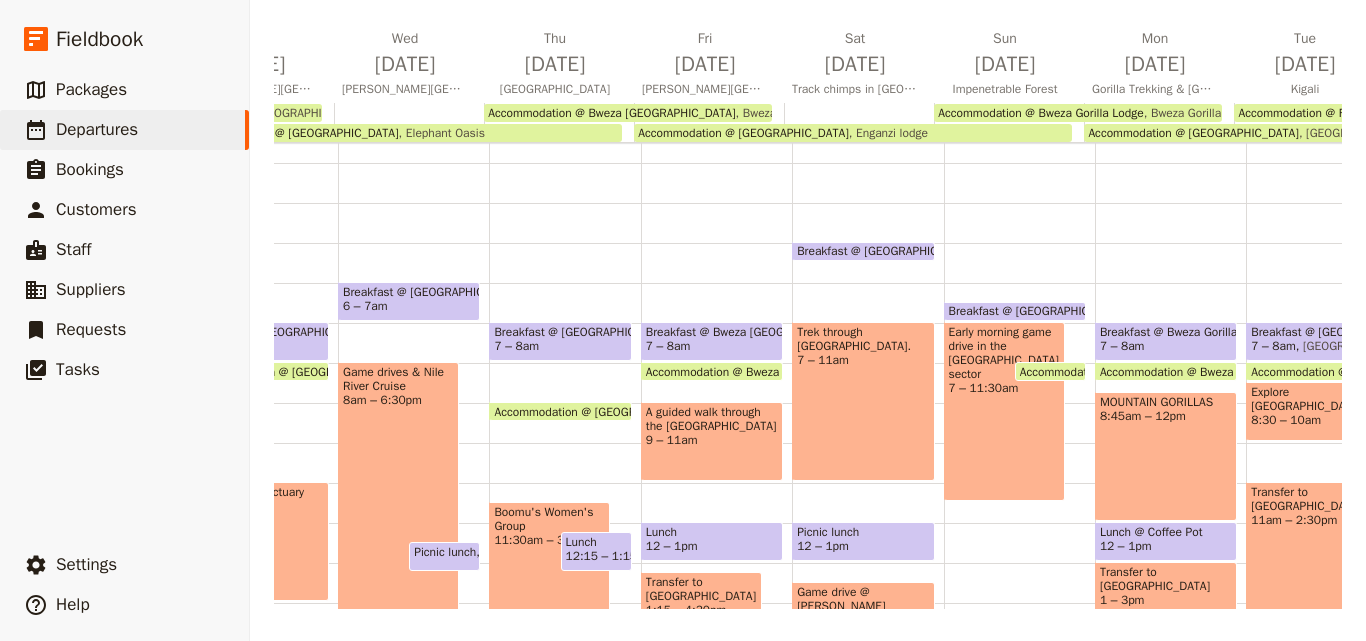 click on "Accommodation @  Bweza [GEOGRAPHIC_DATA]" at bounding box center [773, 371] 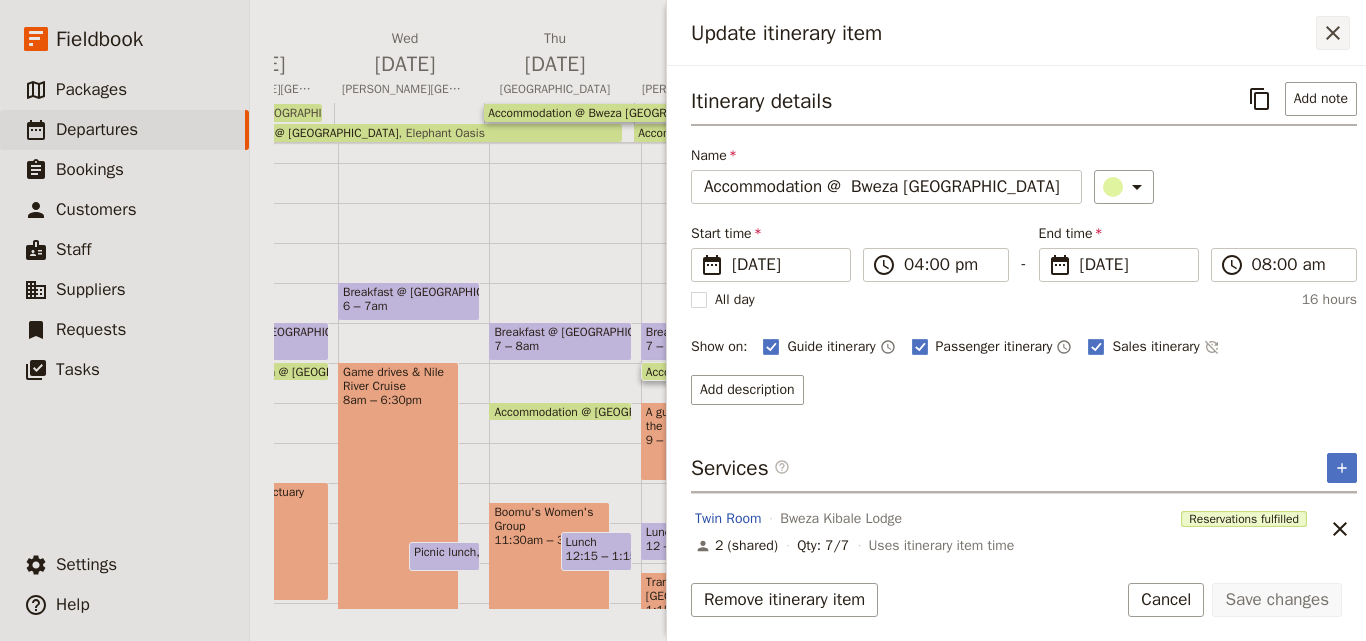 click on "​" at bounding box center [1333, 33] 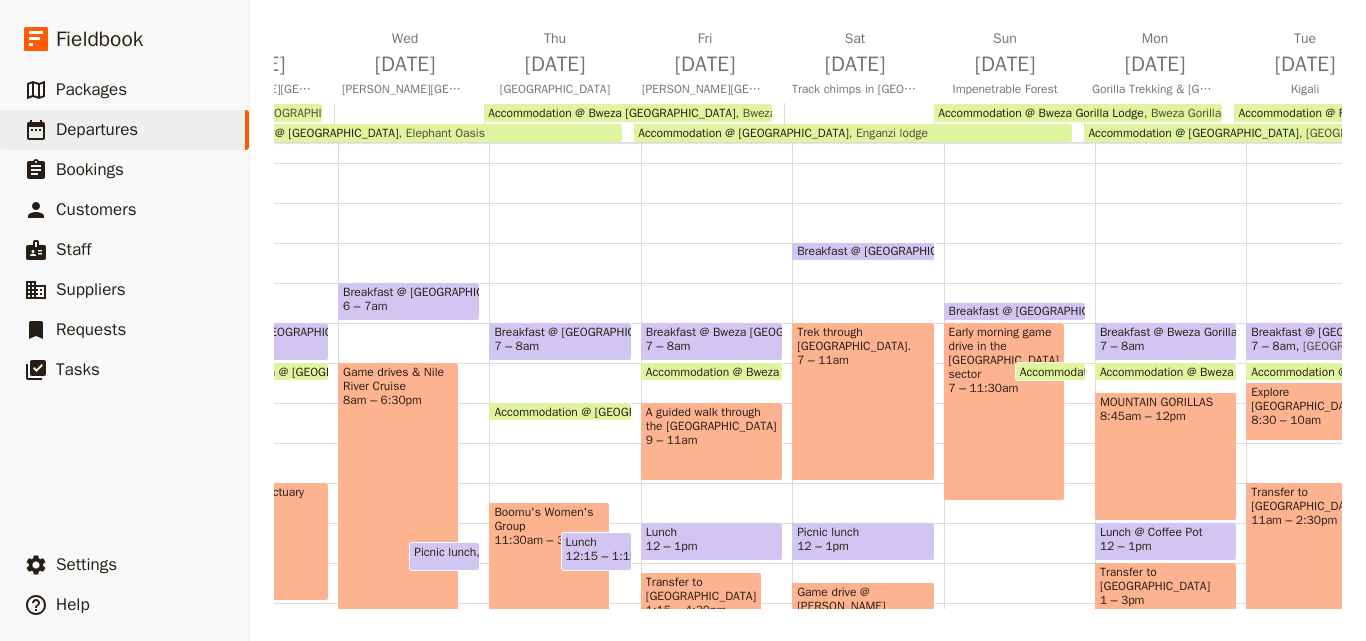 click on "Accommodation @ [GEOGRAPHIC_DATA]" at bounding box center (603, 411) 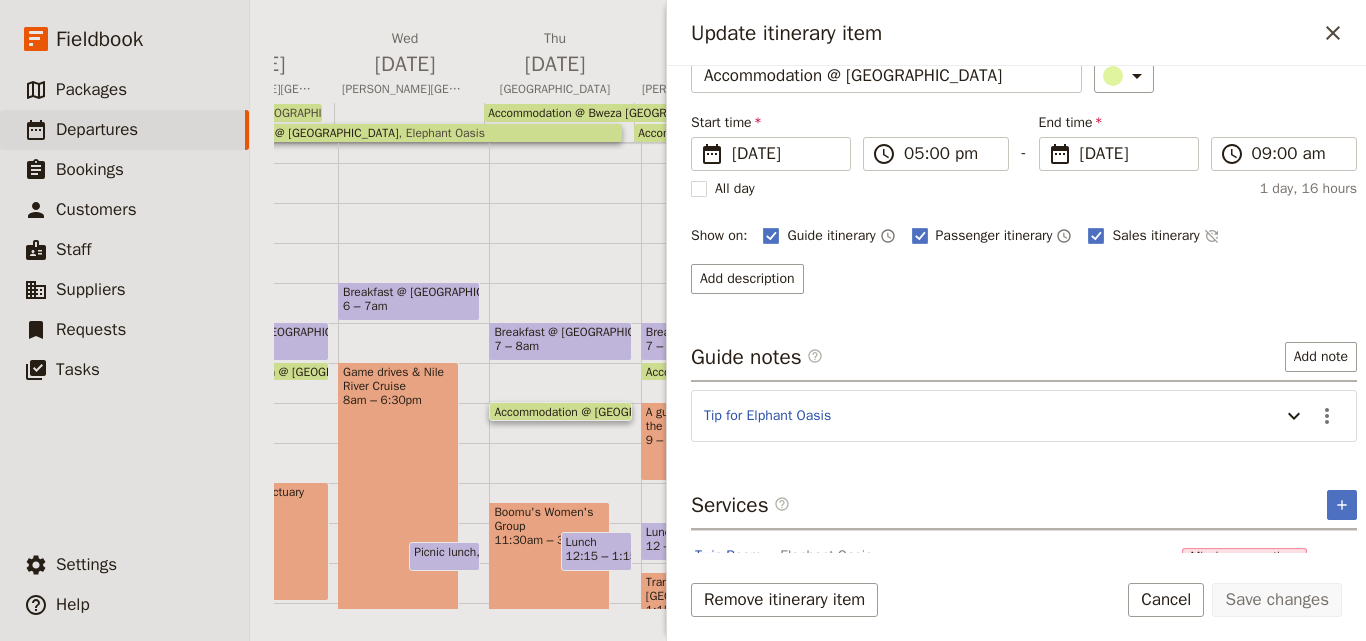 scroll, scrollTop: 158, scrollLeft: 0, axis: vertical 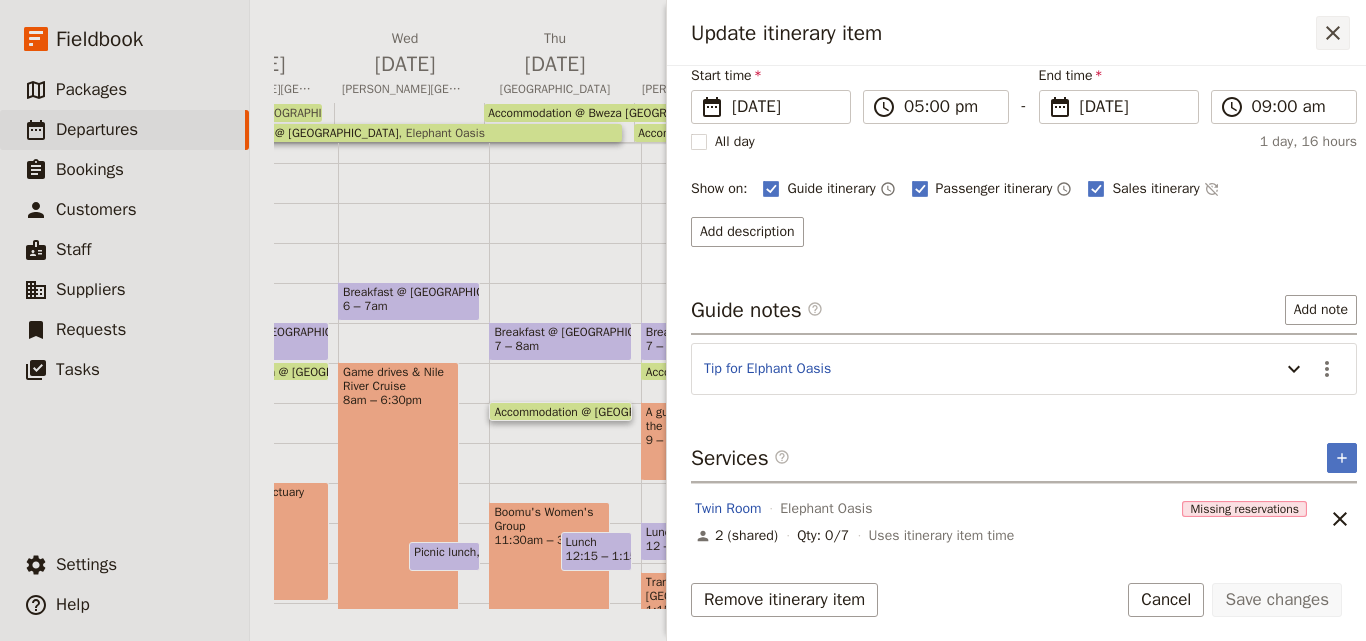 click on "​" at bounding box center [1333, 33] 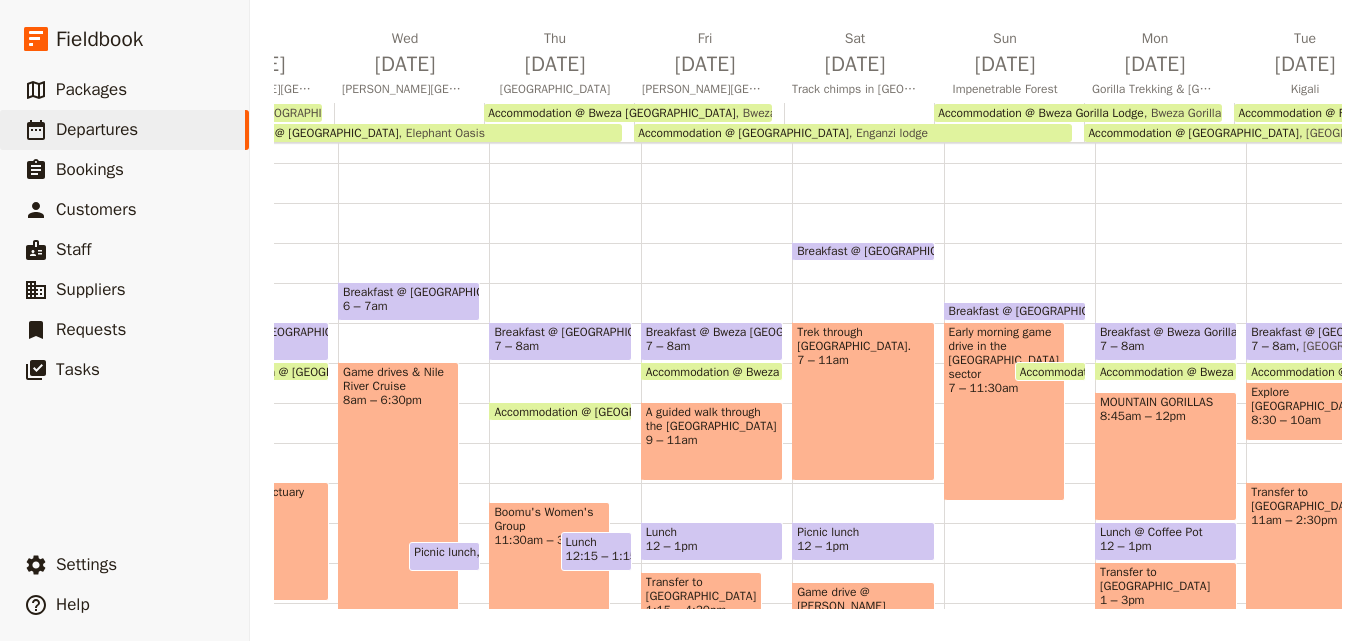 click on "Elephant Oasis" at bounding box center [442, 133] 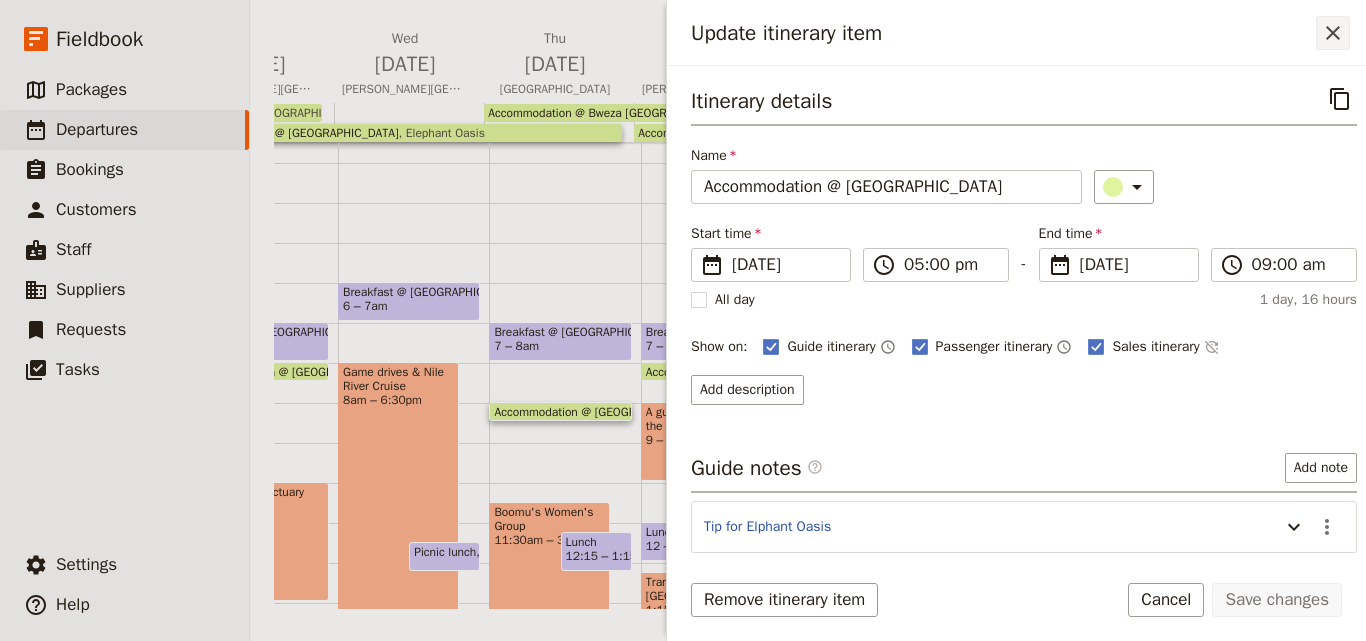 click 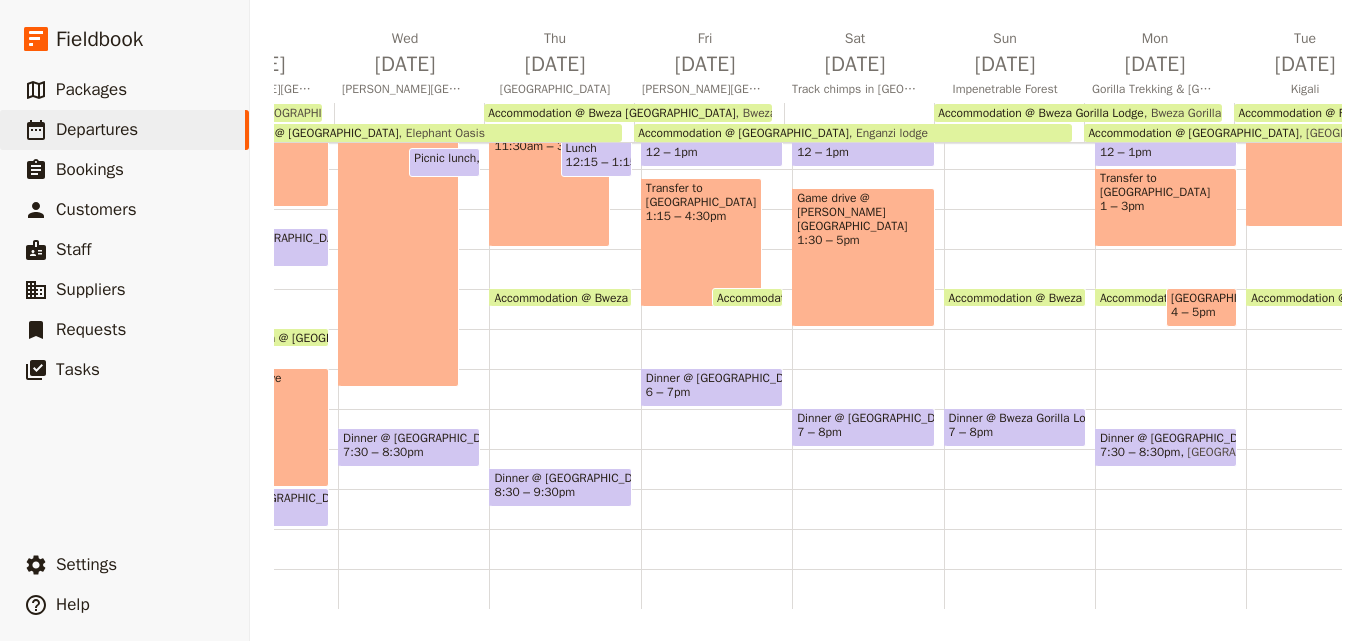 scroll, scrollTop: 509, scrollLeft: 0, axis: vertical 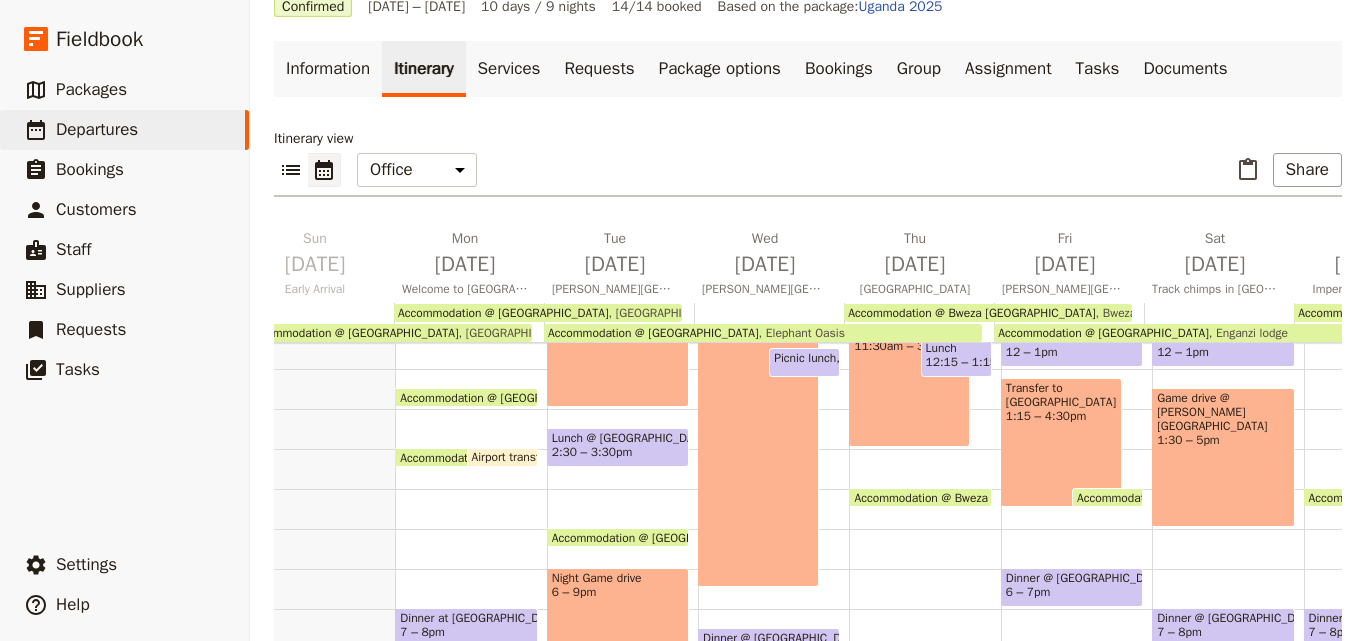 click on "Accommodation @ [GEOGRAPHIC_DATA]" at bounding box center (509, 397) 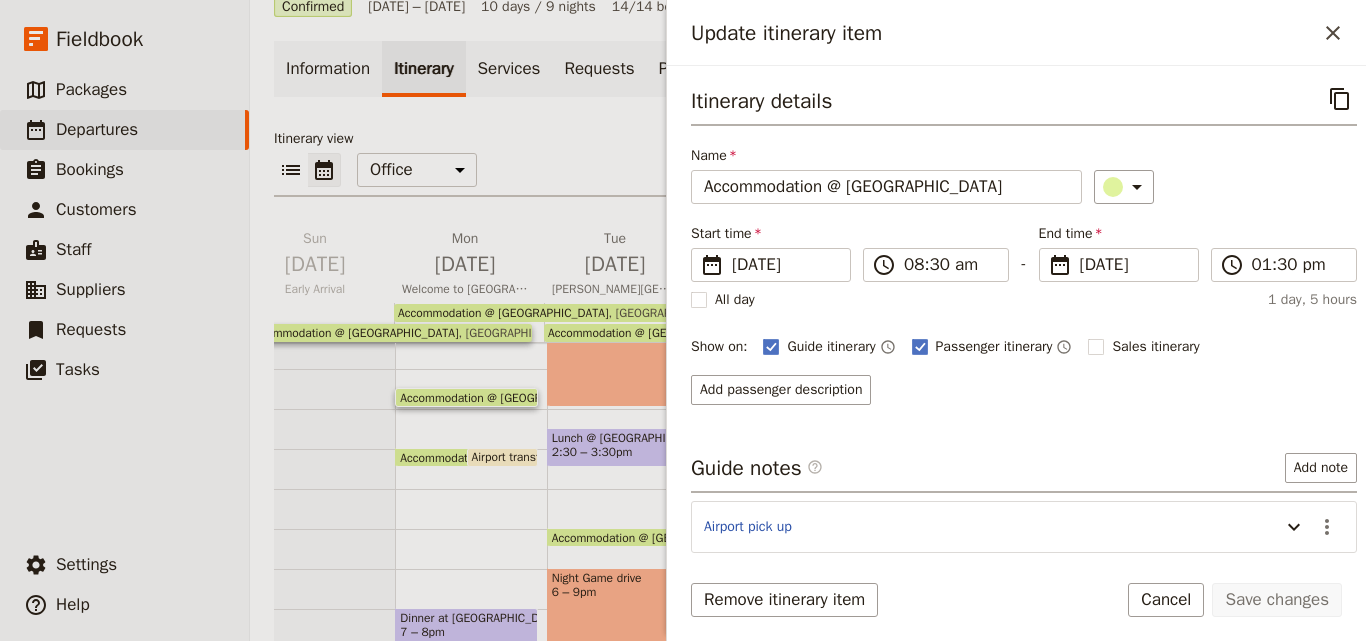 scroll, scrollTop: 158, scrollLeft: 0, axis: vertical 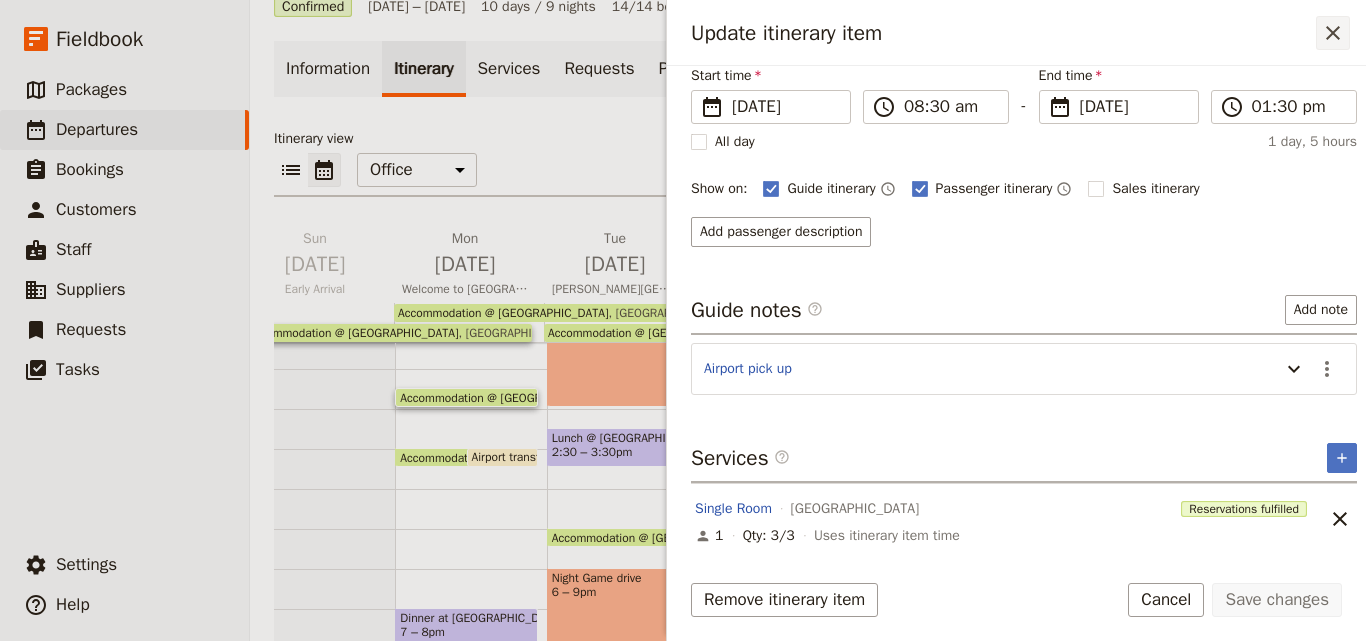 click 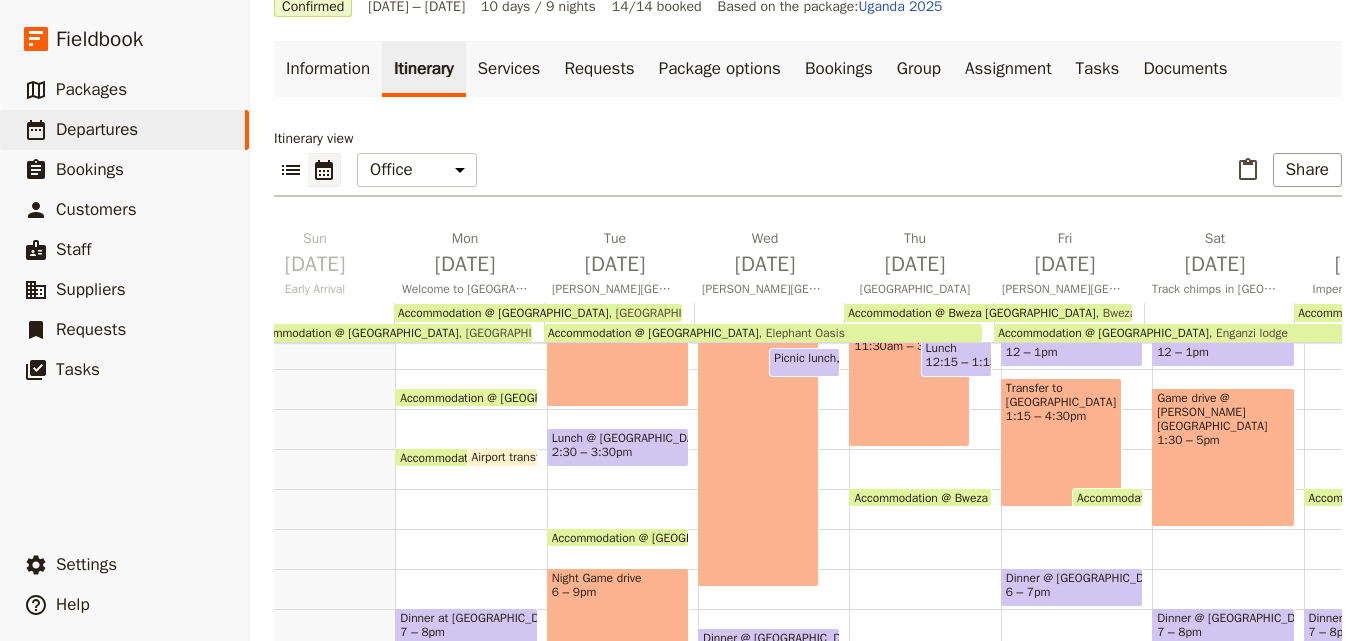 scroll, scrollTop: 187, scrollLeft: 0, axis: vertical 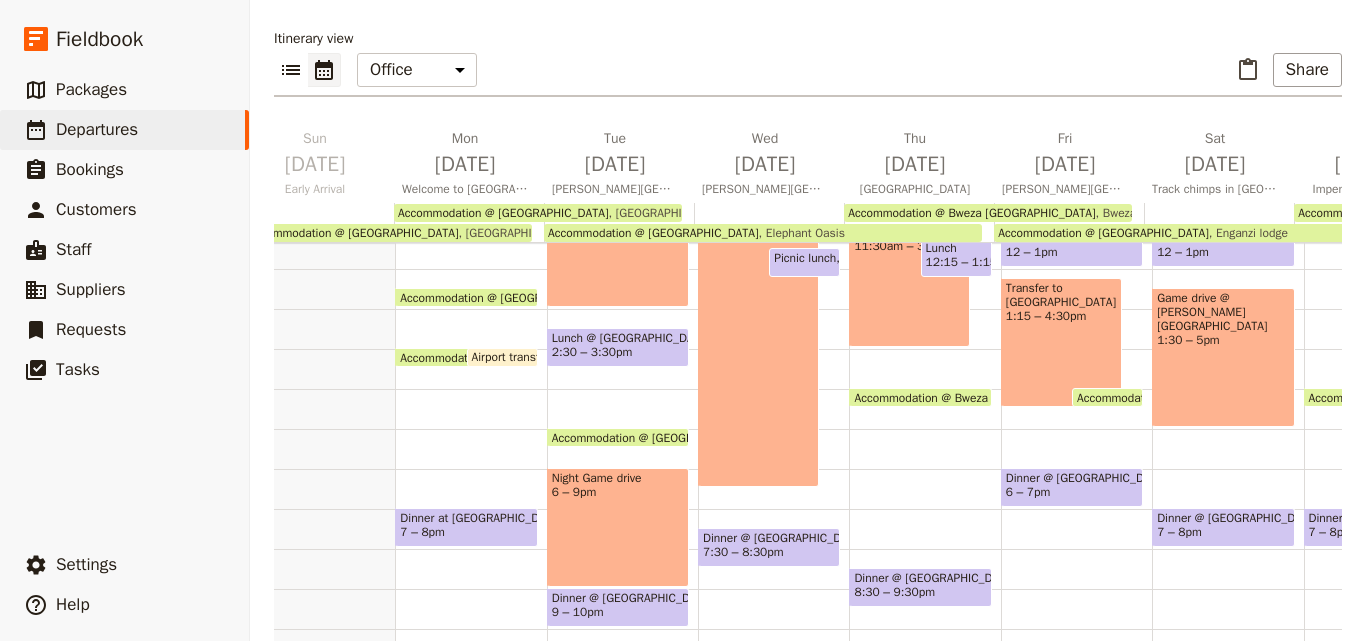 click on "Accommodation @ Green Valley Guesthouse 8:30am – 1:30pm Green Valley Guesthouse Accommodation @ Green Valley Guesthouse 3pm – 8am Green Valley Guesthouse Airport transfer 3 – 3:30pm Green Valley Guesthouse Dinner at Green Valley Guesthouse 7 – 8pm" at bounding box center [470, 229] 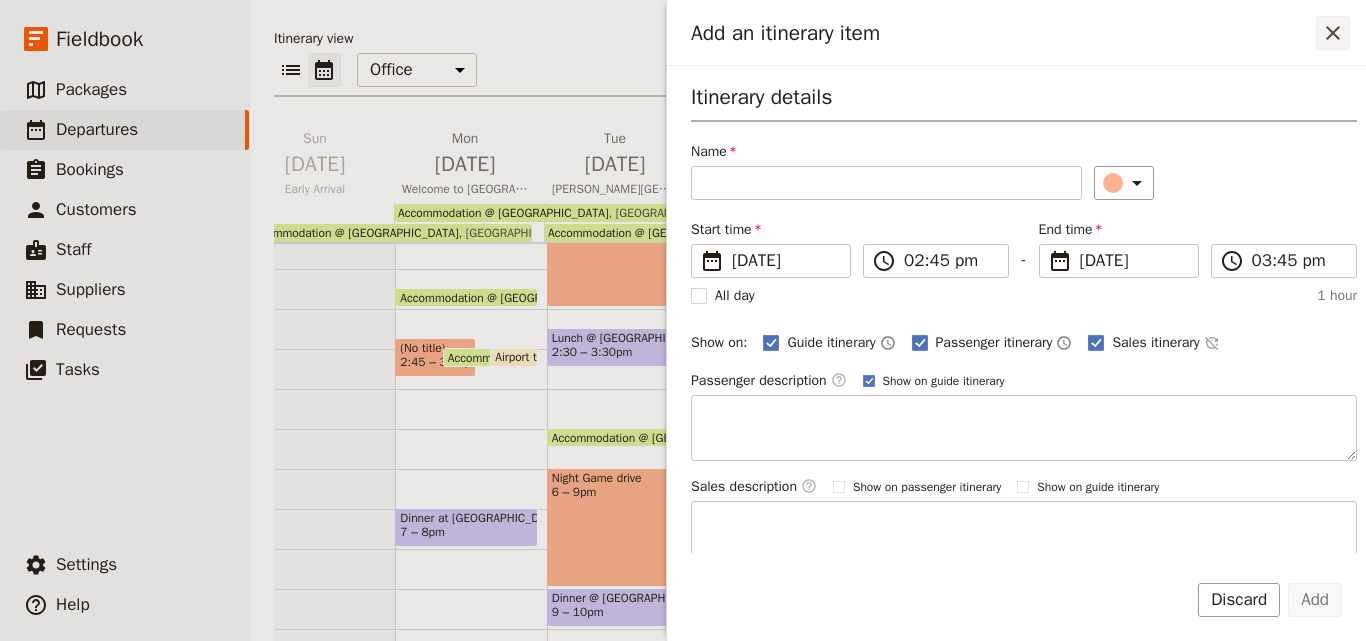 click 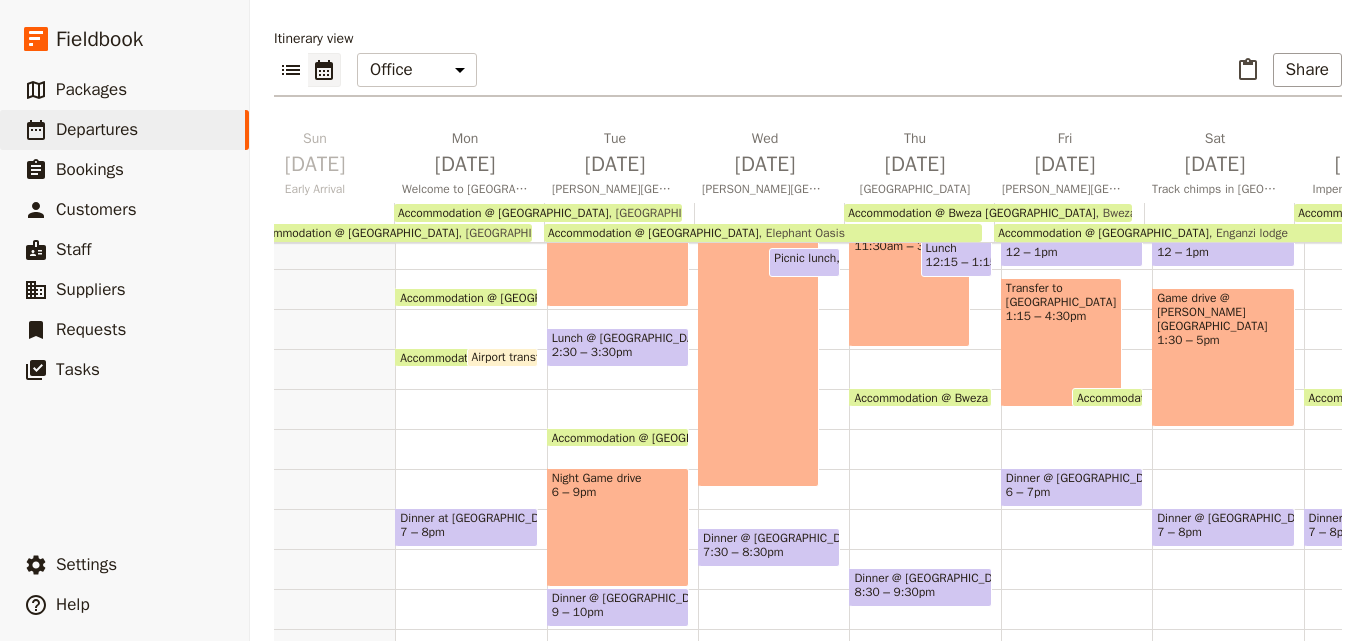 click on "7 – 8pm" at bounding box center (466, 532) 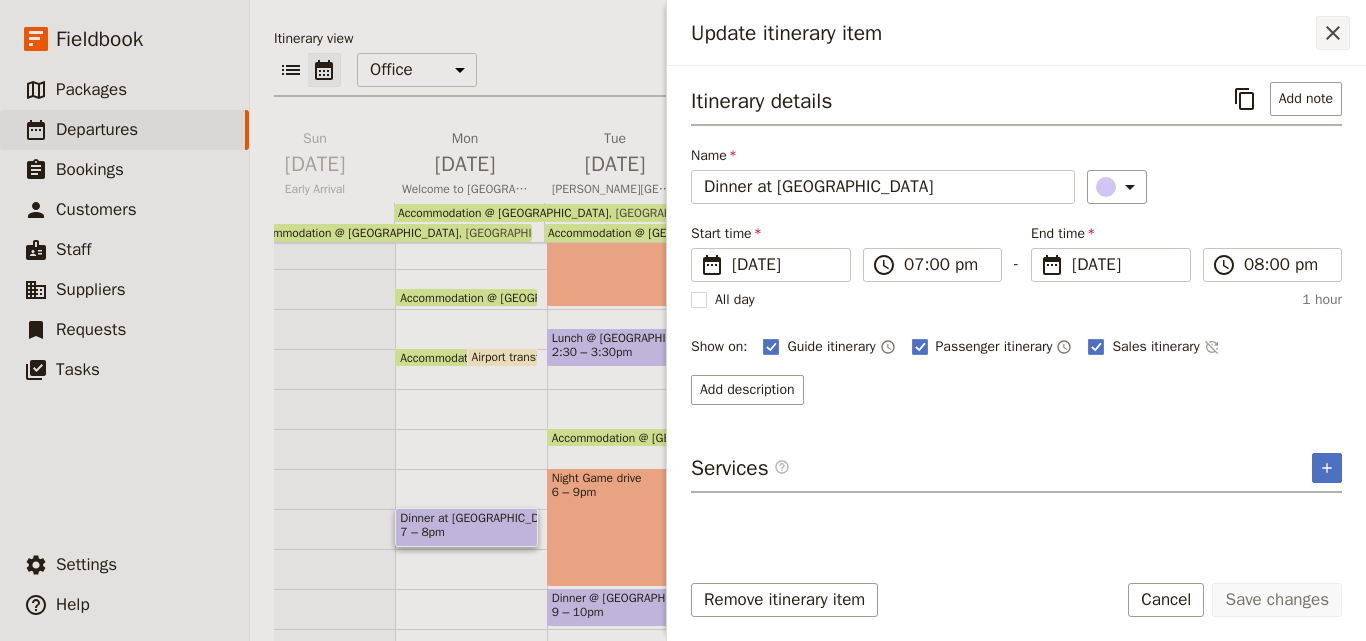 click on "​" at bounding box center [1333, 33] 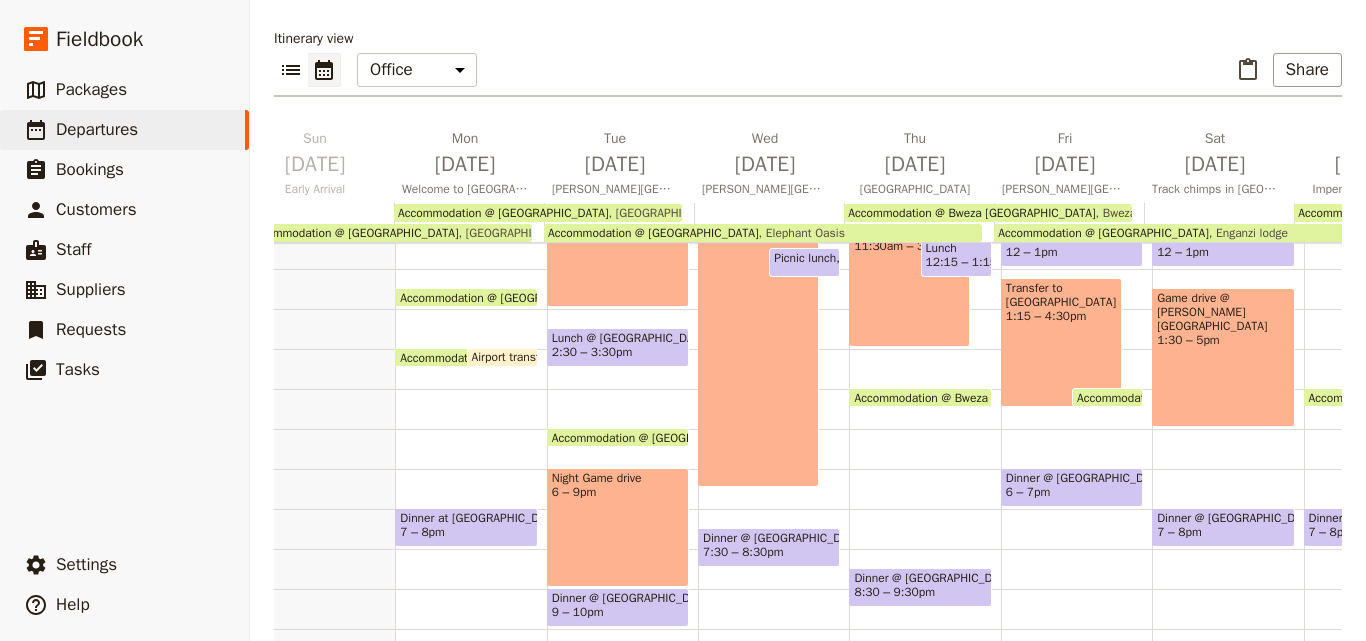 click on "Night Game drive 6 – 9pm" at bounding box center [618, 527] 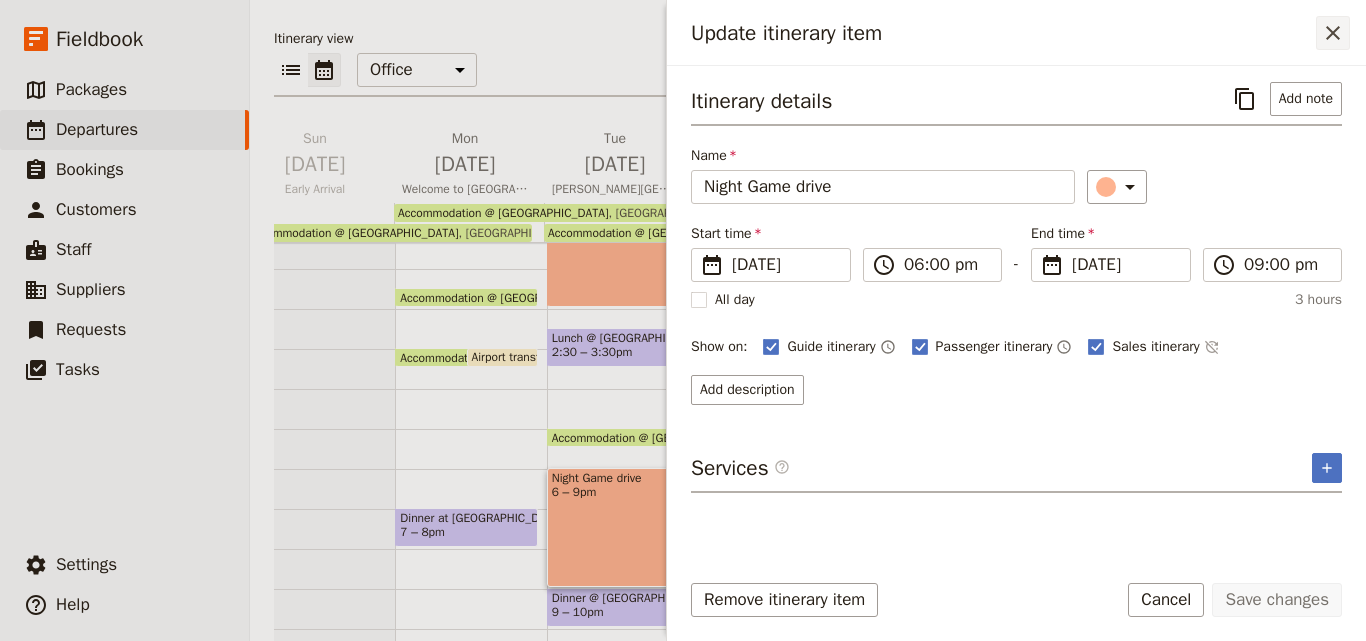 click 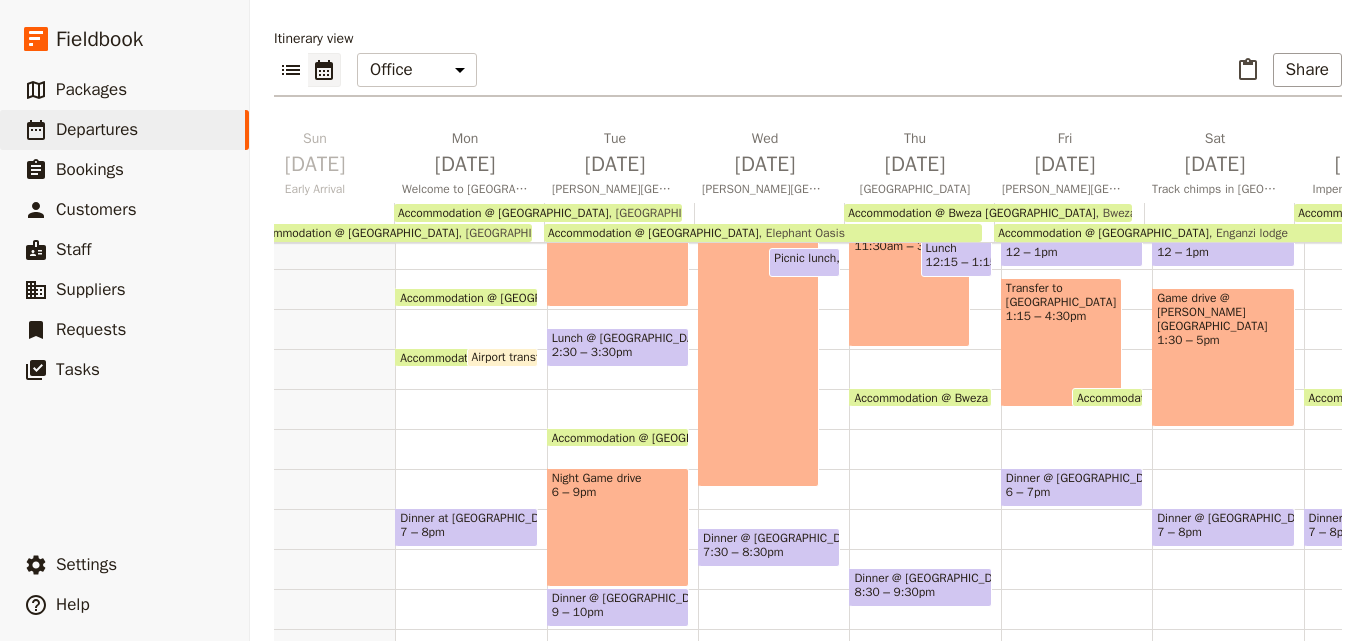click on "9 – 10pm" at bounding box center [578, 612] 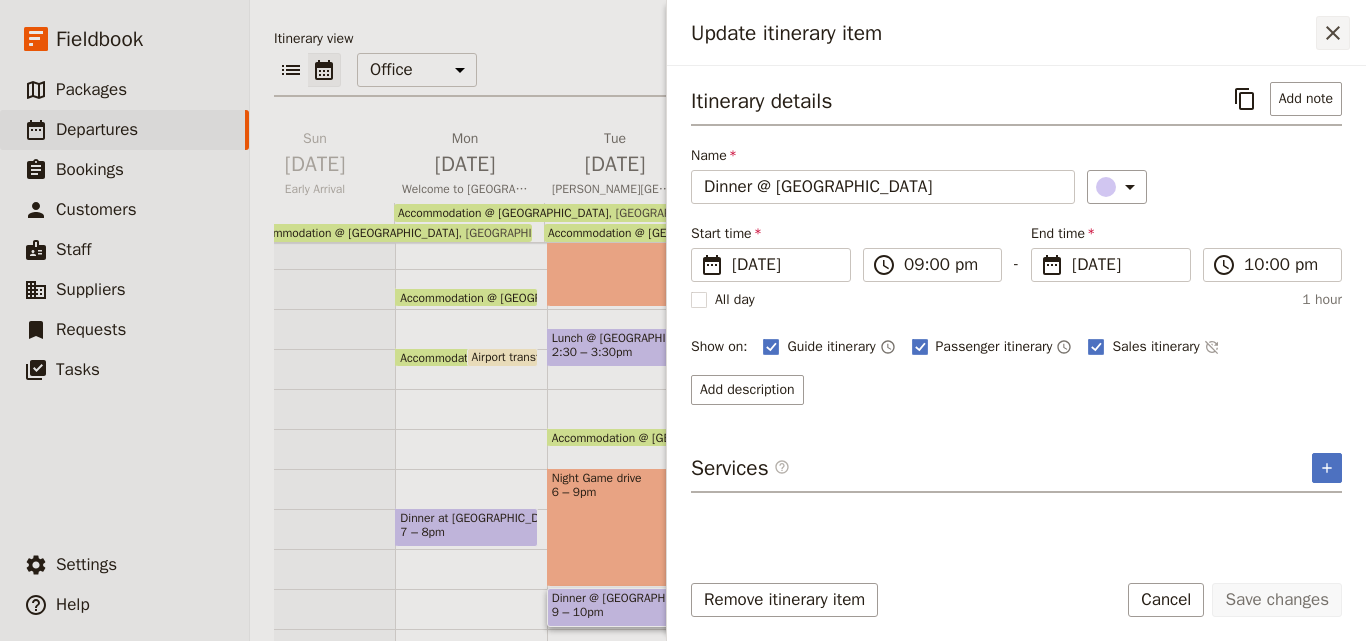 click 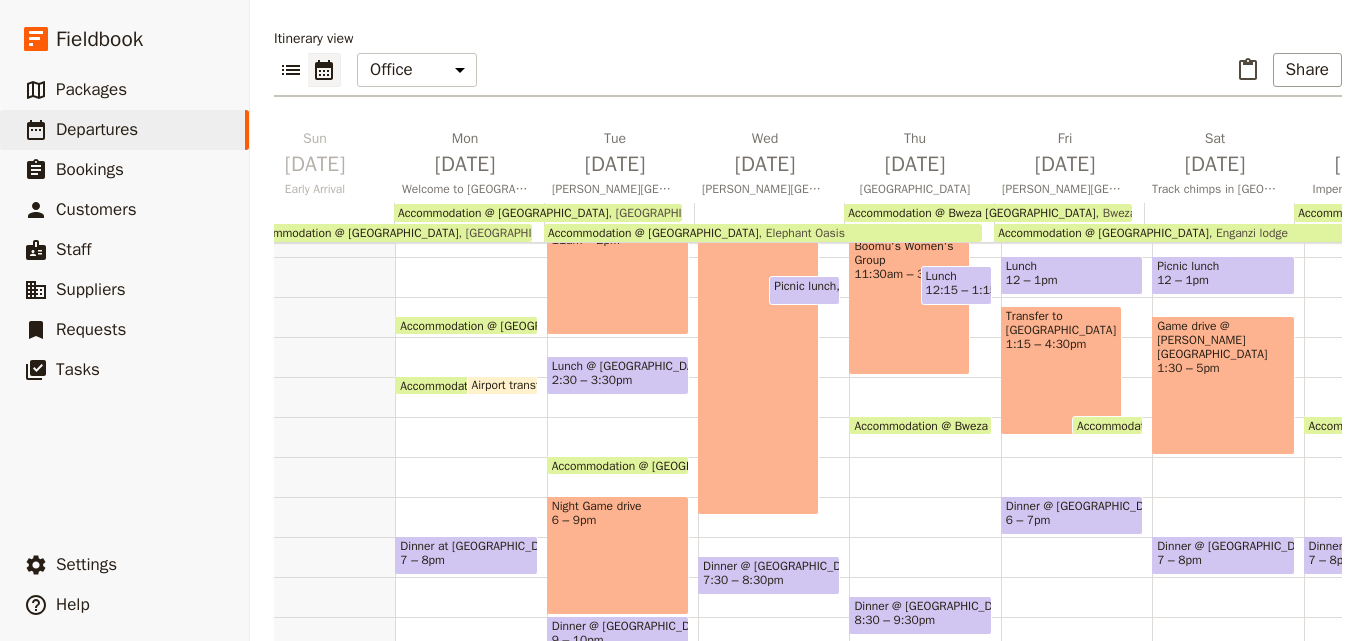 scroll, scrollTop: 209, scrollLeft: 0, axis: vertical 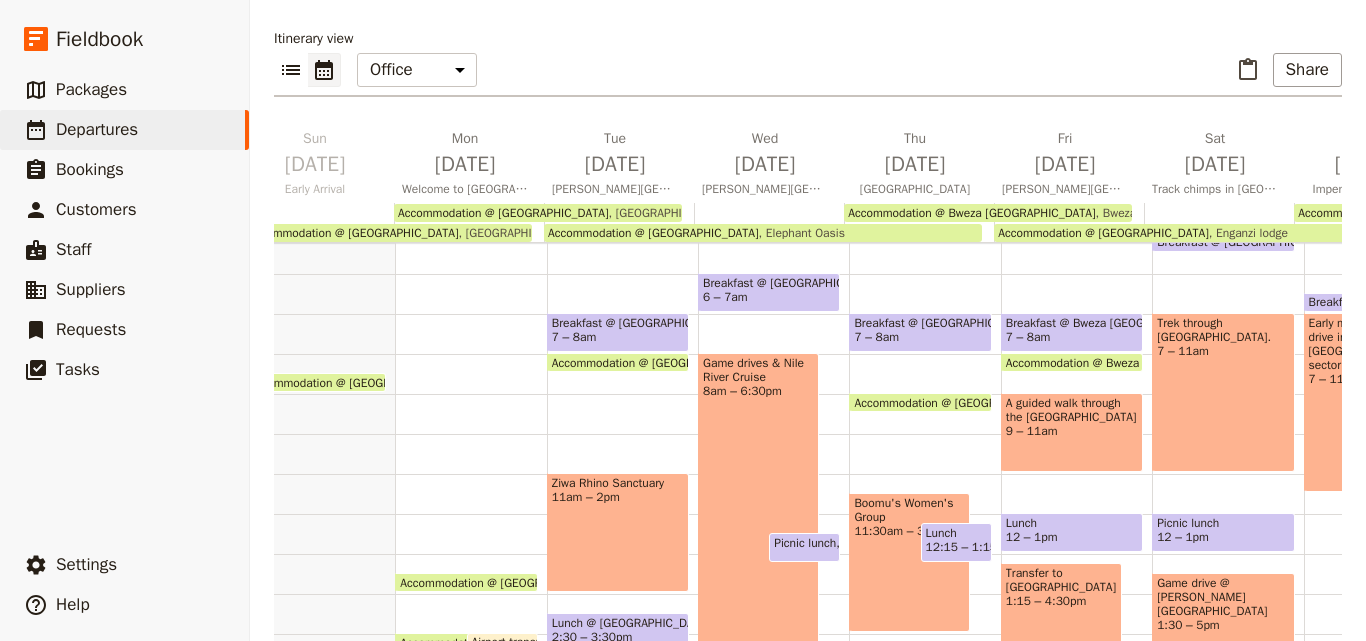 click on "Ziwa Rhino Sanctuary 11am – 2pm" at bounding box center [618, 532] 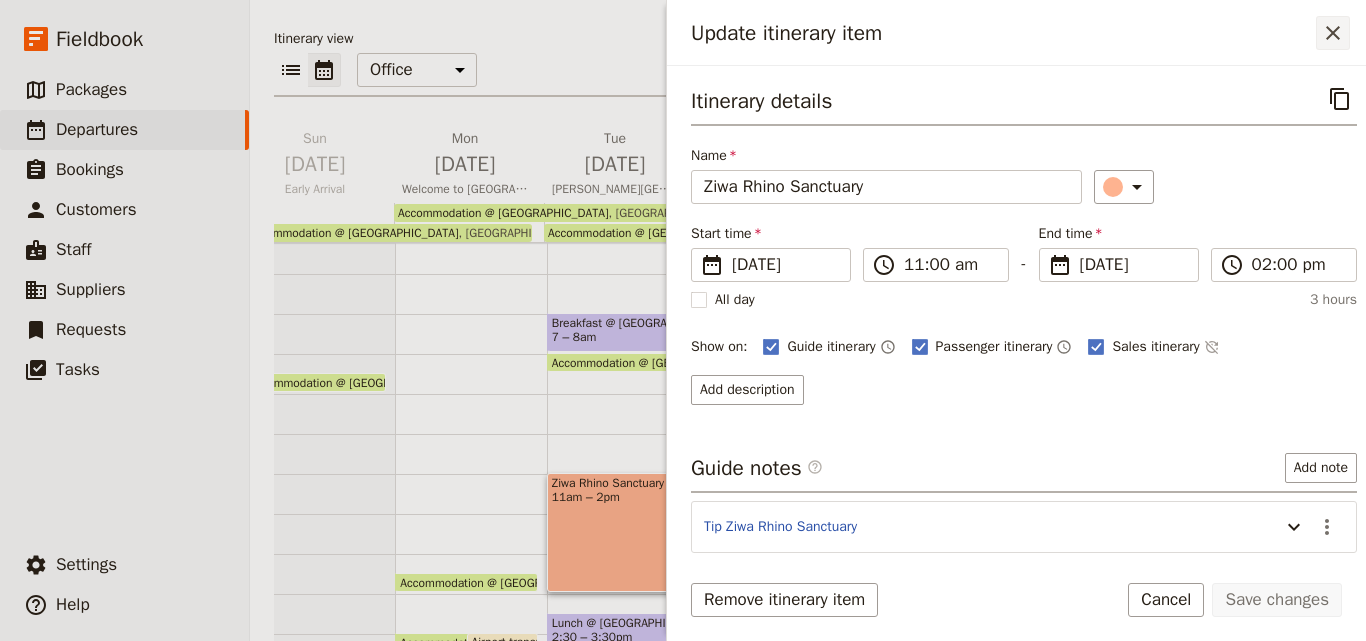 click 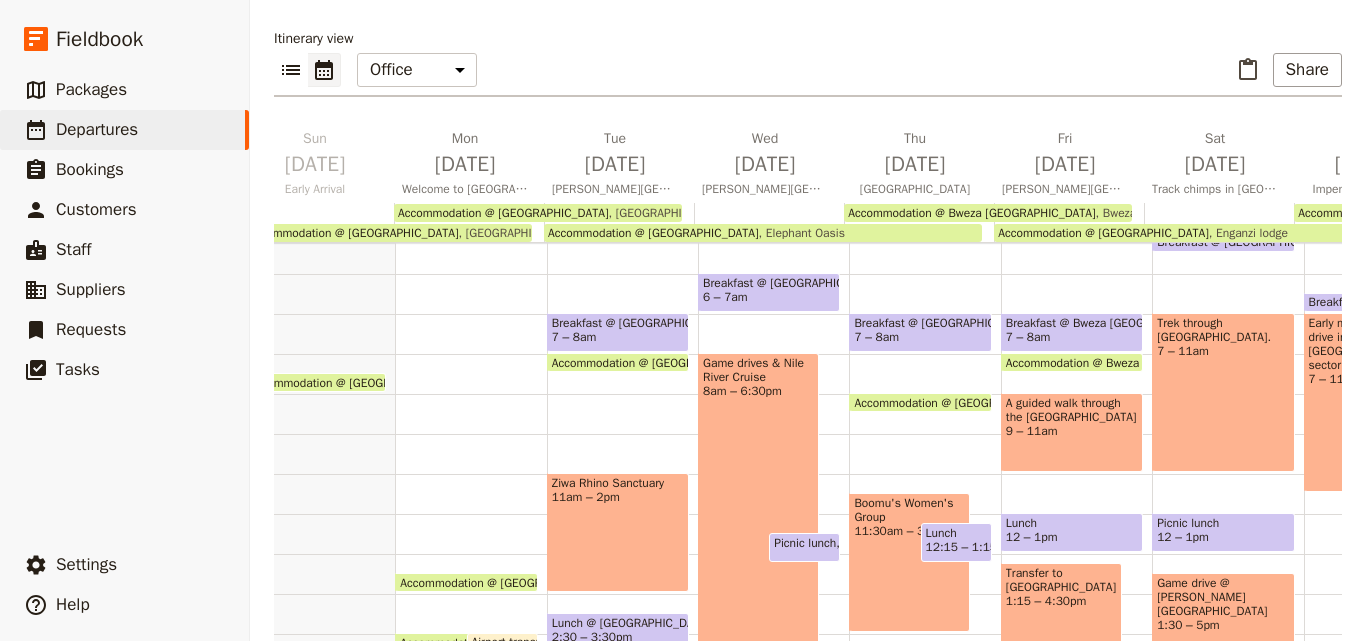 click on "Accommodation @ [GEOGRAPHIC_DATA]" at bounding box center (661, 362) 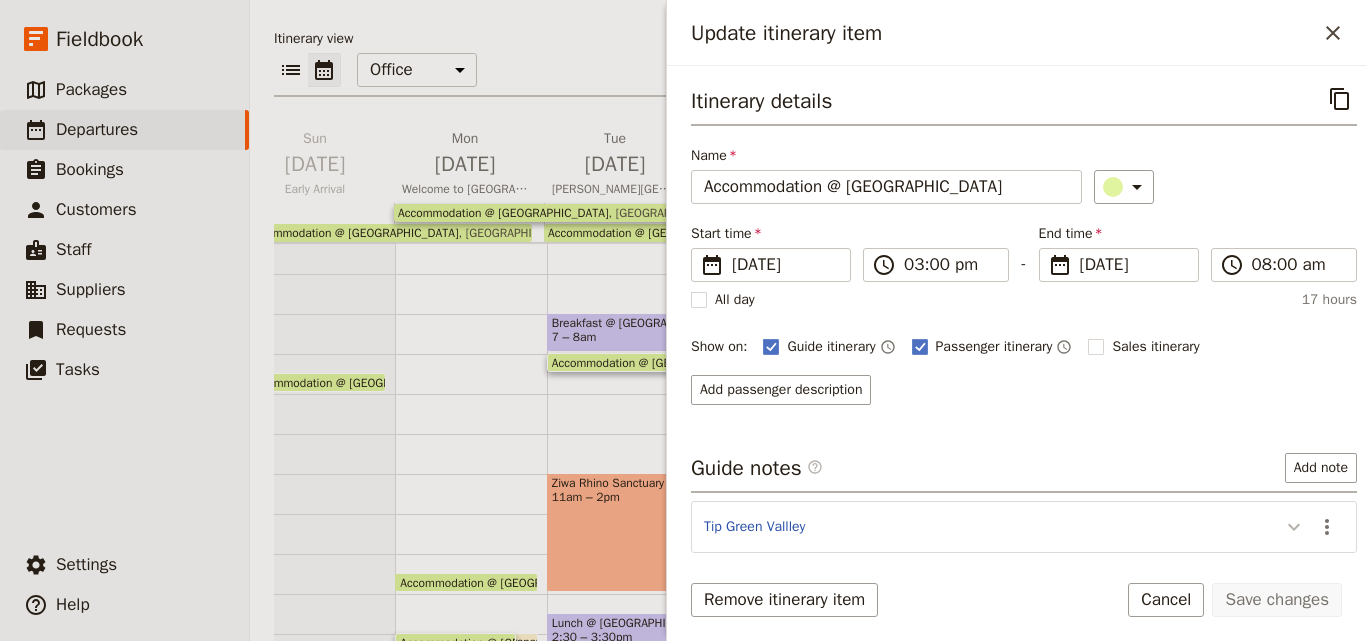 click 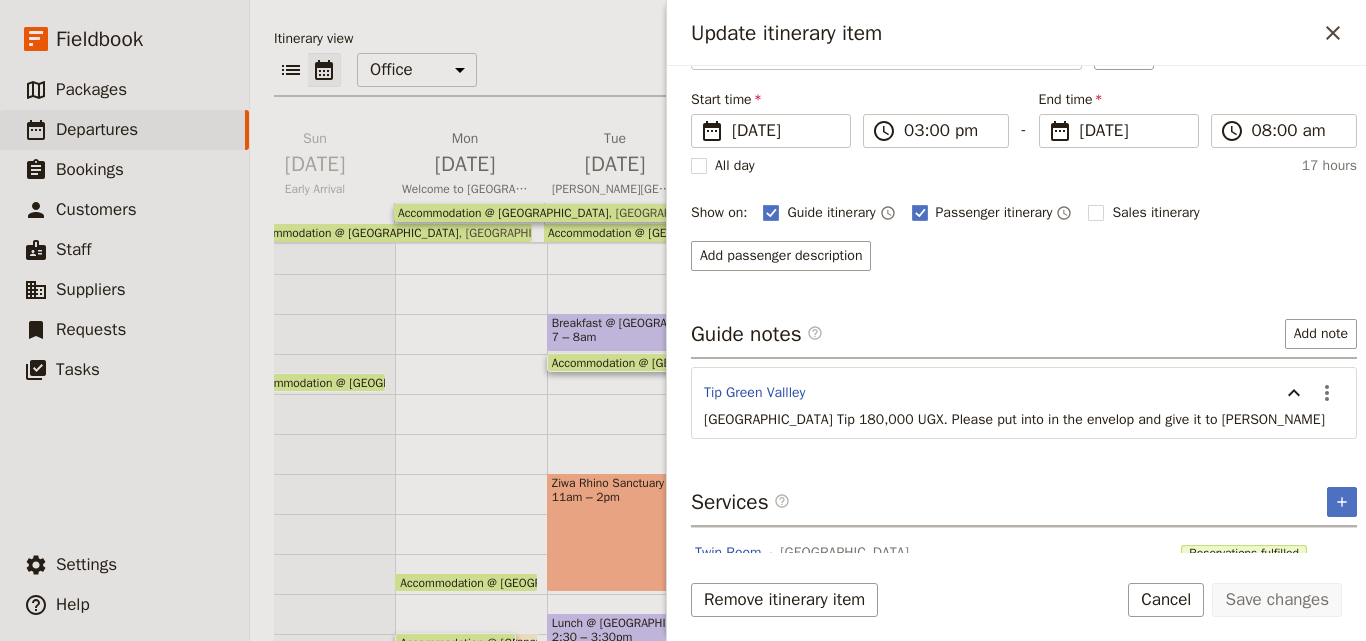 scroll, scrollTop: 178, scrollLeft: 0, axis: vertical 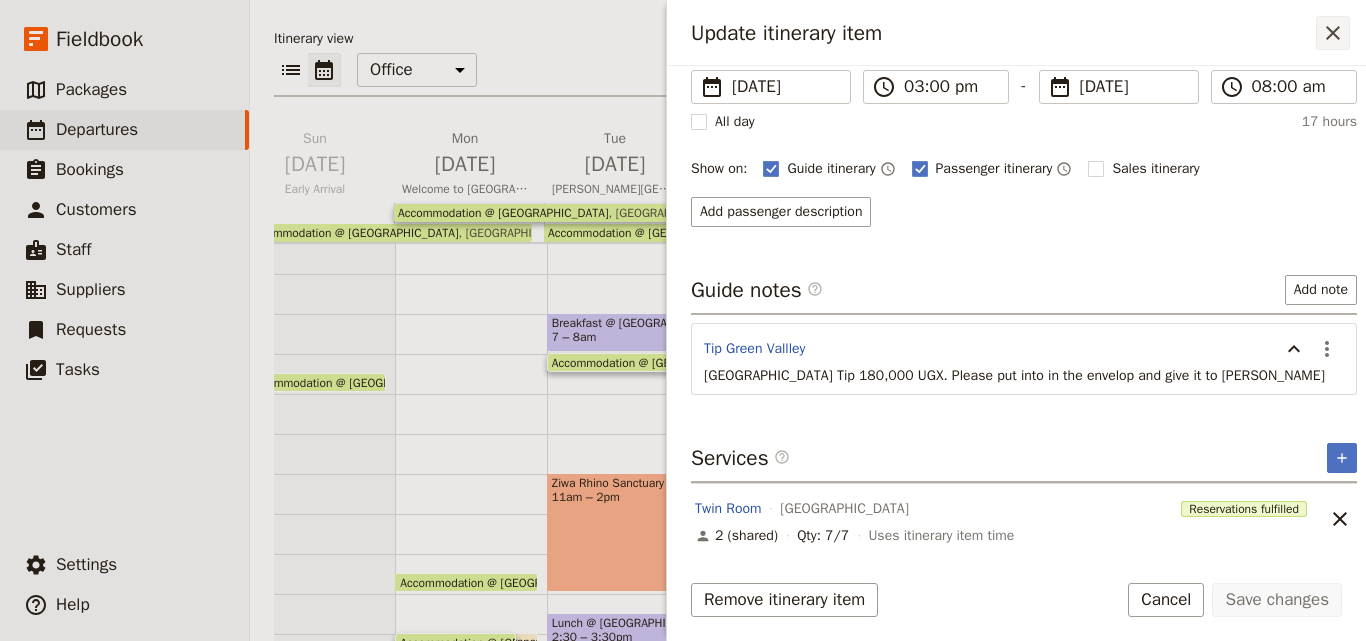 click 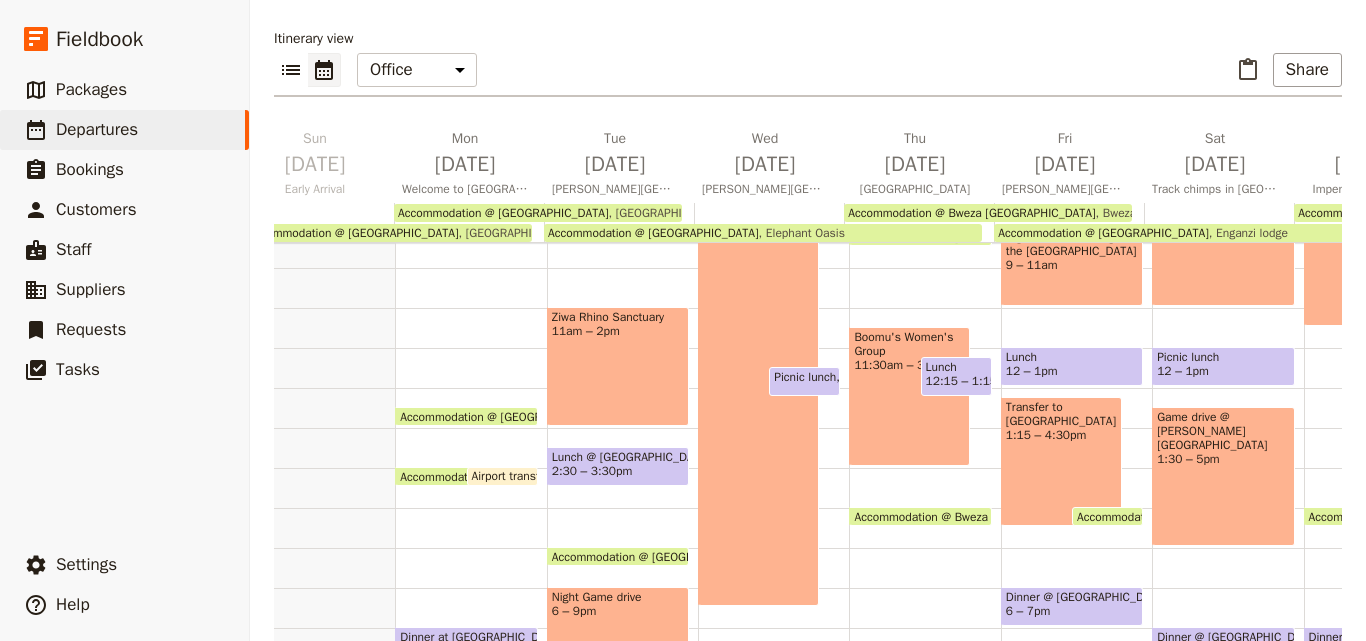 scroll, scrollTop: 509, scrollLeft: 0, axis: vertical 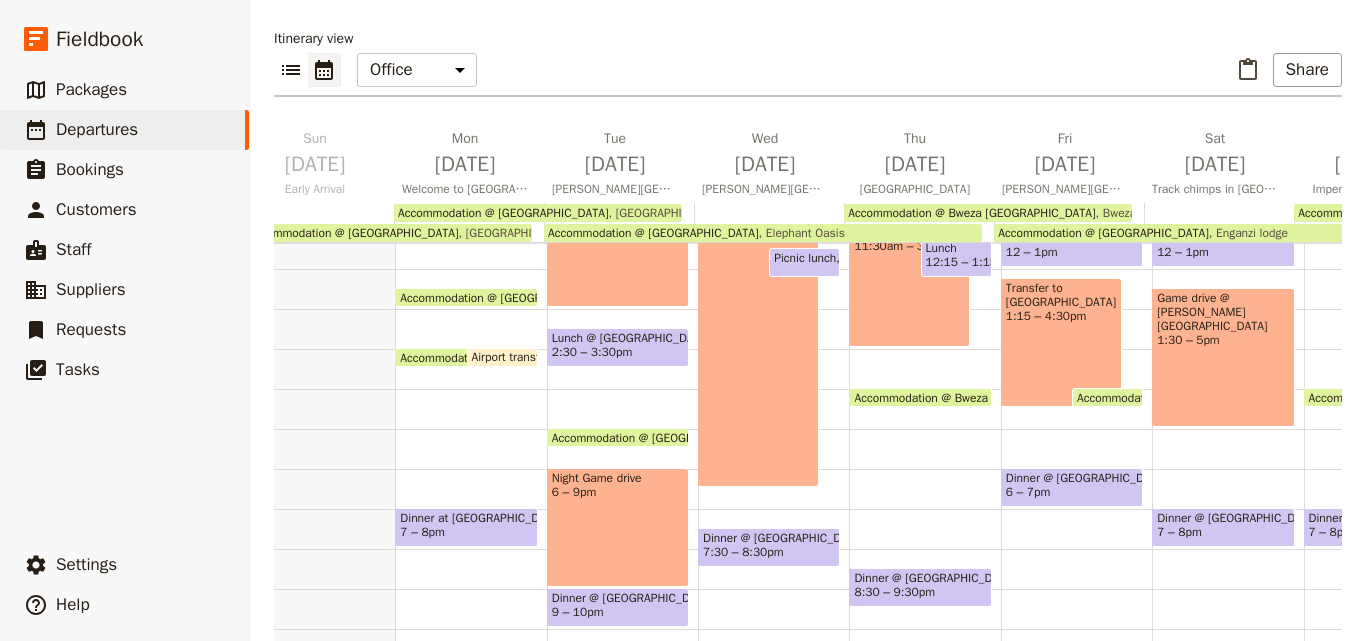 click on "2:30 – 3:30pm" at bounding box center [618, 352] 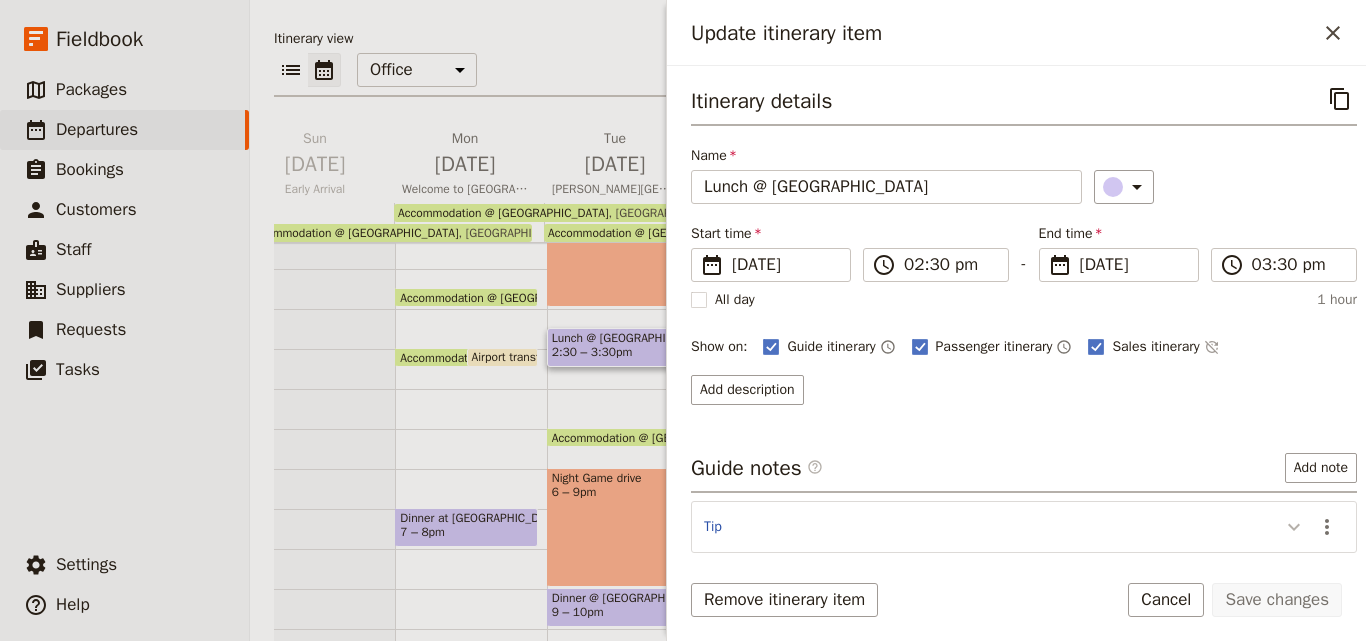 click 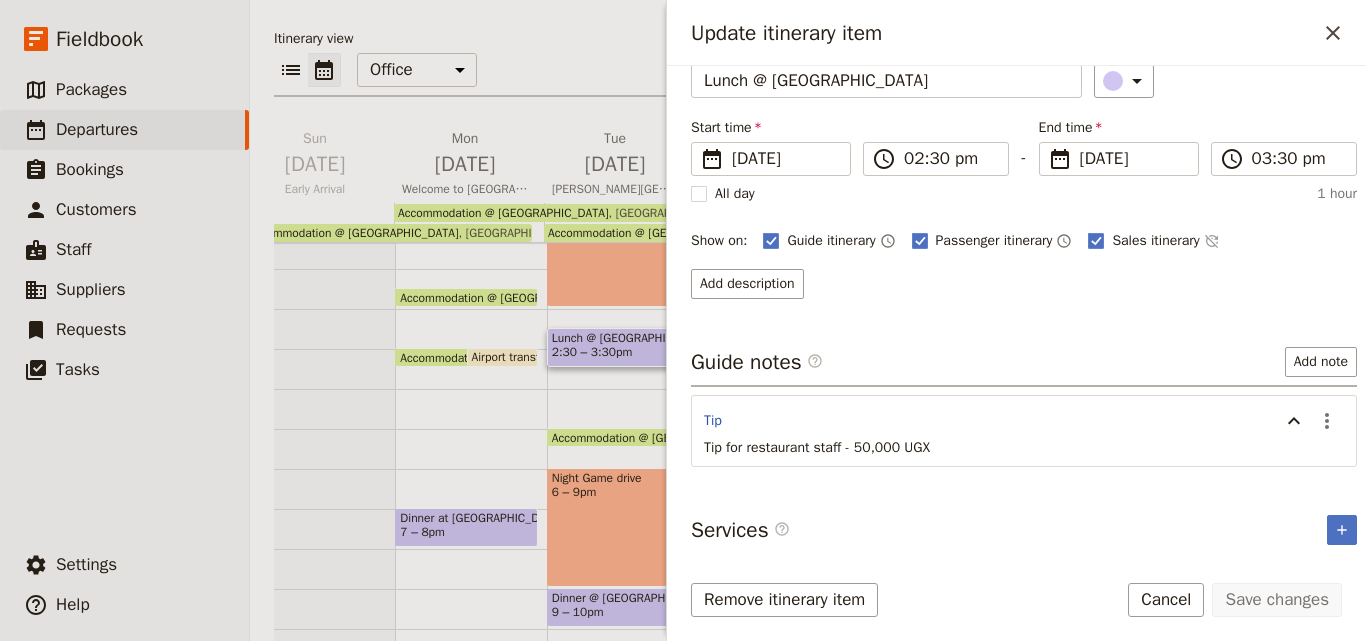 scroll, scrollTop: 107, scrollLeft: 0, axis: vertical 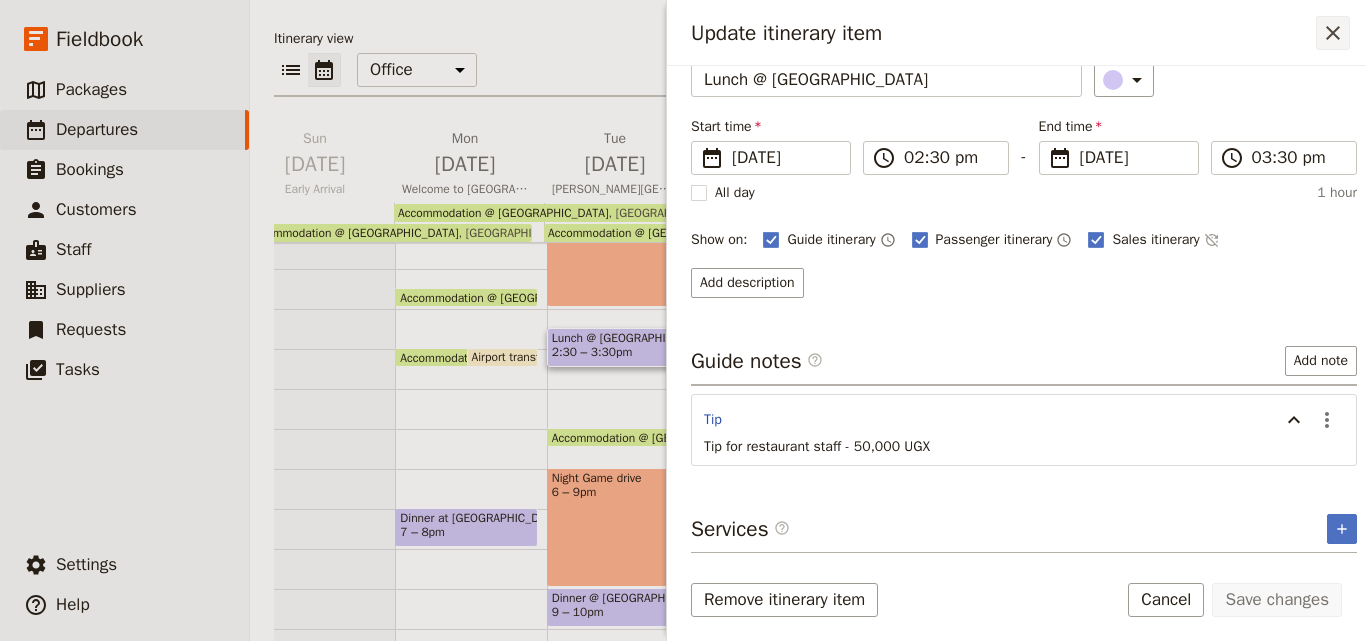 click 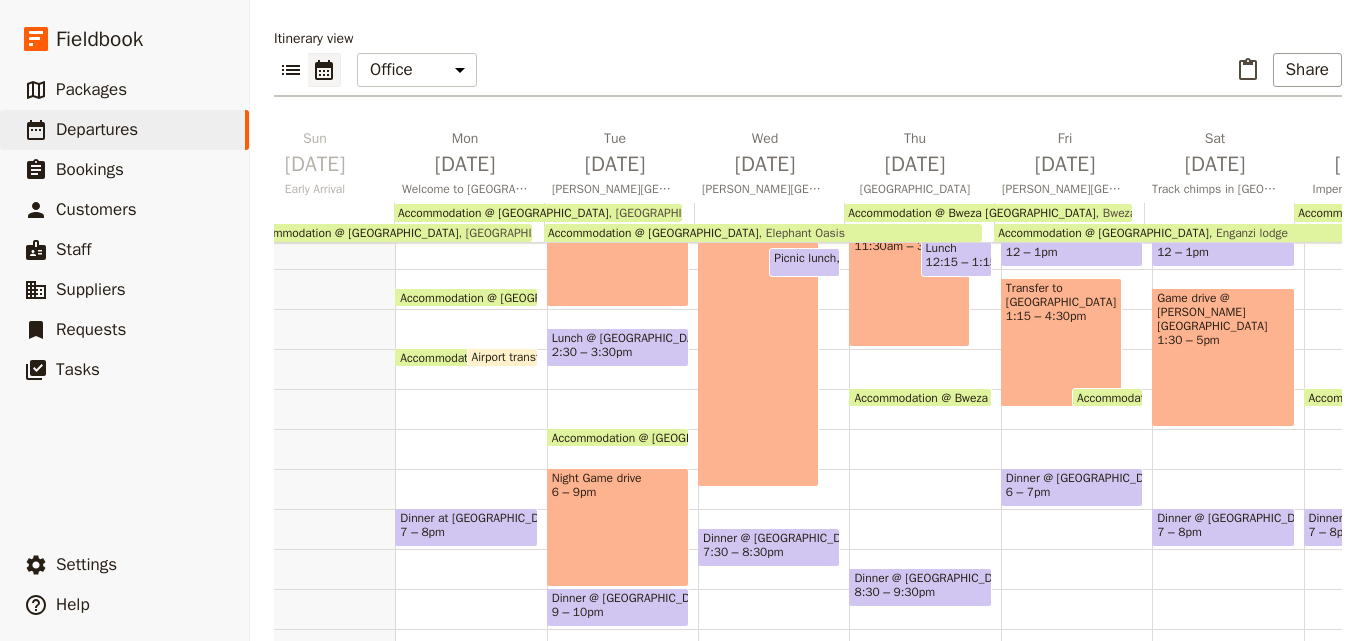 scroll, scrollTop: 409, scrollLeft: 0, axis: vertical 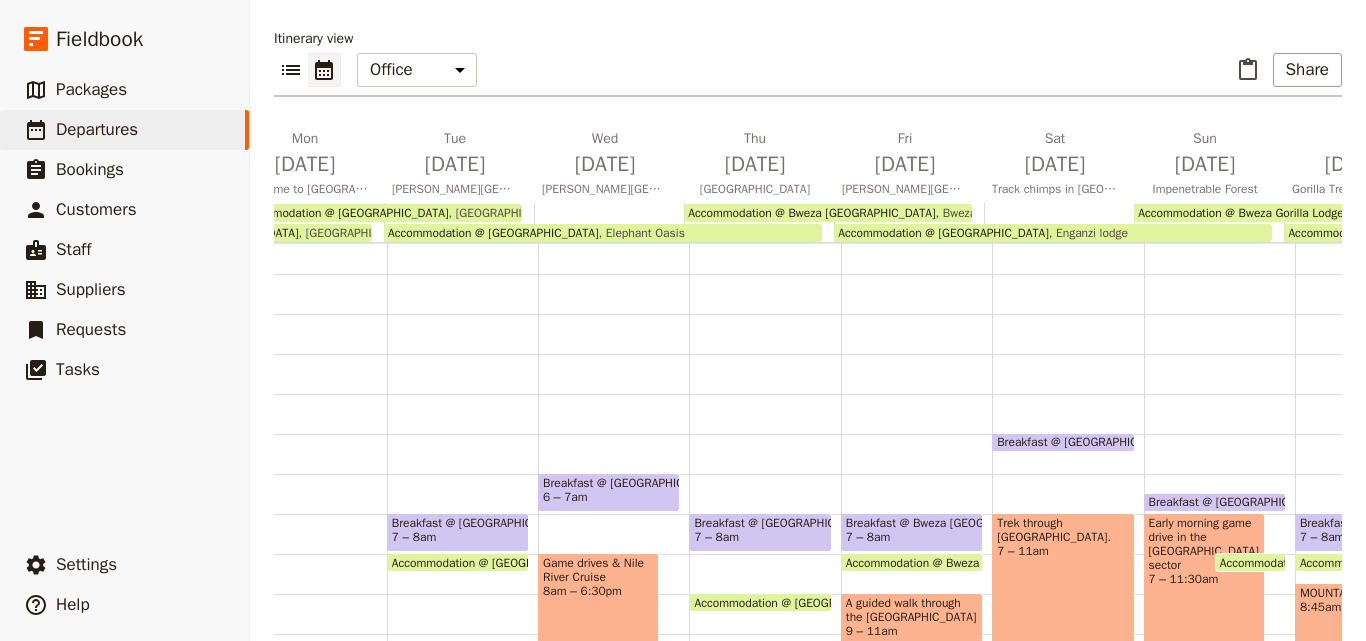 click on "Breakfast @ [GEOGRAPHIC_DATA]" at bounding box center (1241, 502) 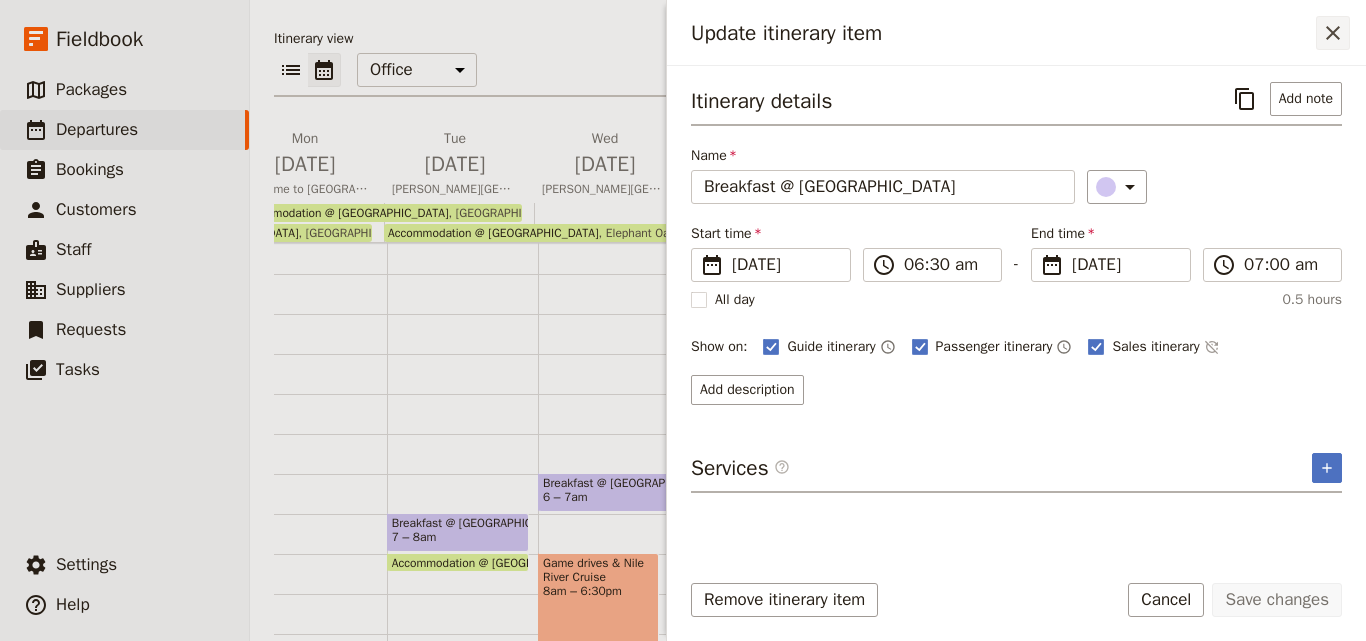 click 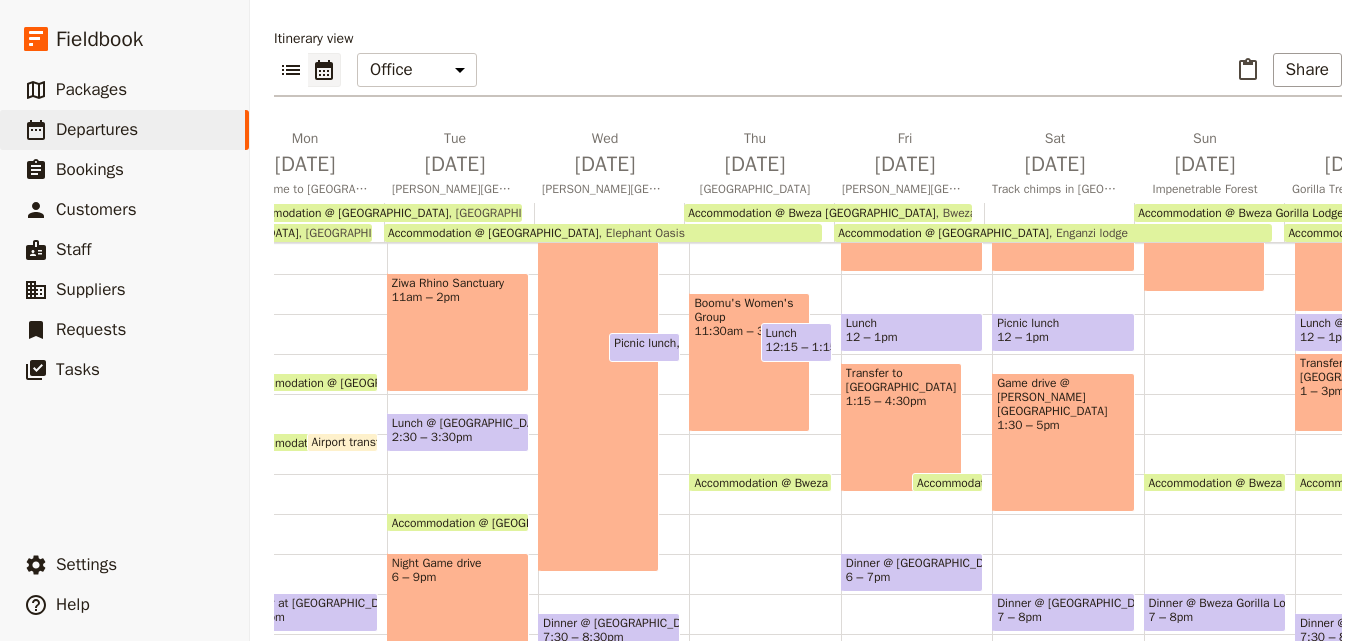 scroll, scrollTop: 309, scrollLeft: 0, axis: vertical 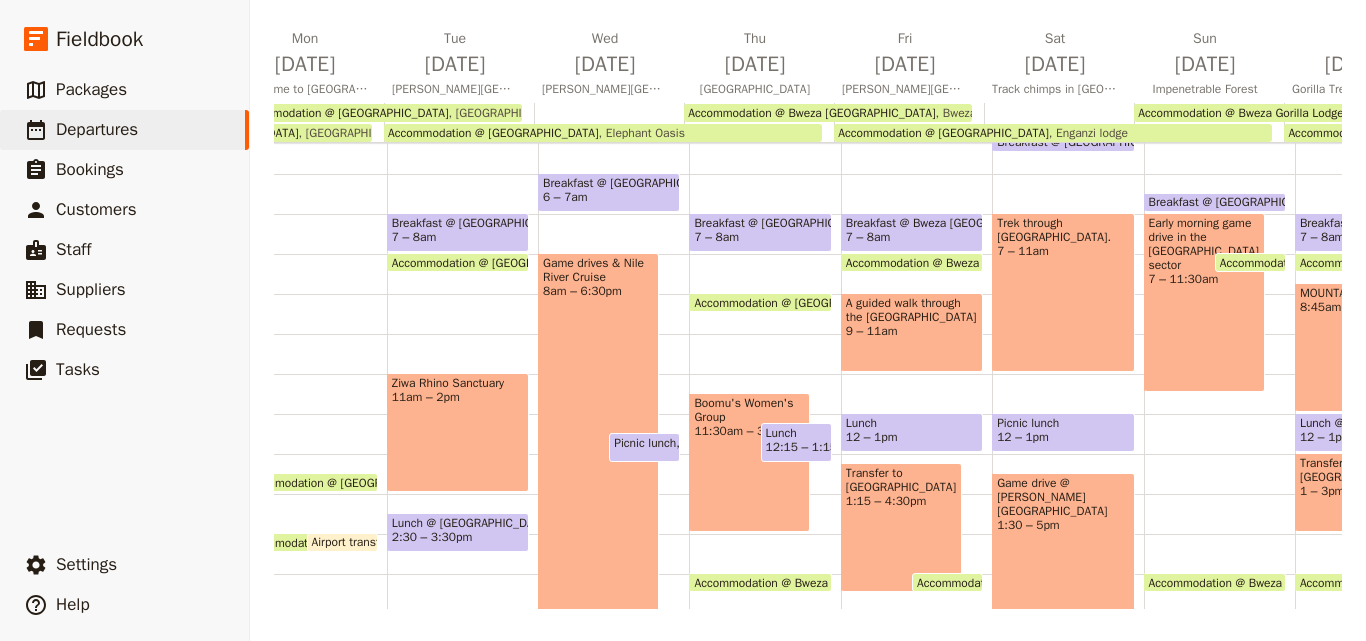 click on "Ziwa Rhino Sanctuary 11am – 2pm" at bounding box center [458, 432] 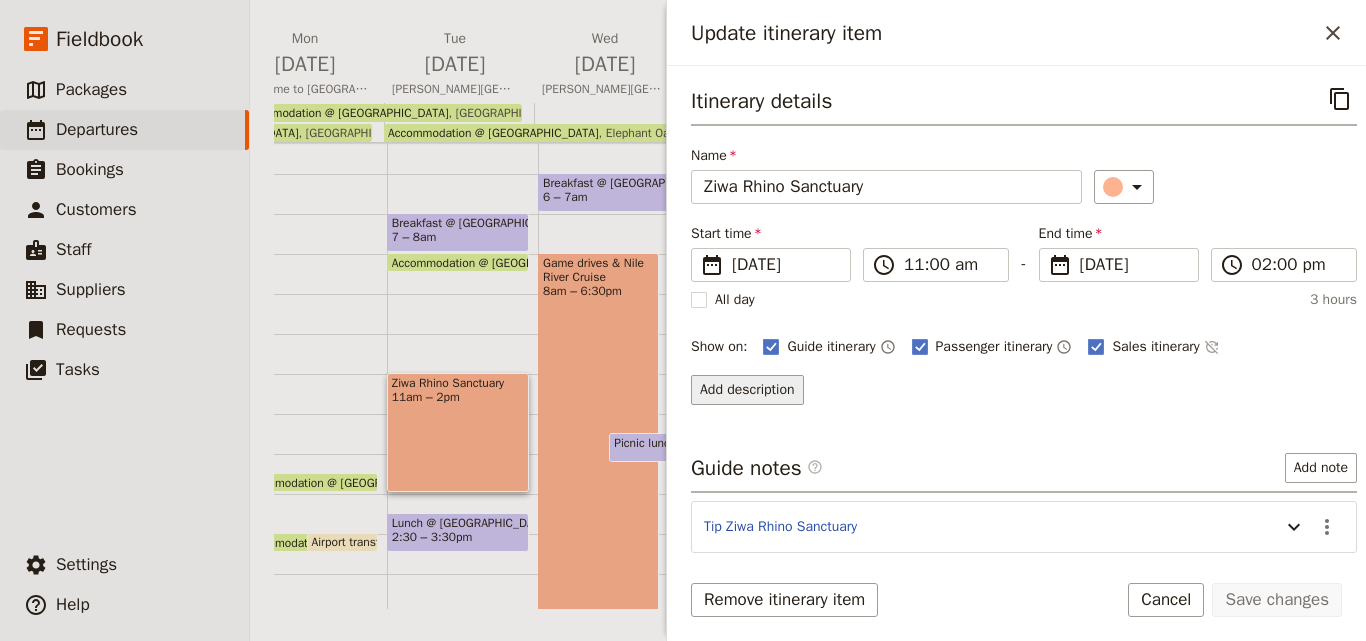 click on "Add description" at bounding box center [747, 390] 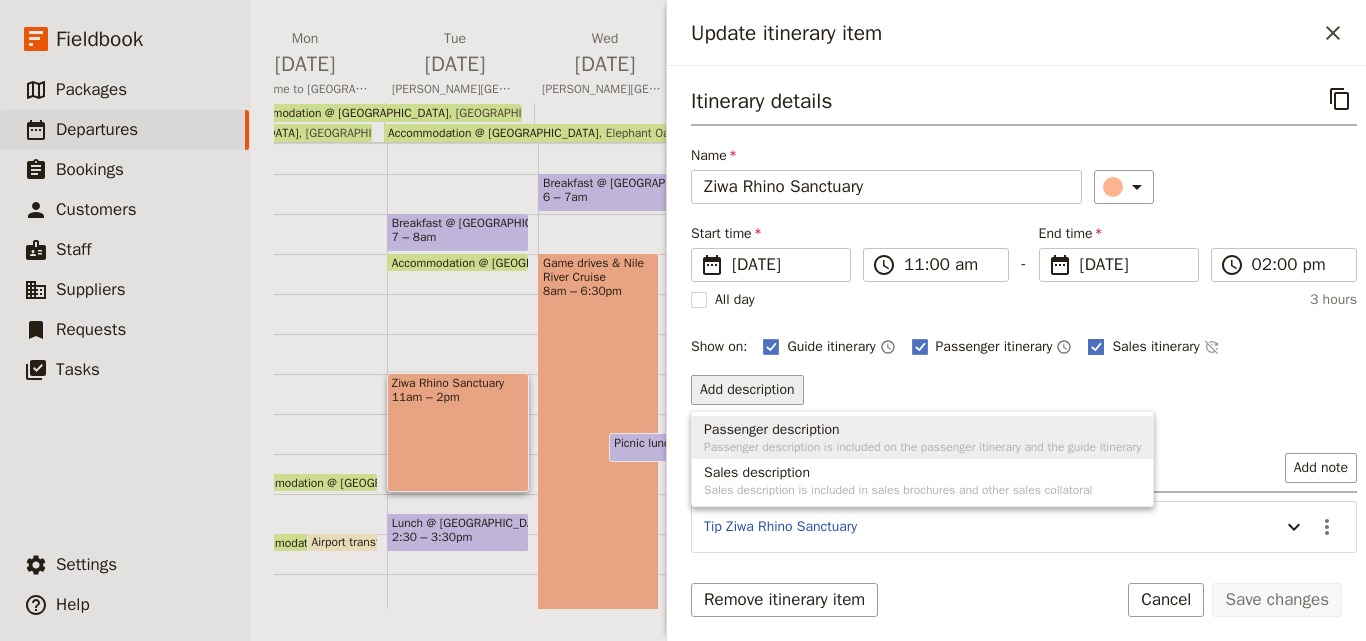 click 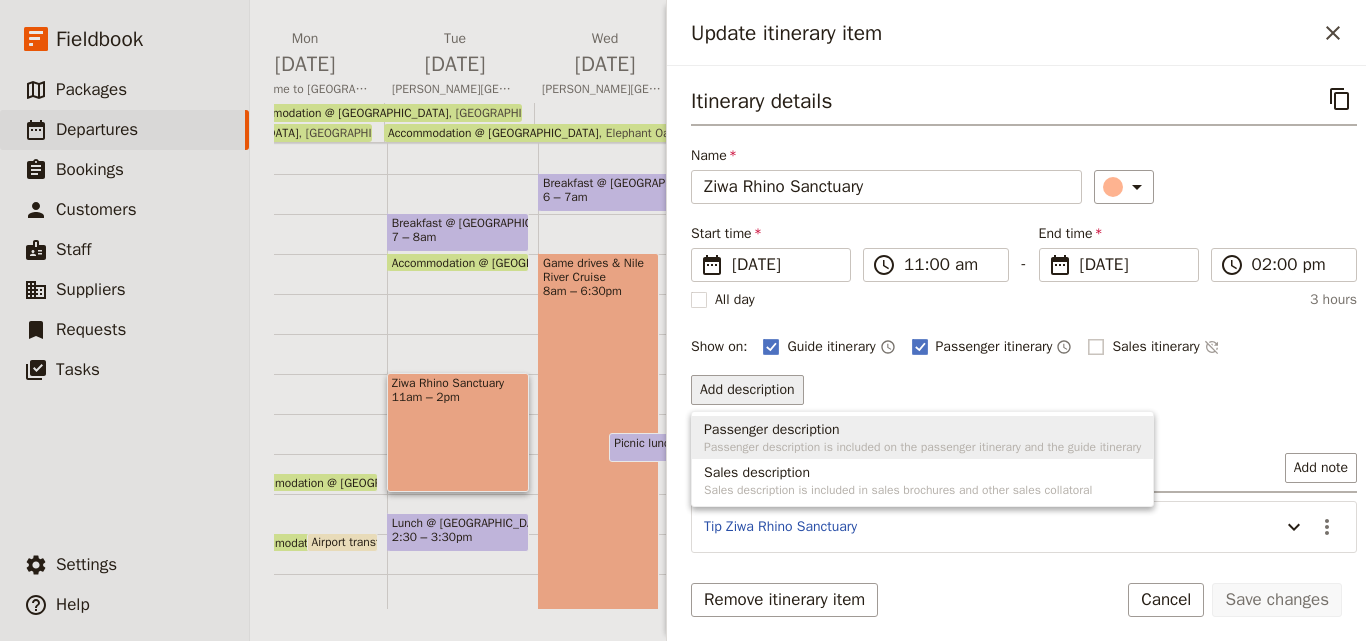checkbox on "false" 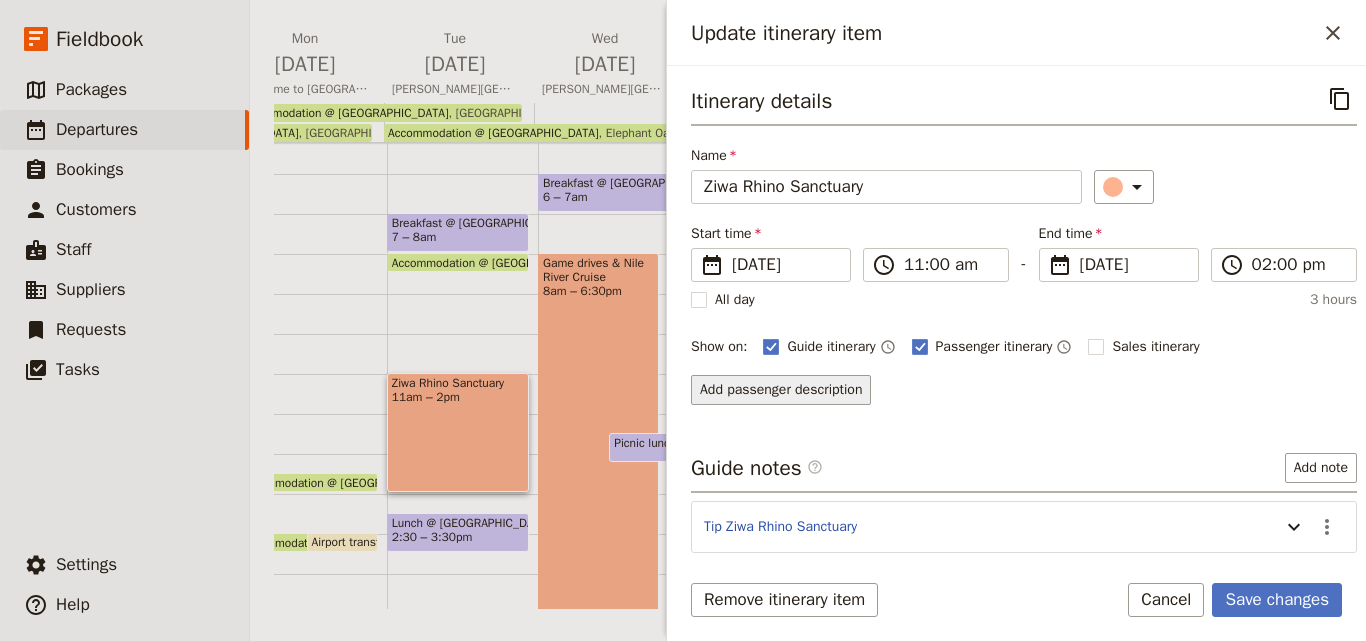 click on "Add passenger description" at bounding box center (781, 390) 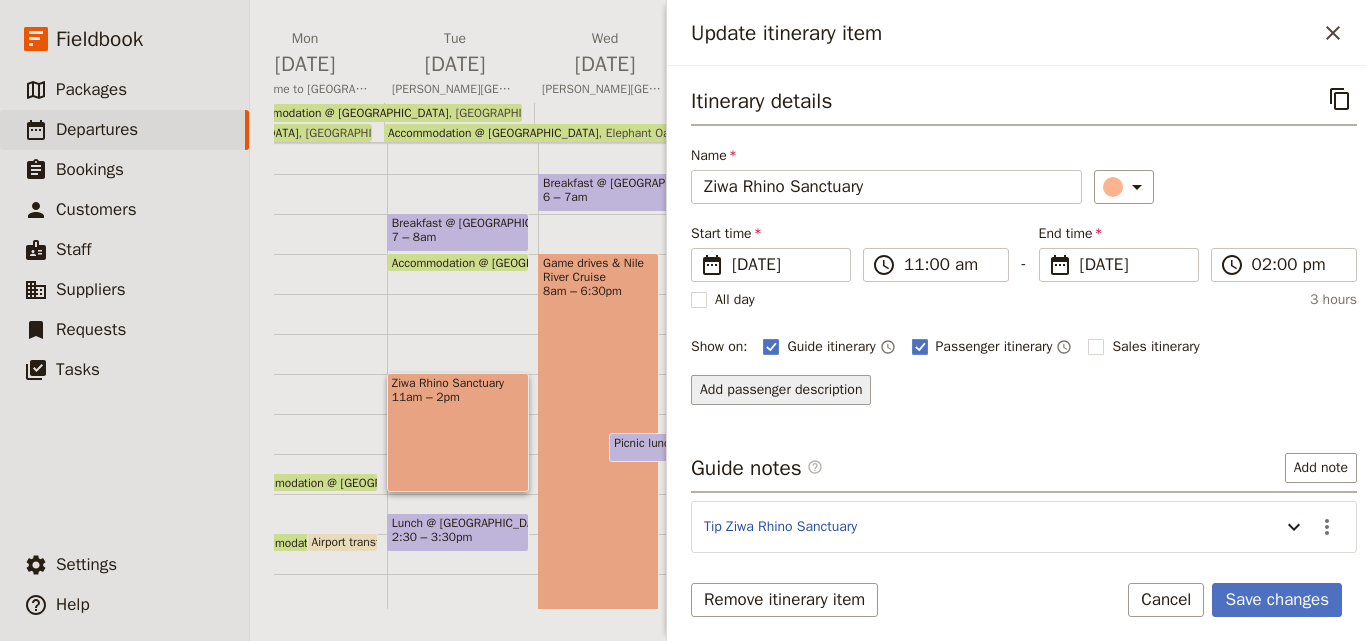 click on "Add passenger description" at bounding box center (781, 390) 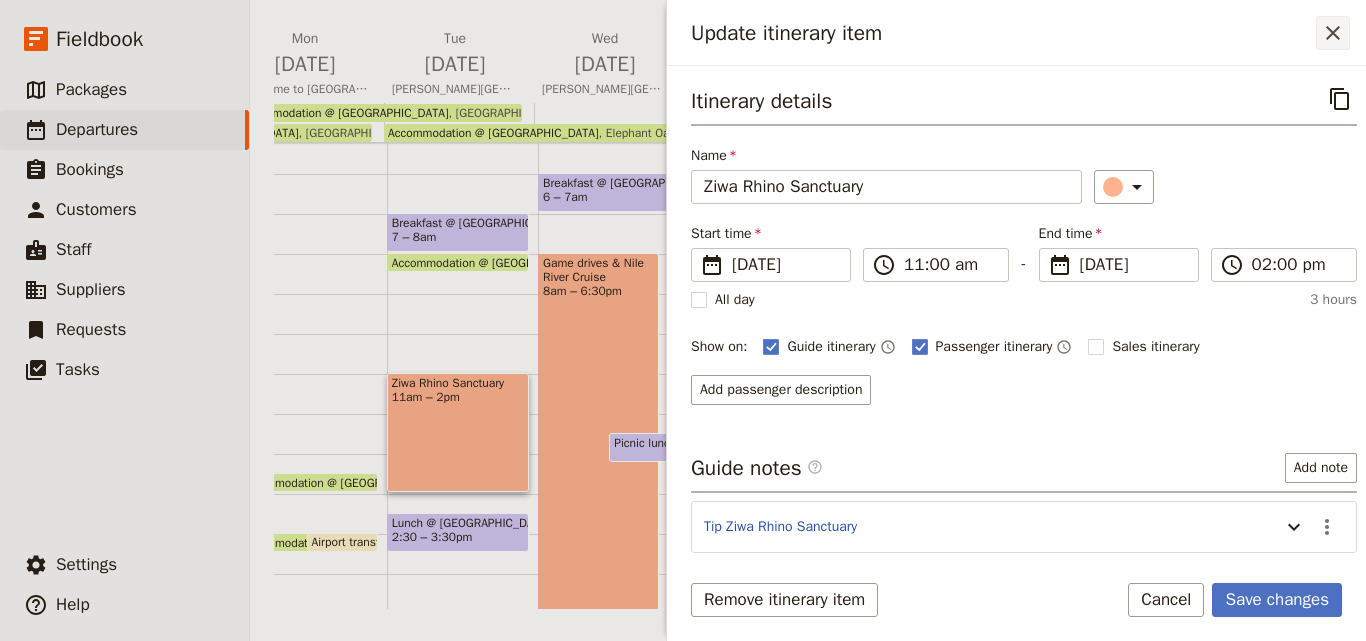 click 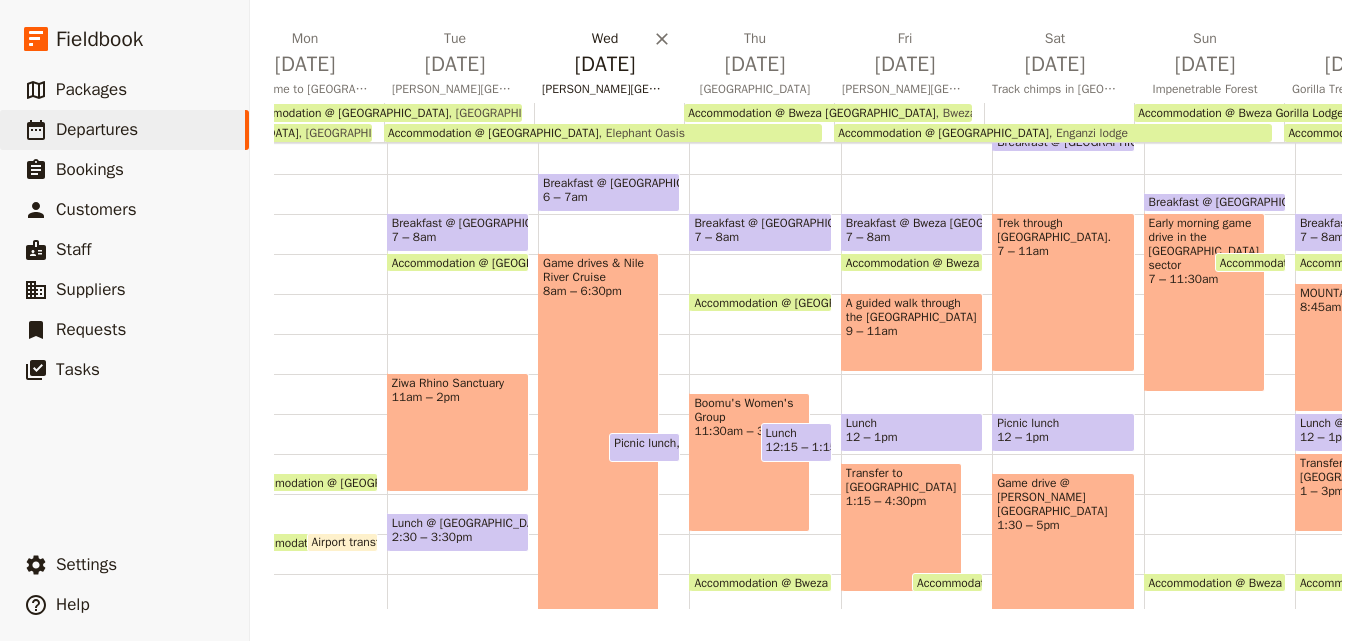 click on "Wed   Jul 30 Murchison Falls National Park" at bounding box center [605, 54] 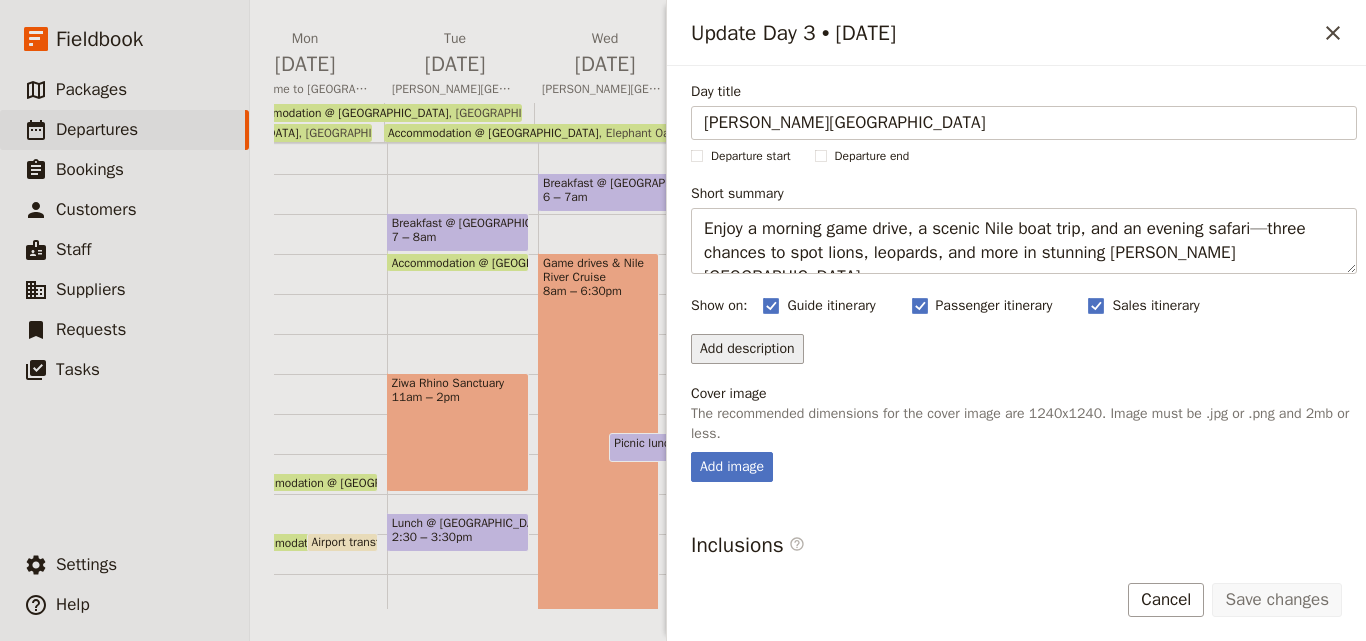 click on "Add description" at bounding box center (747, 349) 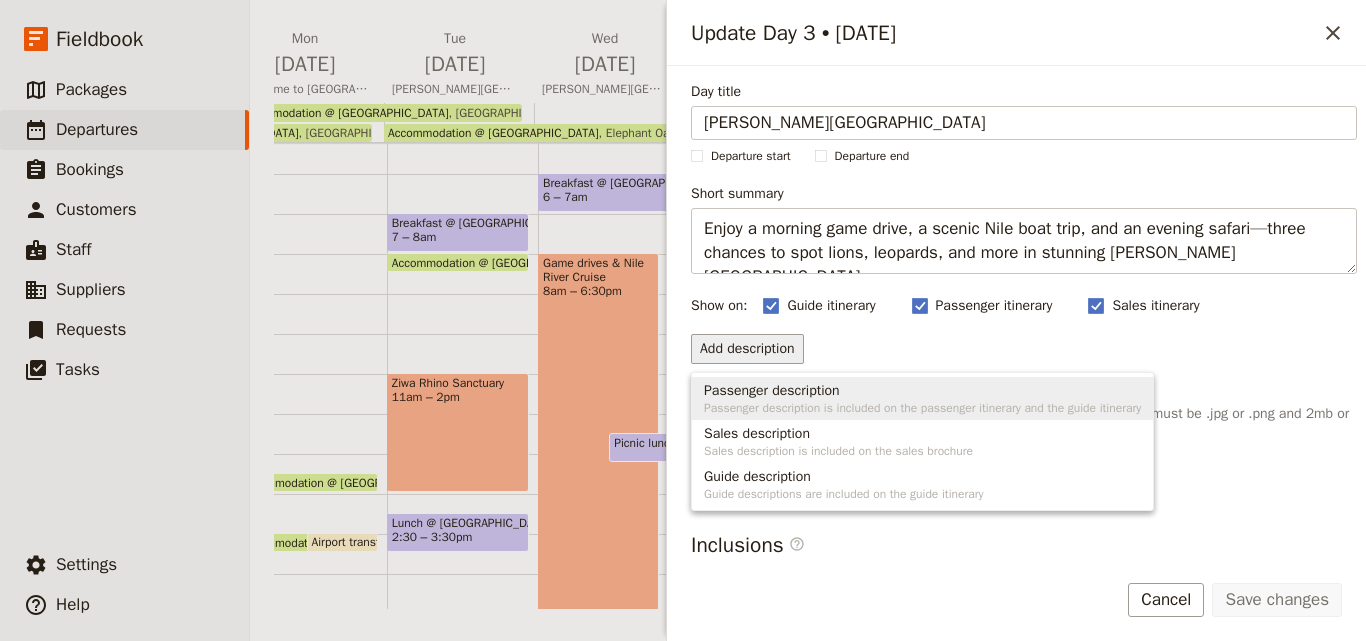 click on "Guide itinerary ​ Passenger itinerary ​ Sales itinerary ​" at bounding box center [1060, 306] 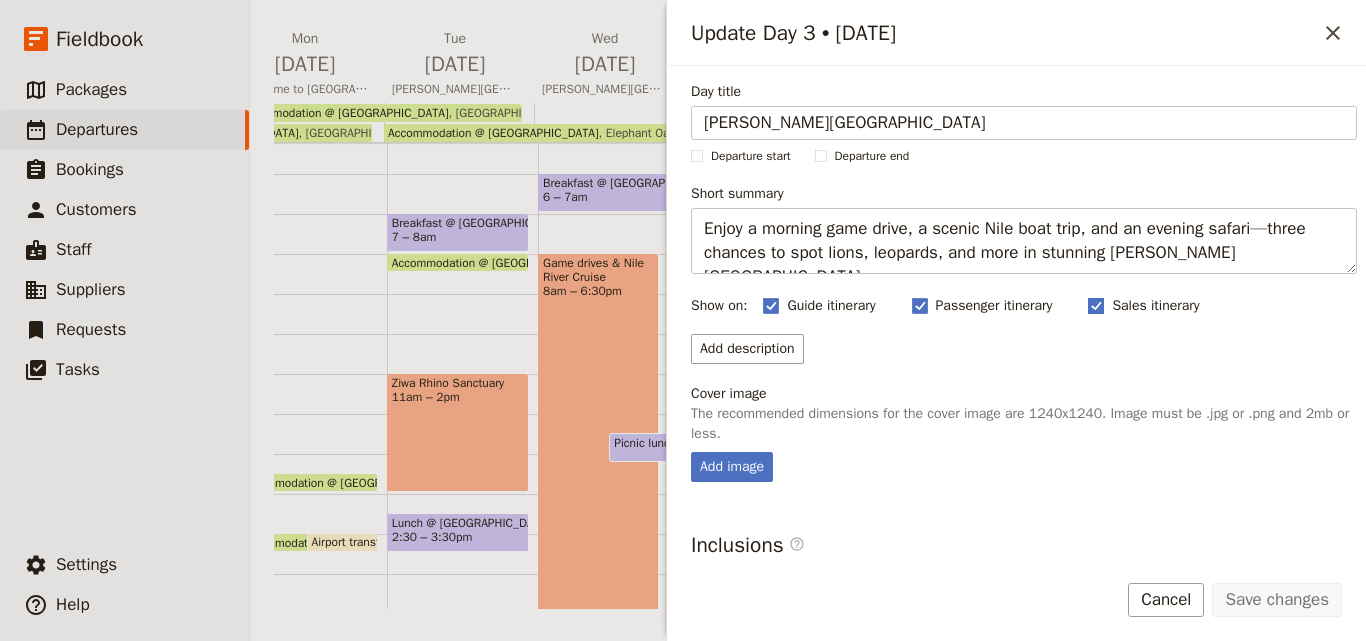click 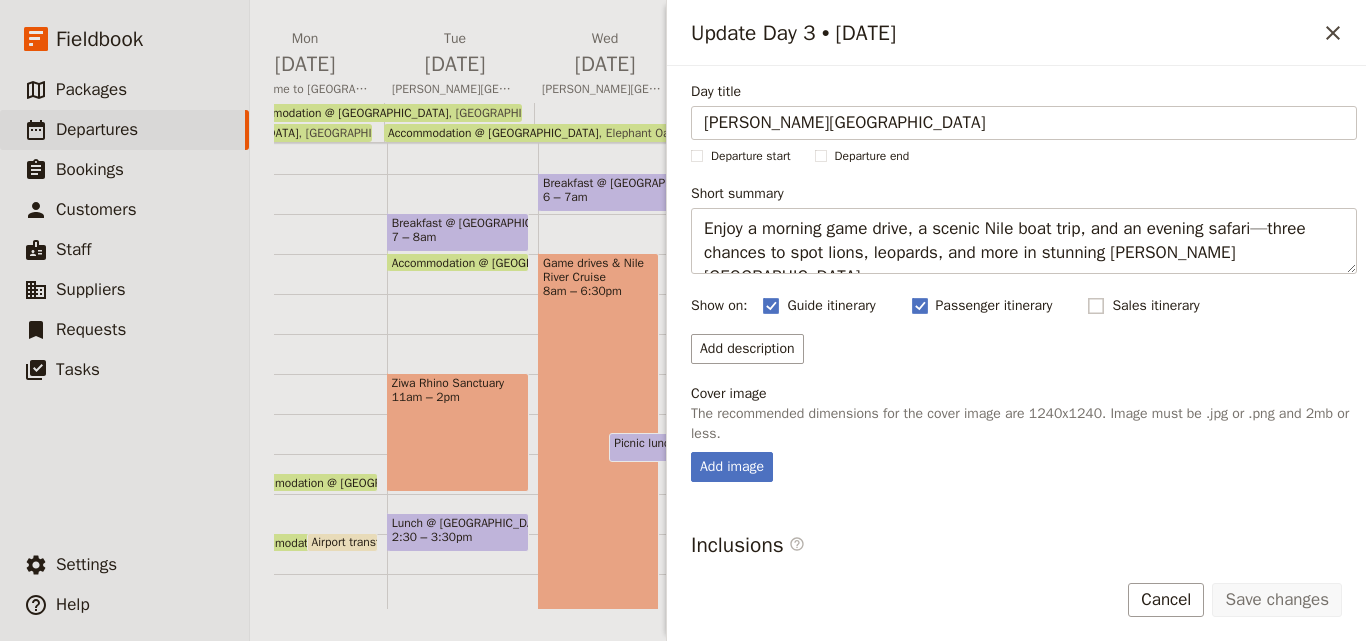 checkbox on "false" 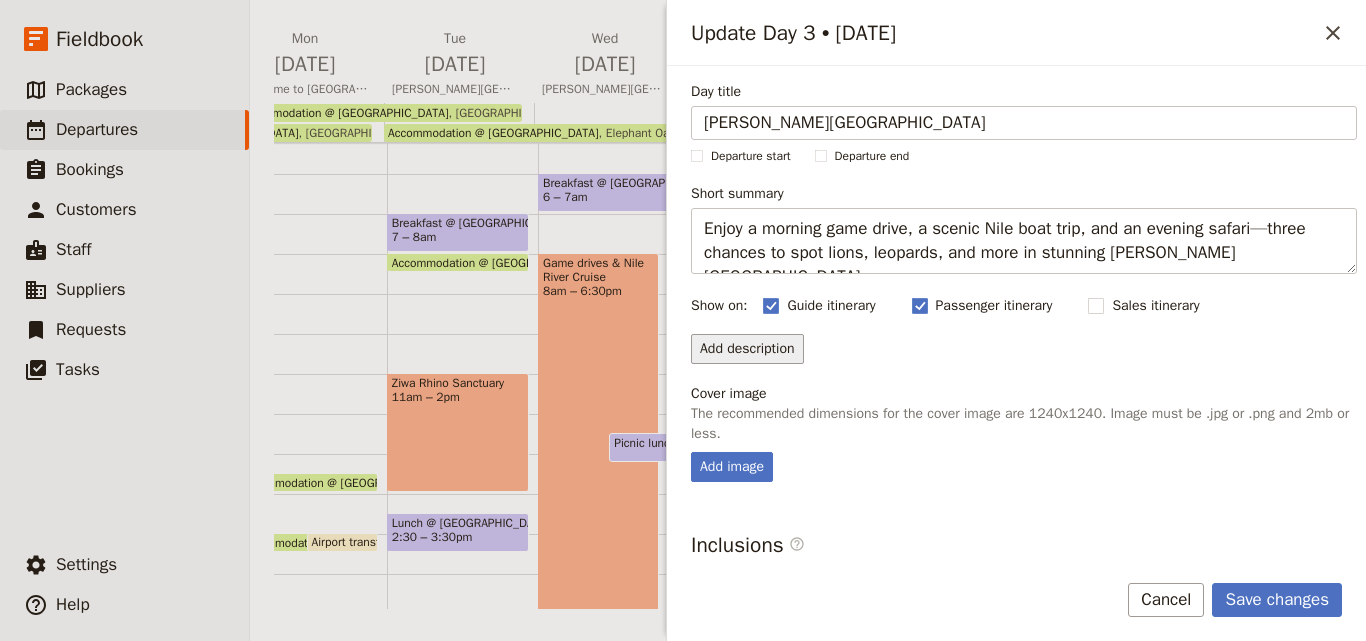 click on "Add description" at bounding box center (747, 349) 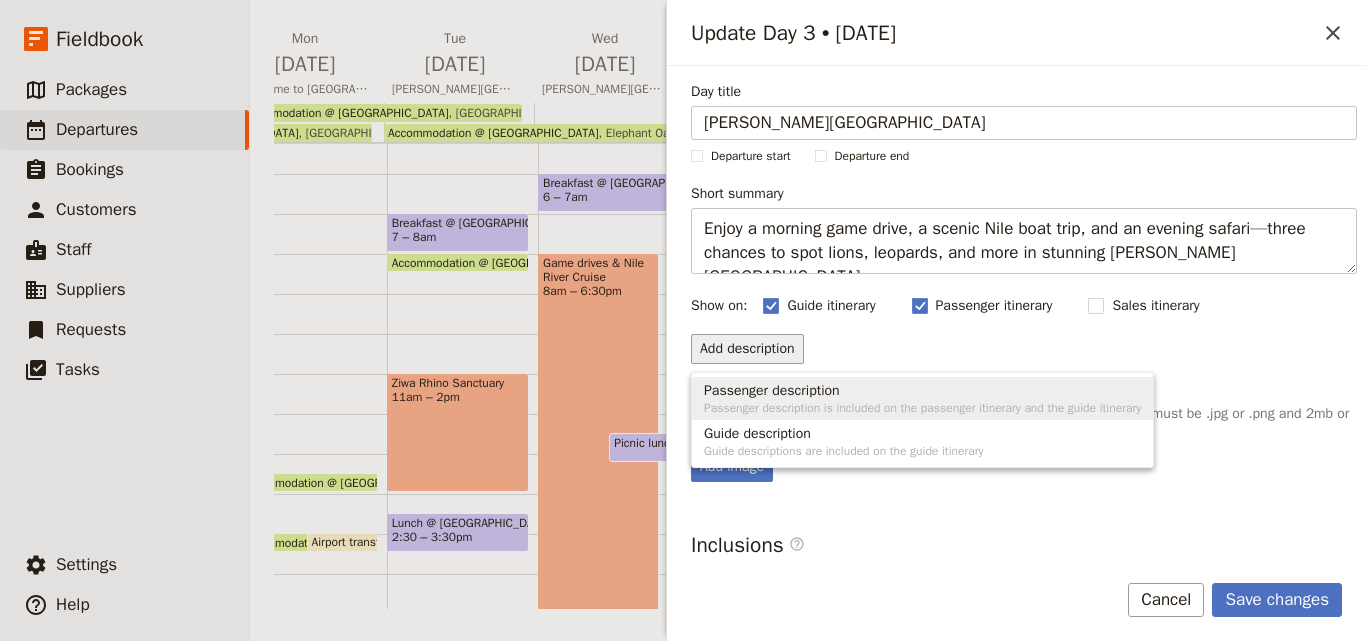 click on "Passenger description" at bounding box center (772, 391) 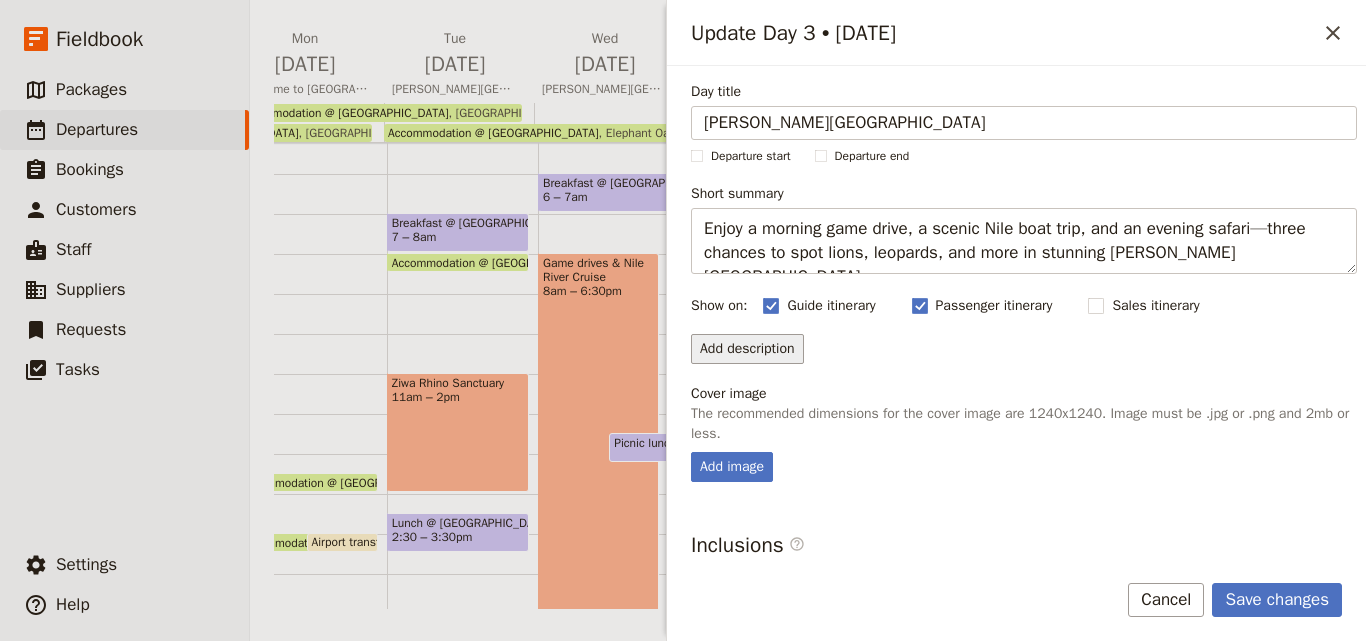click on "Add description" at bounding box center [747, 349] 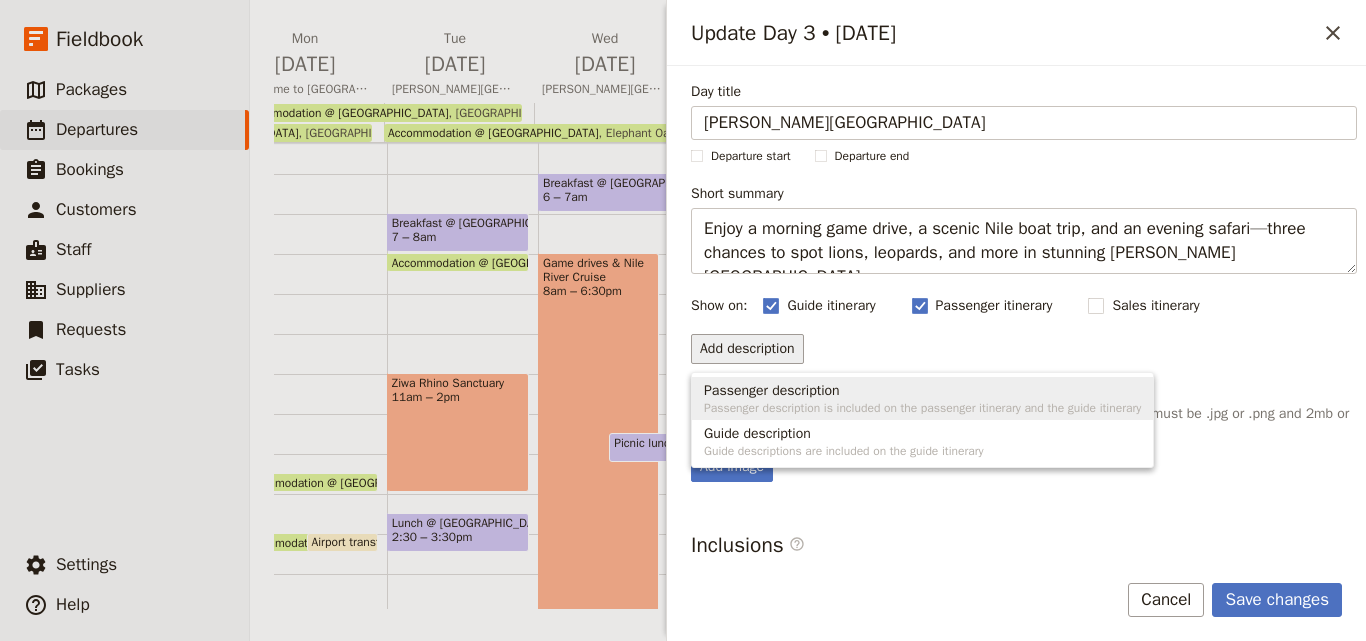 click on "Passenger description is included on the passenger itinerary and the guide itinerary" at bounding box center [922, 408] 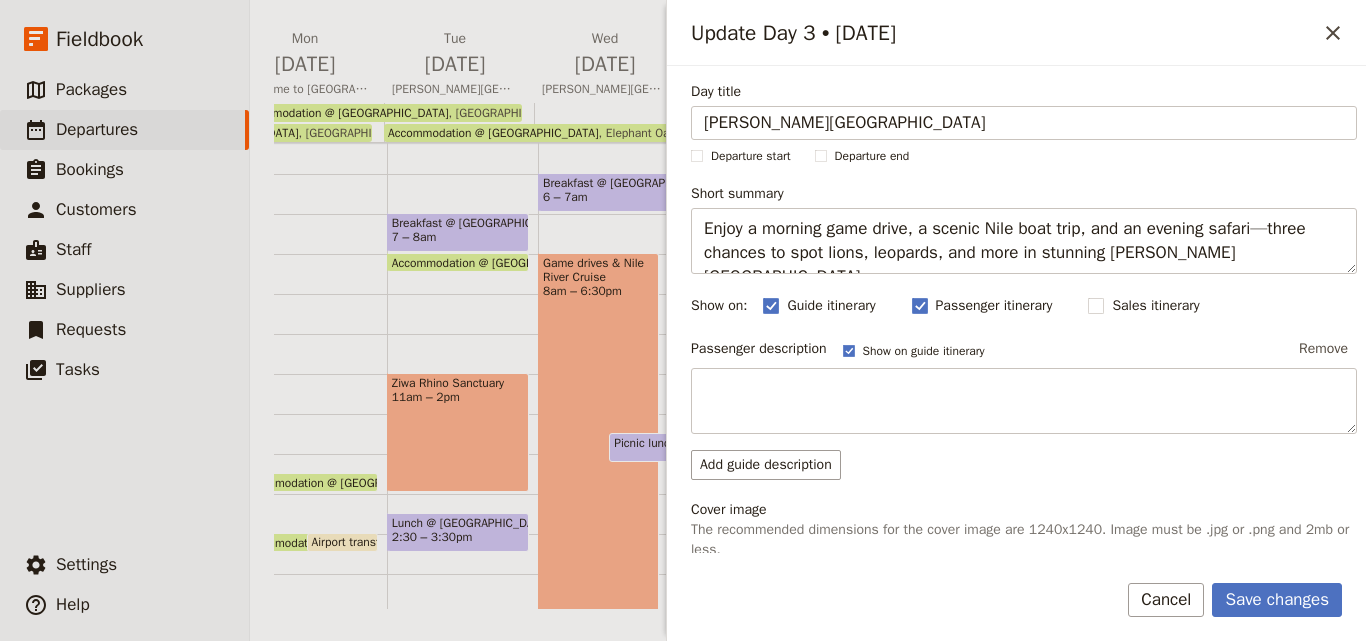 click on "Day title Murchison Falls National Park Departure start Departure end Short summary Enjoy a morning game drive, a scenic Nile boat trip, and an evening safari—three chances to spot lions, leopards, and more in stunning Murchison Falls 0 / 150   characters  remaining Show on: Guide itinerary ​ Passenger itinerary ​ Sales itinerary ​ Passenger description Show on guide itinerary Remove Add guide description Cover image The recommended dimensions for the cover image are 1240x1240. Image must be .jpg or .png and 2mb or less. Add image Inclusions ​ Optional summaries of the inclusions on this day Accommodation summary ​ Elephant Oasis Elephant Oasis Food & Beverage summary ​ B L D" at bounding box center (1024, 488) 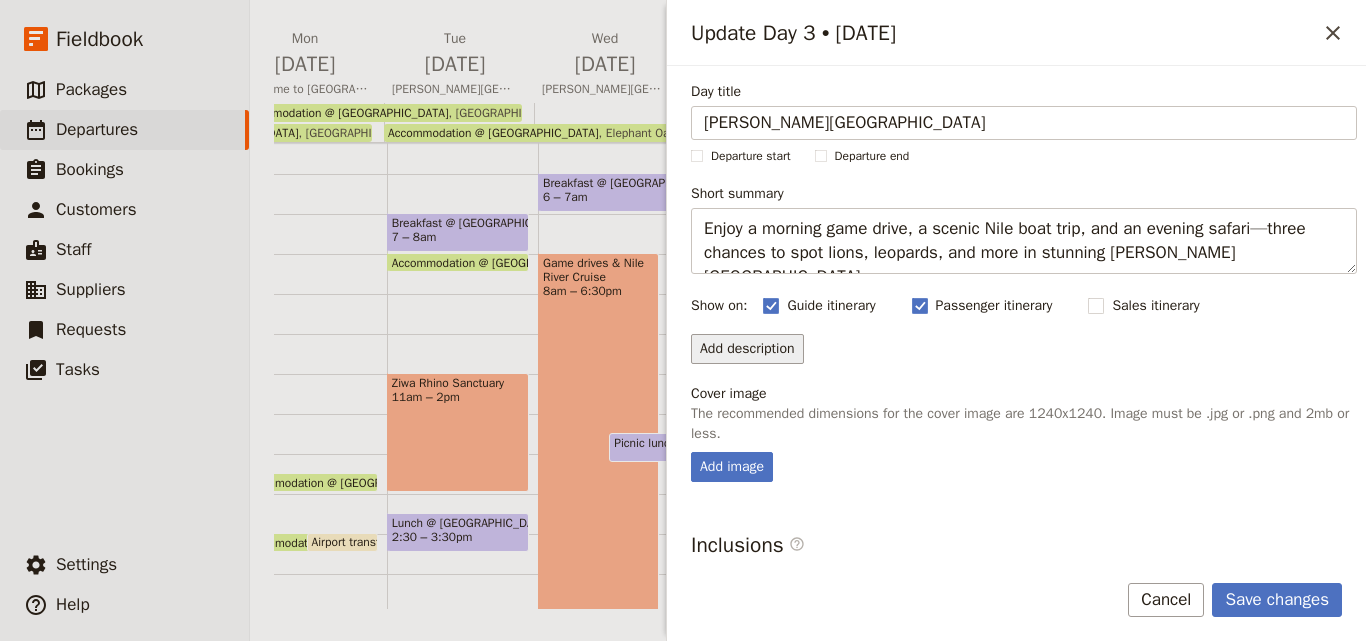 click on "Add description" at bounding box center (747, 349) 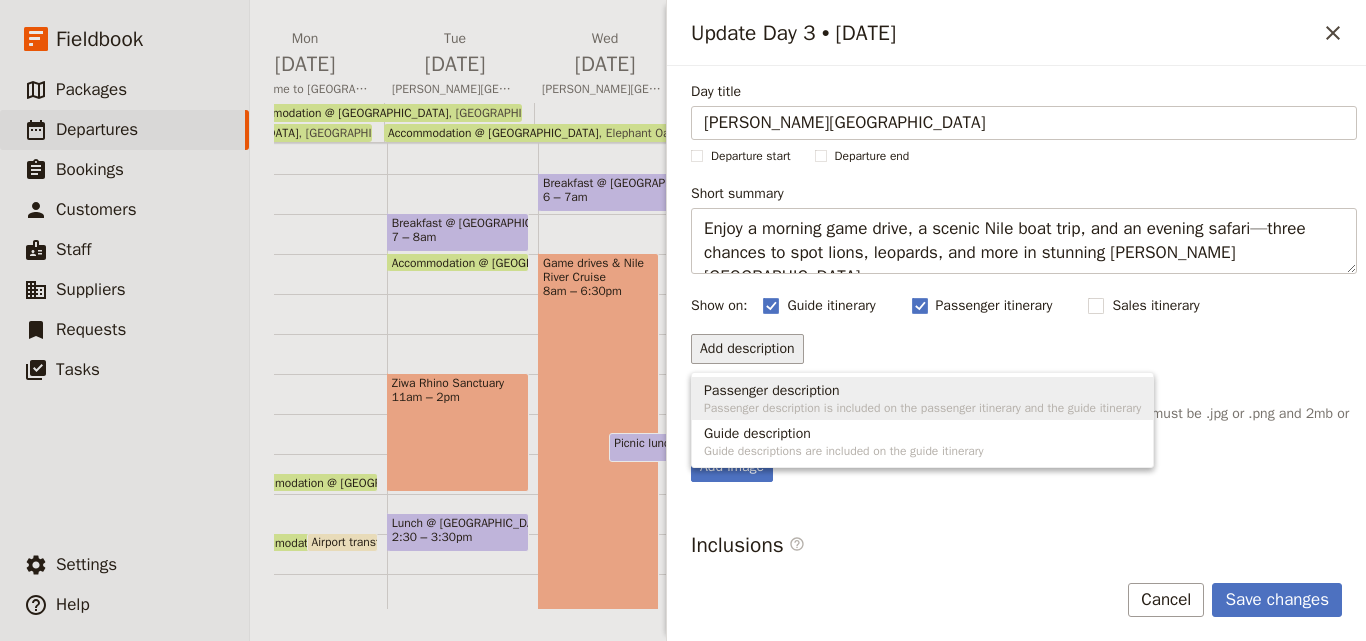 click on "Passenger description" at bounding box center (772, 391) 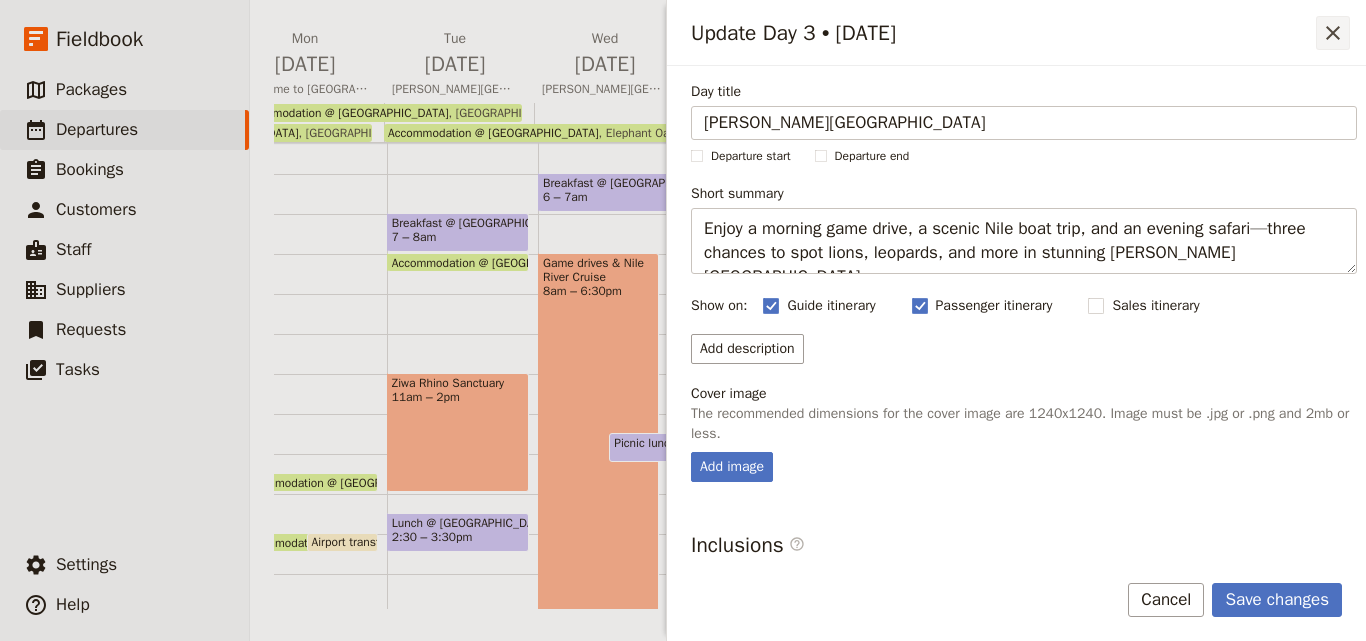 click 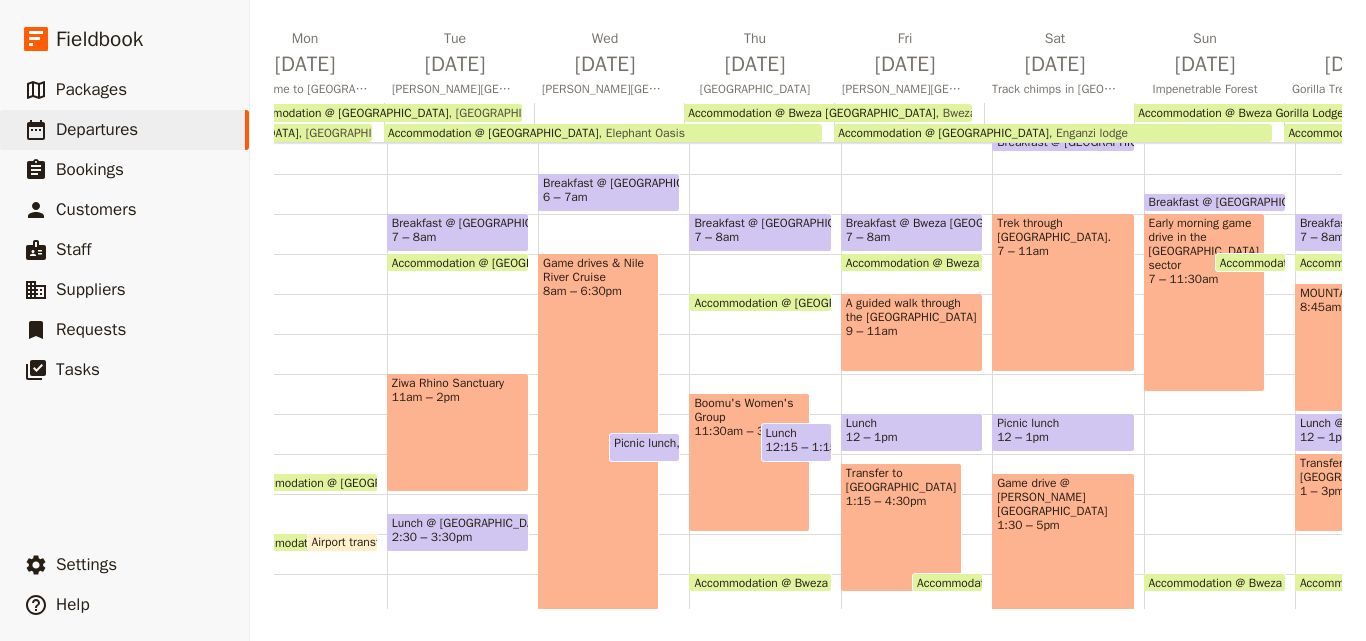 click on "Accommodation @ [GEOGRAPHIC_DATA]" at bounding box center (493, 133) 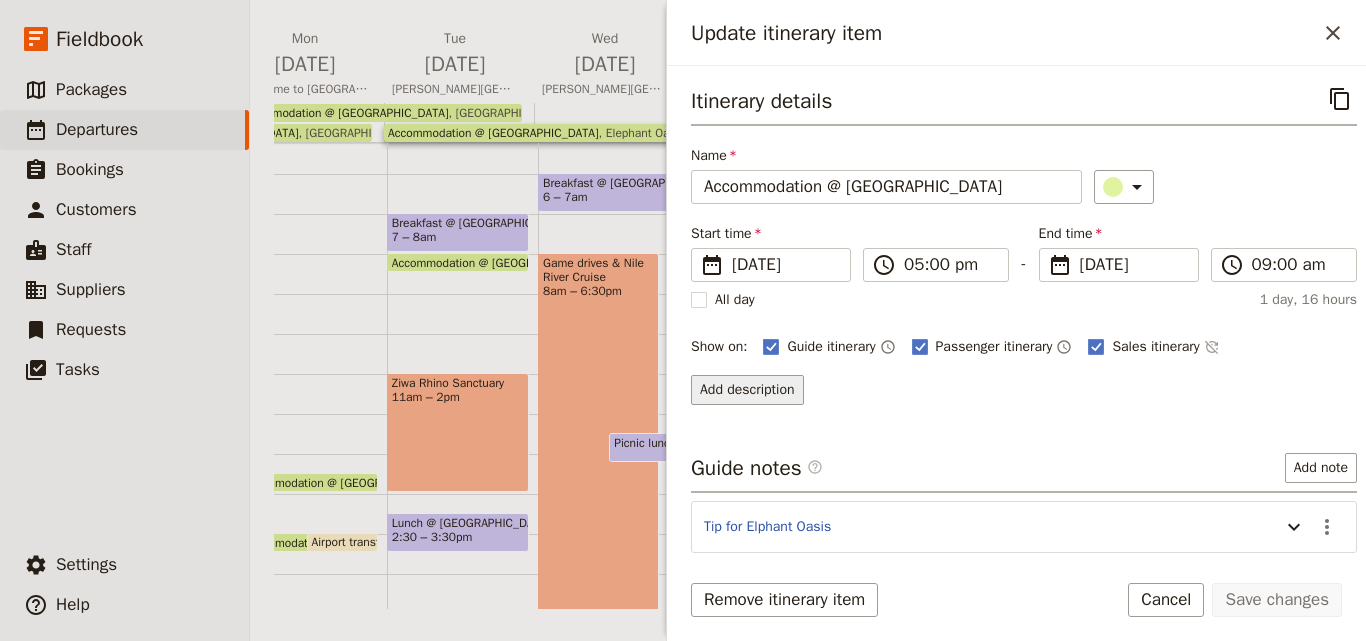 click on "Add description" at bounding box center (747, 390) 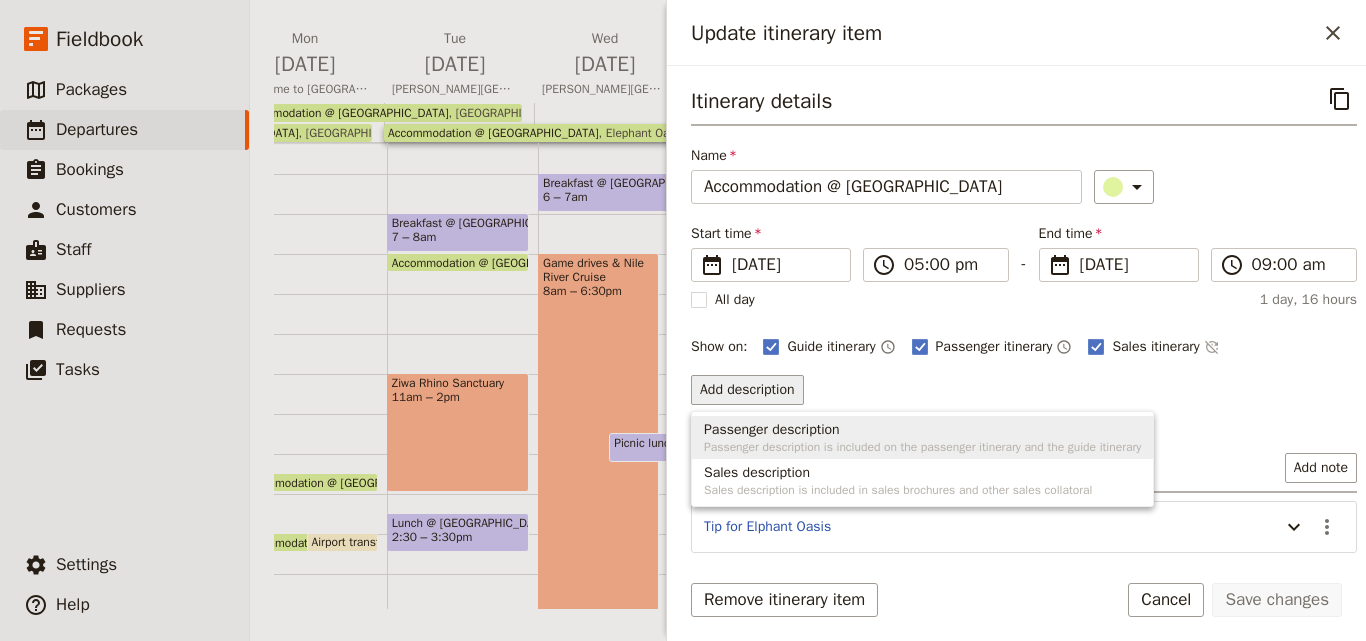 click on "Passenger description Passenger description is included on the passenger itinerary and the guide itinerary" at bounding box center [922, 437] 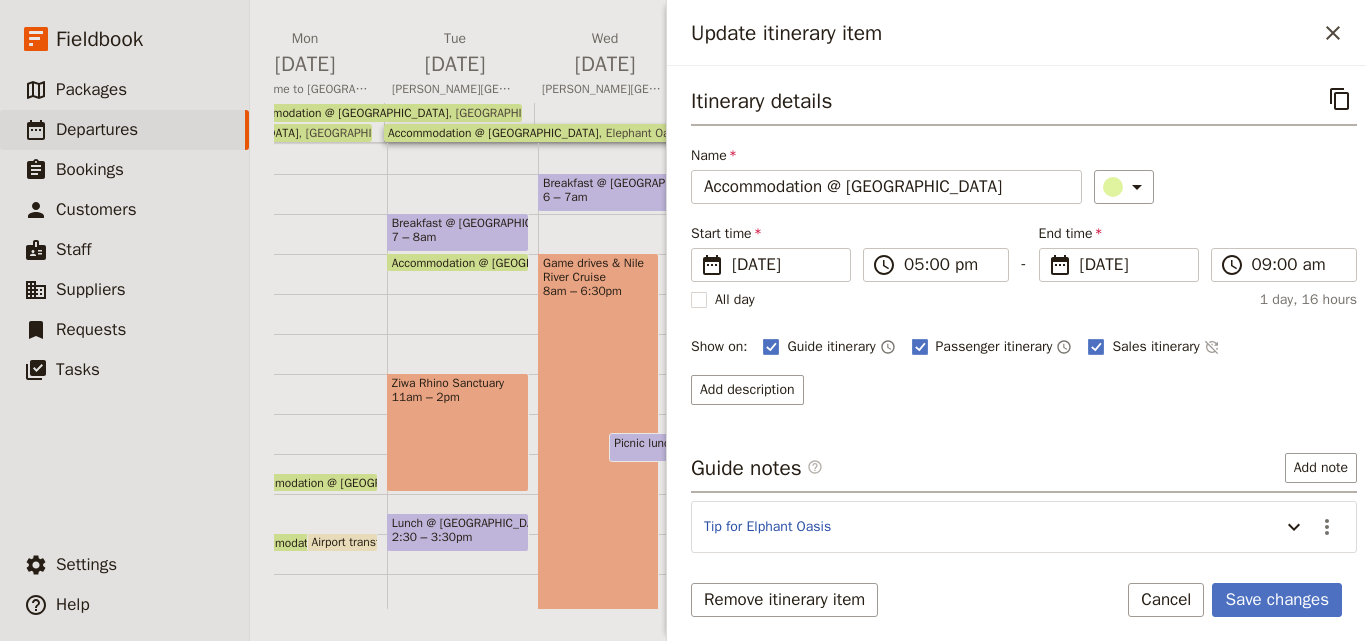 click on "Update itinerary item" at bounding box center (1003, 33) 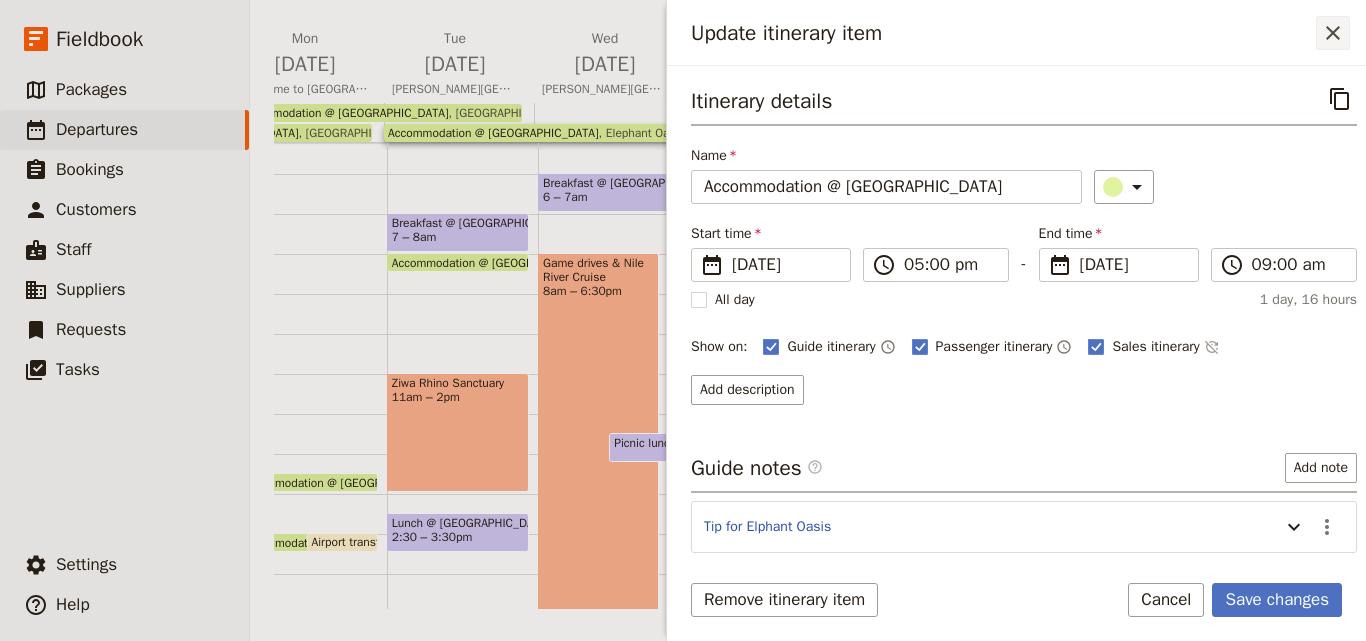 click 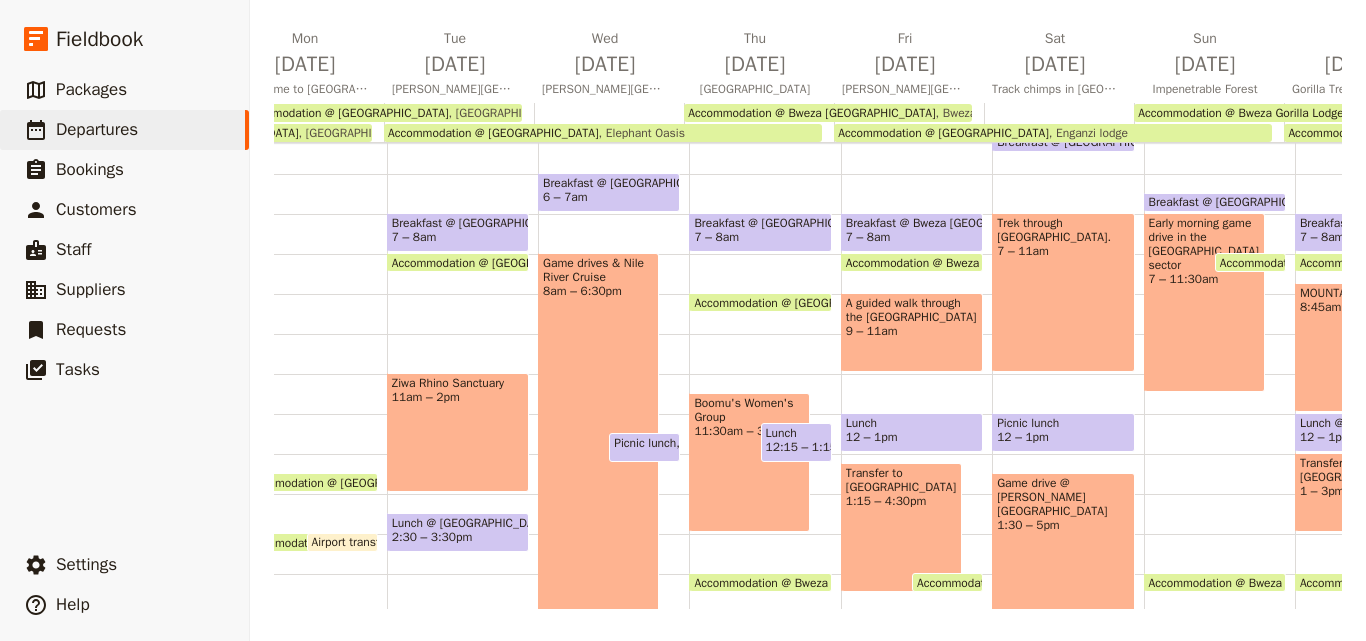 click on "Ziwa Rhino Sanctuary 11am – 2pm" at bounding box center (458, 432) 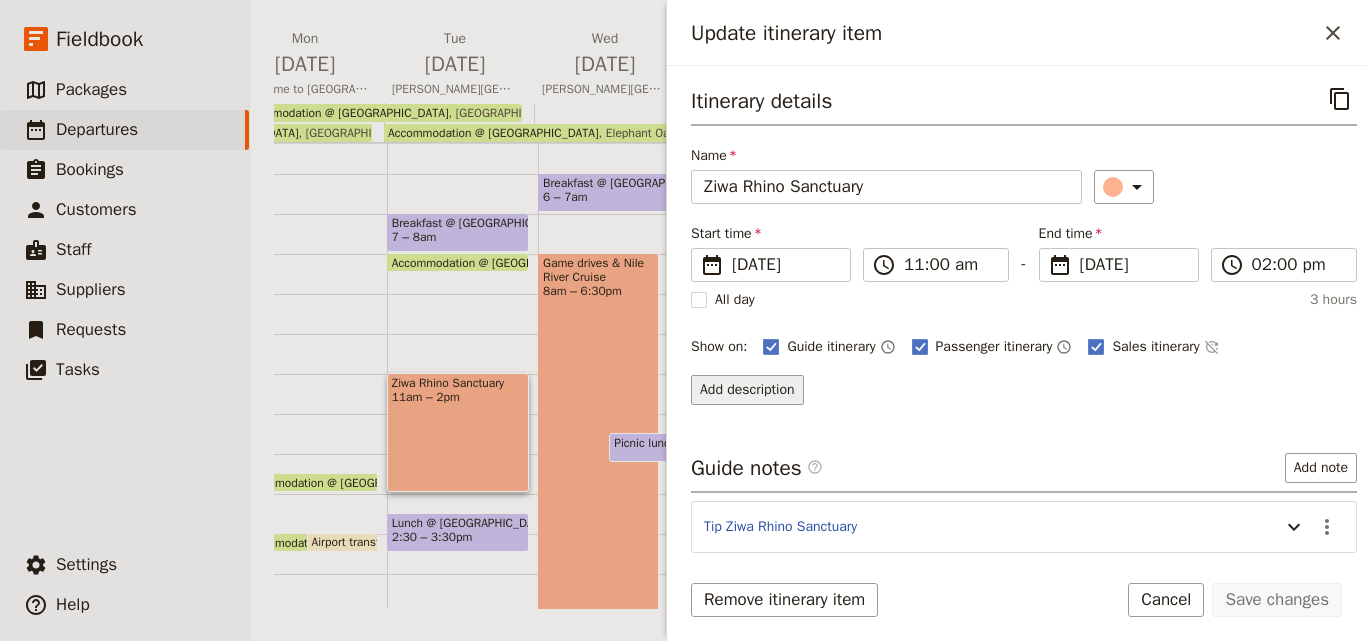 click on "Add description" at bounding box center [747, 390] 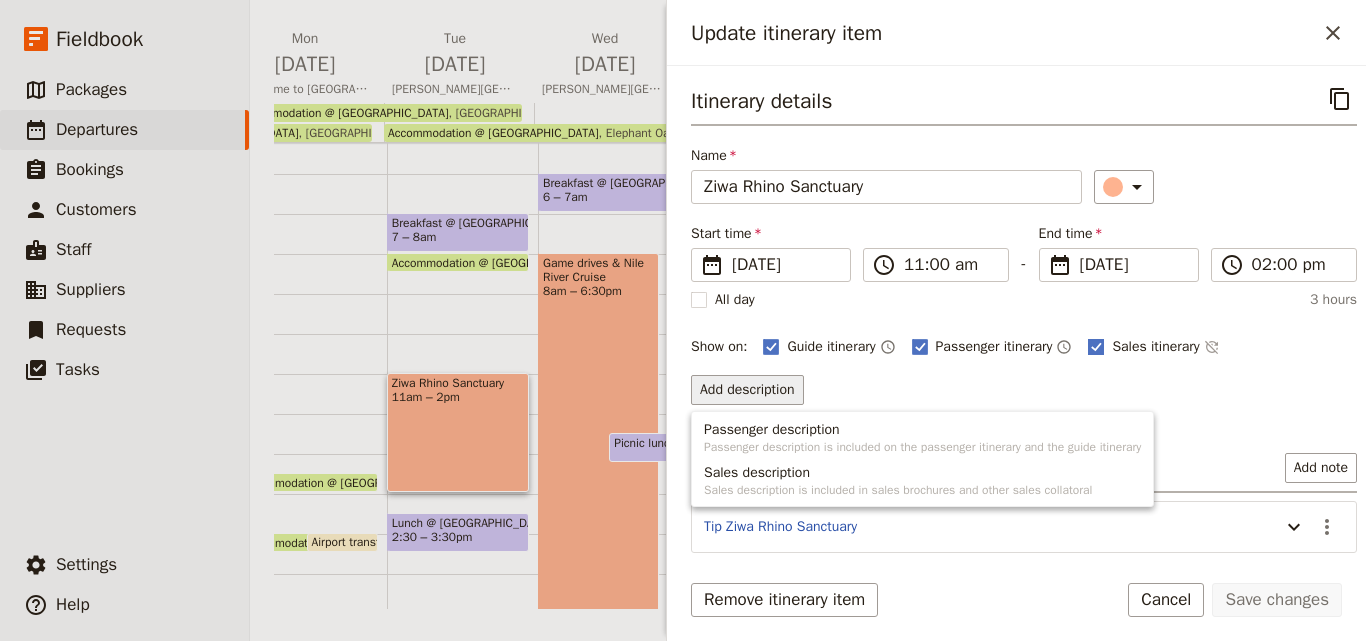 click 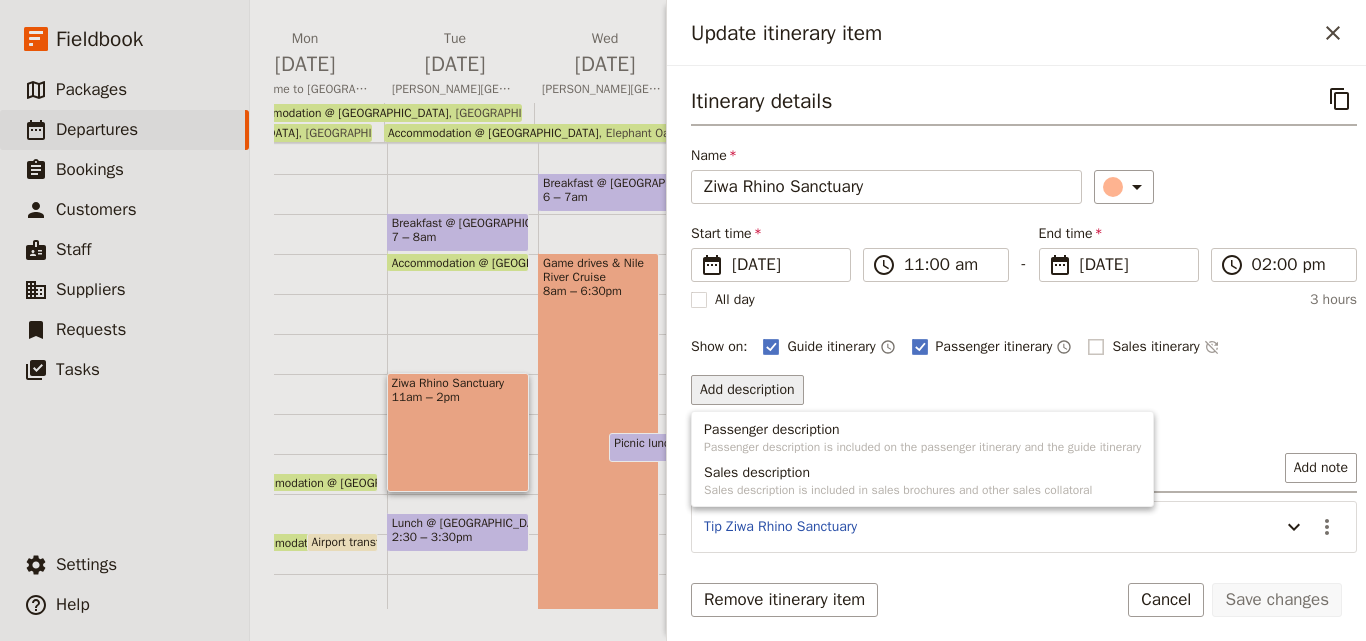 checkbox on "false" 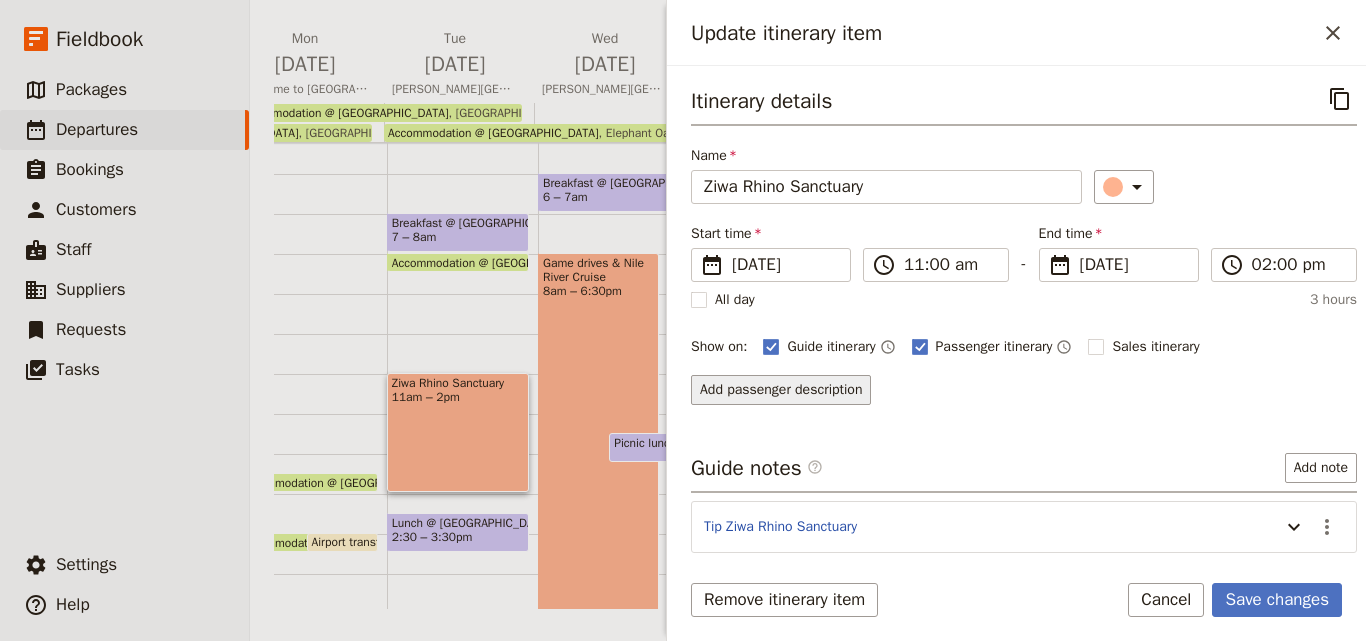 click on "Add passenger description" at bounding box center [781, 390] 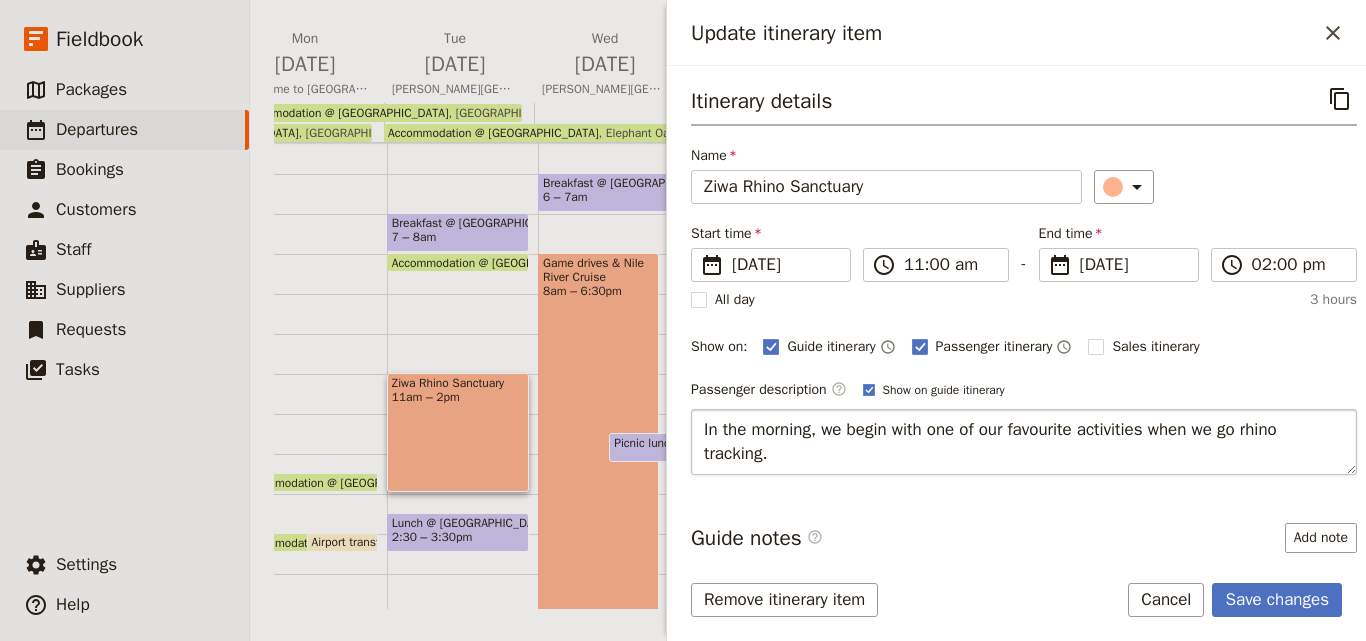 type on "In the morning, we begin with one of our favorite activities when we go rhino tracking." 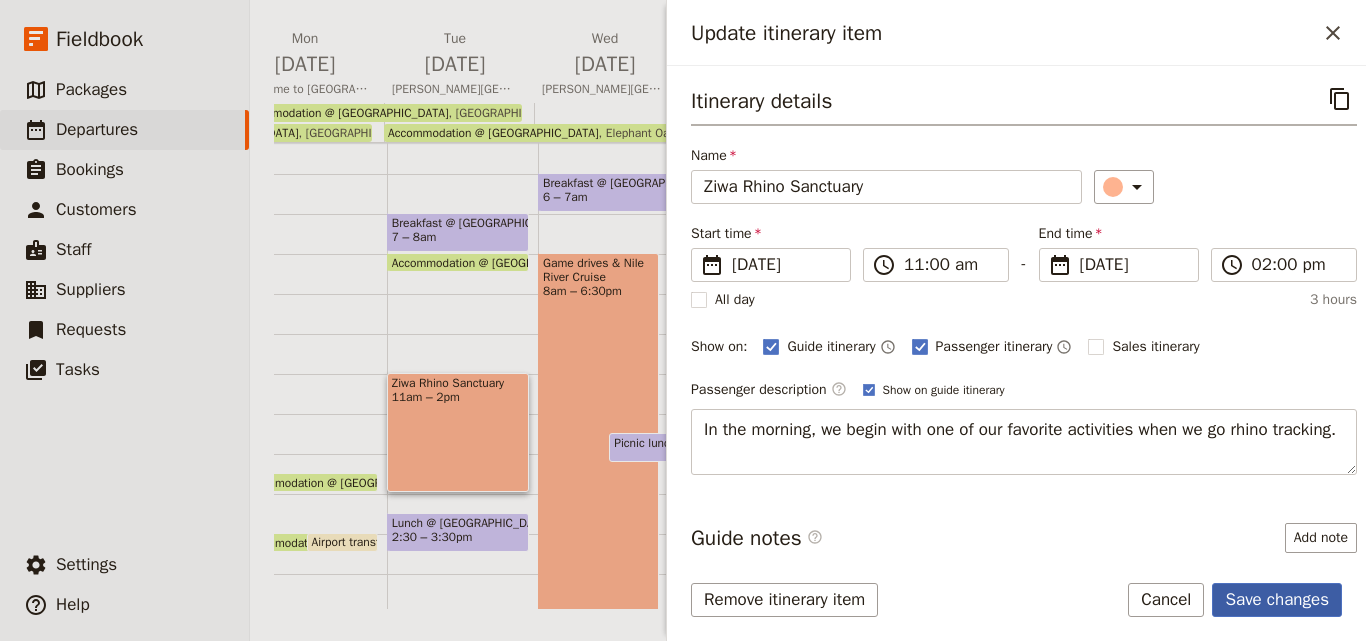 click on "Save changes" at bounding box center (1277, 600) 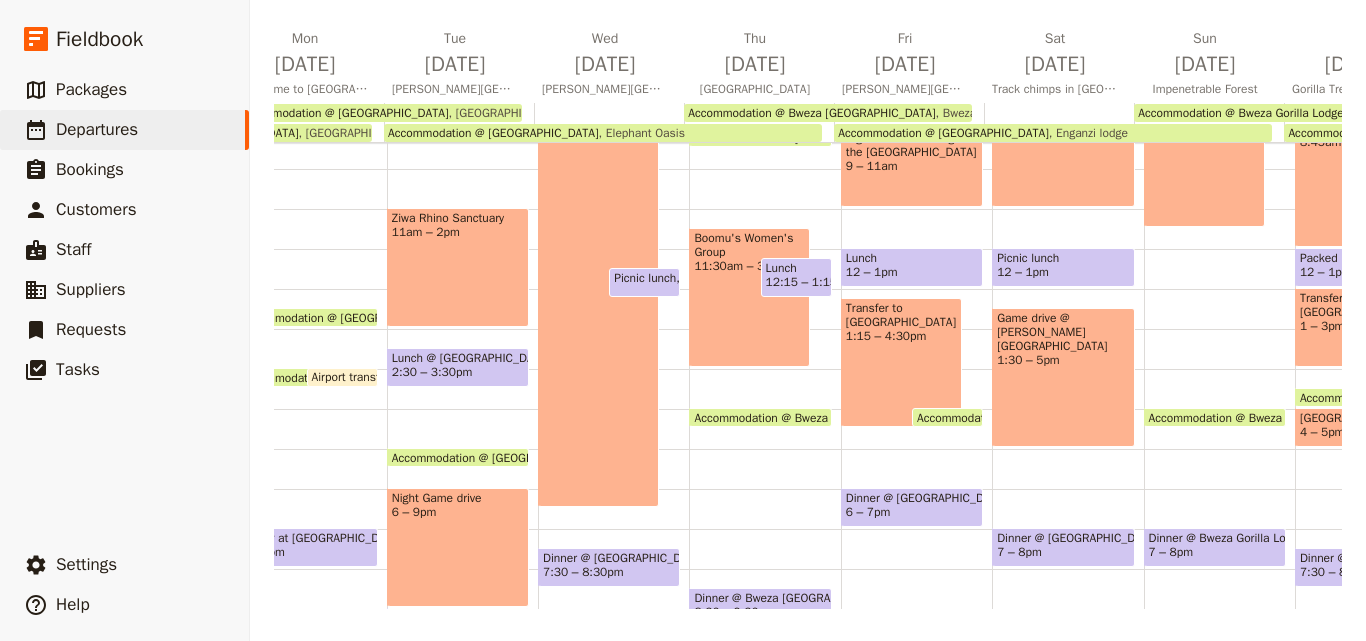 scroll, scrollTop: 409, scrollLeft: 0, axis: vertical 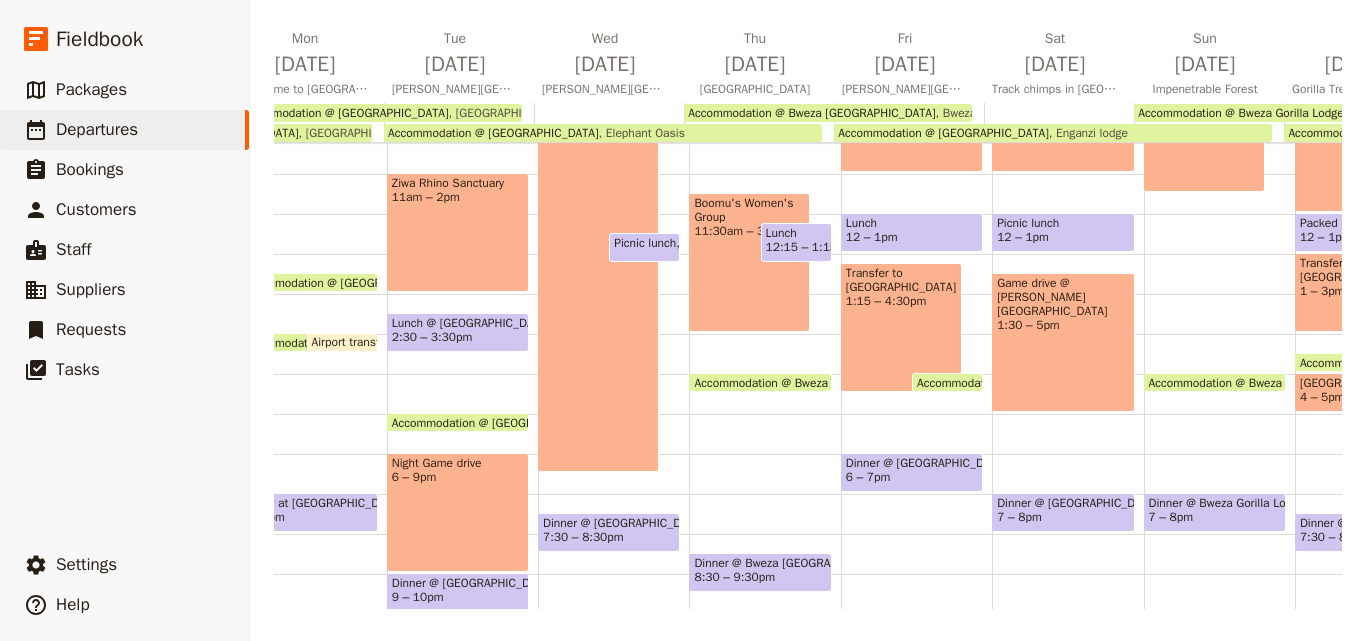 click on "Night Game drive 6 – 9pm" at bounding box center [458, 512] 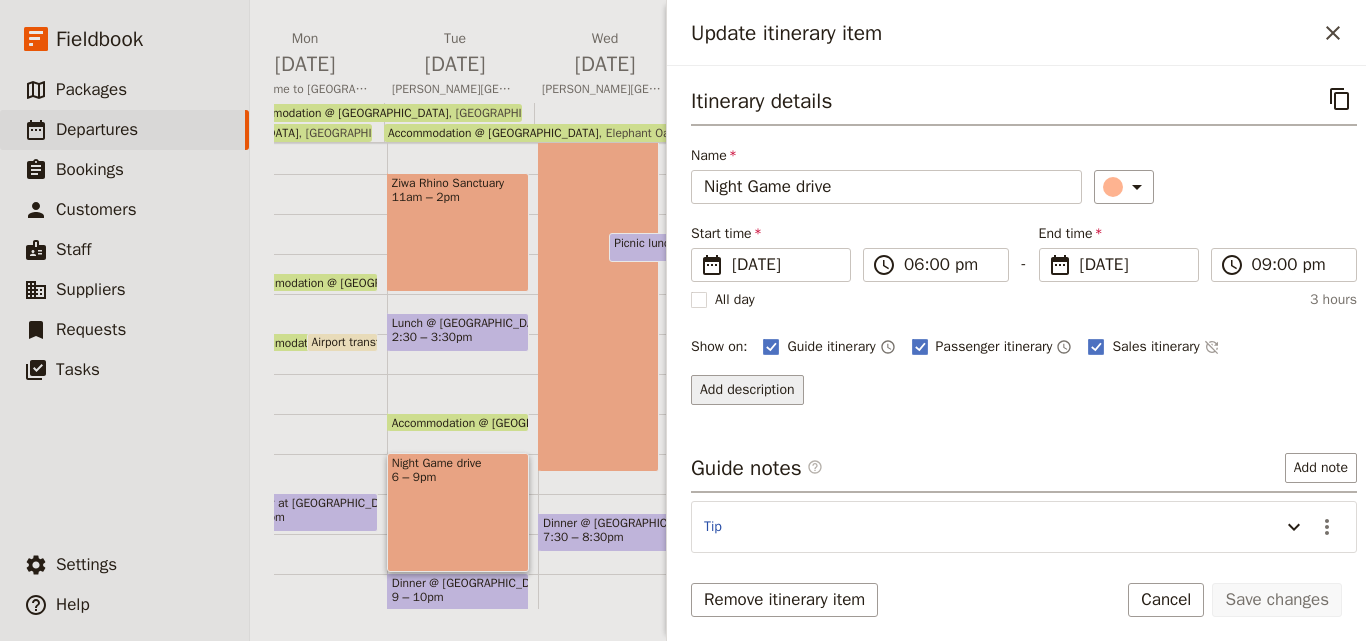 click on "Add description" at bounding box center [747, 390] 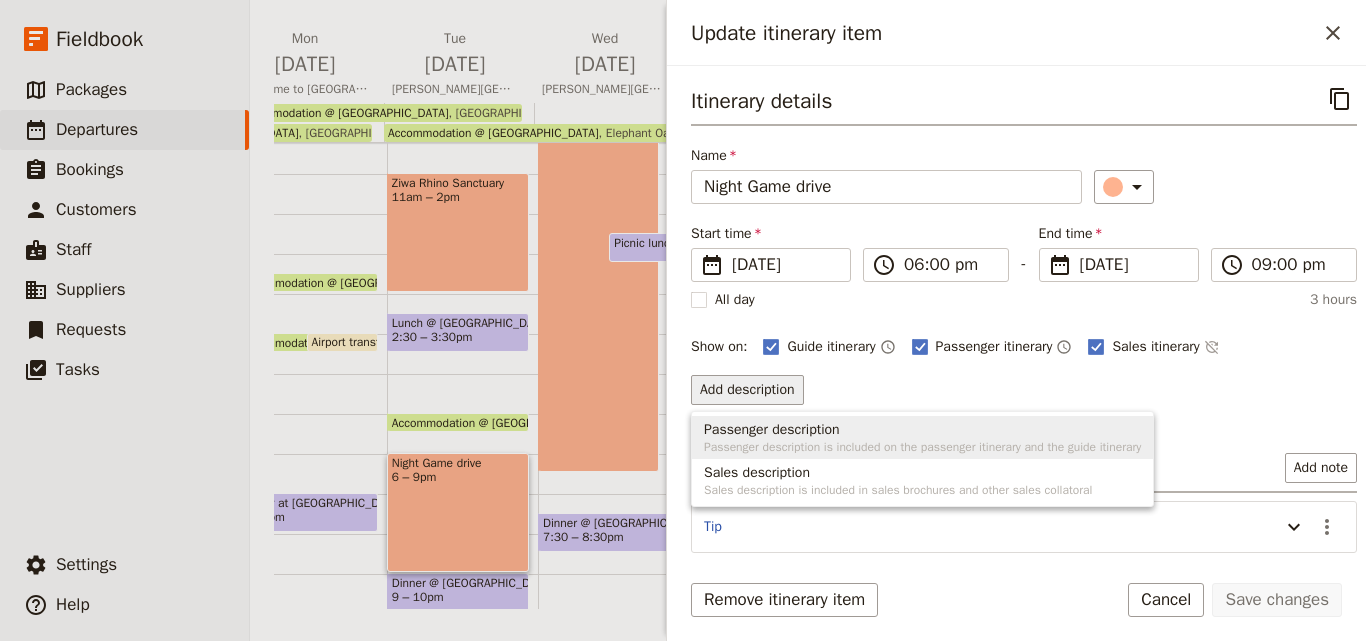 click on "Passenger description is included on the passenger itinerary and the guide itinerary" at bounding box center [922, 447] 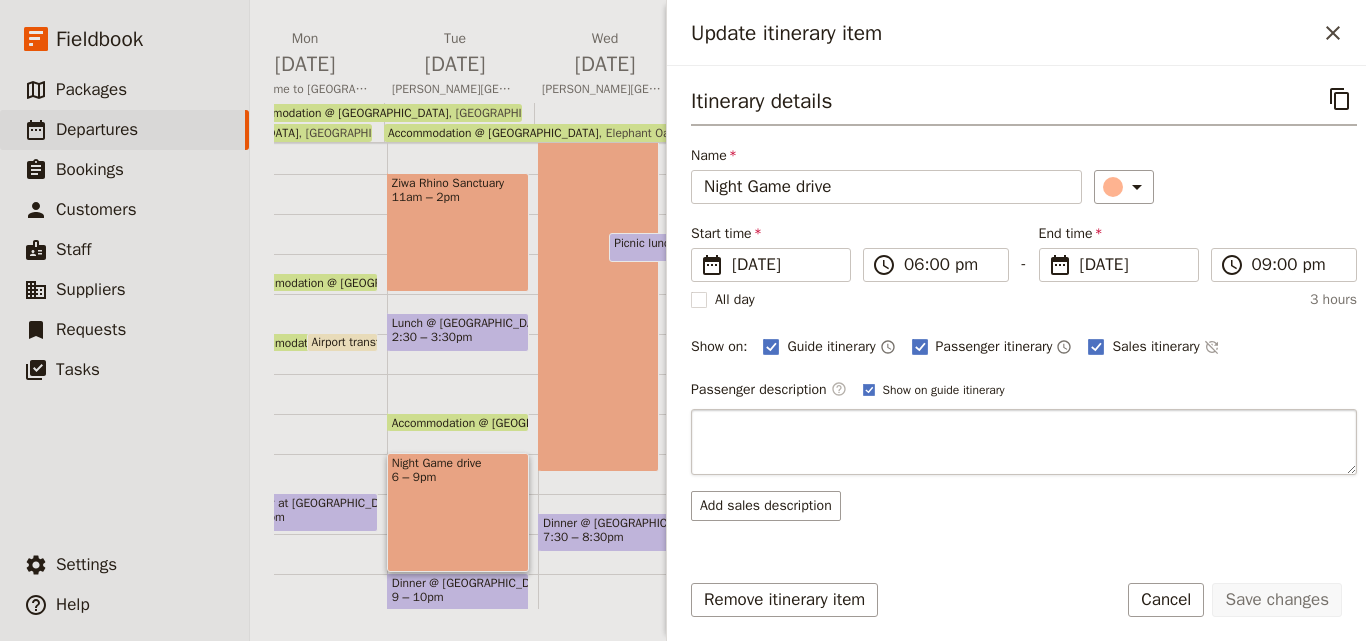 type on "In the evening we’ll watch wildlife on a guided game drive in Murchison Falls National Park." 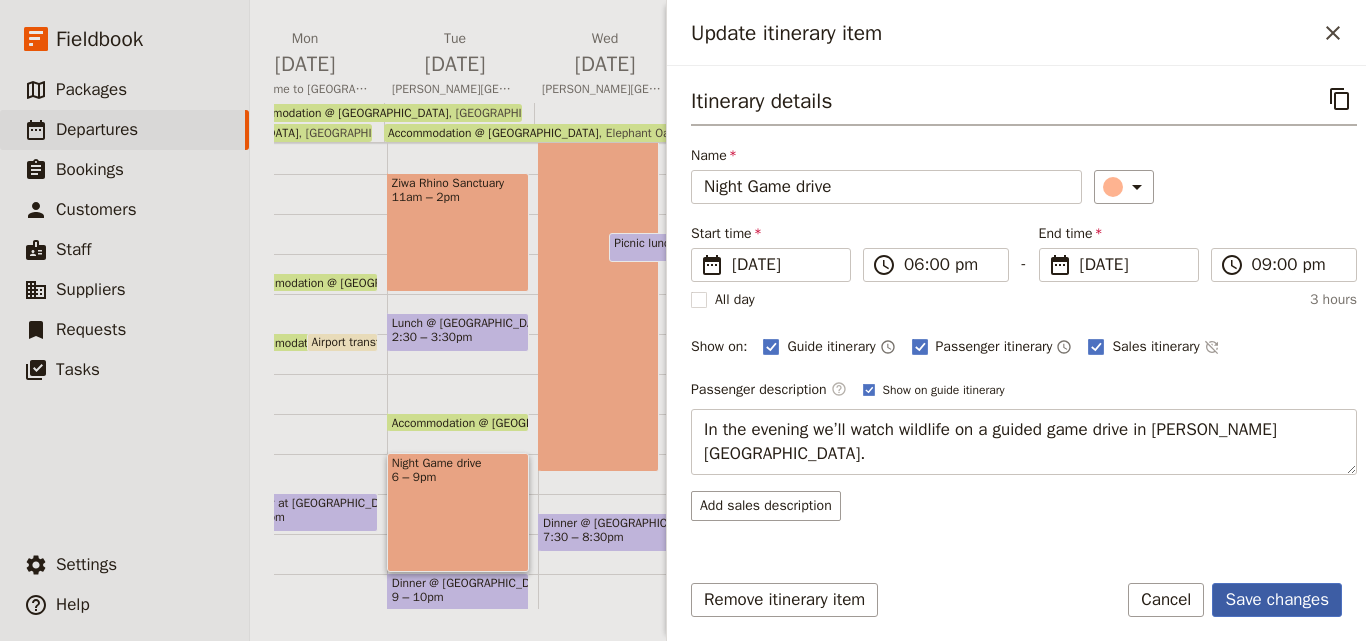 click on "Save changes" at bounding box center (1277, 600) 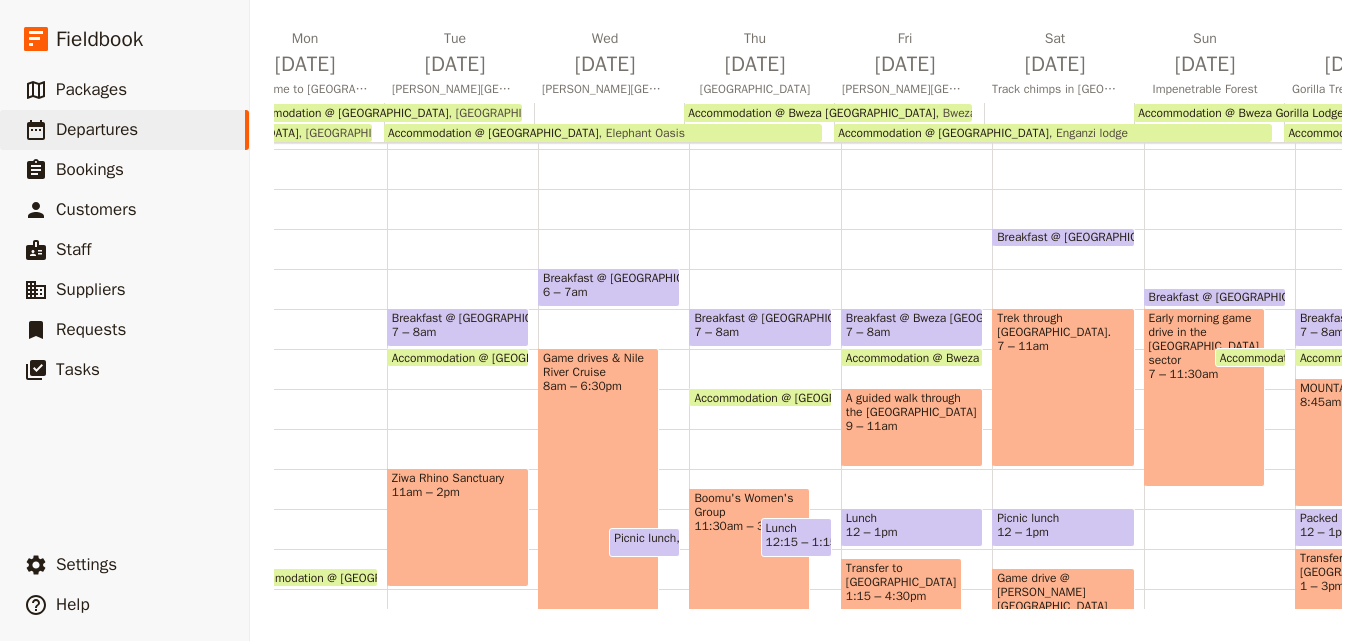 scroll, scrollTop: 109, scrollLeft: 0, axis: vertical 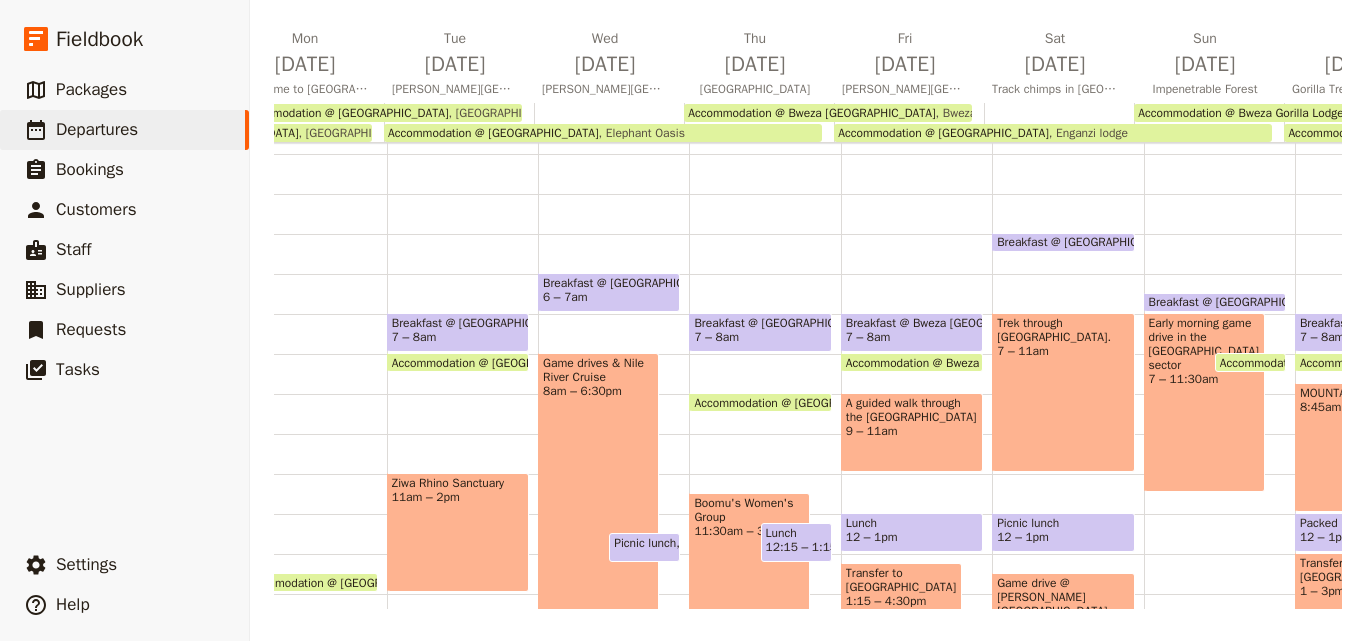 click on "Game drives &  Nile River Cruise 8am – 6:30pm" at bounding box center (598, 562) 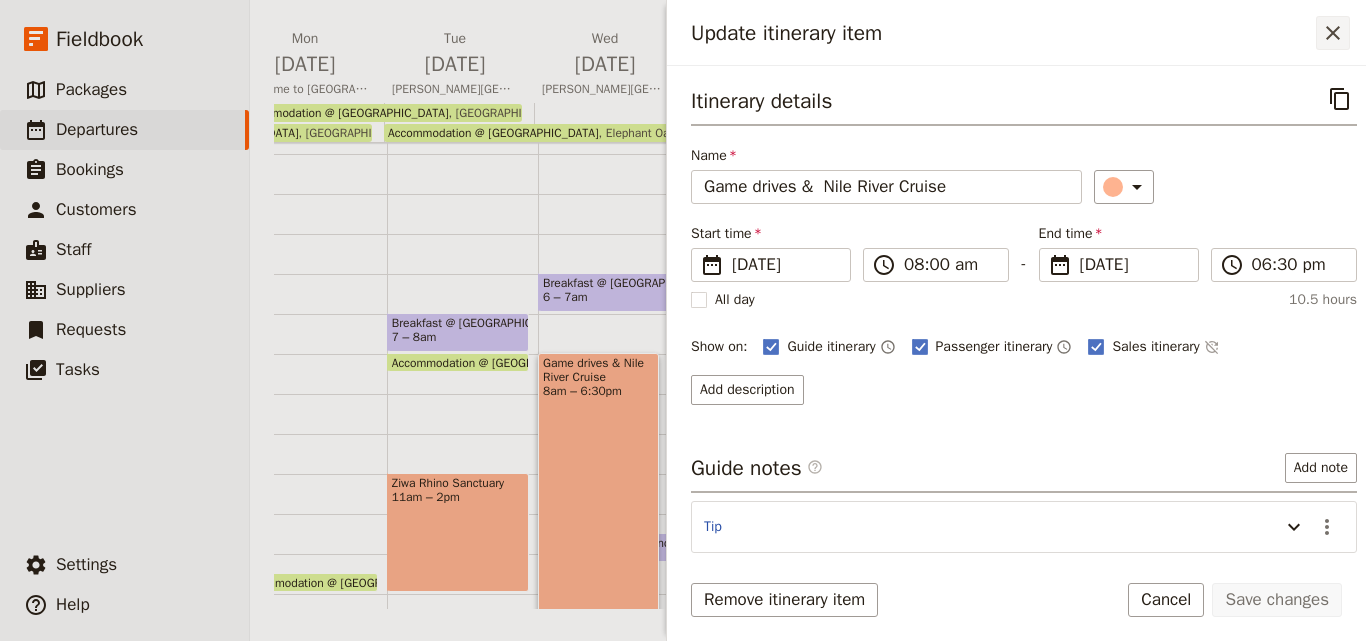 click 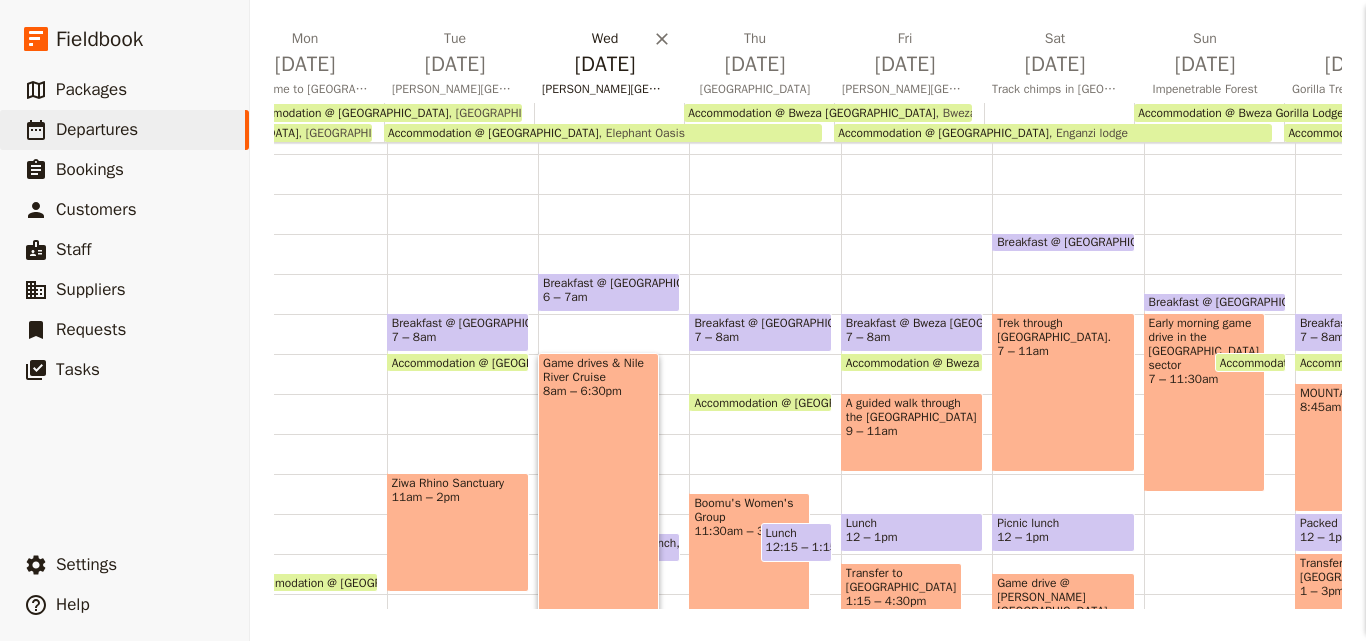 scroll, scrollTop: 286, scrollLeft: 0, axis: vertical 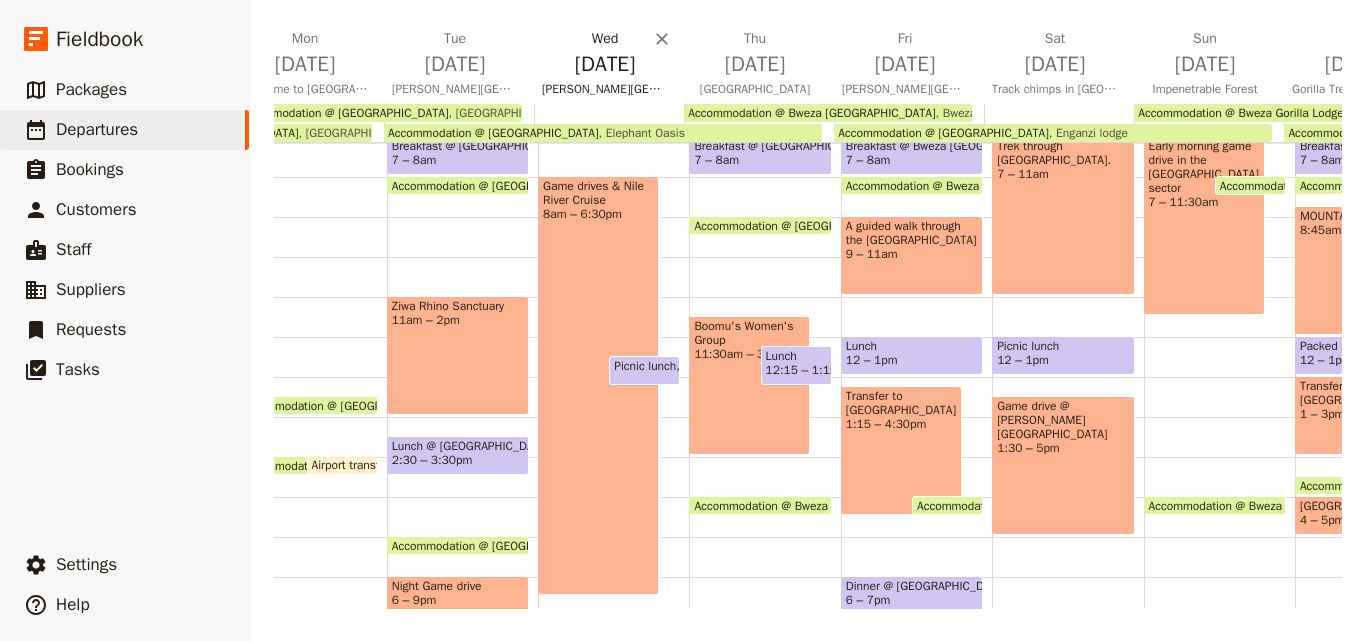 click on "[DATE]" at bounding box center [605, 64] 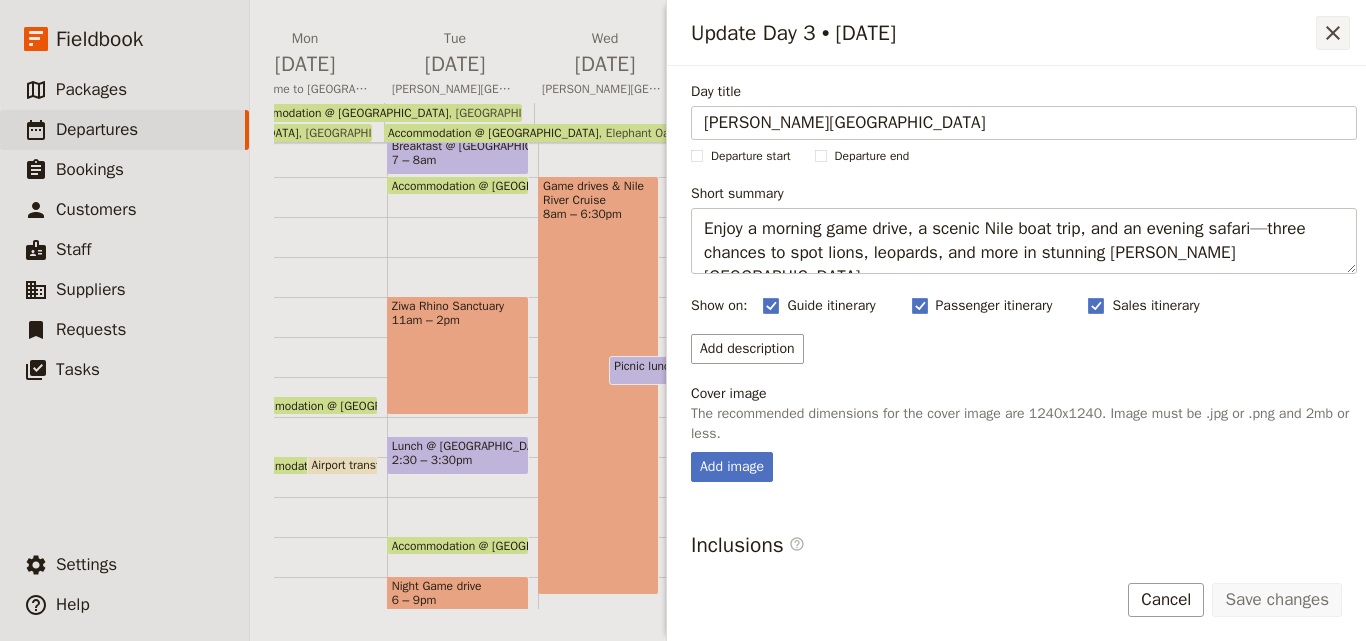 click 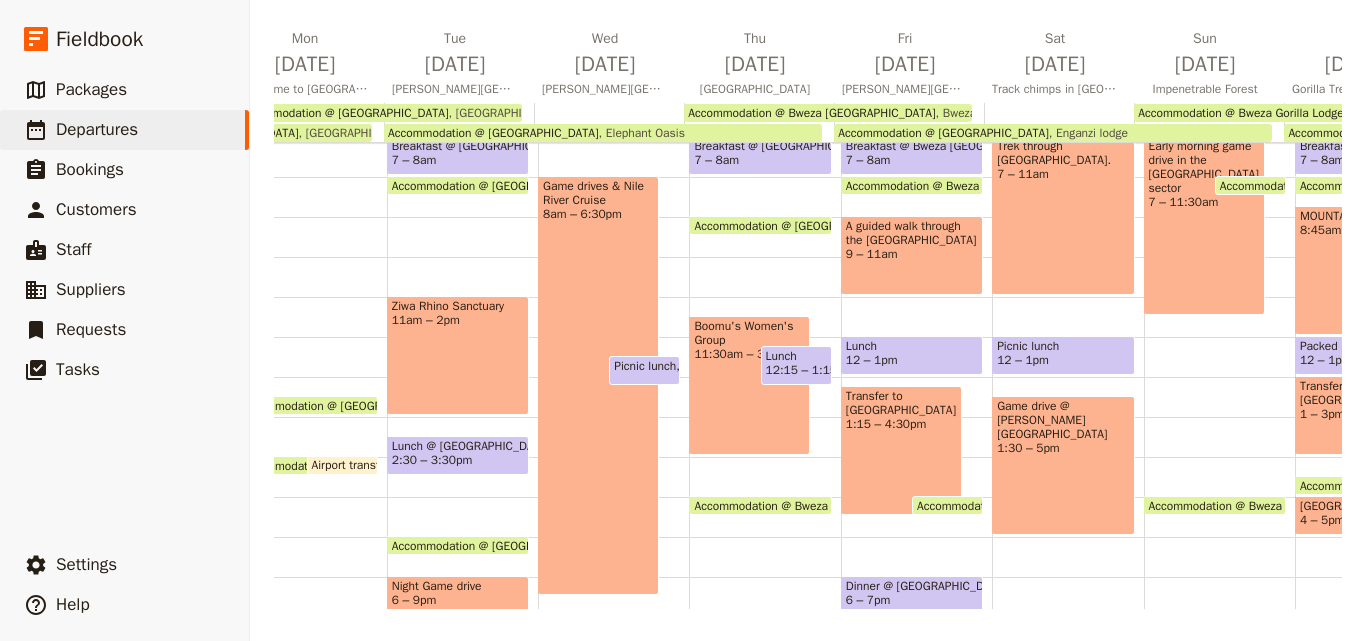 click on "Game drives &  Nile River Cruise 8am – 6:30pm" at bounding box center (598, 385) 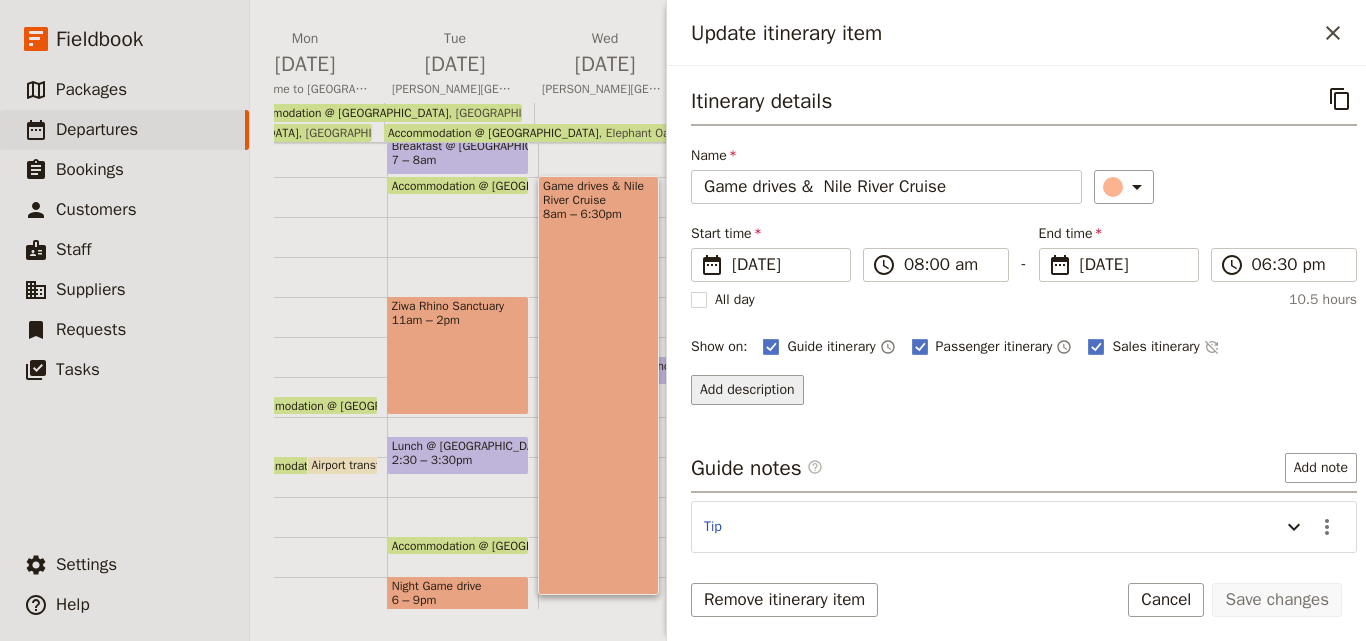 click on "Add description" at bounding box center (747, 390) 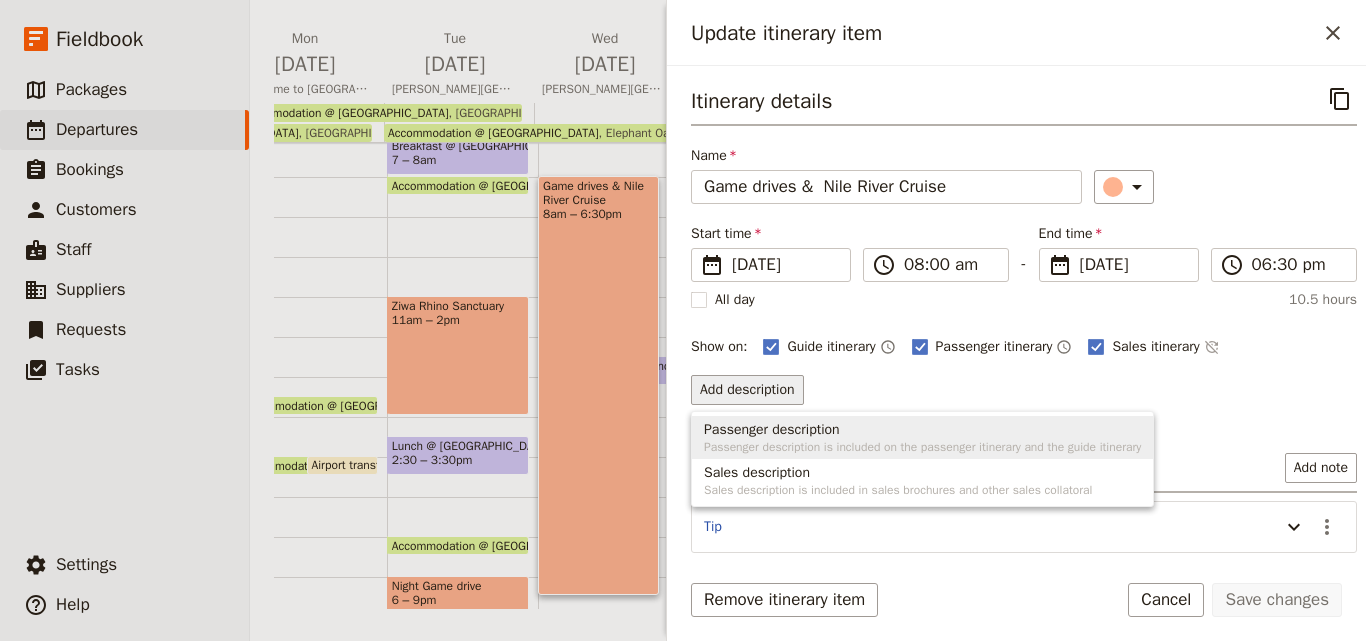 click on "Passenger description is included on the passenger itinerary and the guide itinerary" at bounding box center [922, 447] 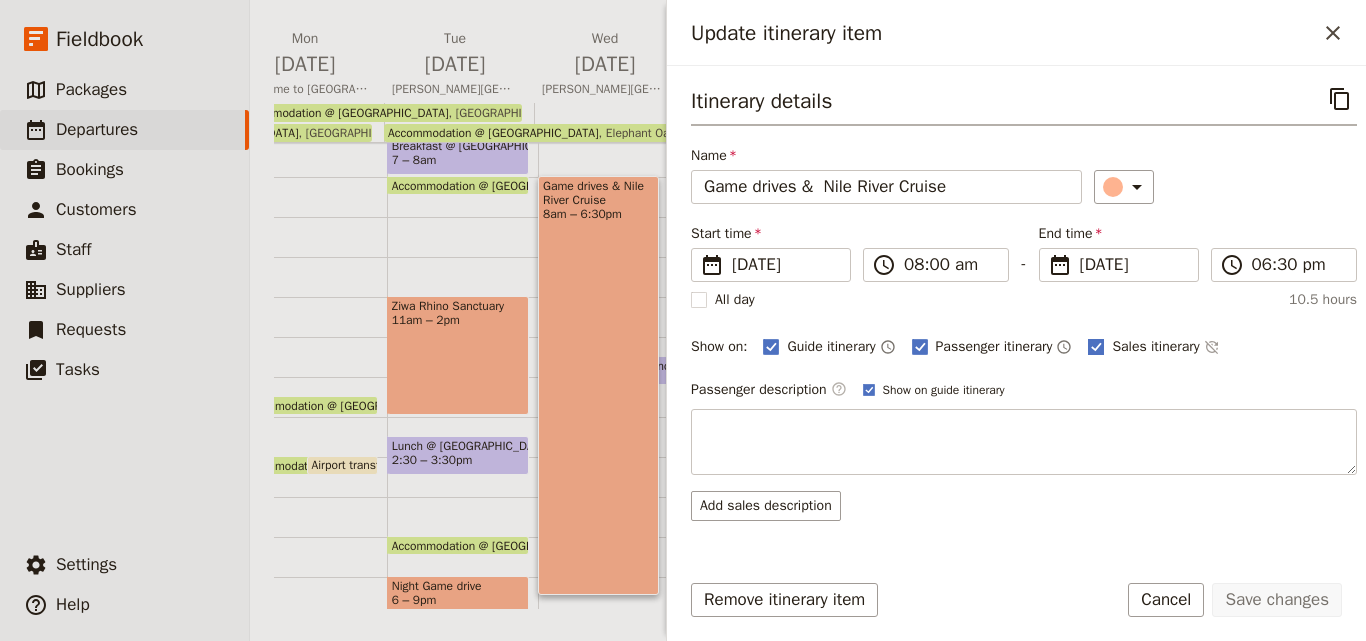 click 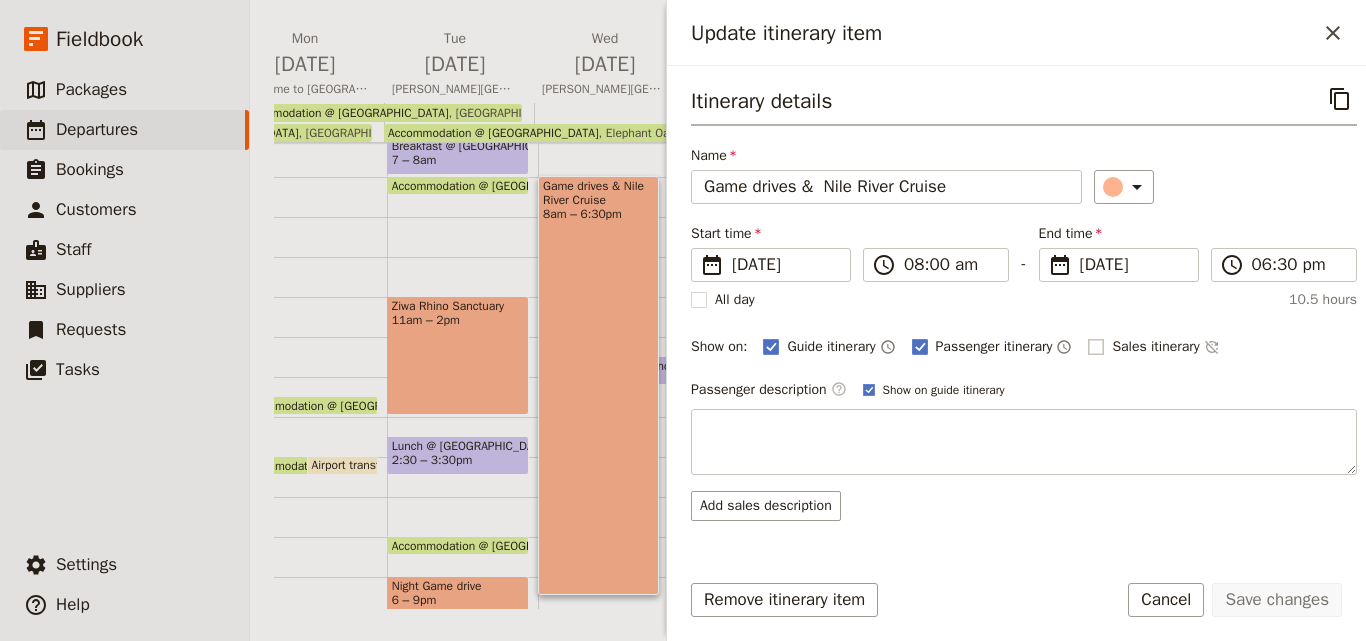 checkbox on "false" 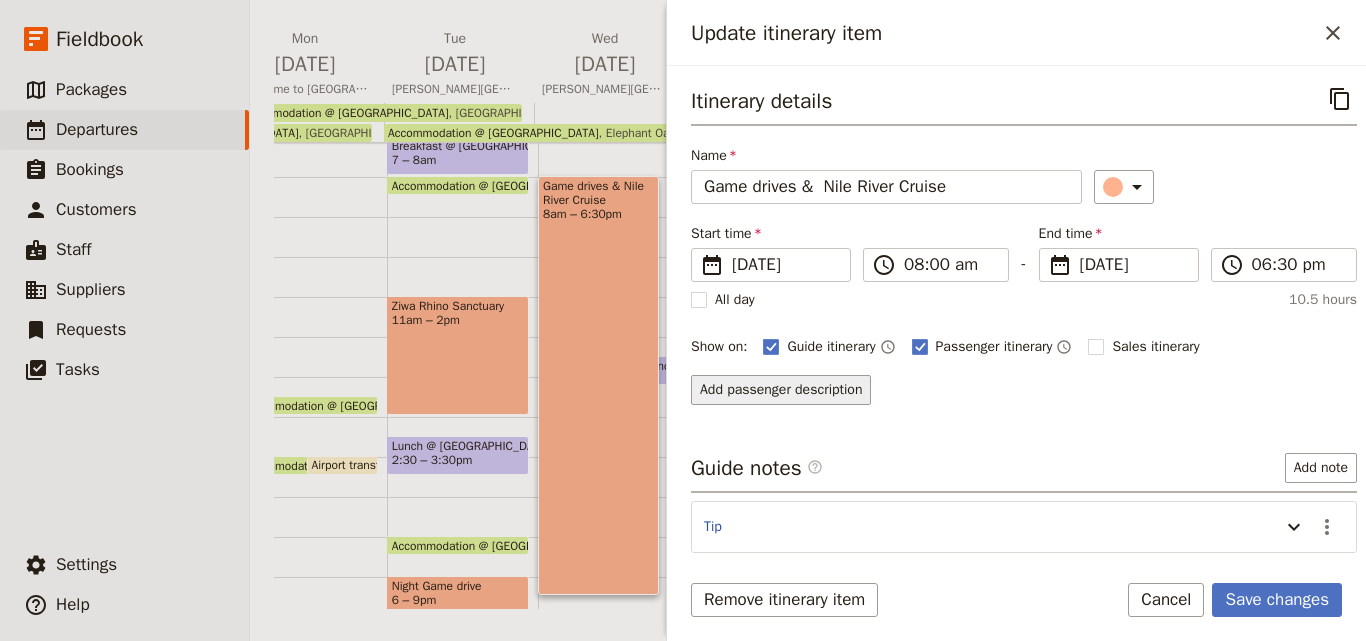 click on "Add passenger description" at bounding box center [781, 390] 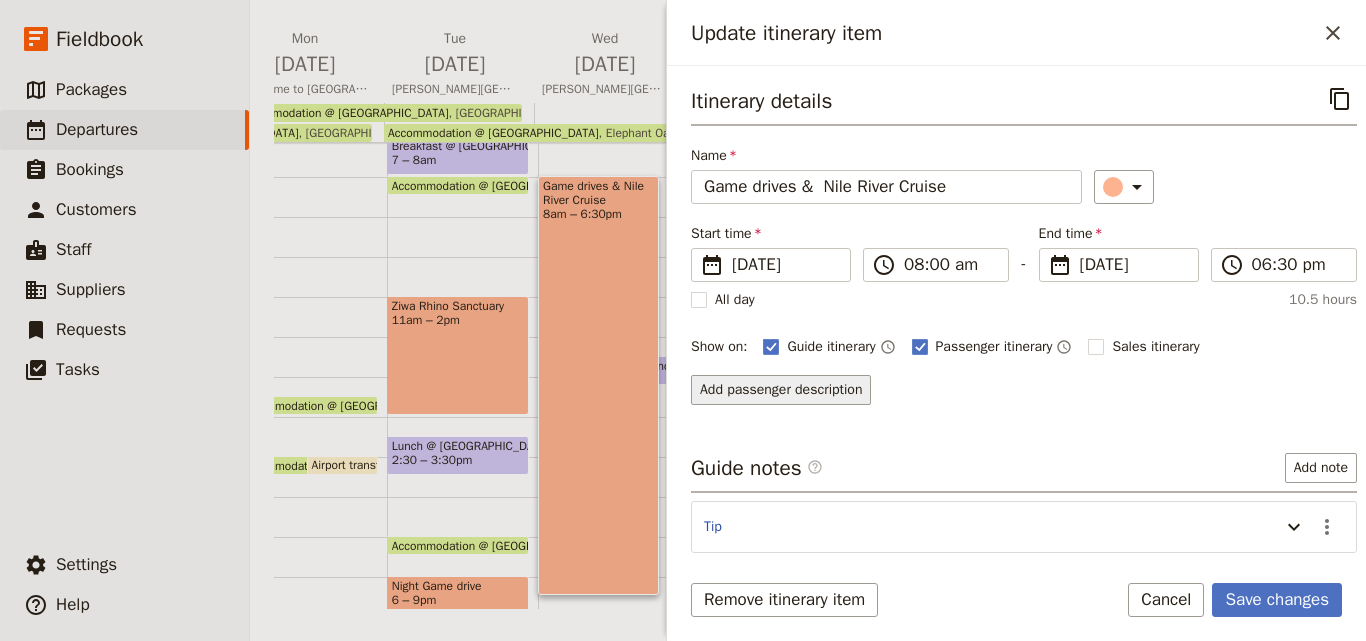 click on "Add passenger description" at bounding box center [781, 390] 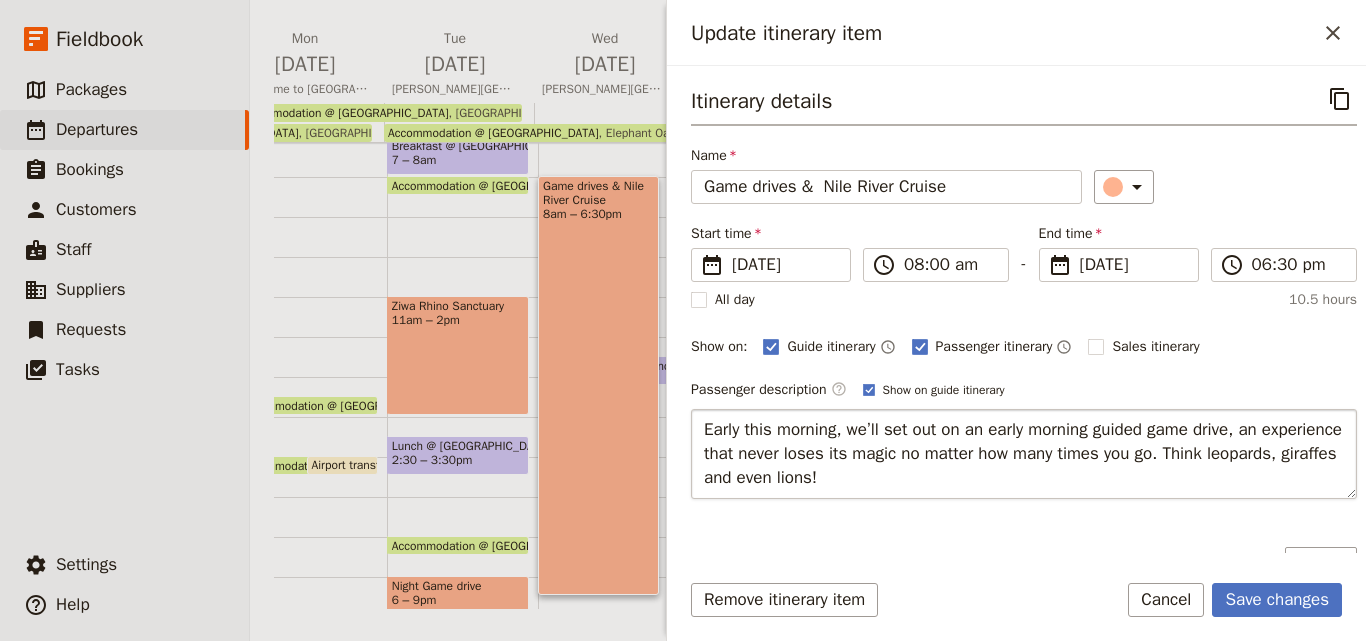 click on "Early this morning, we’ll set out on an early morning guided game drive, an experience that never loses its magic no matter how many times you go. Think leopards, giraffes and even lions!" at bounding box center [1024, 454] 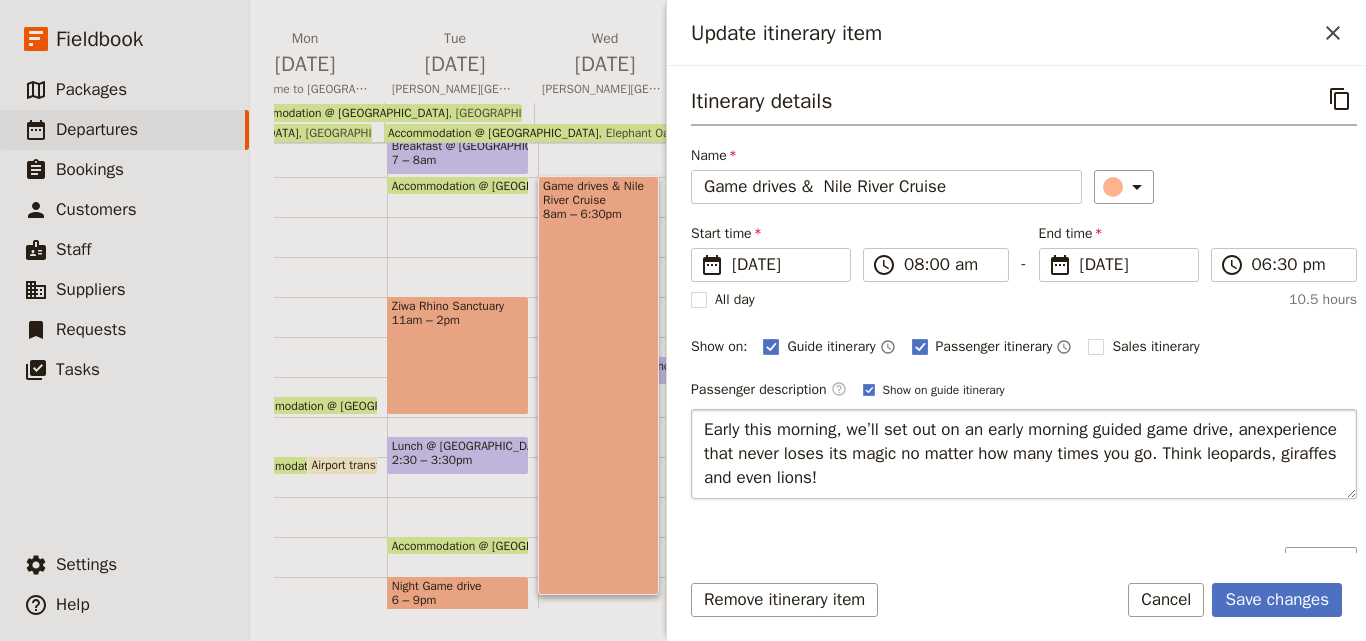 type on "Early this morning, we’ll set out on an early morning guided game drive, an experience that never loses its magic no matter how many times you go. Think leopards, giraffes and even lions!" 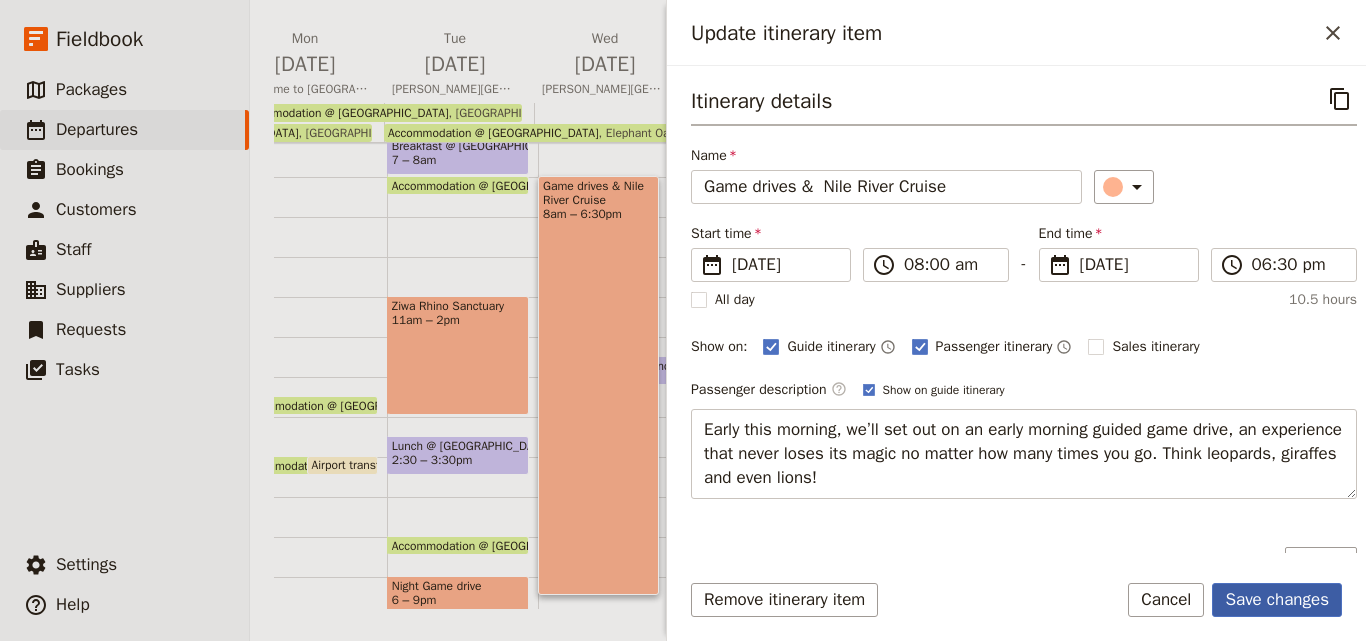click on "Save changes" at bounding box center (1277, 600) 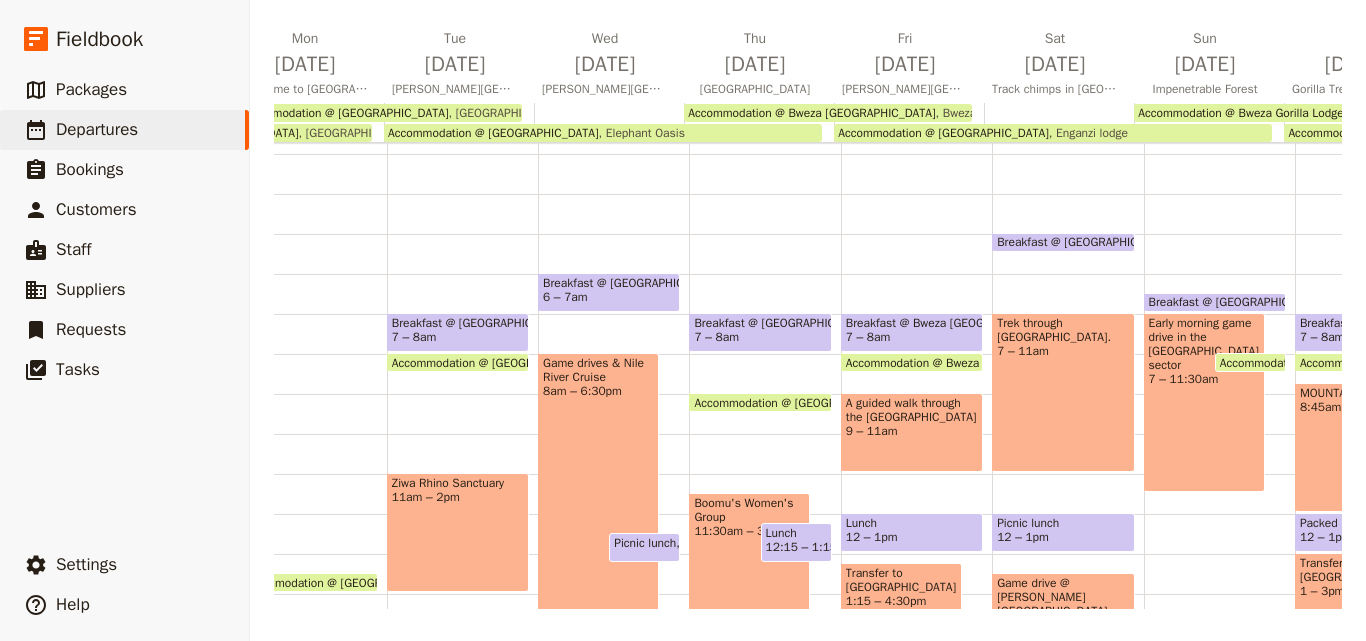scroll, scrollTop: 0, scrollLeft: 0, axis: both 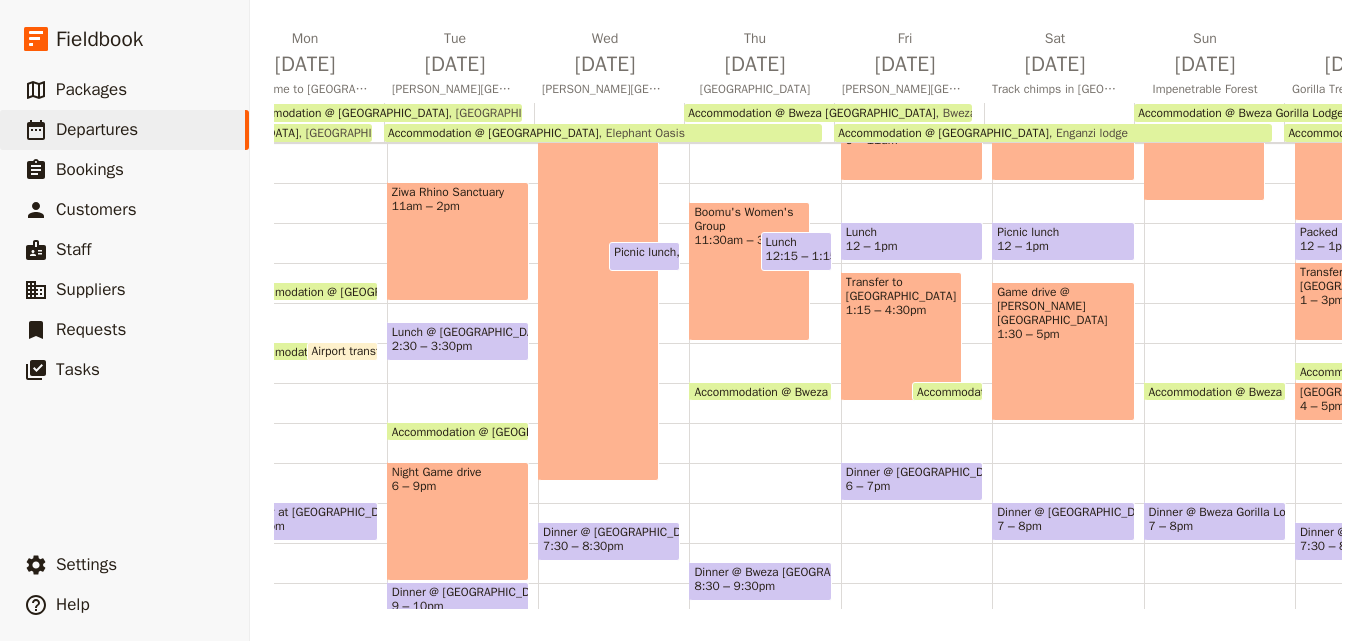click on "Boomu's Women's Group 11:30am – 3pm" at bounding box center [749, 271] 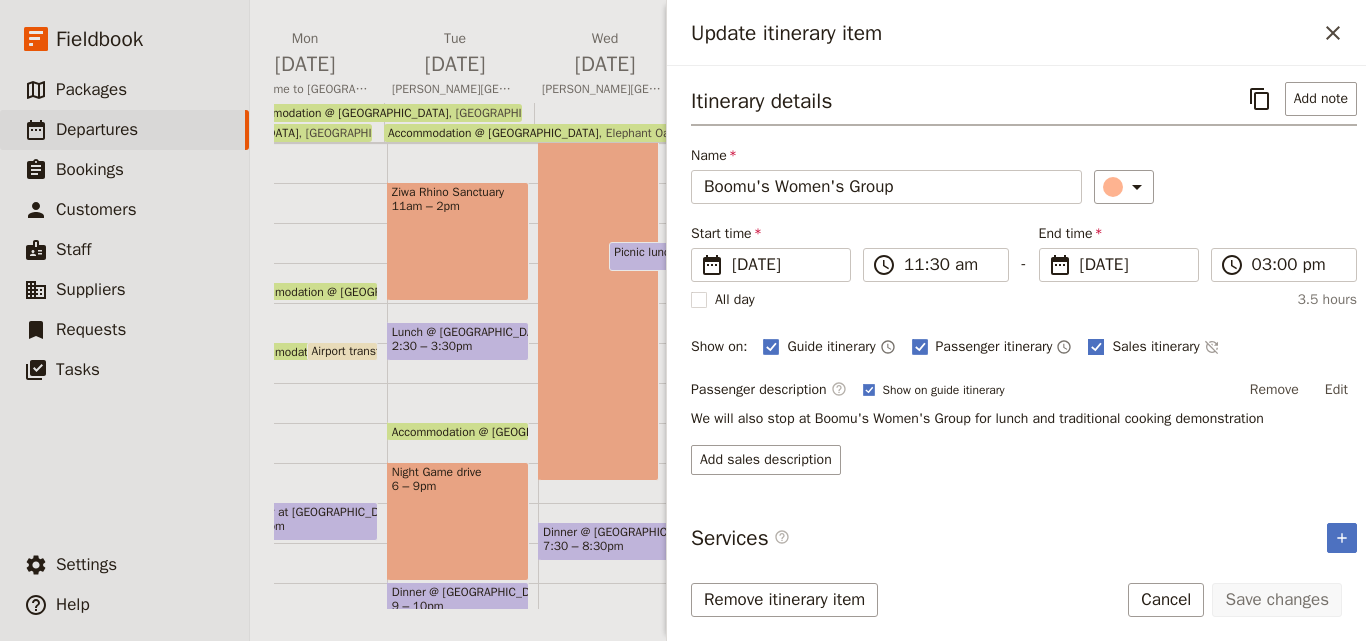 click 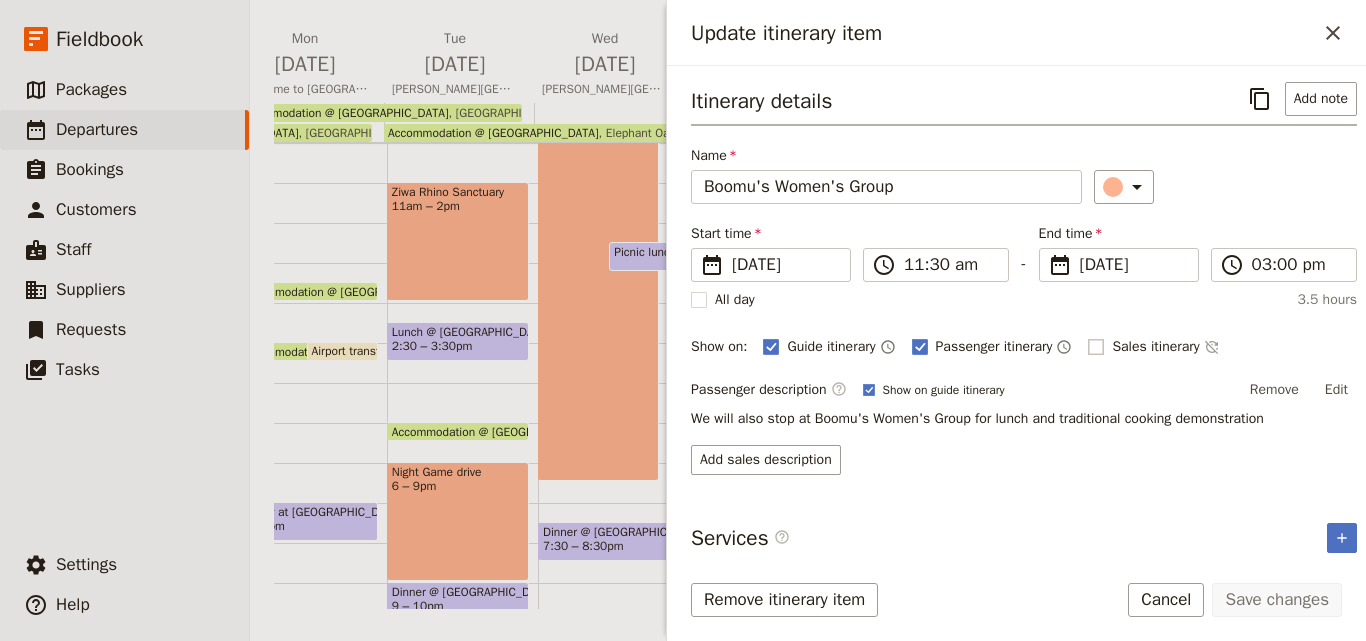 checkbox on "false" 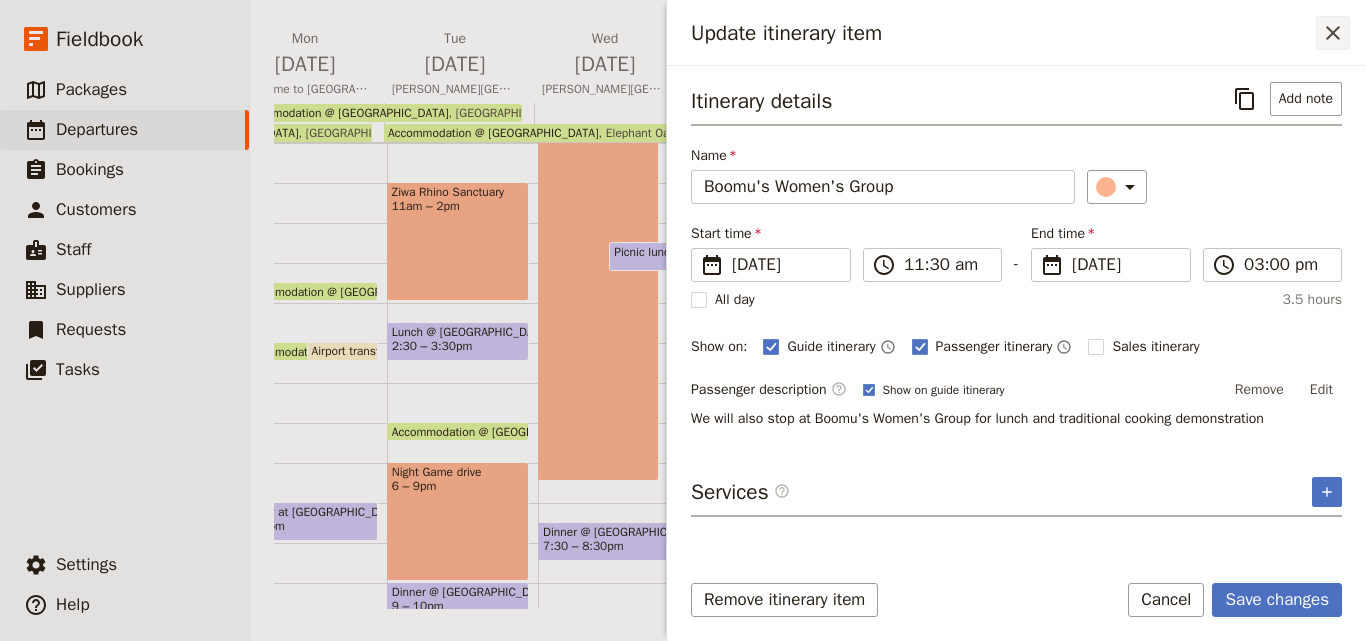click on "​" at bounding box center [1333, 33] 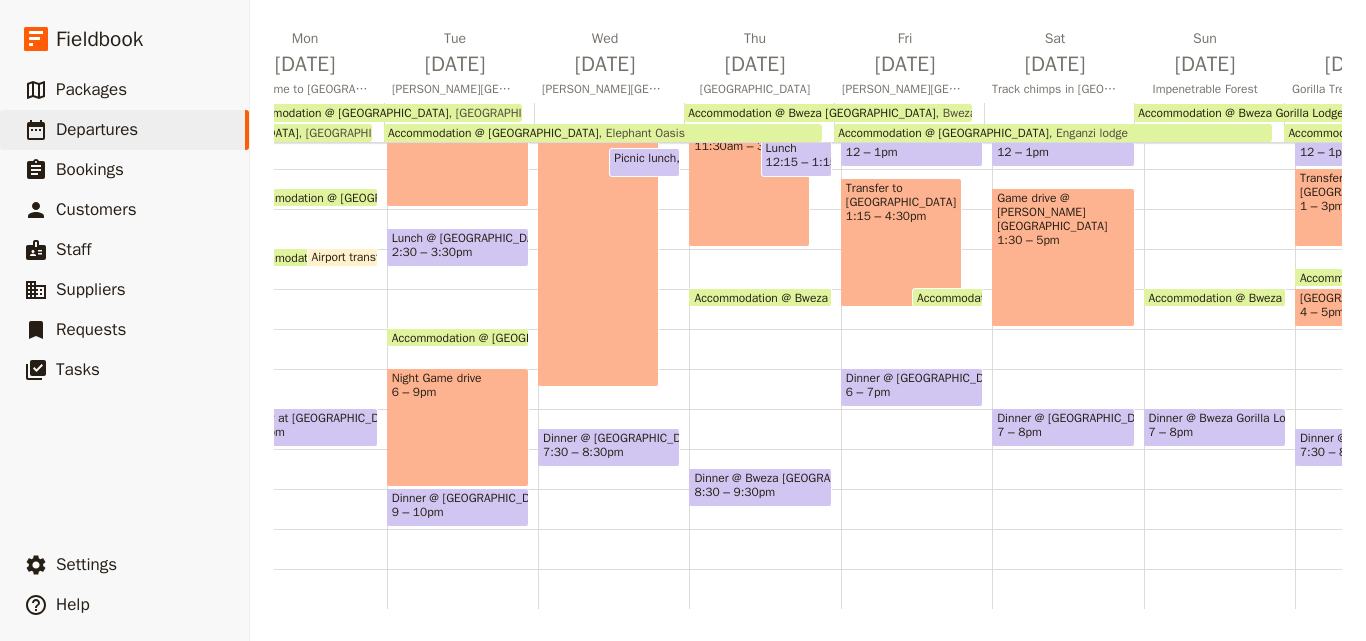 scroll, scrollTop: 409, scrollLeft: 0, axis: vertical 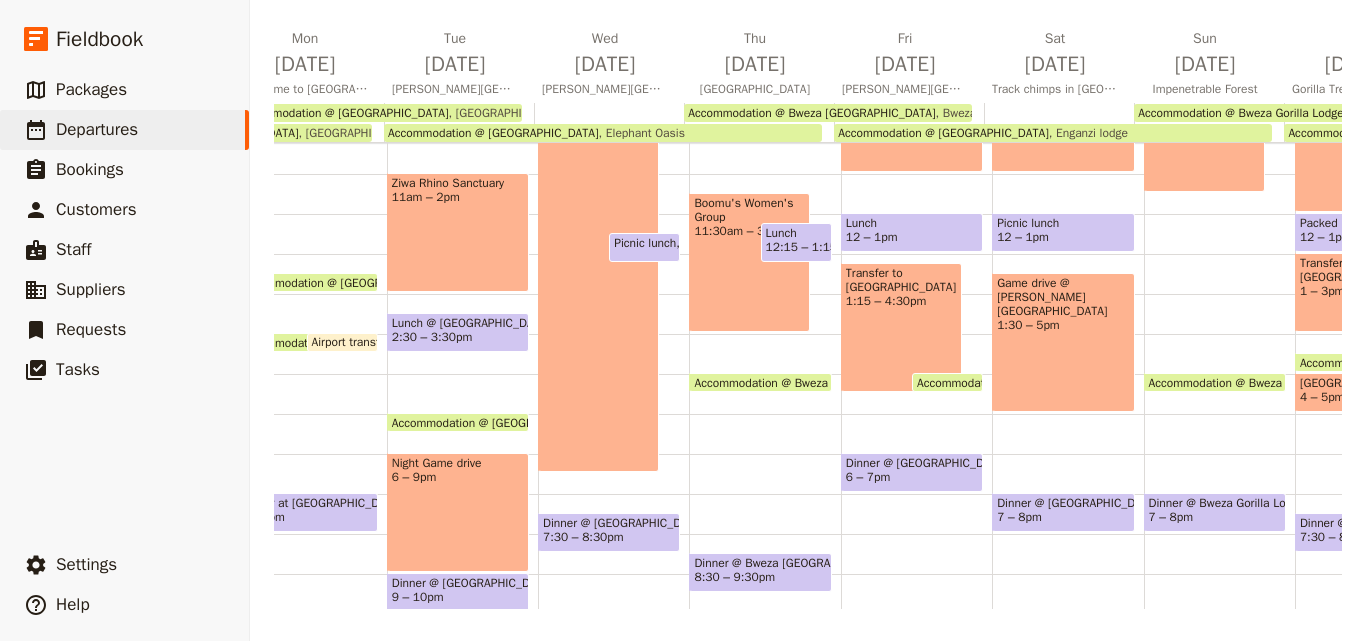 click on "Boomu's Women's Group 11:30am – 3pm" at bounding box center (749, 262) 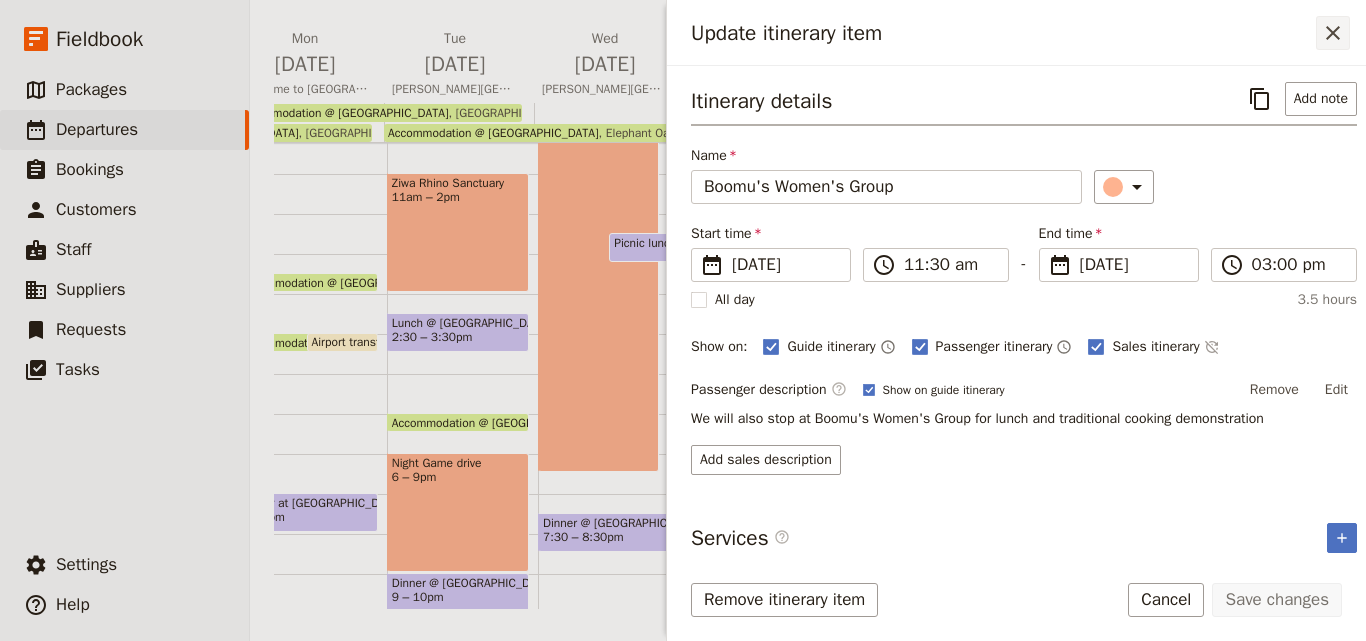 click 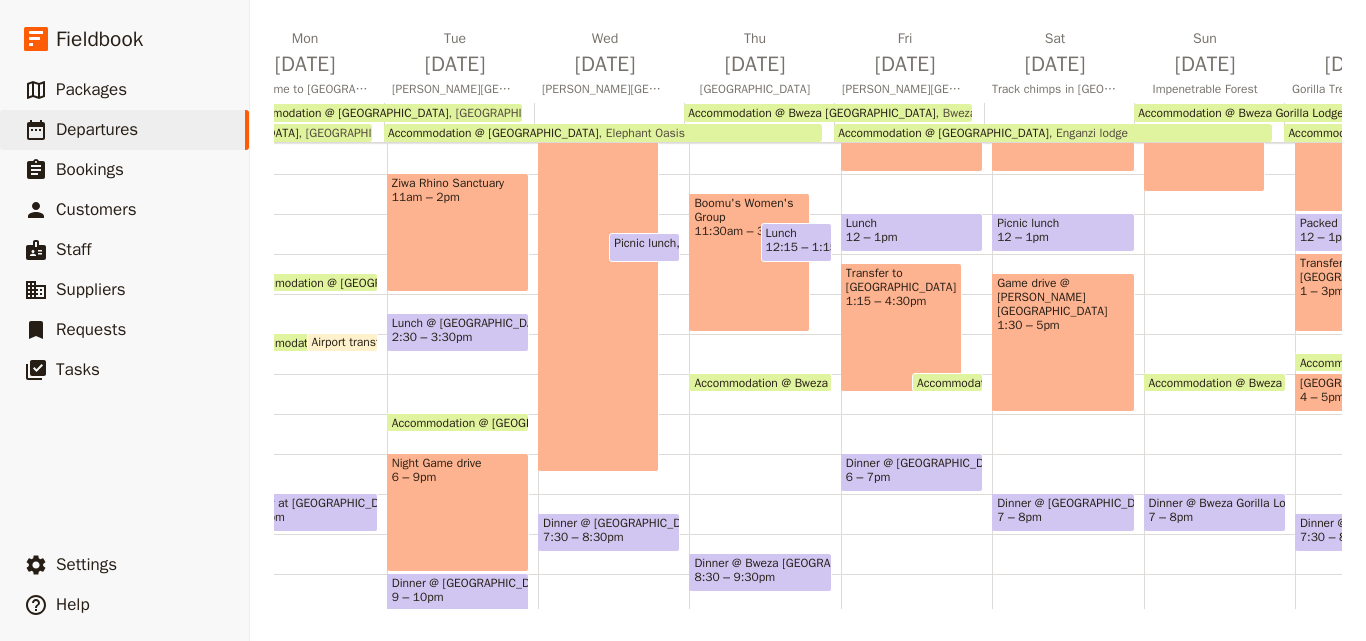scroll, scrollTop: 309, scrollLeft: 0, axis: vertical 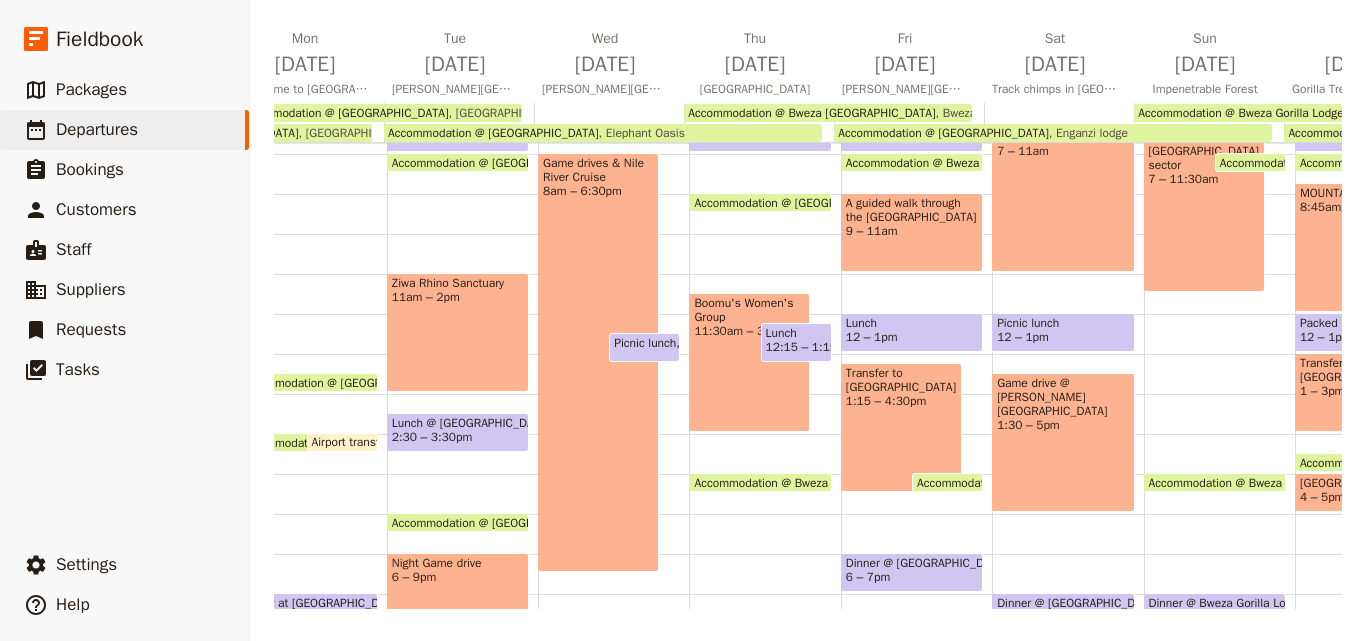 click on "9 – 11am" at bounding box center (912, 231) 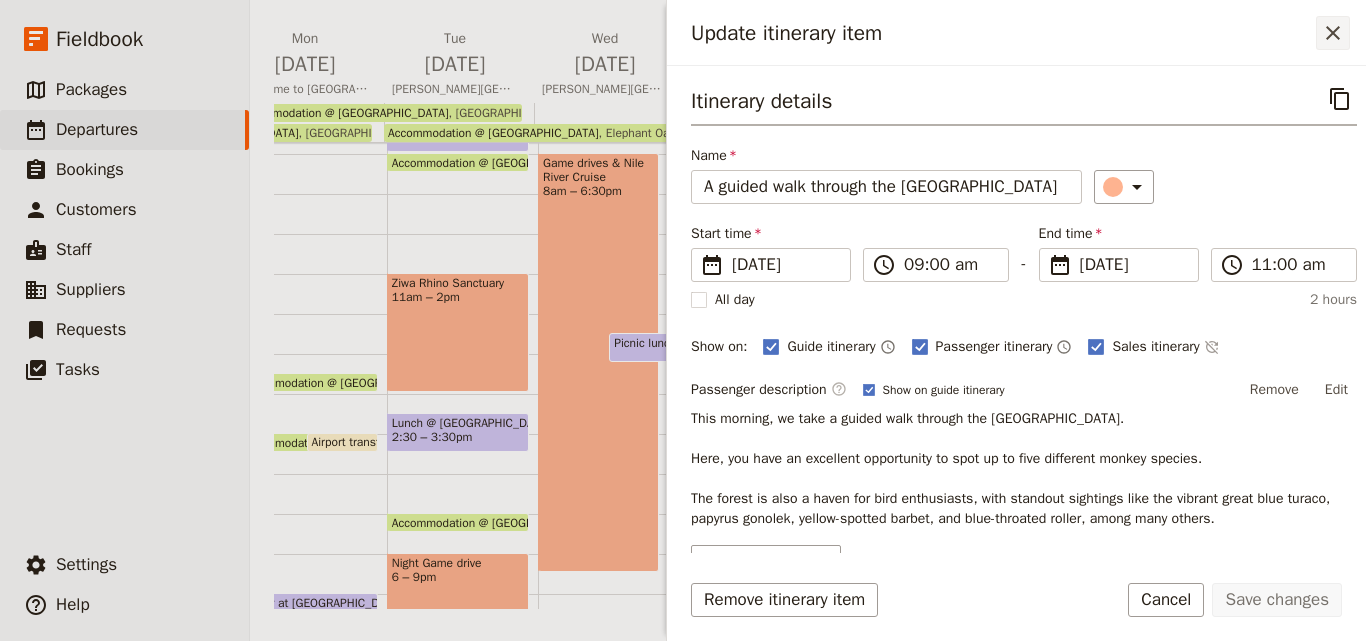 click 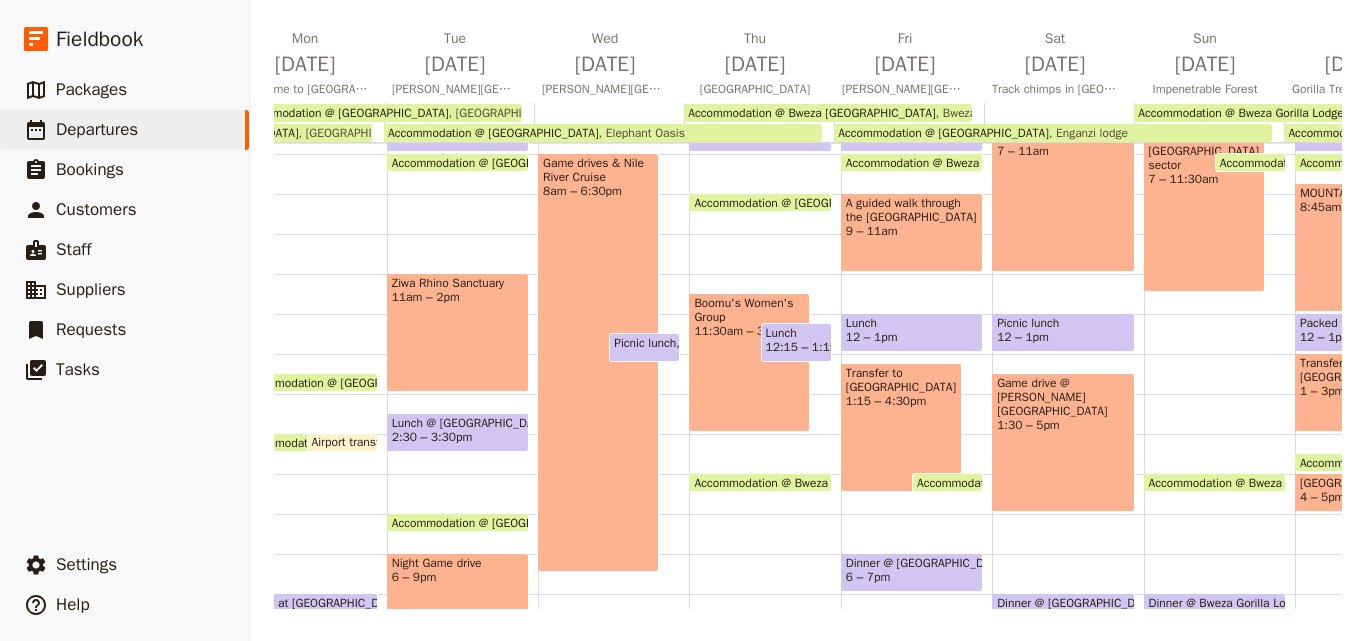 click on "Transfer to Enganzi Lodge 1:15 – 4:30pm" at bounding box center [901, 427] 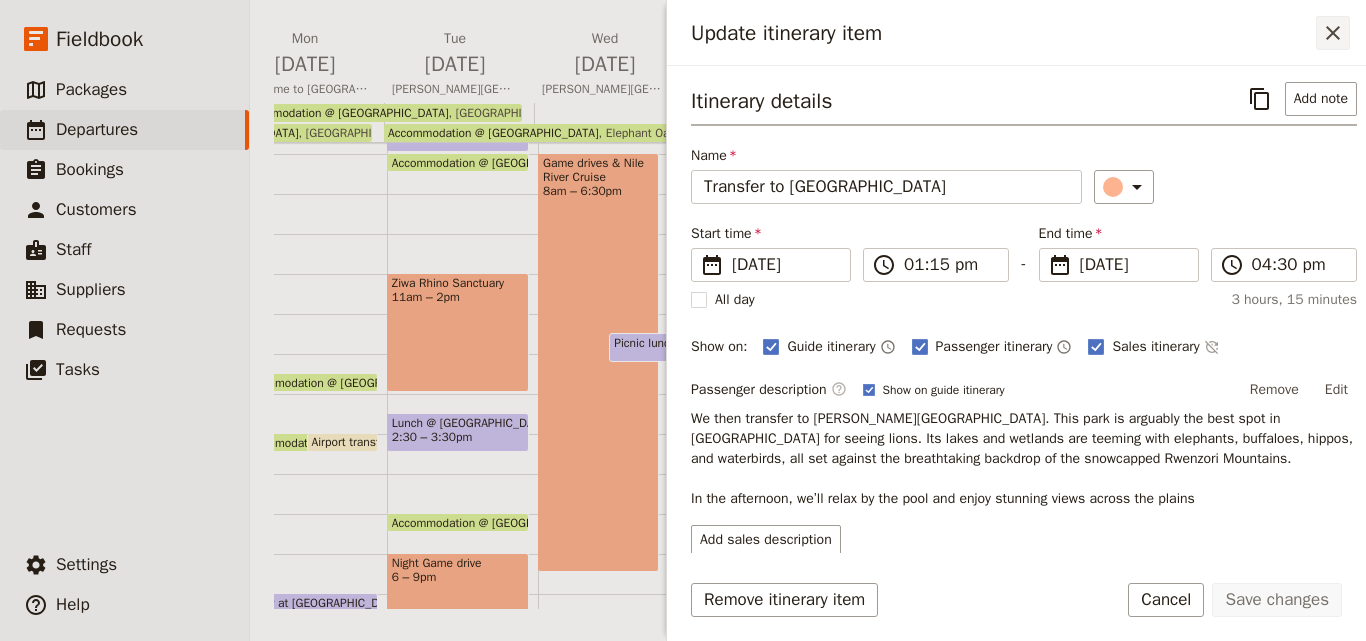 click 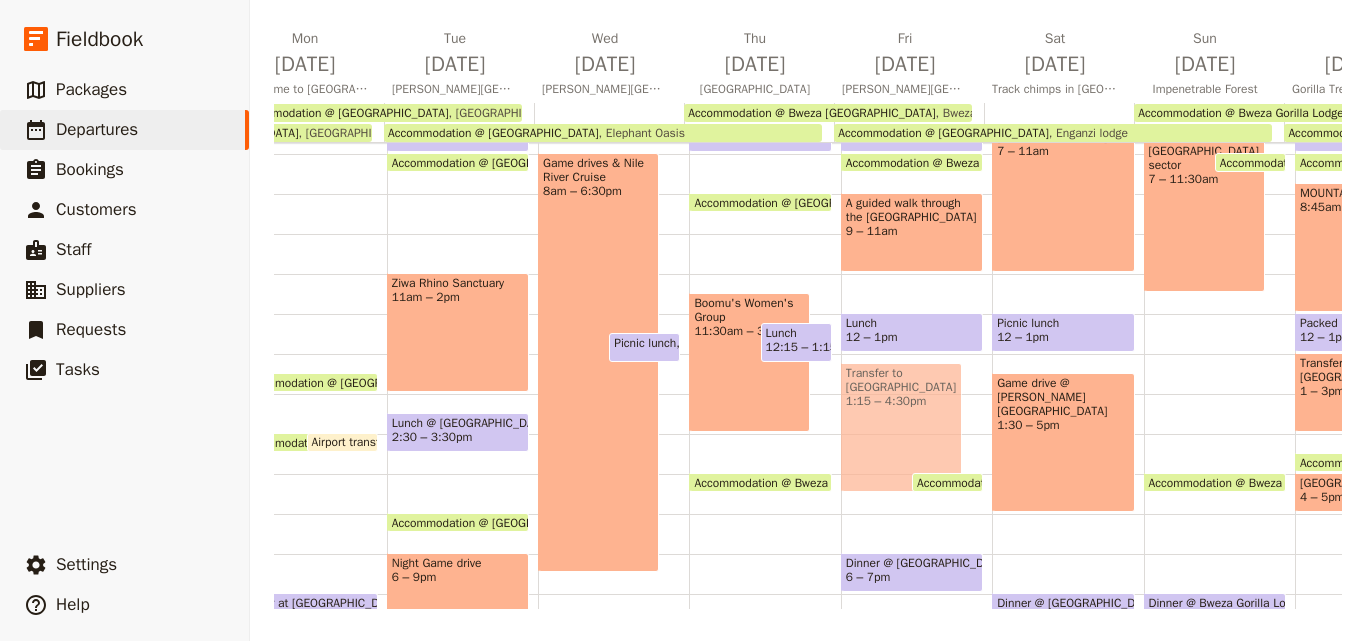 click on "Transfer to Enganzi Lodge 1:15 – 4:30pm" at bounding box center [901, 427] 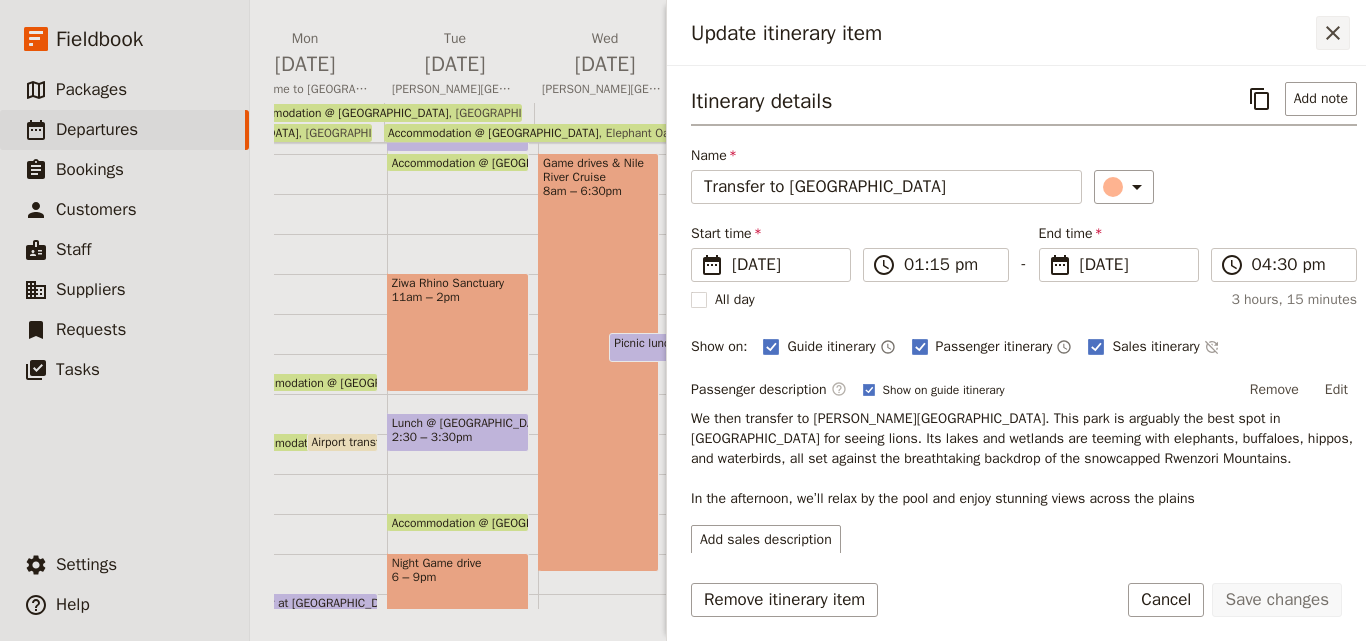 click on "​" at bounding box center [1333, 33] 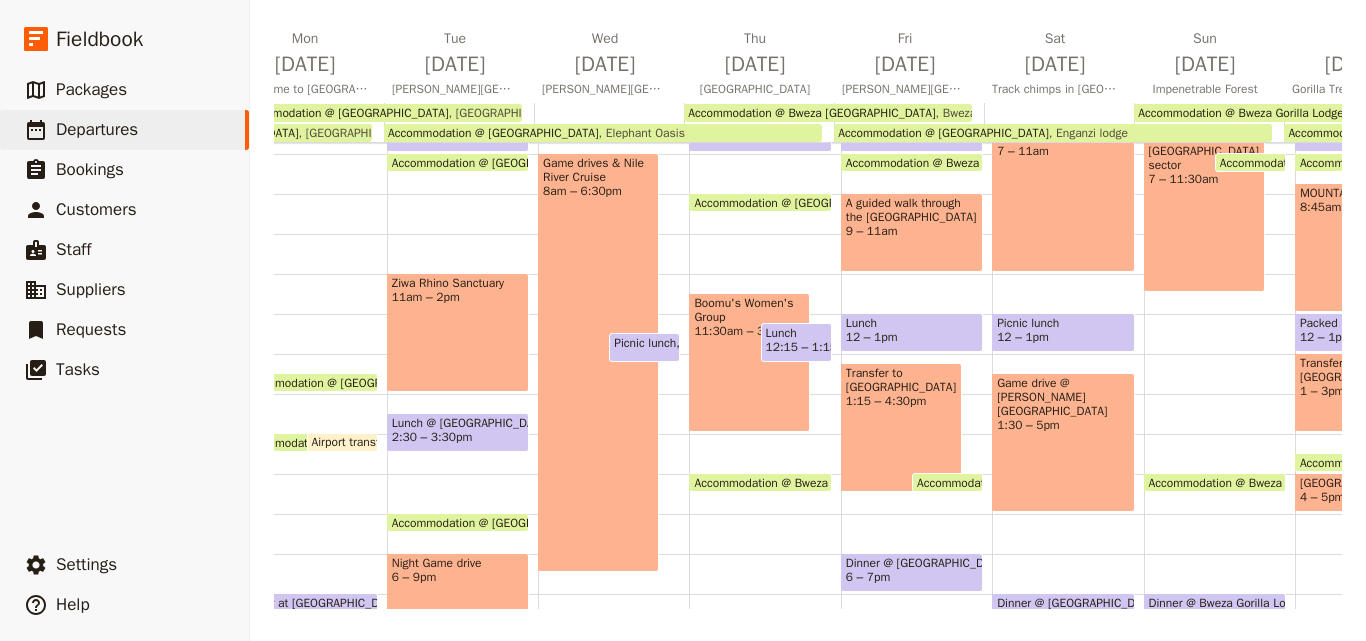 click on "Trek through Kalinzu Forest Reserve.  7 – 11am" at bounding box center (1063, 192) 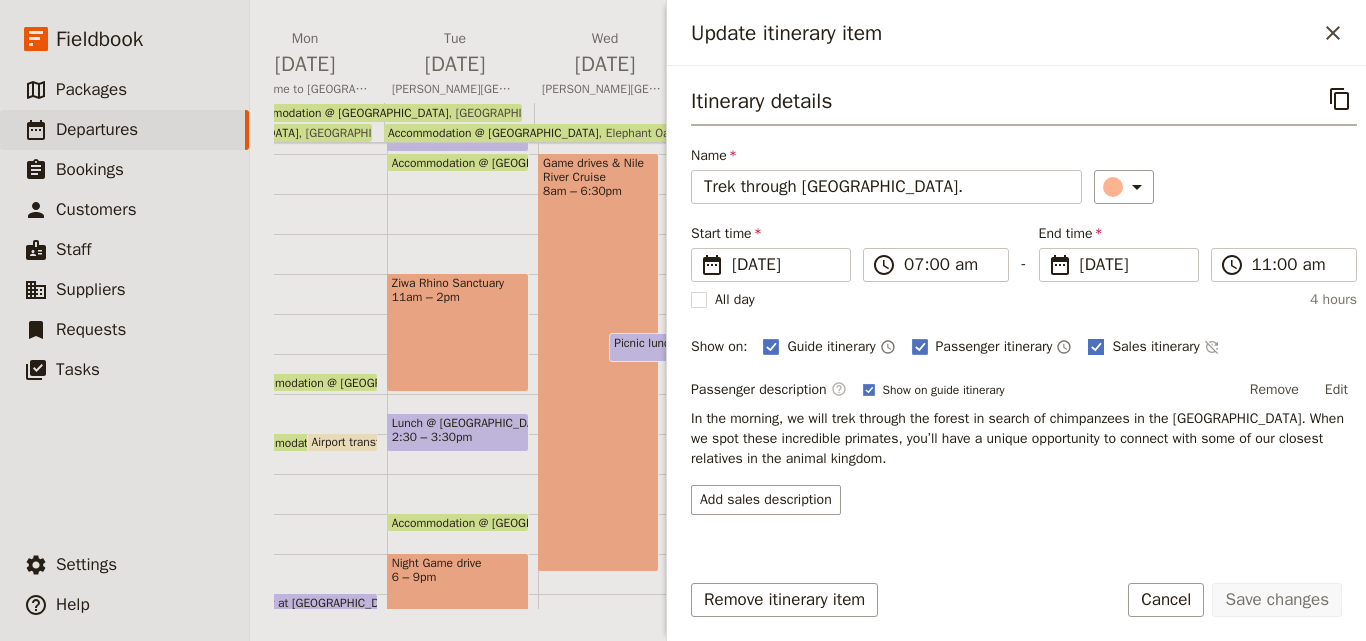 click on "Sales itinerary" at bounding box center [1143, 347] 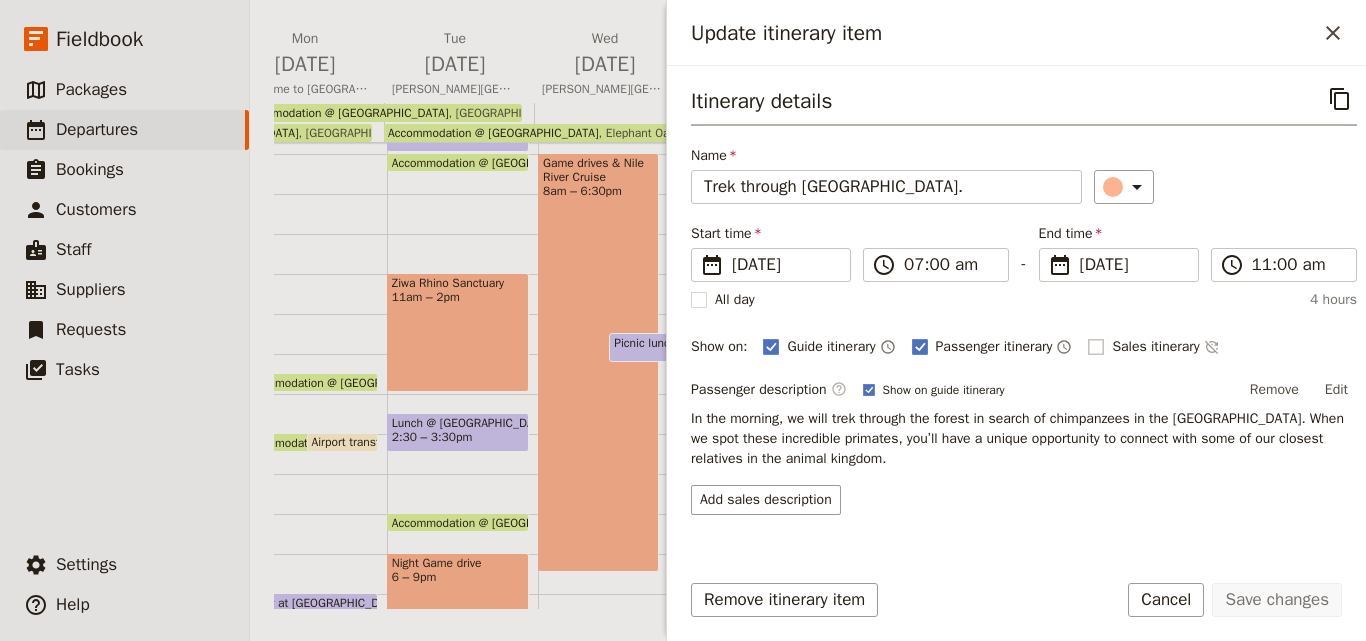 checkbox on "false" 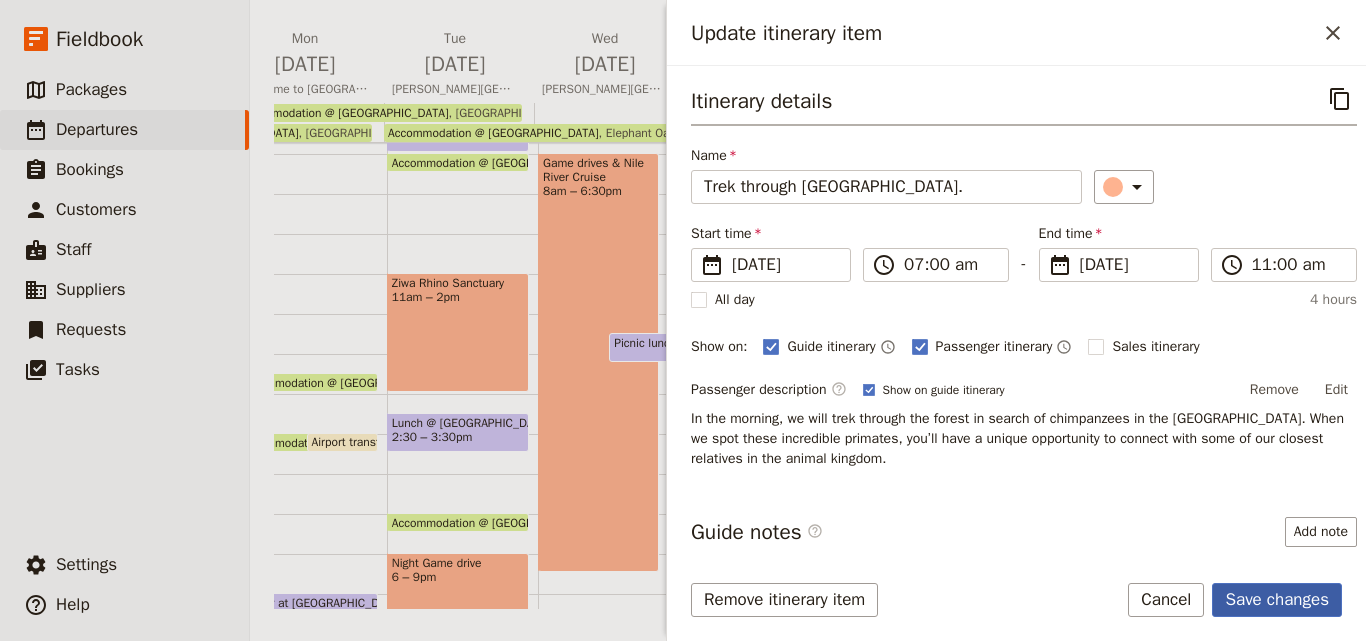 click on "Save changes" at bounding box center [1277, 600] 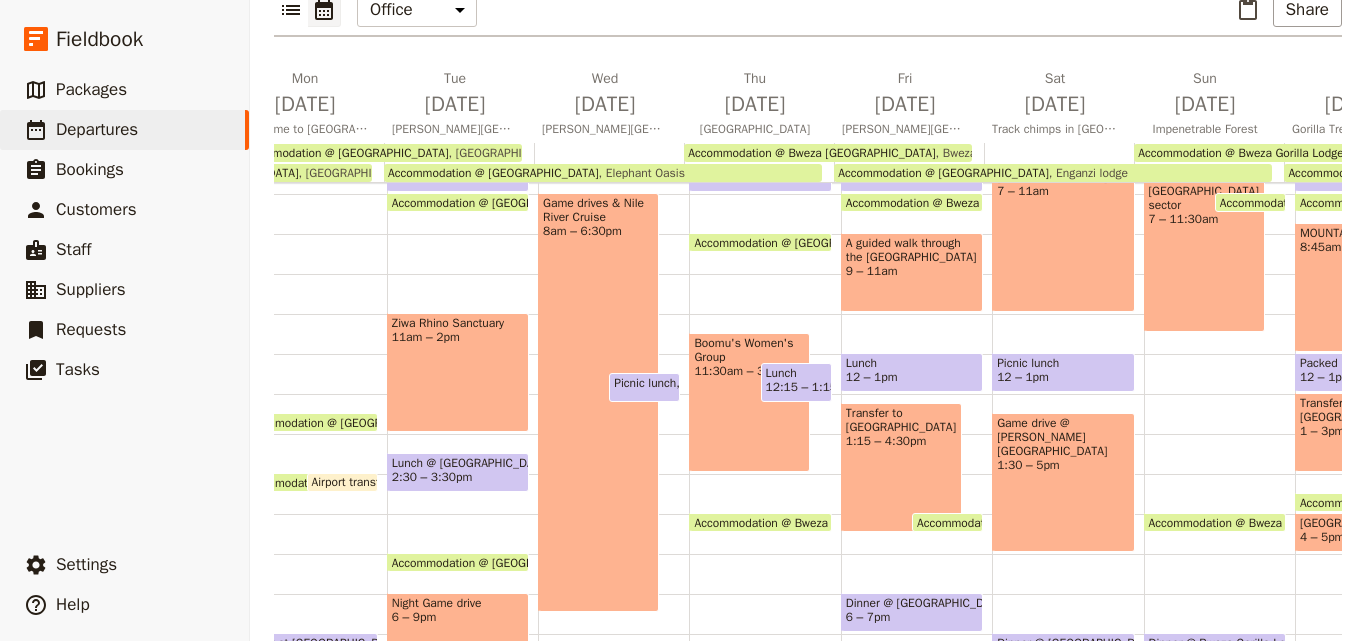 scroll, scrollTop: 280, scrollLeft: 0, axis: vertical 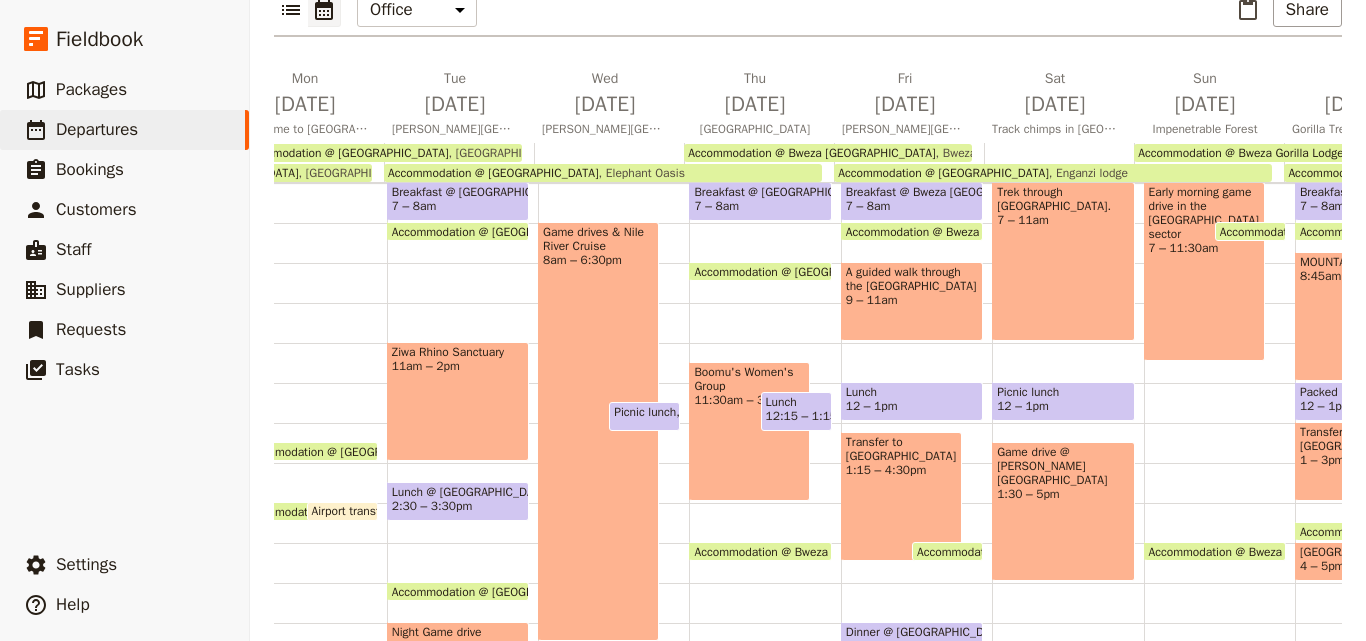 click on "Boomu's Women's Group" at bounding box center [749, 379] 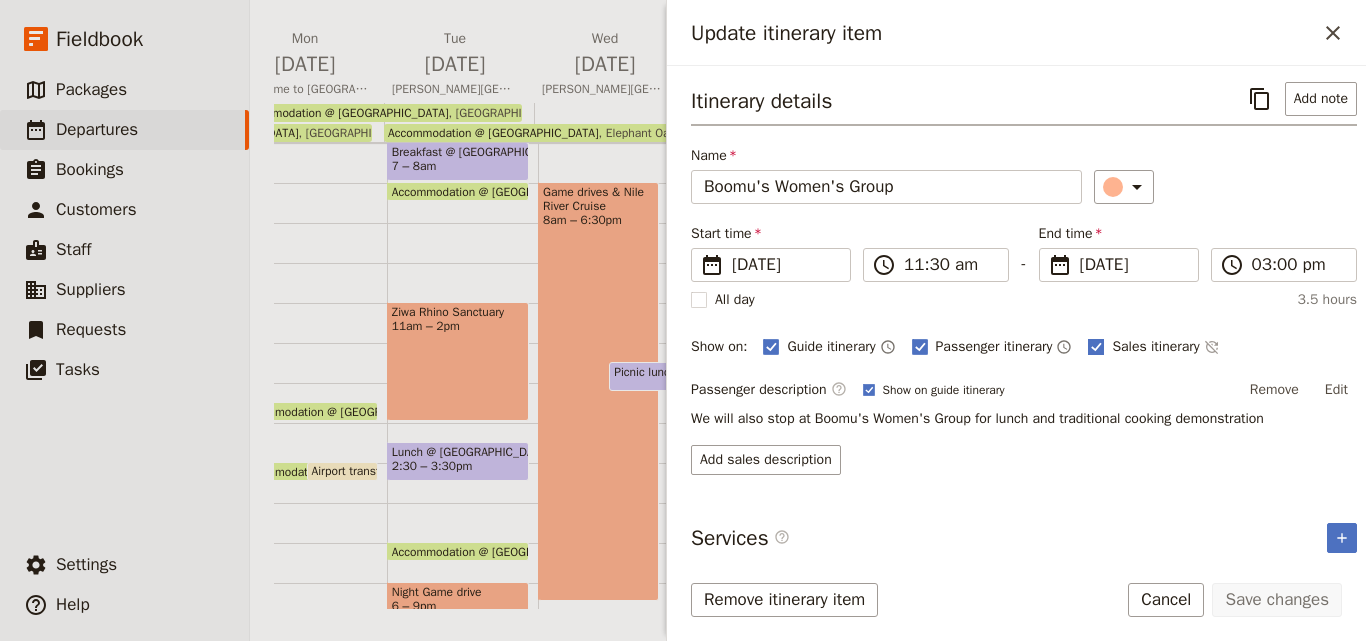 click 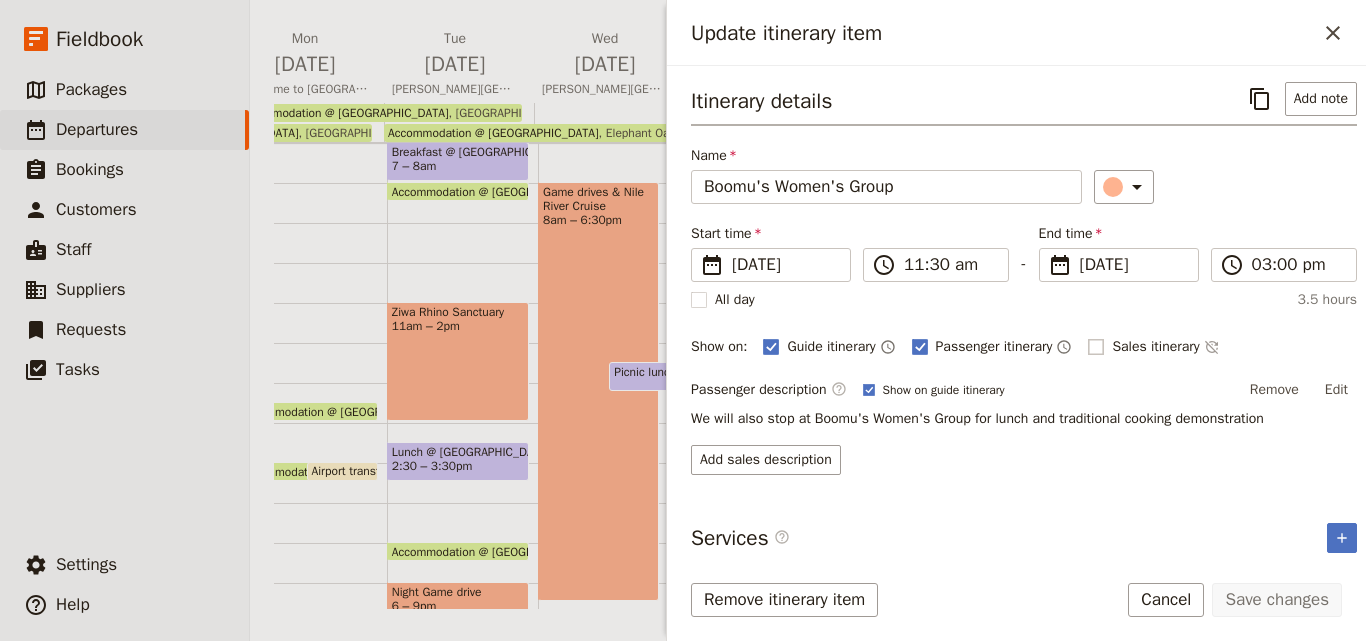 checkbox on "false" 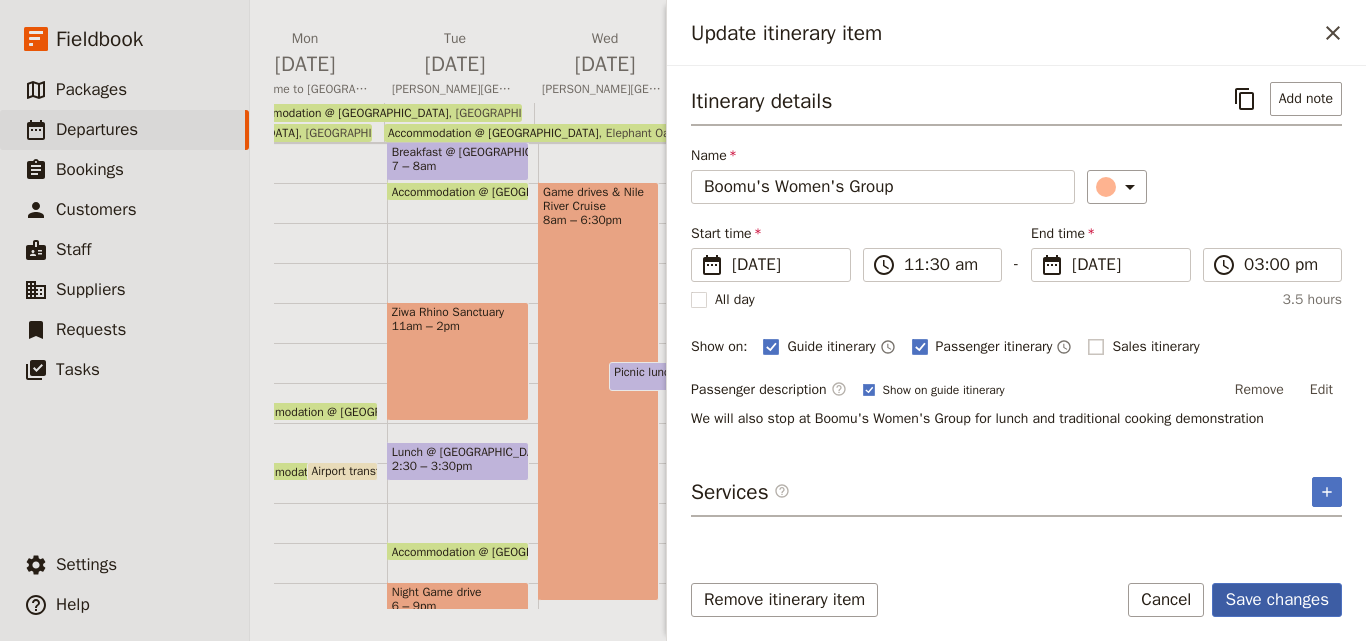 click on "Save changes" at bounding box center [1277, 600] 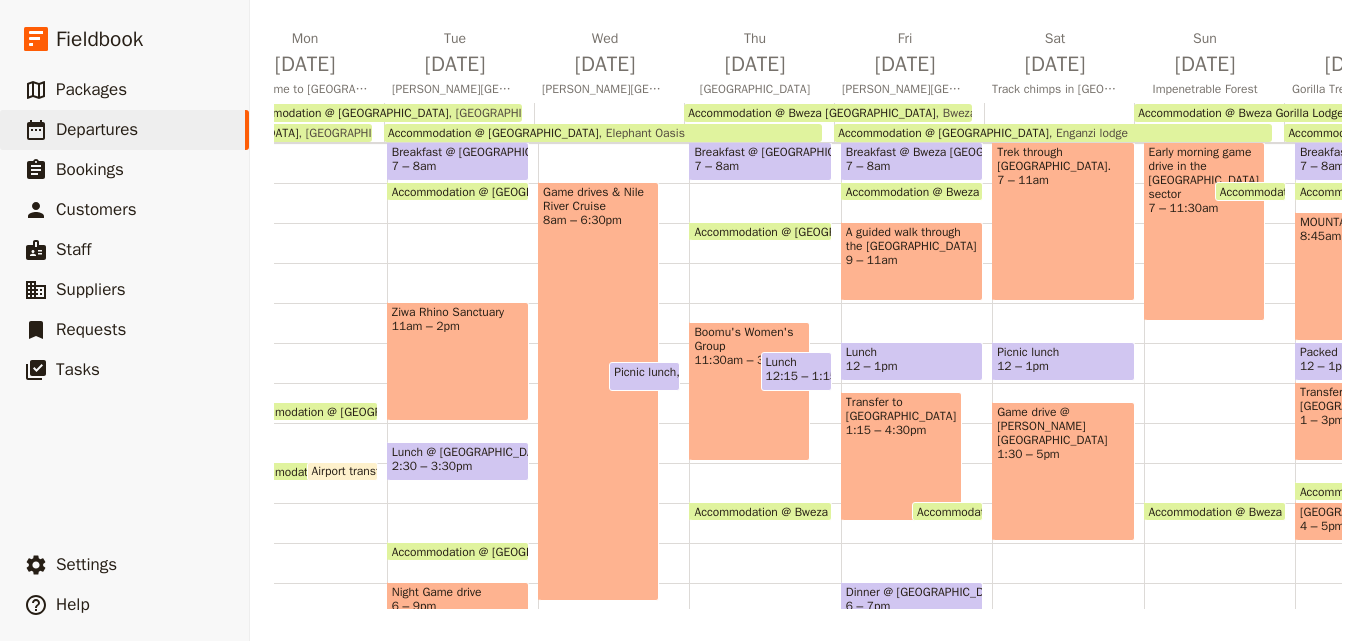 click on "Transfer to Enganzi Lodge 1:15 – 4:30pm" at bounding box center [901, 456] 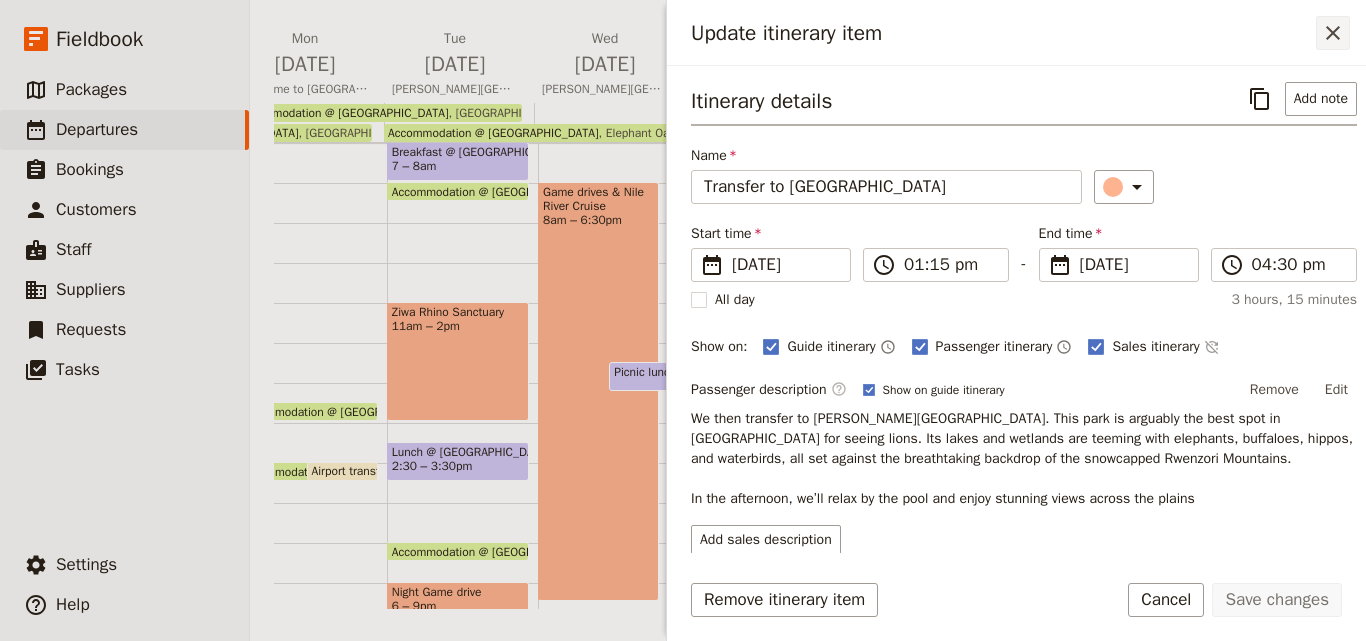 click 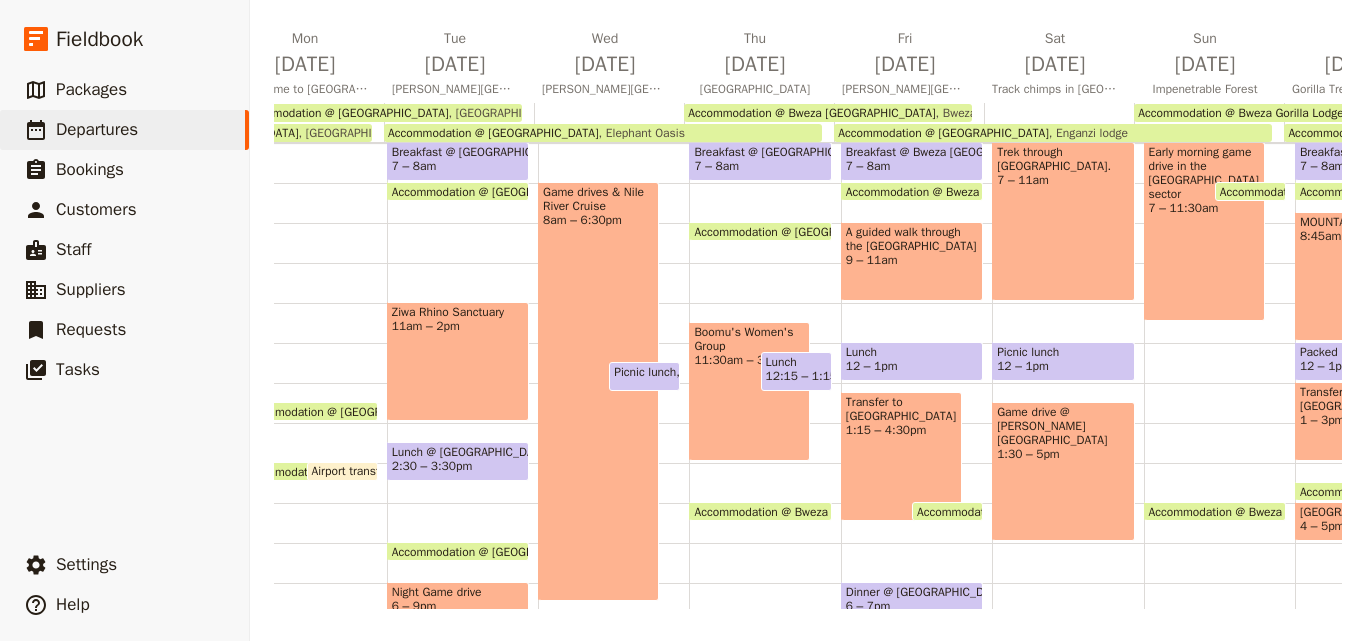 click on "Game drive @ Queen Elizabeth National Park 1:30 – 5pm" at bounding box center [1063, 471] 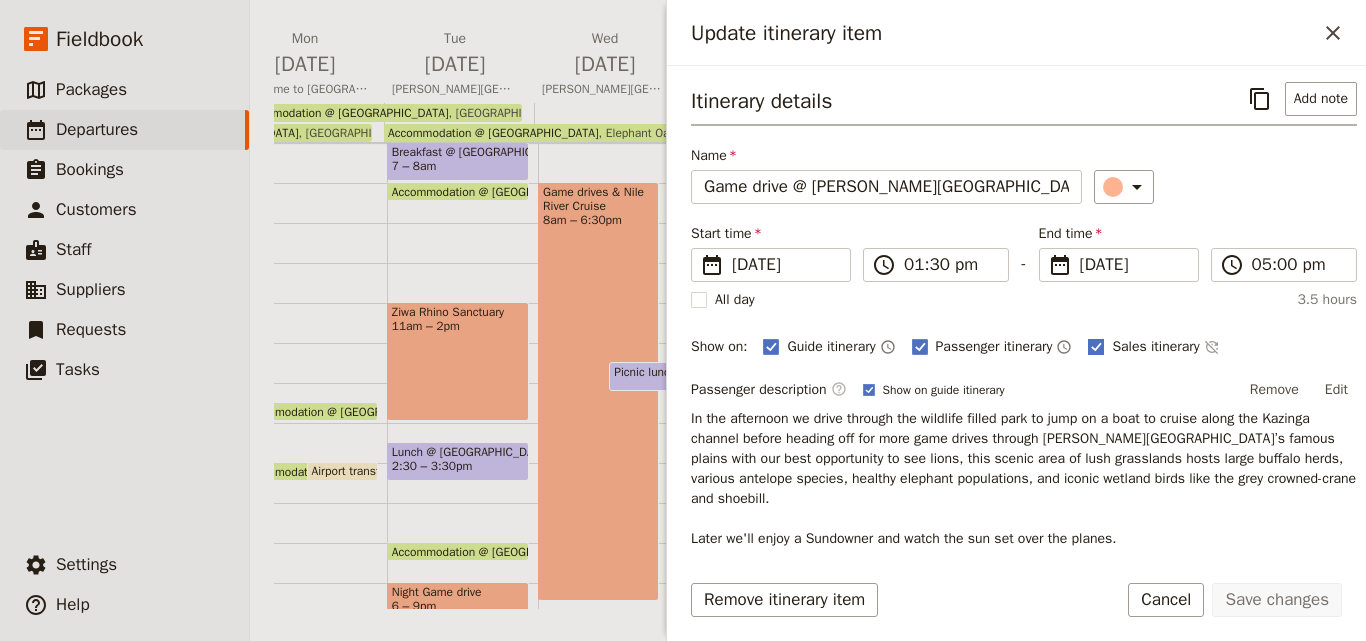 click 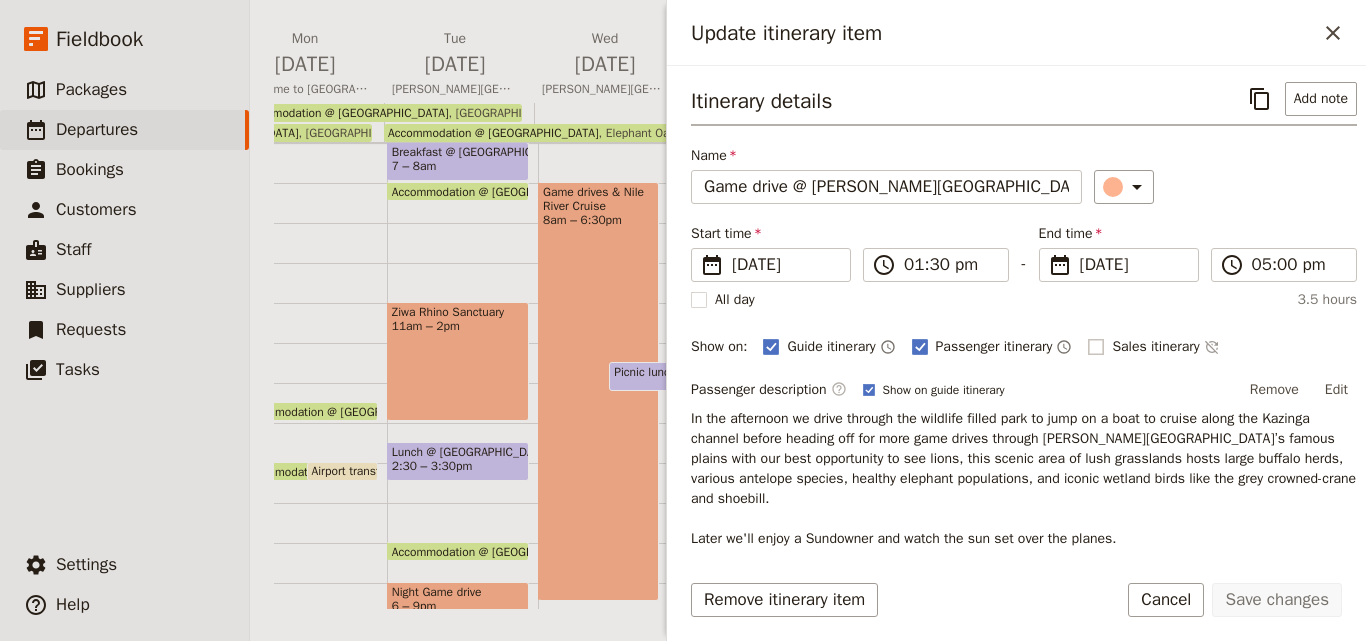 checkbox on "false" 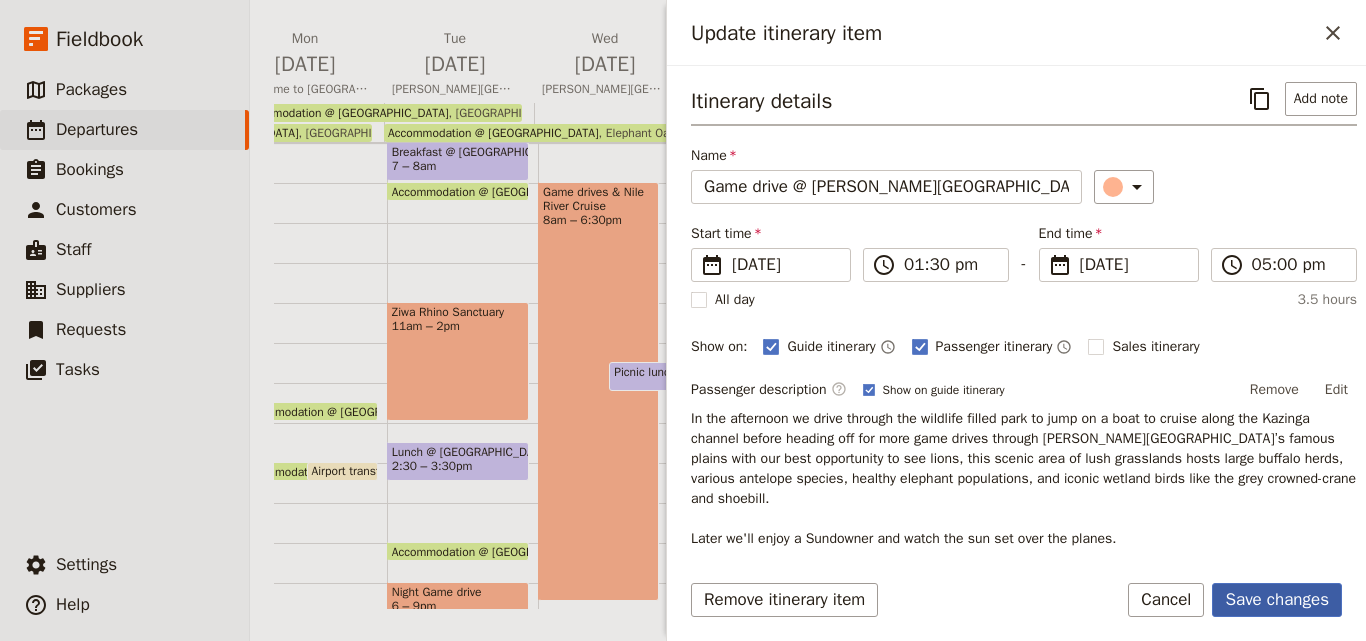 click on "Save changes" at bounding box center [1277, 600] 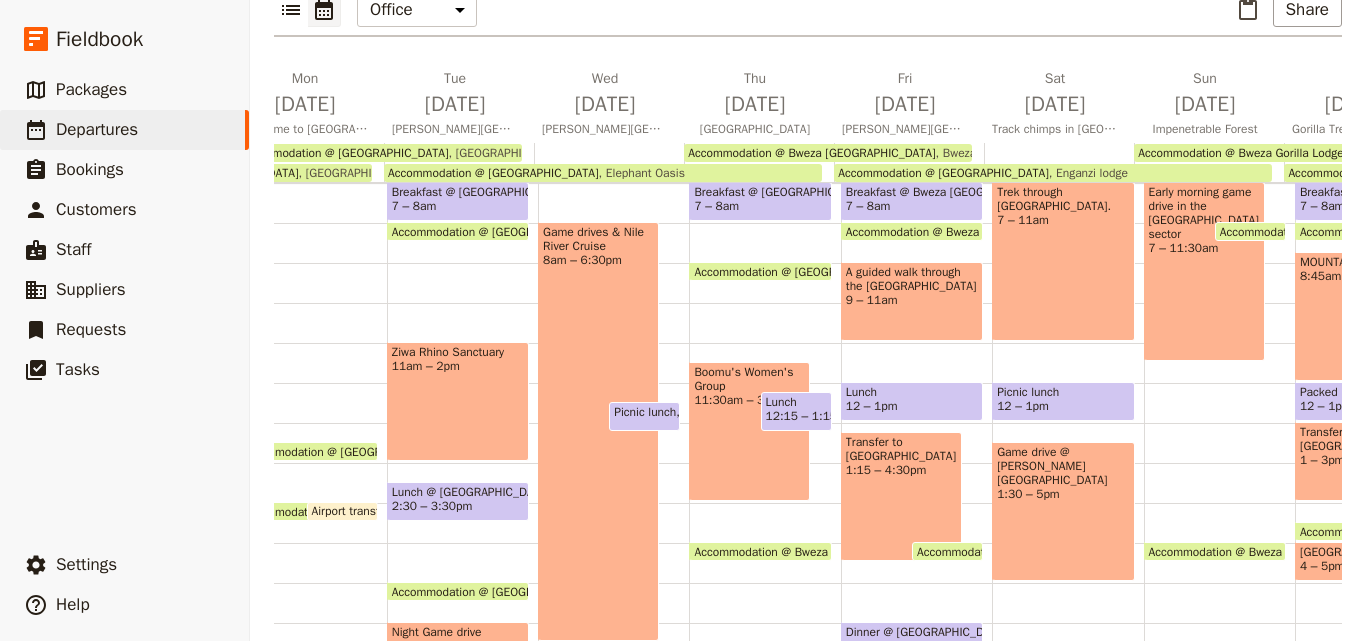 click on "Game drive @ Queen Elizabeth National Park 1:30 – 5pm" at bounding box center [1063, 511] 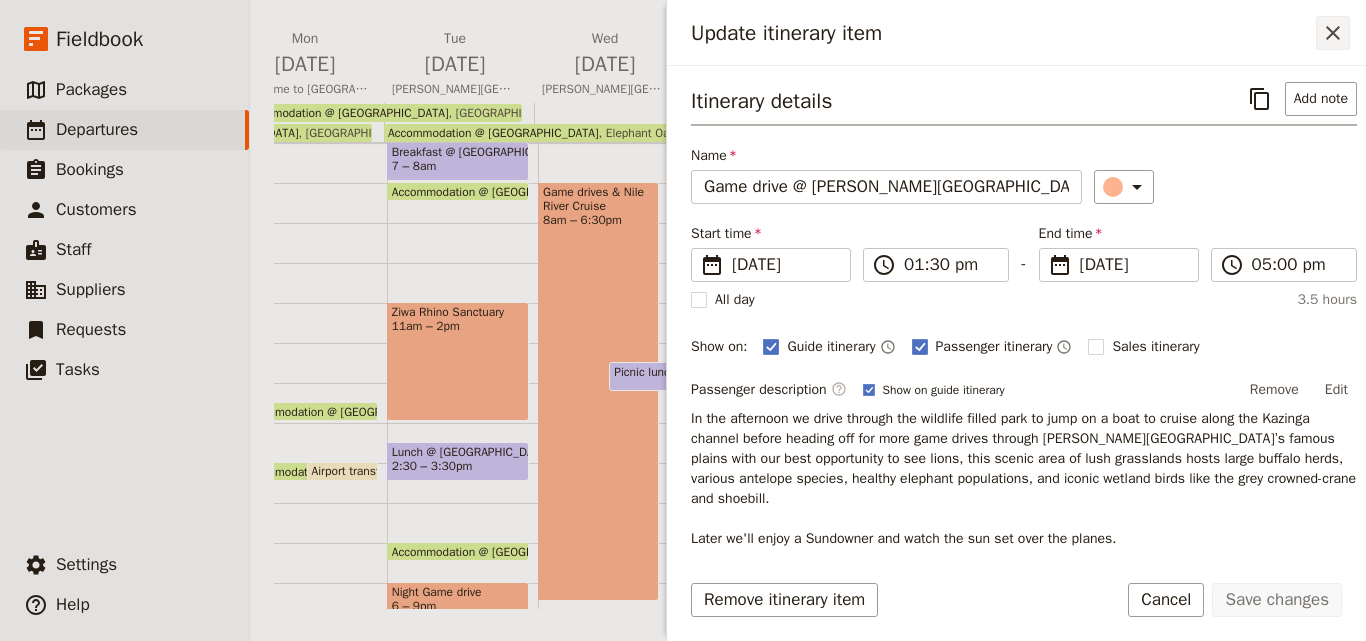 click 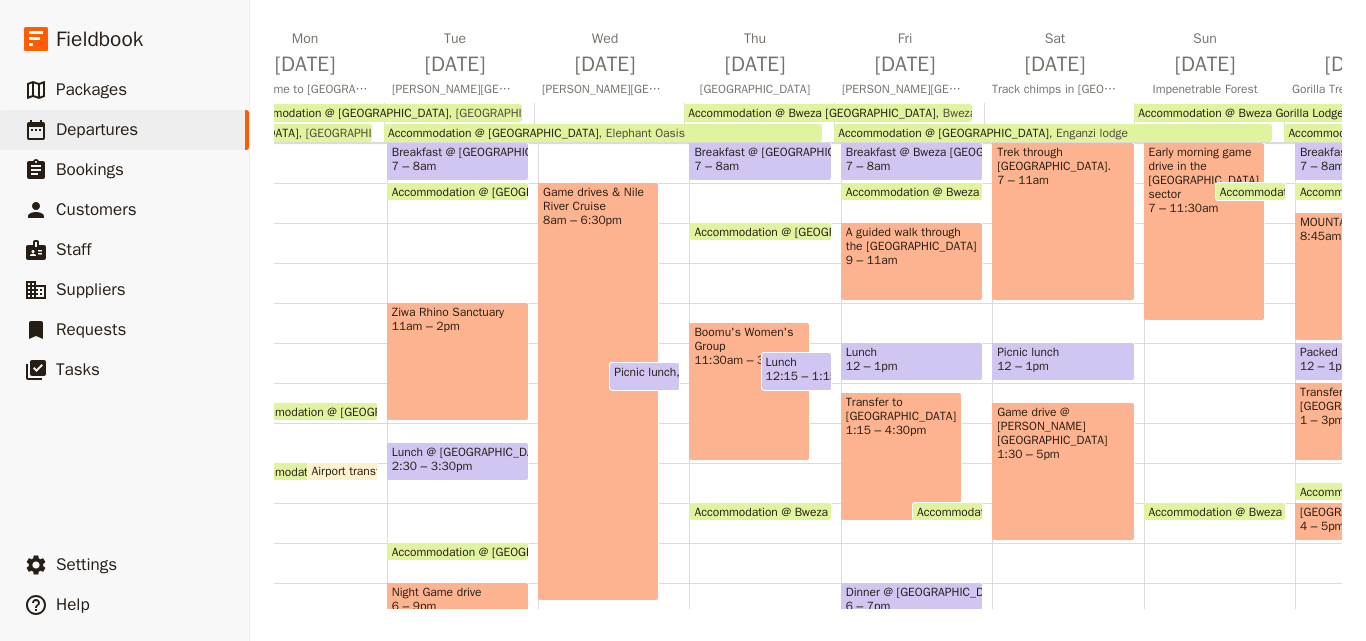 click on "Game drive @ Queen Elizabeth National Park 1:30 – 5pm" at bounding box center [1063, 471] 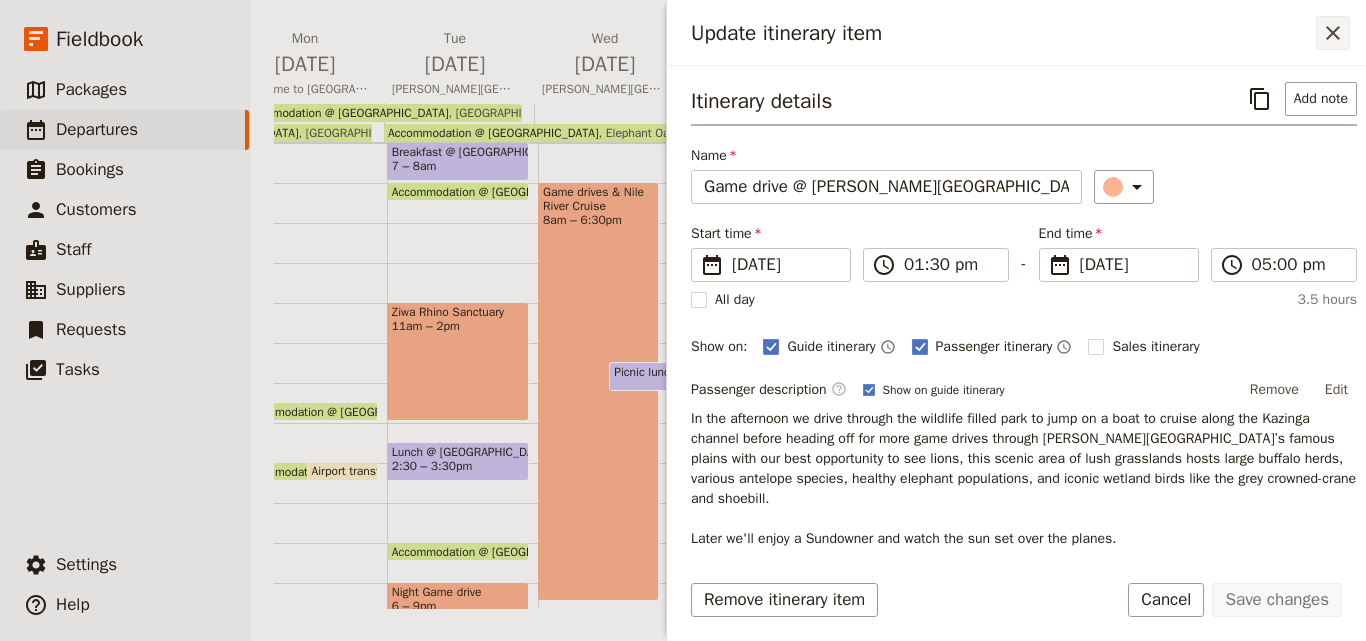 click 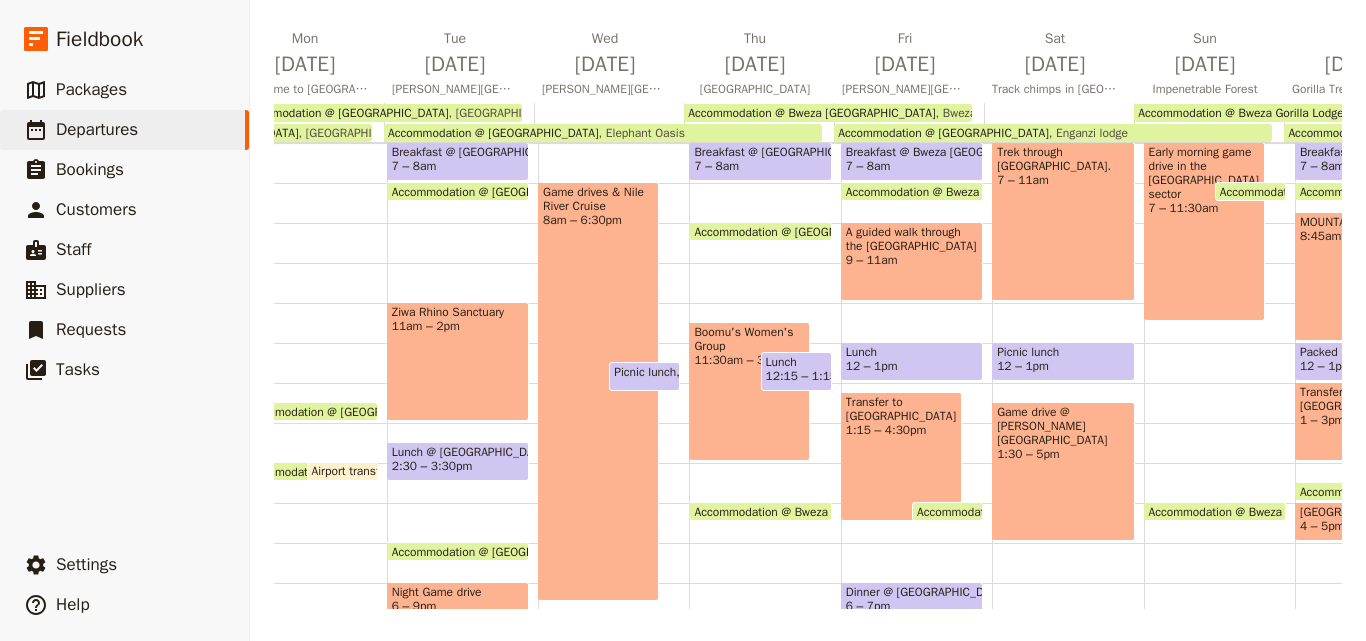 click on "11:30am – 3pm" at bounding box center [749, 360] 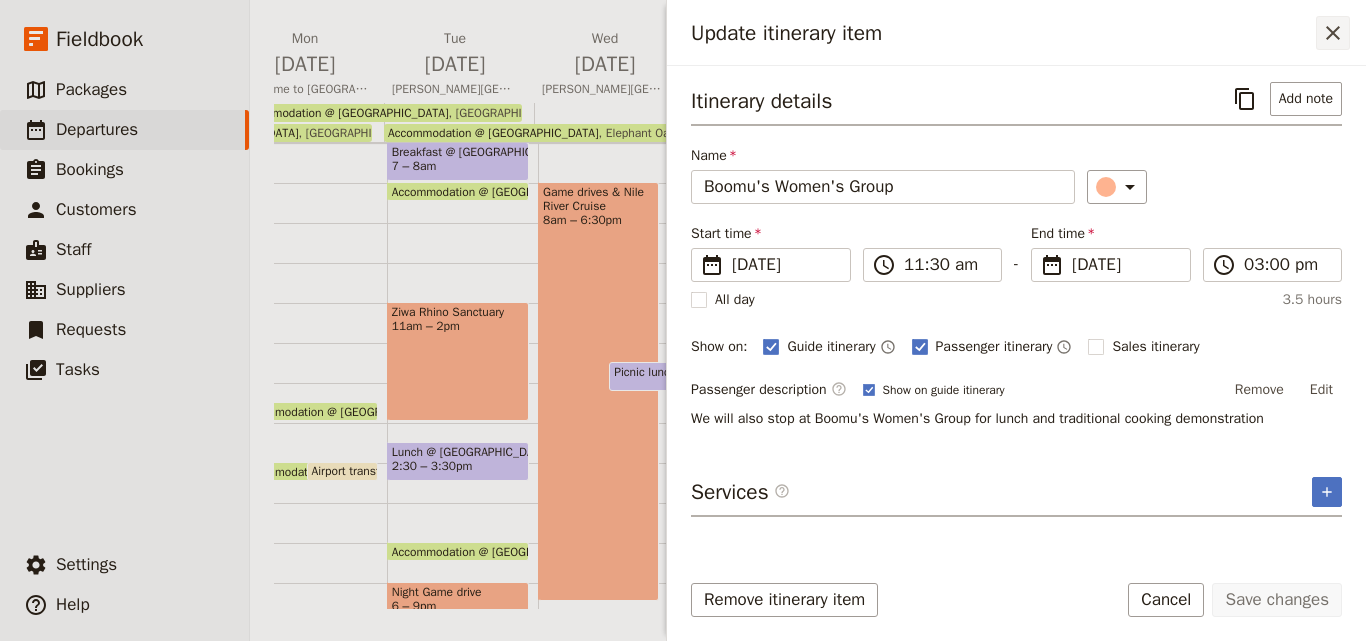click on "​" at bounding box center [1333, 33] 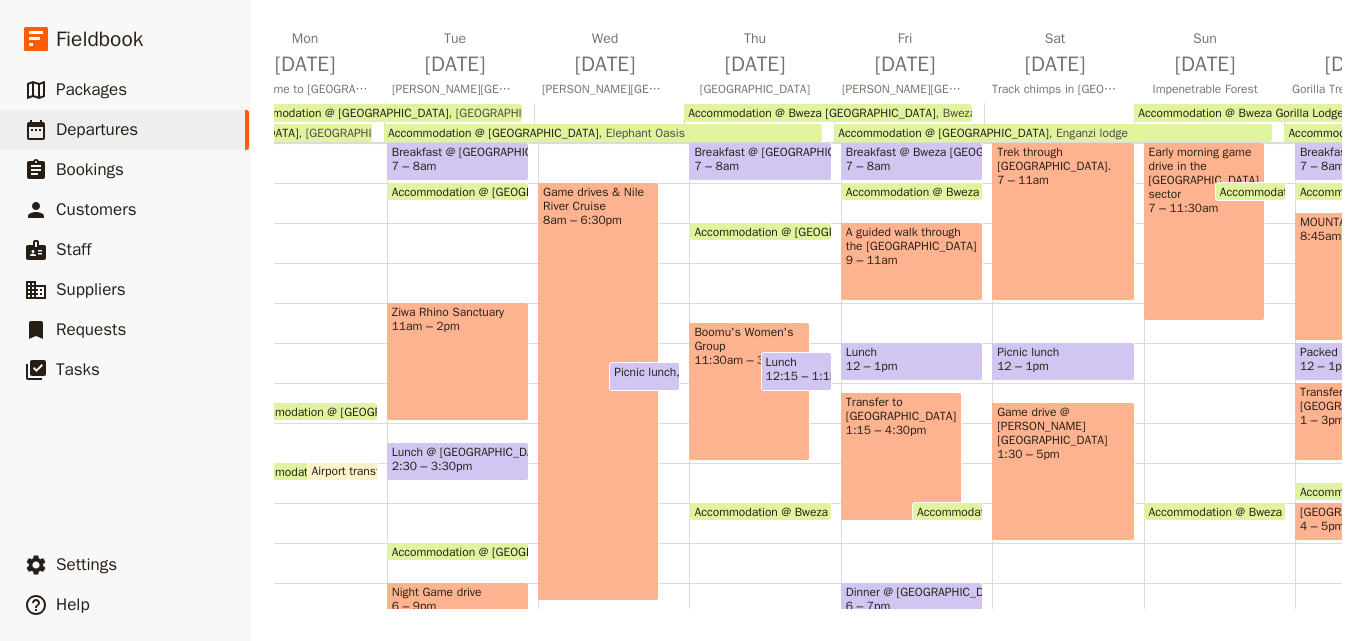 click on "Lunch" at bounding box center (796, 362) 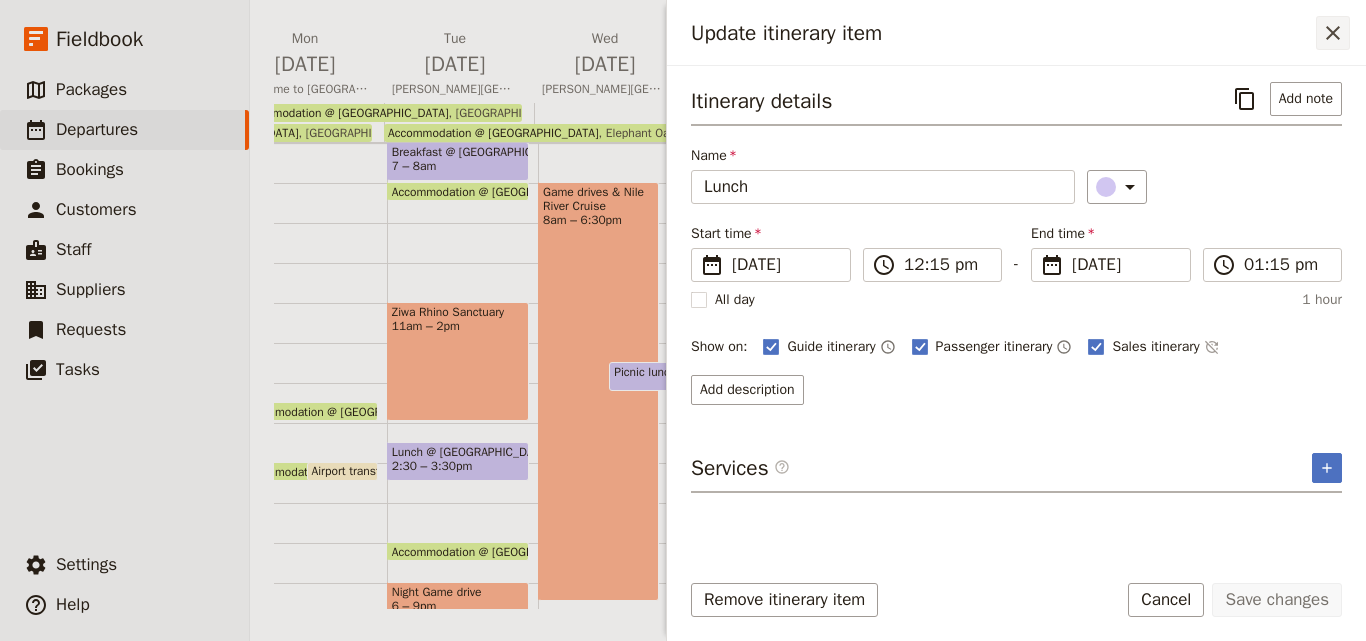 click 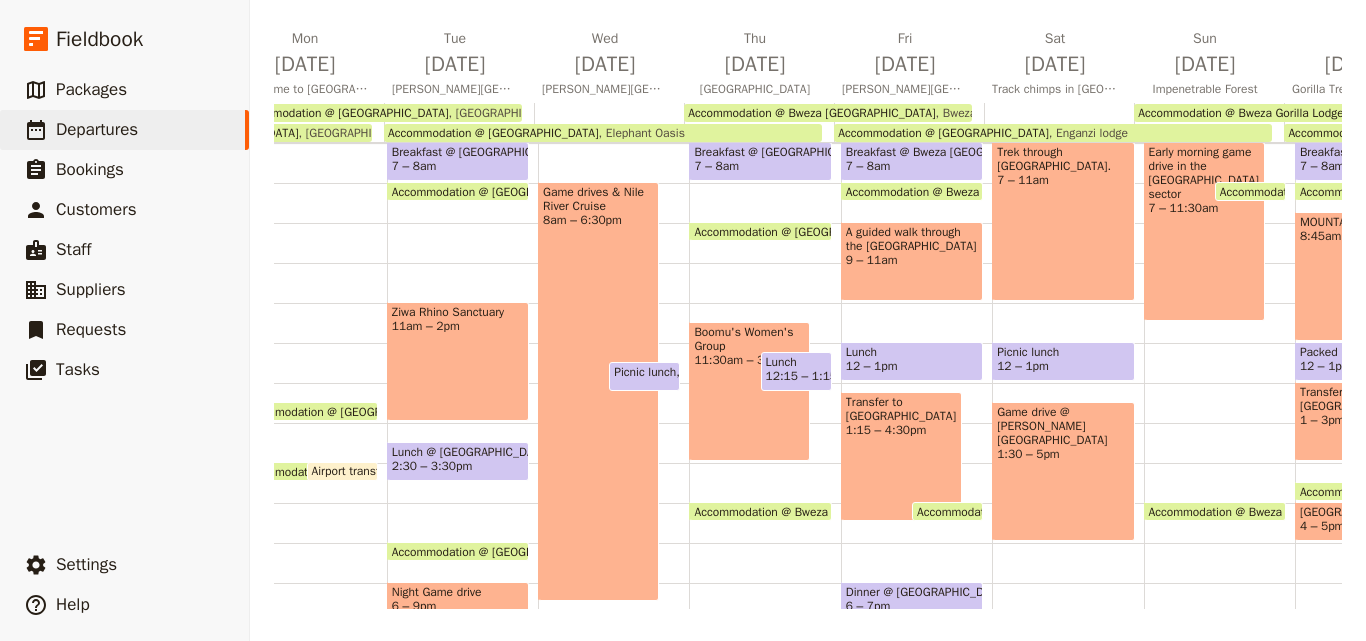 click on "12 – 1pm" at bounding box center (912, 366) 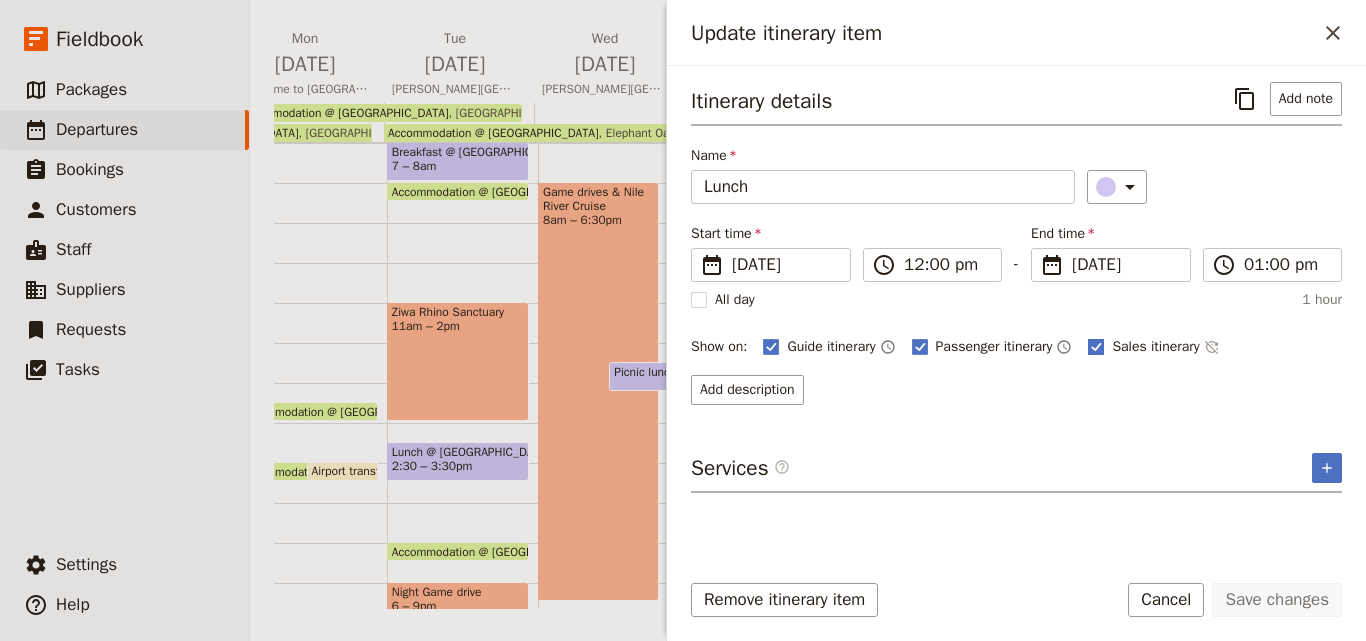 click 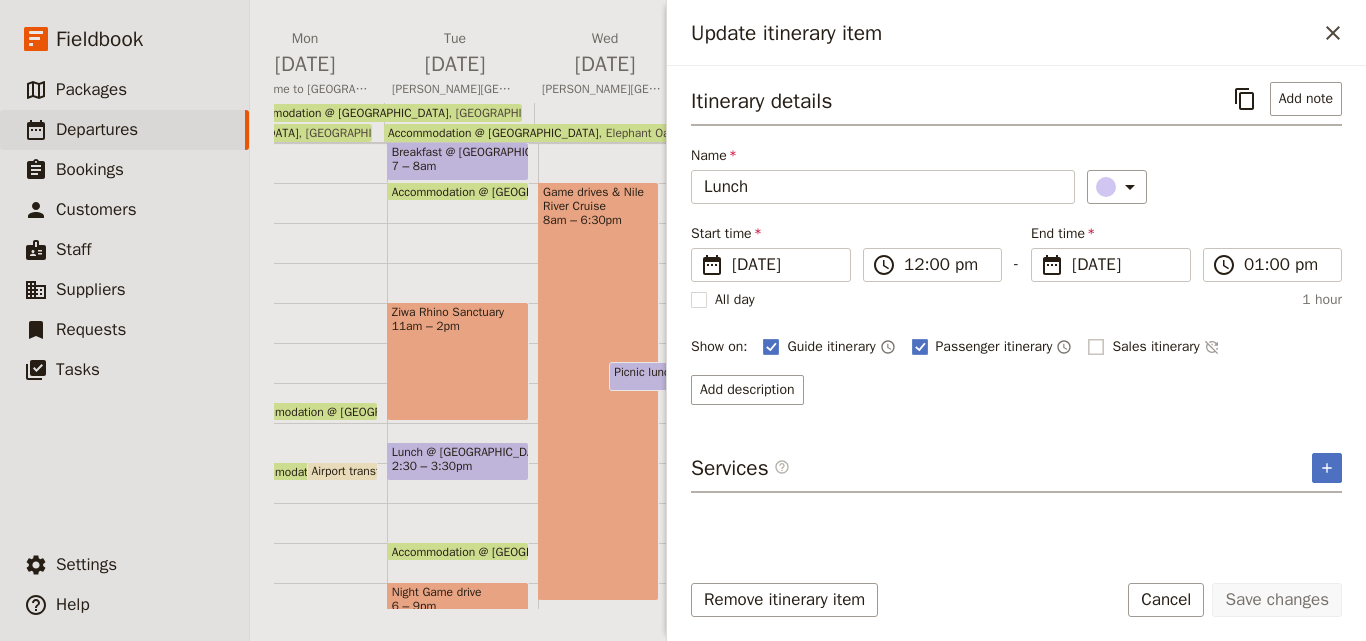 checkbox on "false" 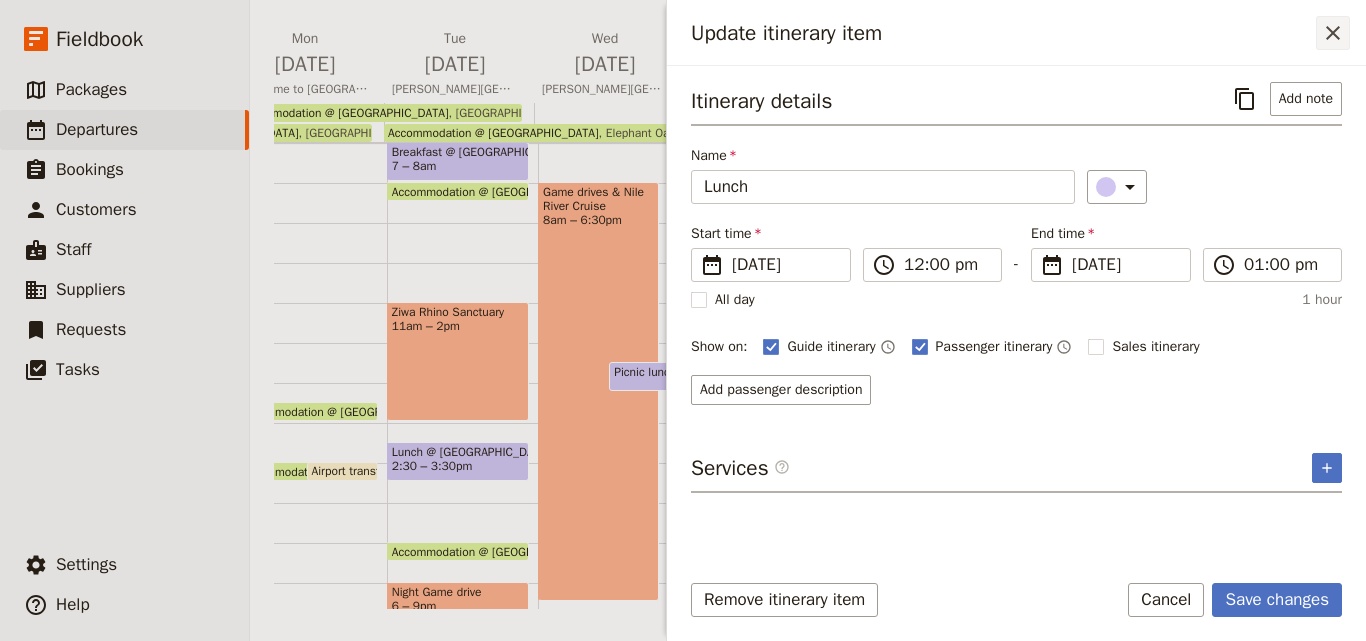 click 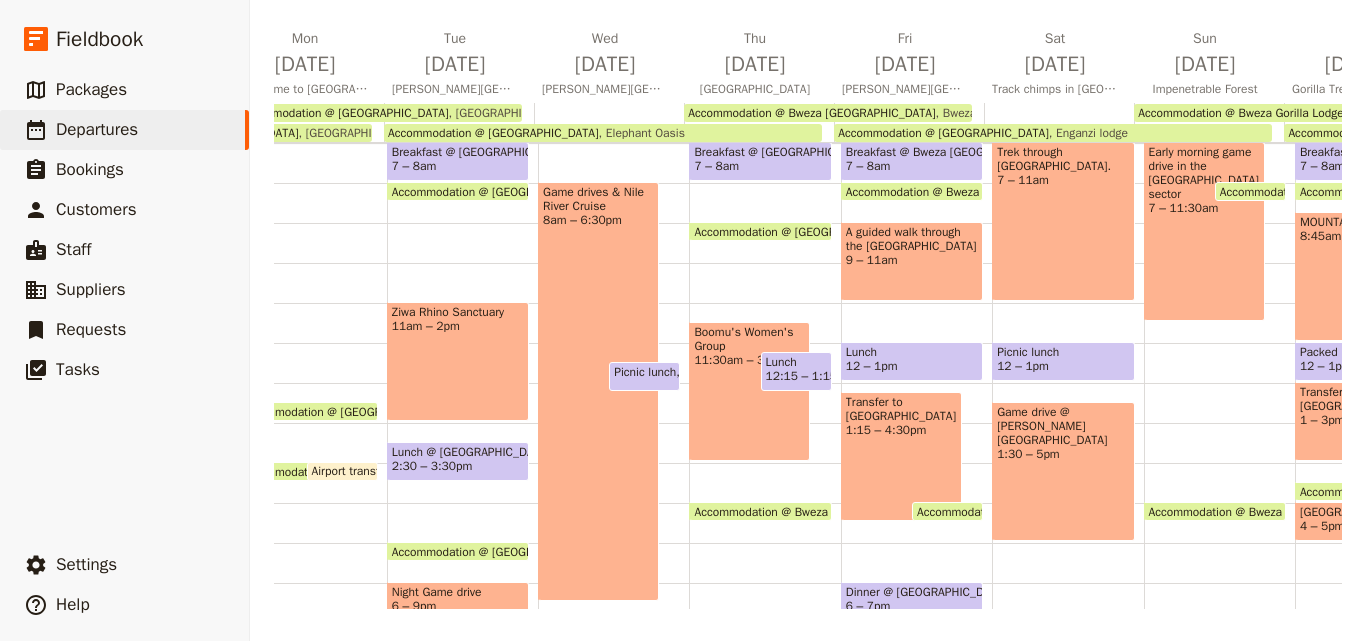 click on "12 – 1pm" at bounding box center [912, 366] 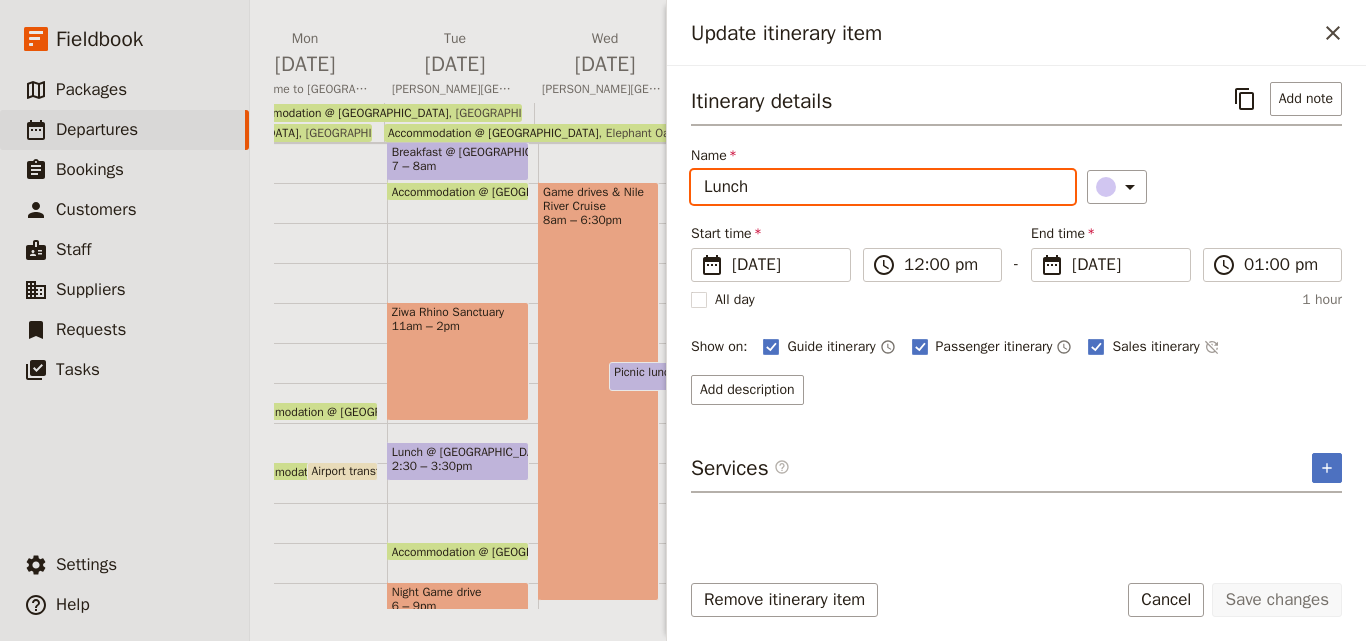click on "Lunch" at bounding box center [883, 187] 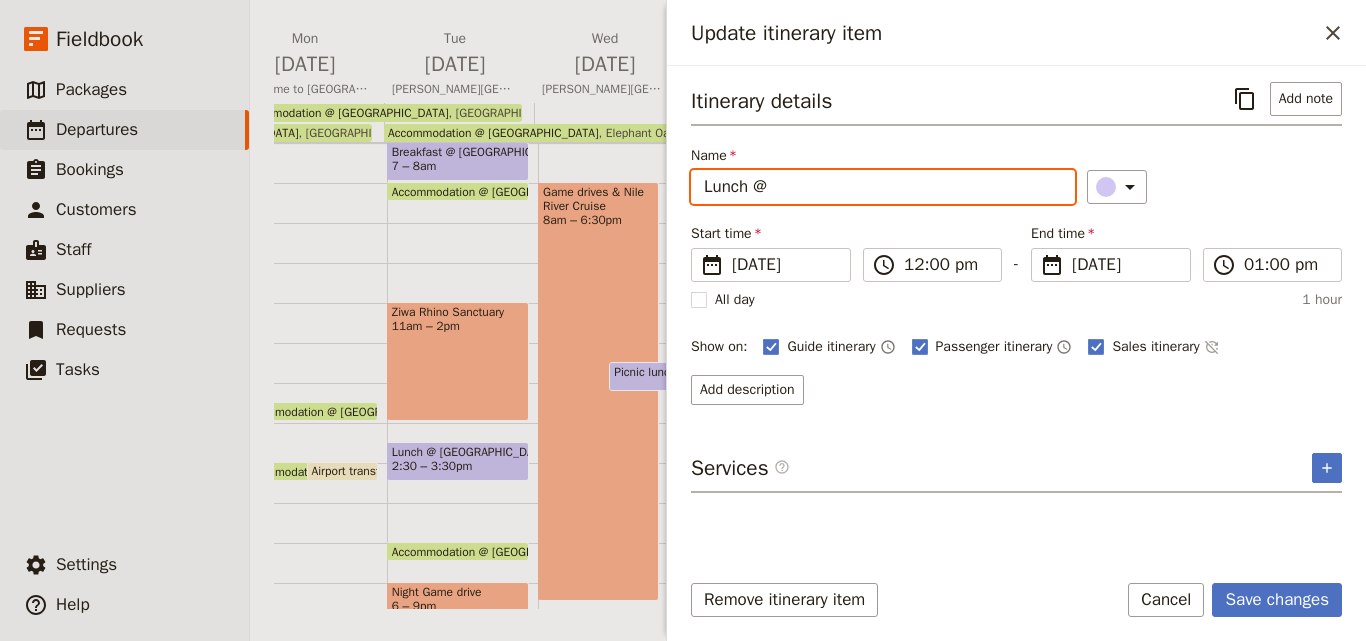 type on "Lunch" 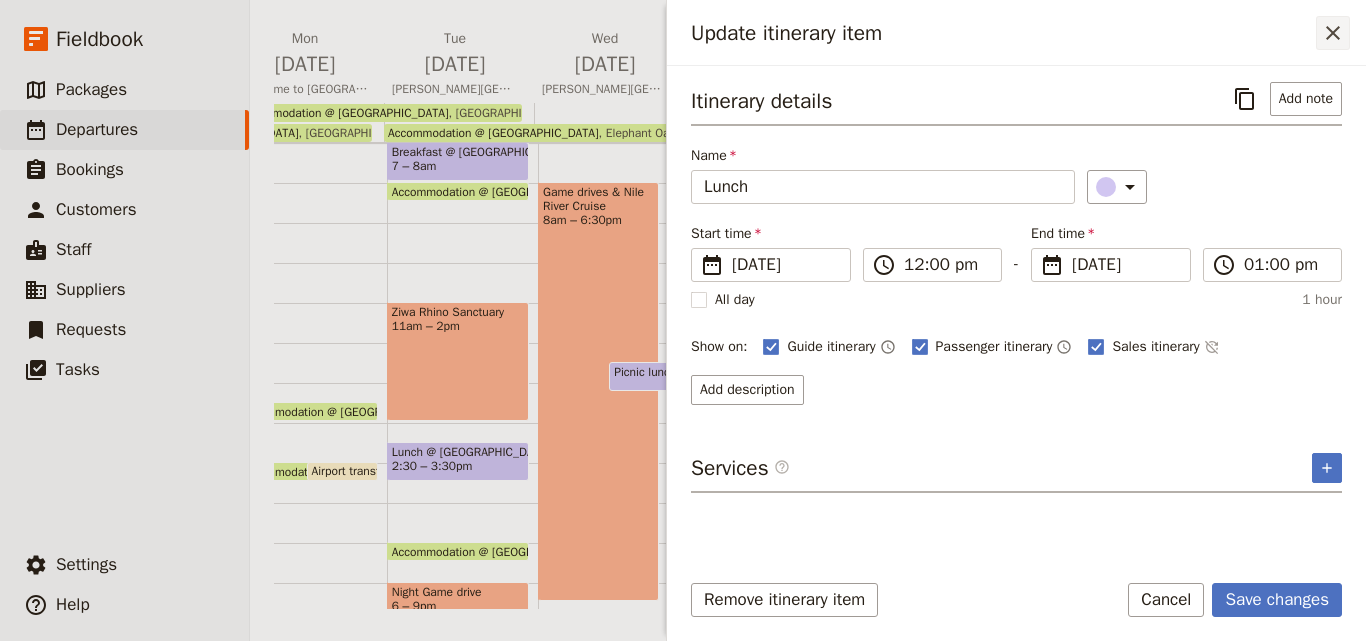 click 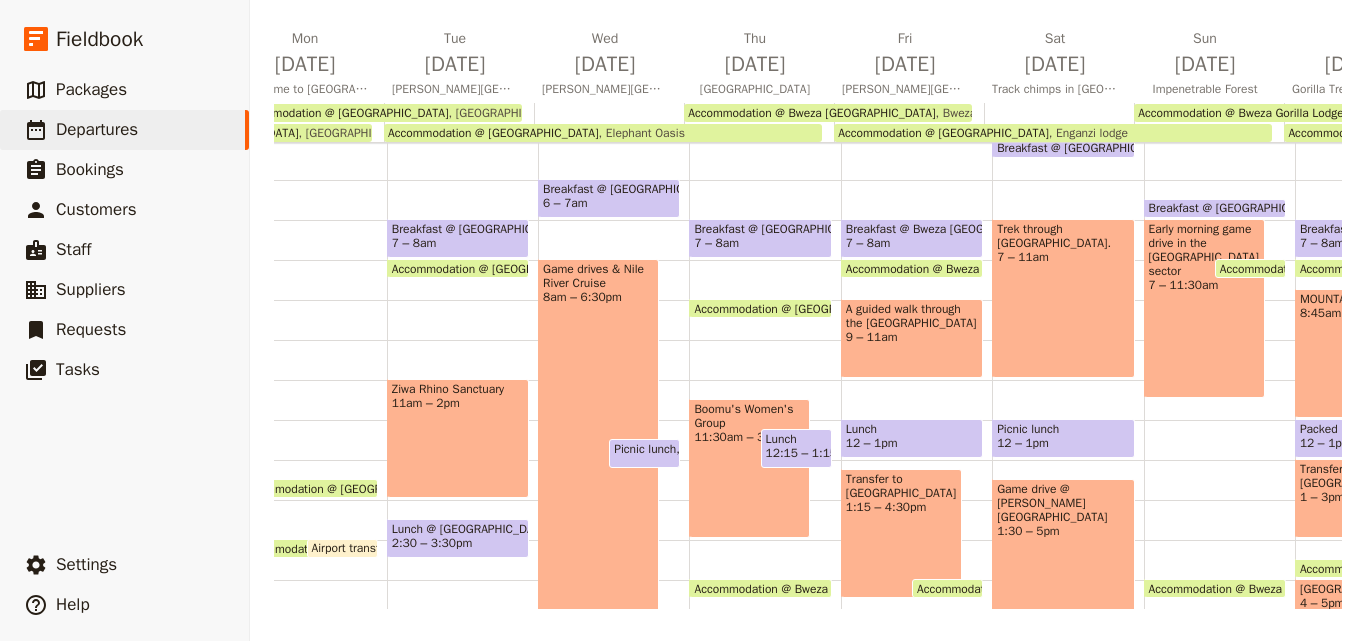scroll, scrollTop: 309, scrollLeft: 0, axis: vertical 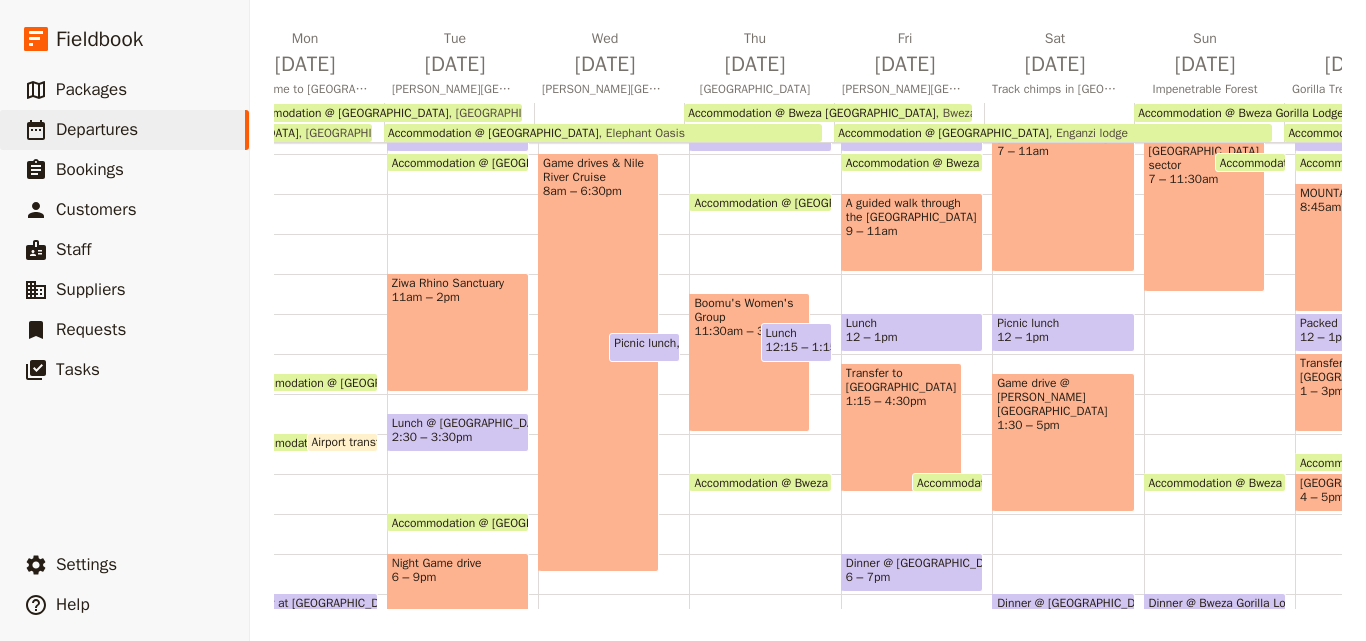 click on "Breakfast @ Enganzi Lodge 6:30 – 7am Early morning game drive in the Ishasha sector  7 – 11:30am Accommodation @  Enganzi Lodge 4pm – 8am Enganzi lodge Accommodation @  Bweza Gorilla Lodge 4pm – 8am  Bweza Gorilla Lodge Dinner @ Bweza Gorilla Lodge 7 – 8pm" at bounding box center [1219, 314] 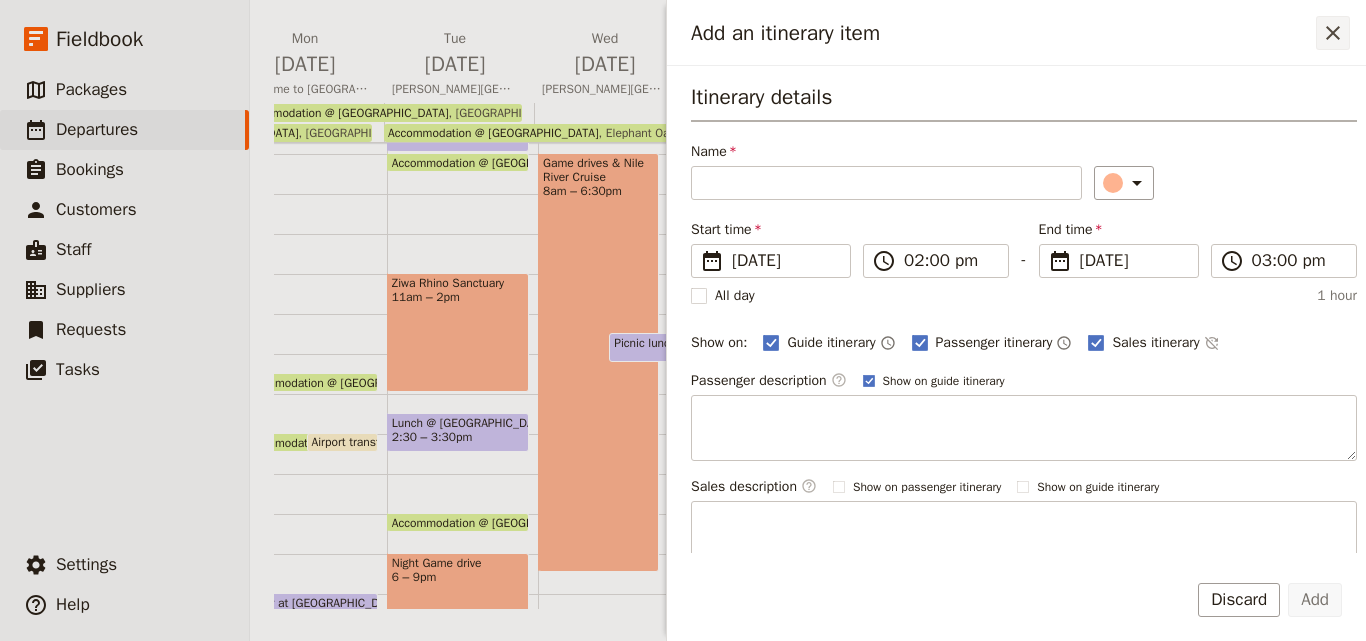 click on "​" at bounding box center (1333, 33) 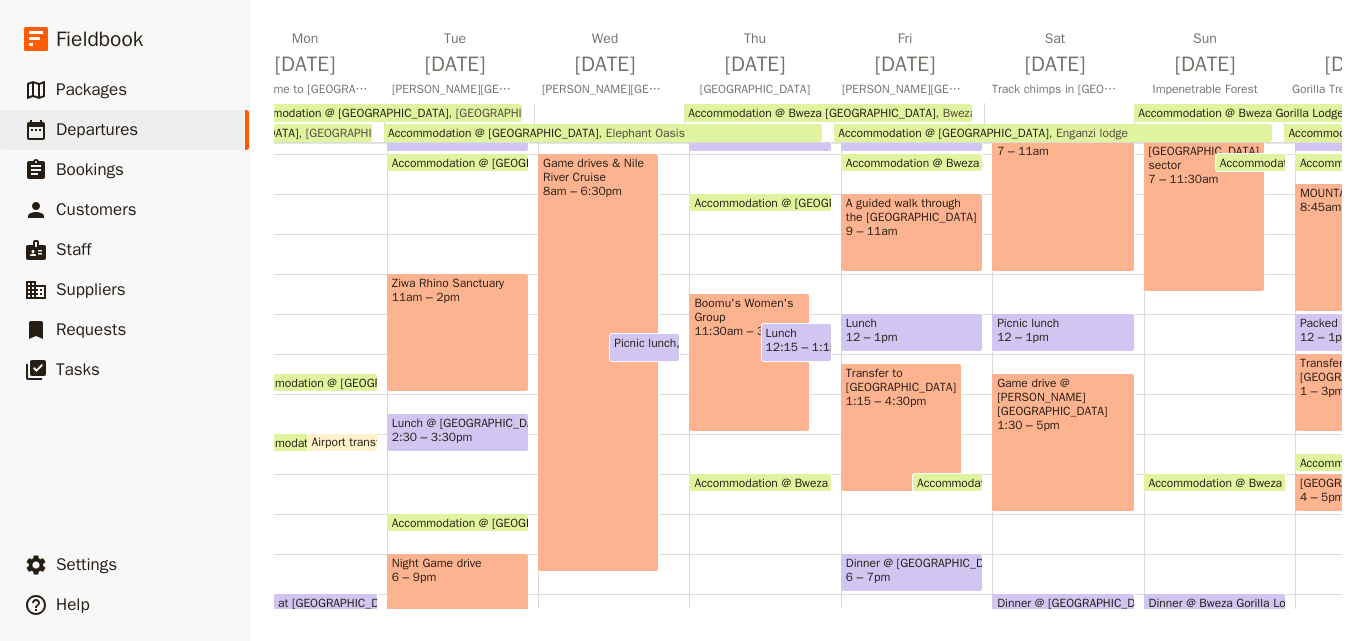 click on "Breakfast @ Enganzi Lodge 6:30 – 7am Early morning game drive in the Ishasha sector  7 – 11:30am Accommodation @  Enganzi Lodge 4pm – 8am Enganzi lodge Accommodation @  Bweza Gorilla Lodge 4pm – 8am  Bweza Gorilla Lodge Dinner @ Bweza Gorilla Lodge 7 – 8pm" at bounding box center [1219, 314] 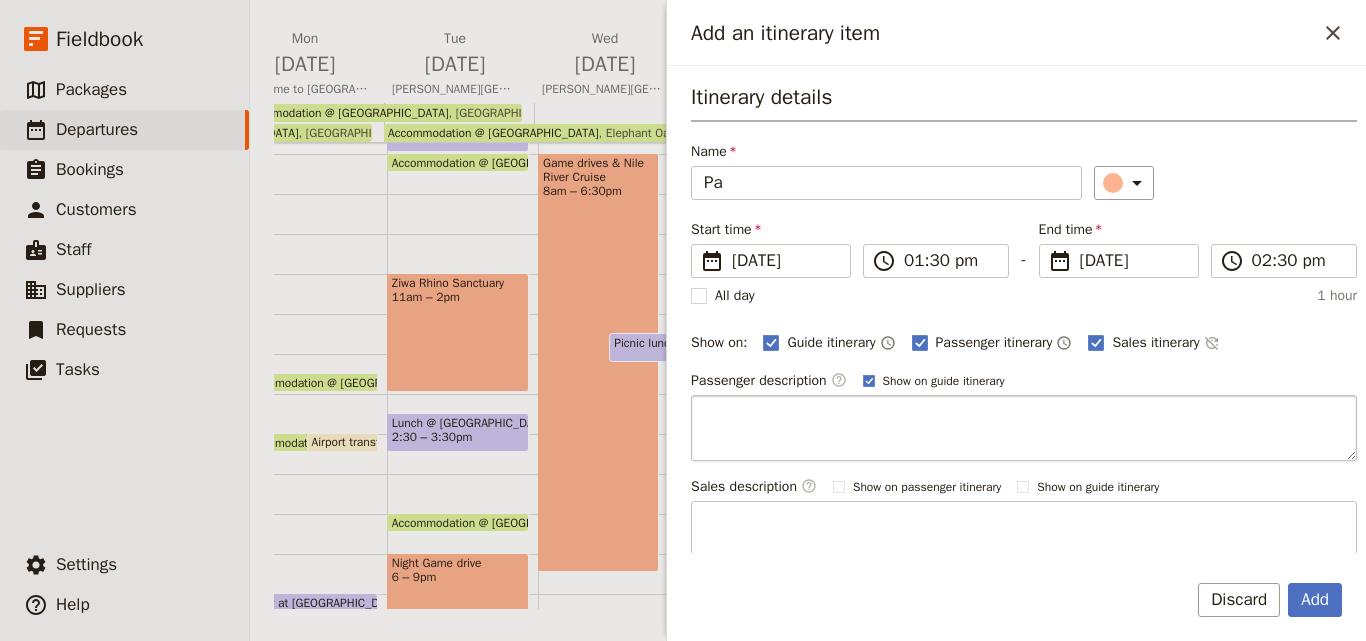 type on "P" 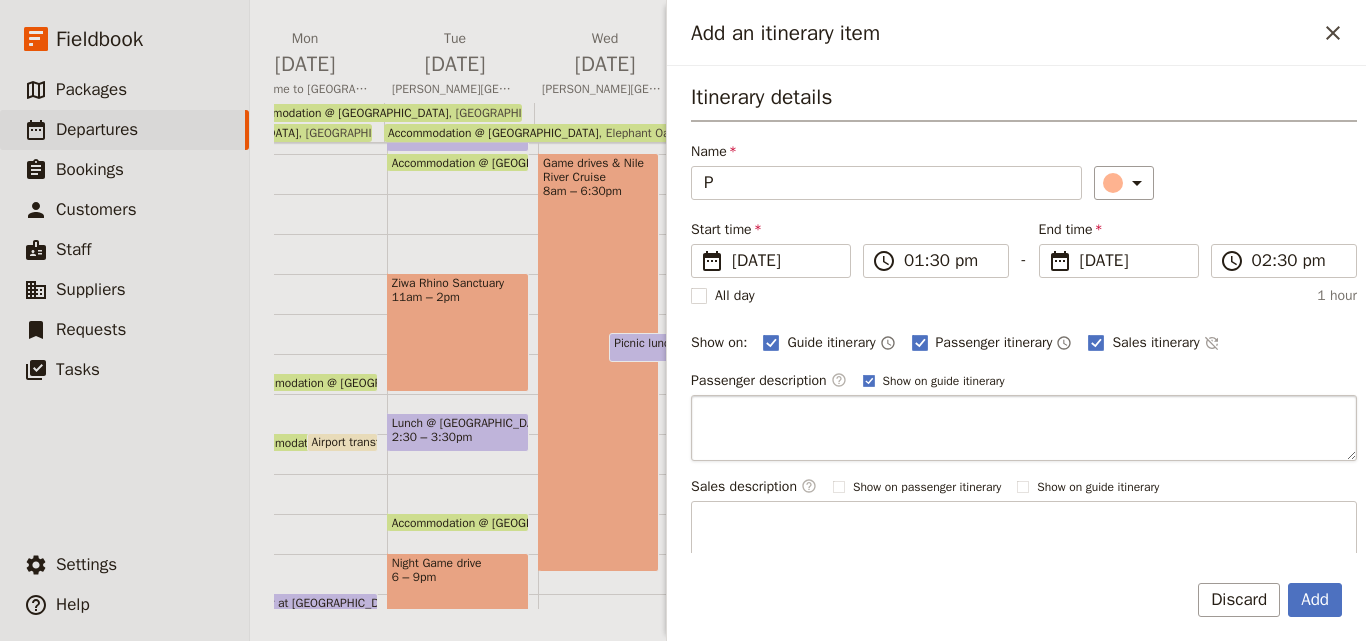 type 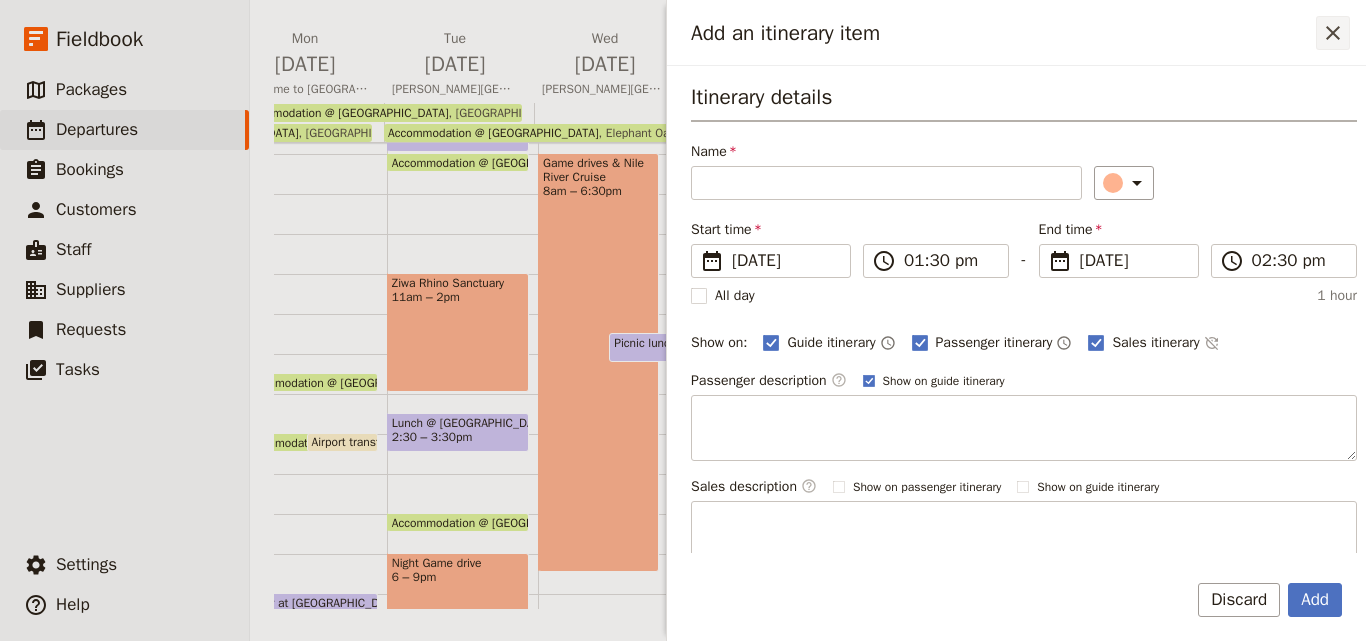 click 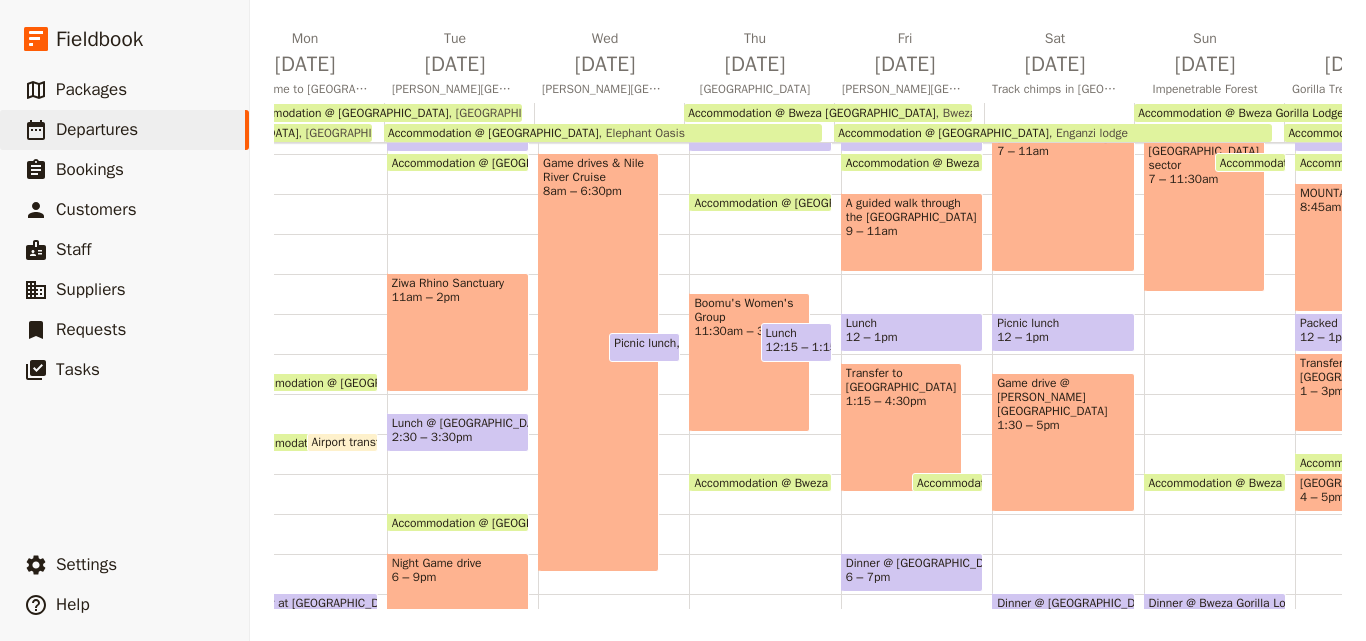 click on "12 – 1pm" at bounding box center (1063, 337) 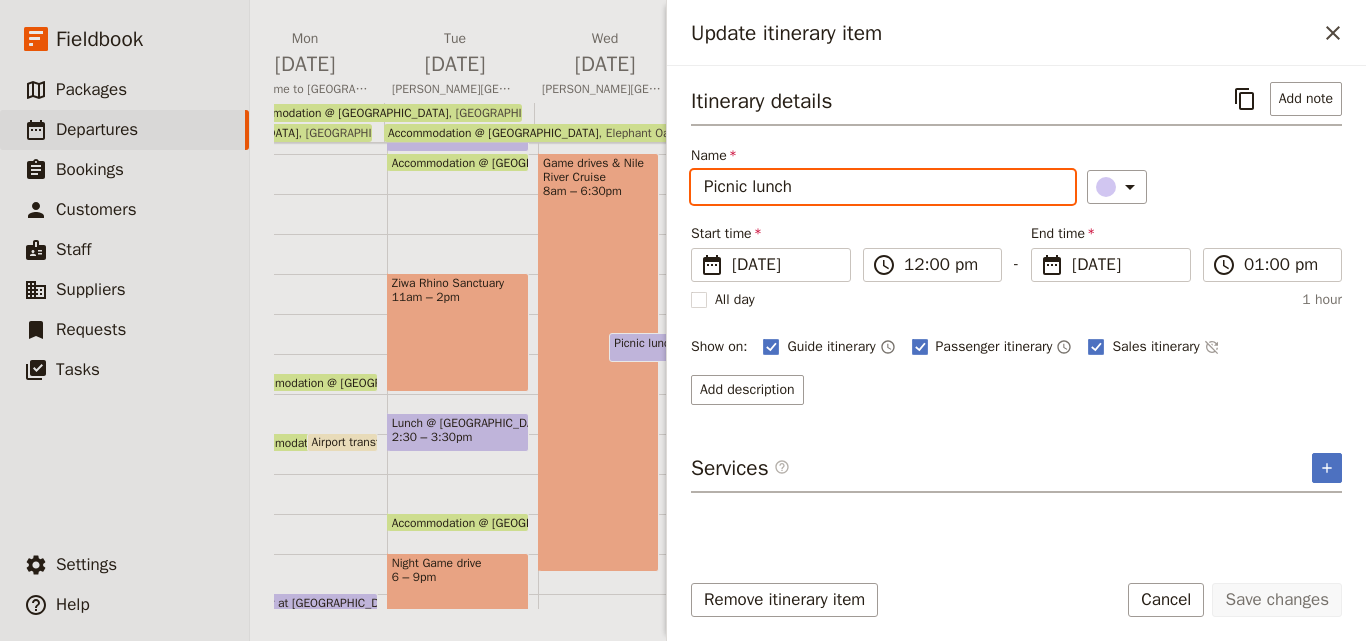 drag, startPoint x: 745, startPoint y: 187, endPoint x: 635, endPoint y: 187, distance: 110 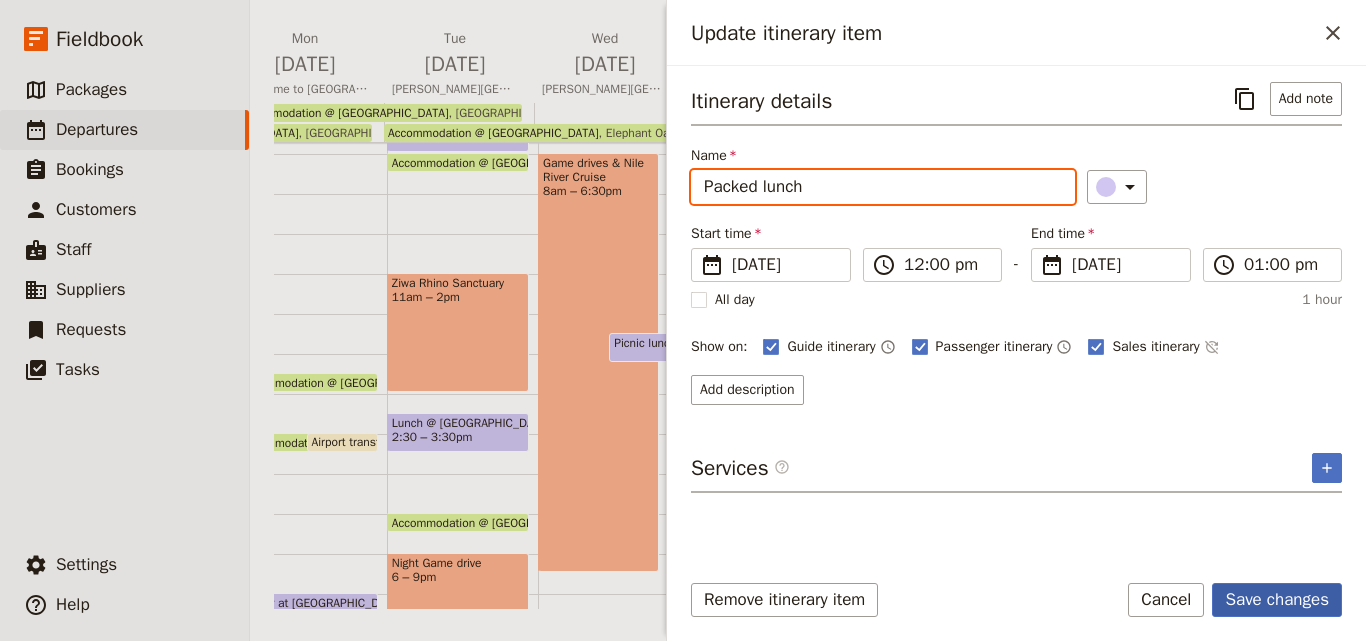 type on "Packed lunch" 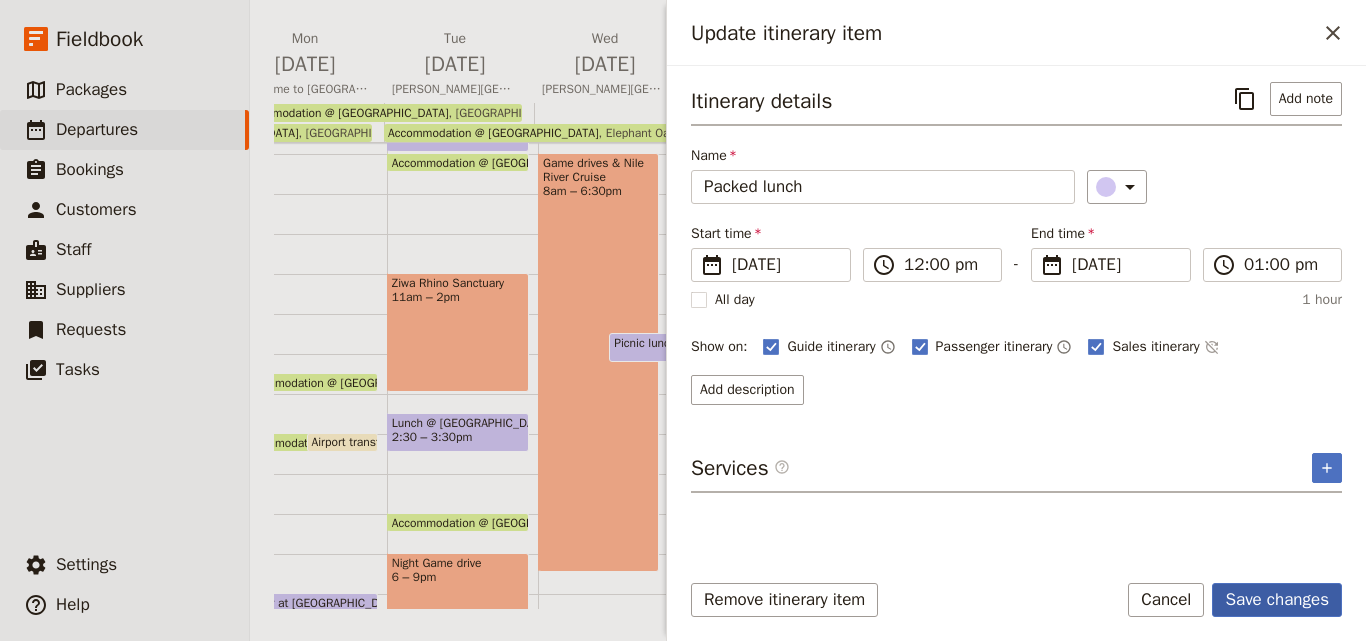 click on "Save changes" at bounding box center (1277, 600) 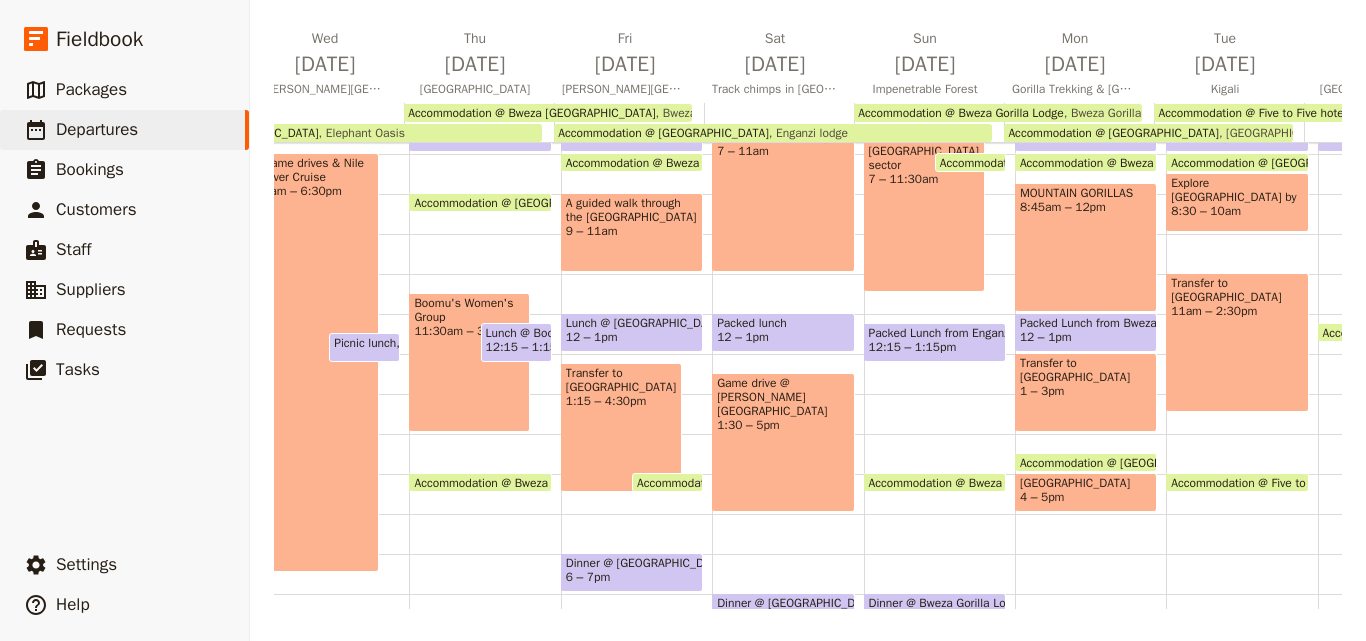 scroll, scrollTop: 0, scrollLeft: 560, axis: horizontal 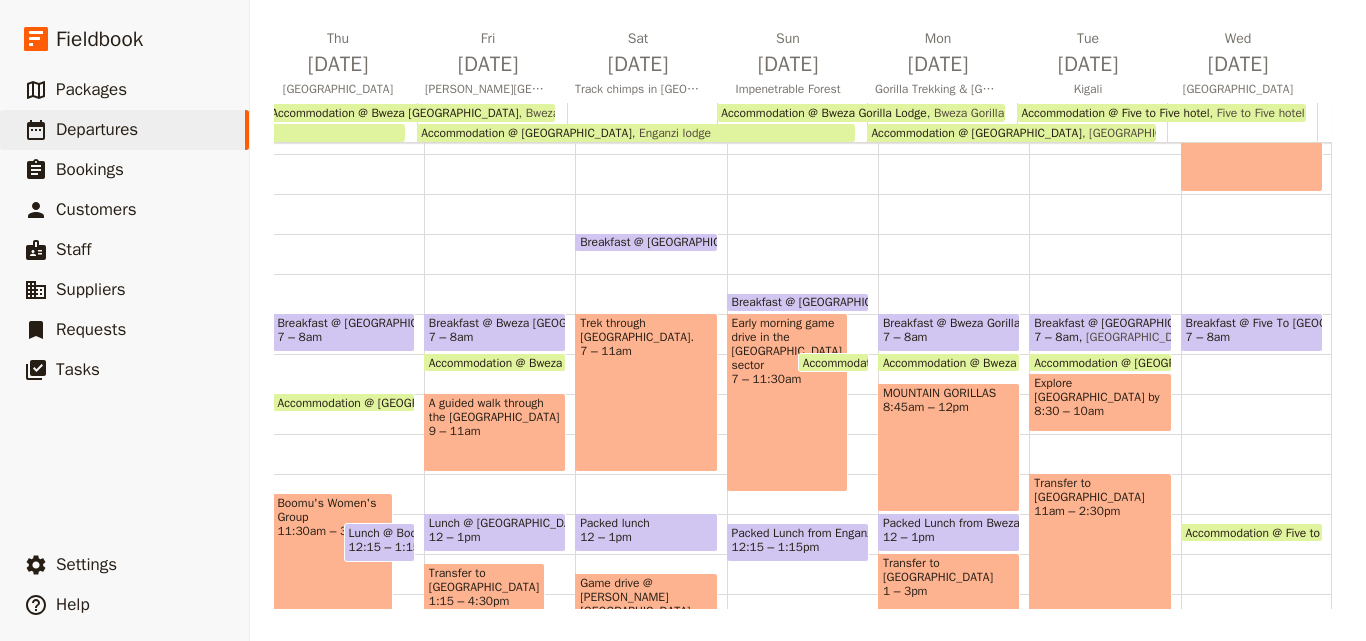 click on "Early morning game drive in the Ishasha sector  7 – 11:30am" at bounding box center [787, 402] 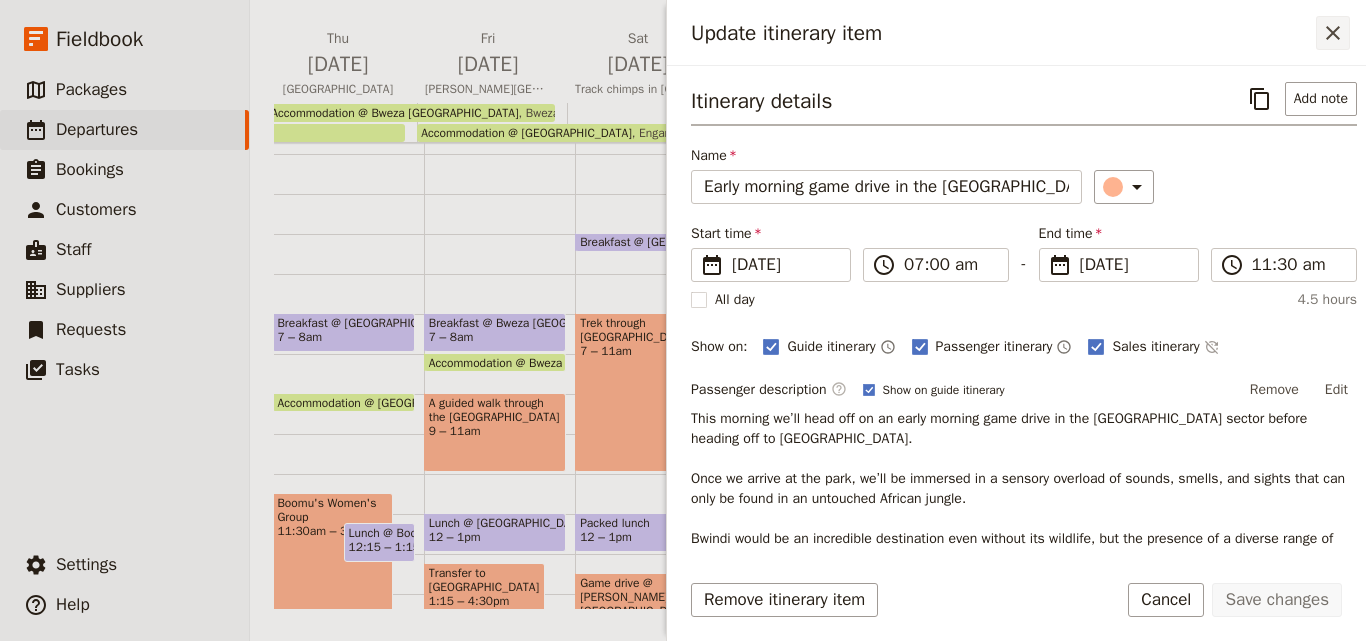 click 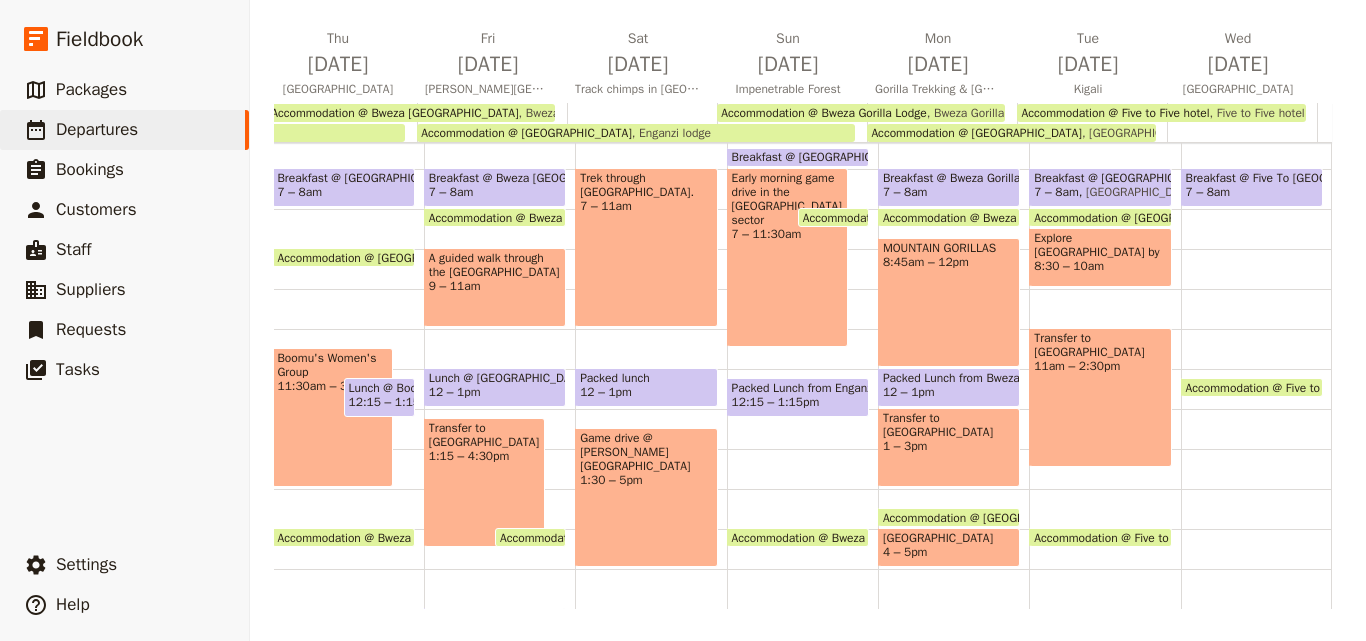 scroll, scrollTop: 409, scrollLeft: 0, axis: vertical 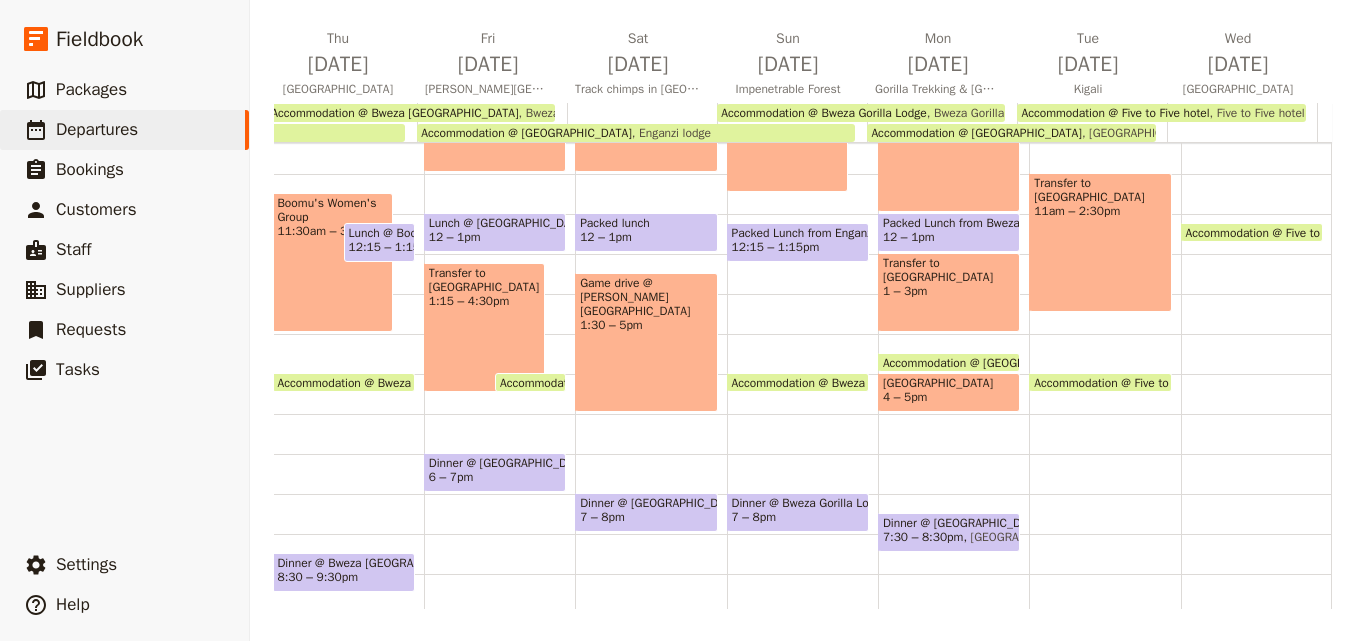 click on "1 – 3pm" at bounding box center [949, 291] 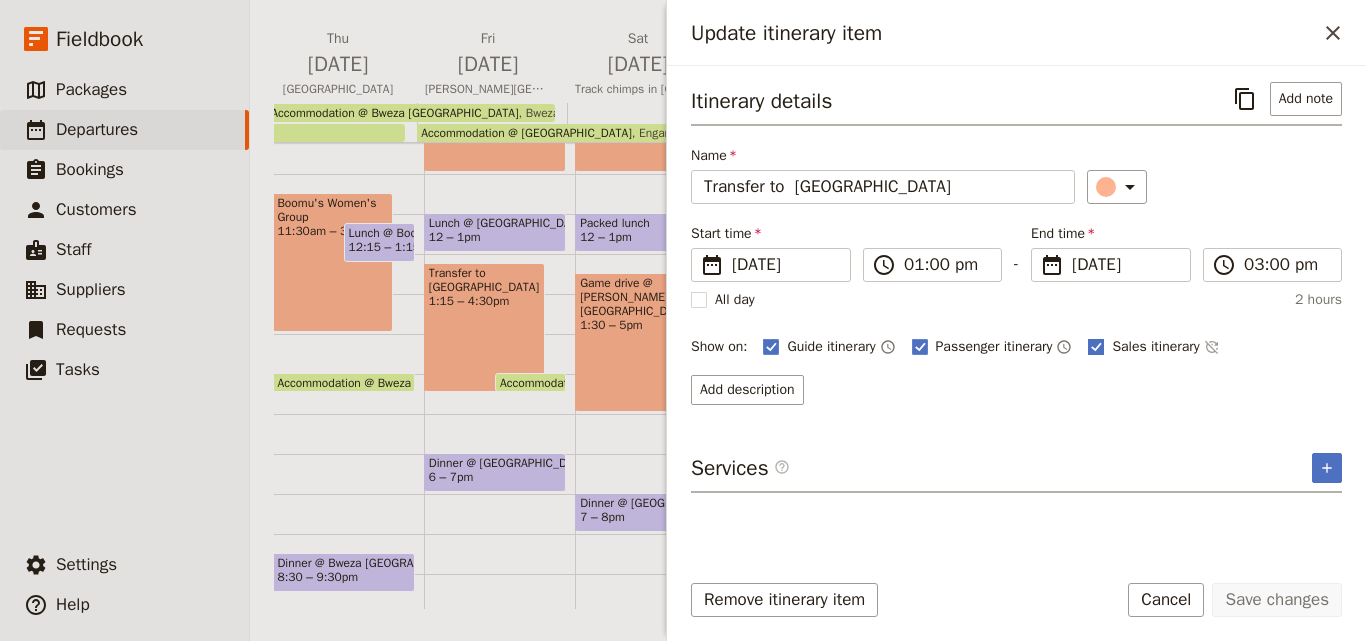 click 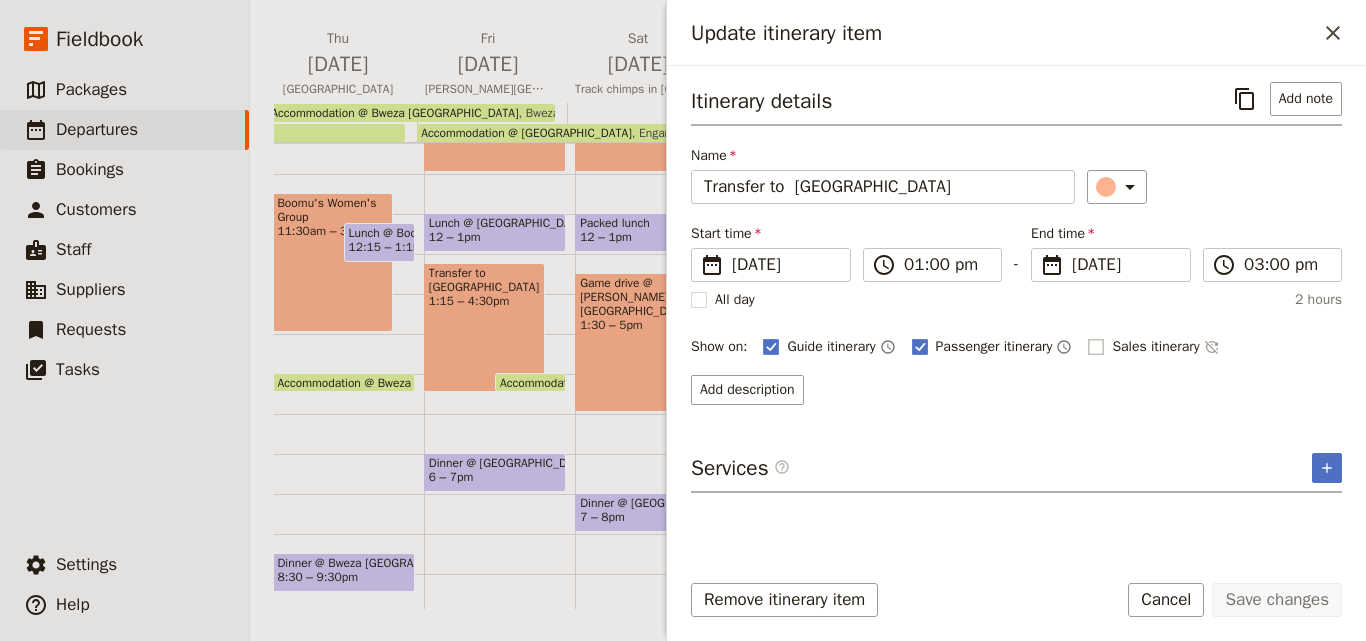 checkbox on "false" 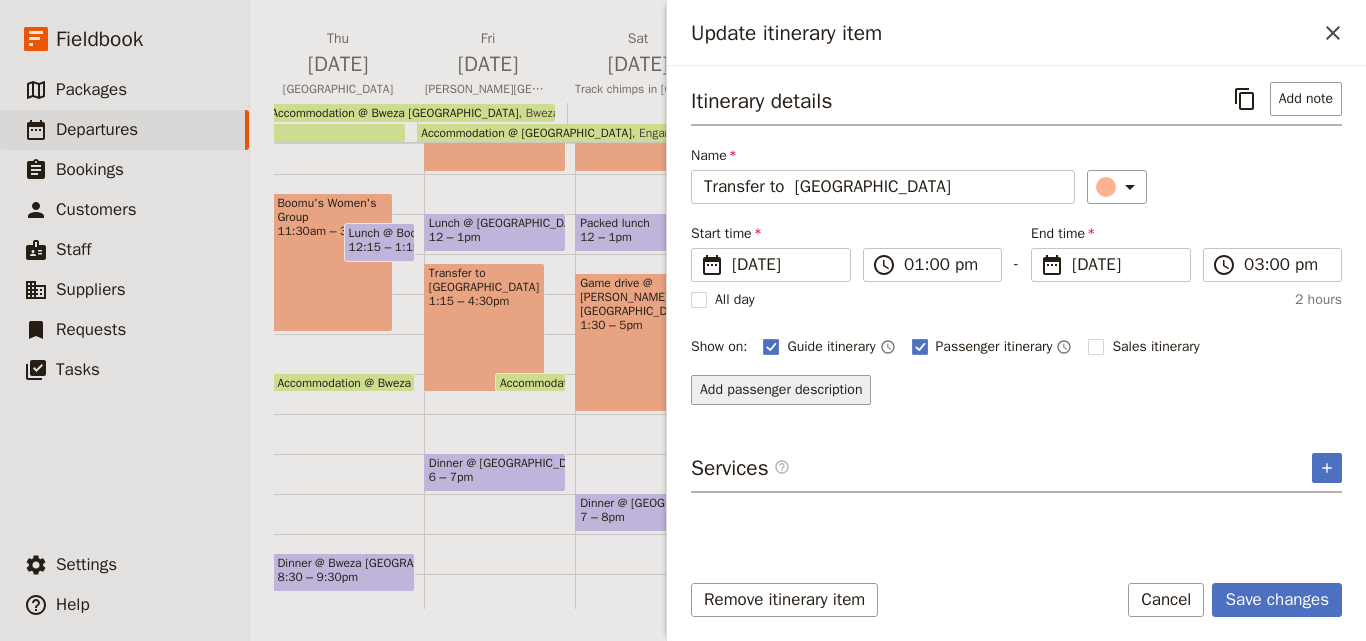 click on "Add passenger description" at bounding box center (781, 390) 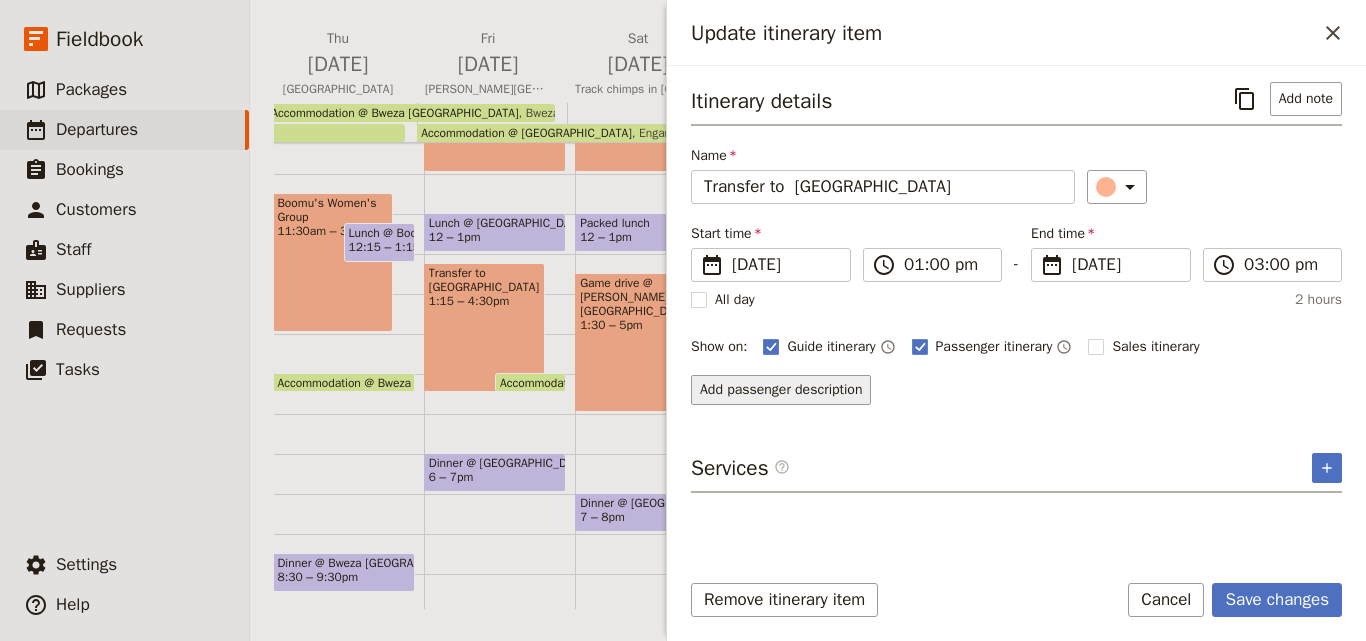 click on "Add passenger description" at bounding box center [781, 390] 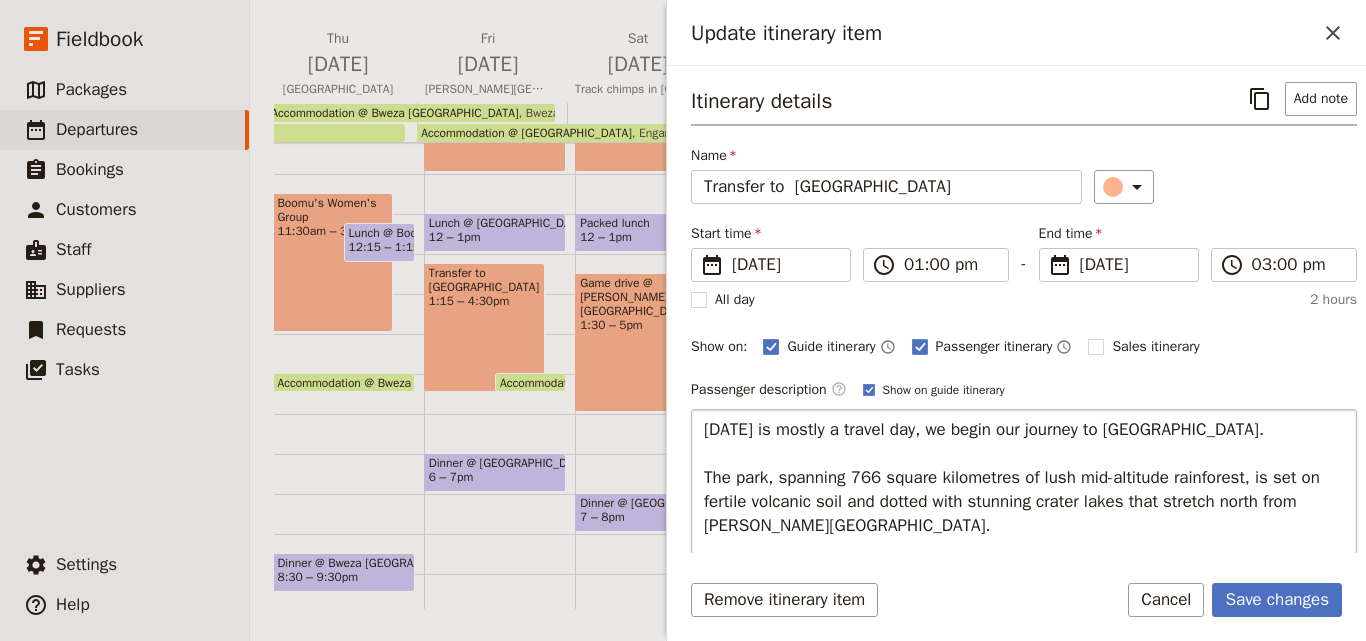 scroll, scrollTop: 198, scrollLeft: 0, axis: vertical 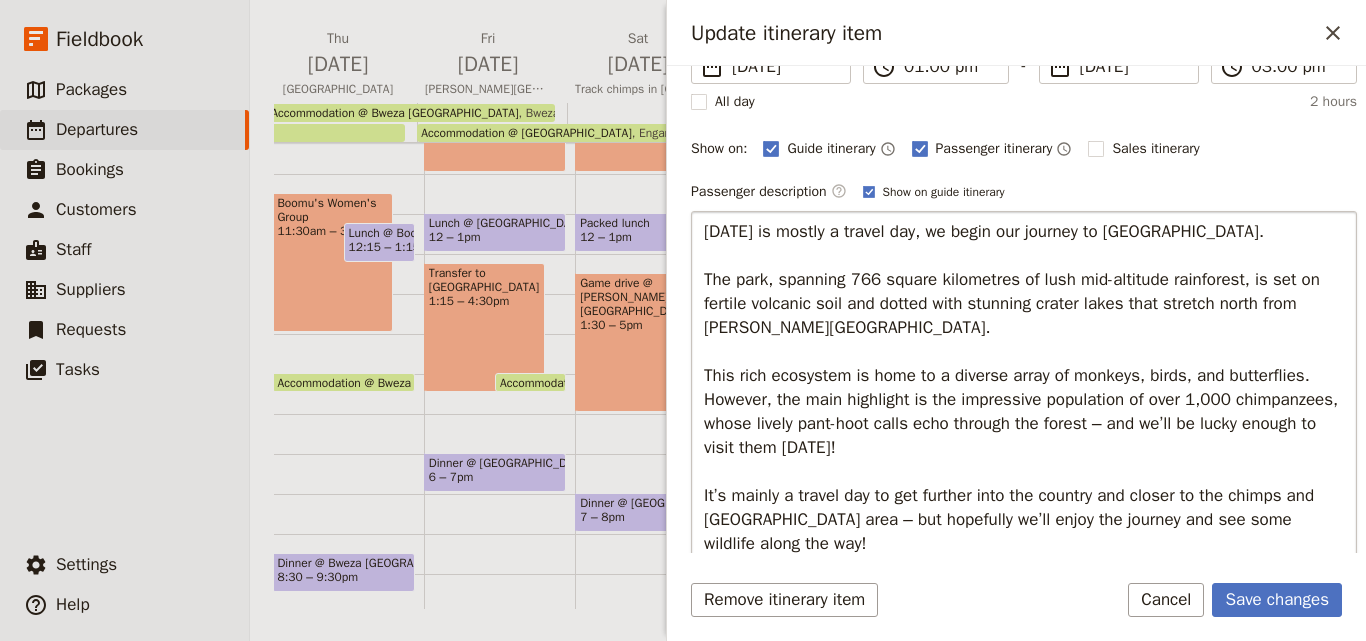click on "Today is mostly a travel day, we begin our journey to Kibale National Park.
The park, spanning 766 square kilometres of lush mid-altitude rainforest, is set on fertile volcanic soil and dotted with stunning crater lakes that stretch north from Queen Elizabeth National Park.
This rich ecosystem is home to a diverse array of monkeys, birds, and butterflies. However, the main highlight is the impressive population of over 1,000 chimpanzees, whose lively pant-hoot calls echo through the forest – and we’ll be lucky enough to visit them tomorrow!
It’s mainly a travel day to get further into the country and closer to the chimps and Gorilla area – but hopefully we’ll enjoy the journey and see some wildlife along the way!" at bounding box center (1024, 388) 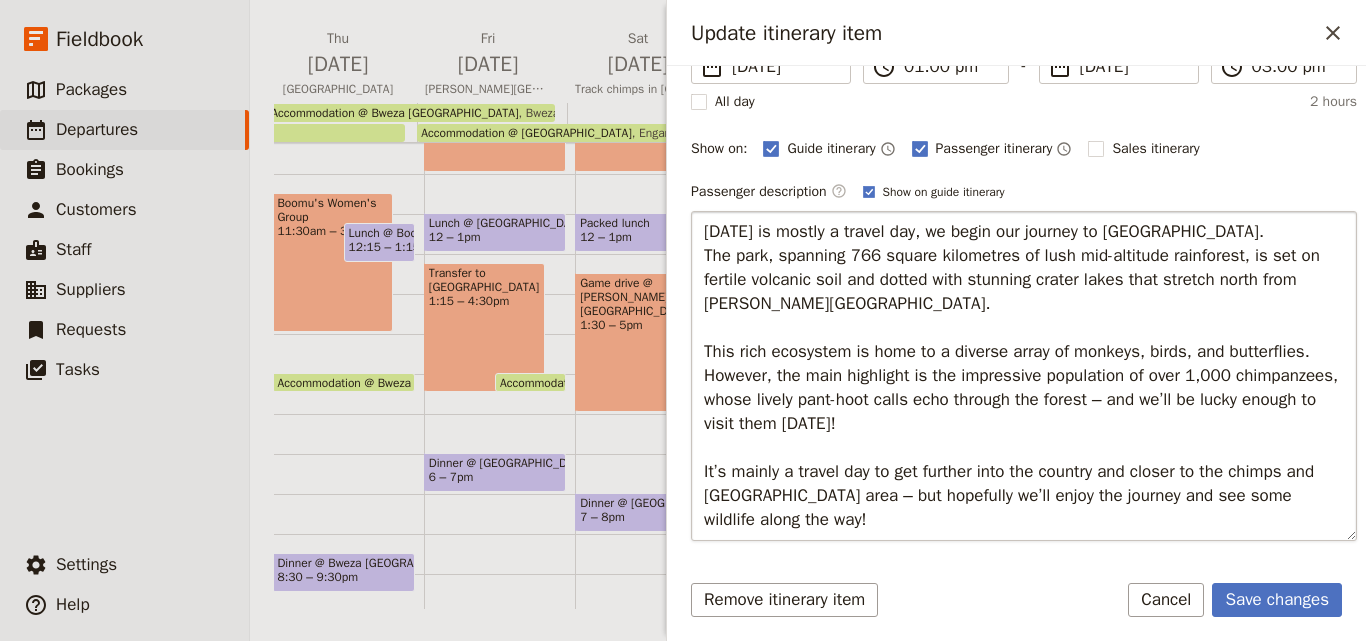 type on "Today is mostly a travel day, we begin our journey to Kibale National Park.
The park, spanning 766 square kilometres of lush mid-altitude rainforest, is set on fertile volcanic soil and dotted with stunning crater lakes that stretch north from Queen Elizabeth National Park.
This rich ecosystem is home to a diverse array of monkeys, birds, and butterflies. However, the main highlight is the impressive population of over 1,000 chimpanzees, whose lively pant-hoot calls echo through the forest – and we’ll be lucky enough to visit them tomorrow!
It’s mainly a travel day to get further into the country and closer to the chimps and Gorilla area – but hopefully we’ll enjoy the journey and see some wildlife along the way!" 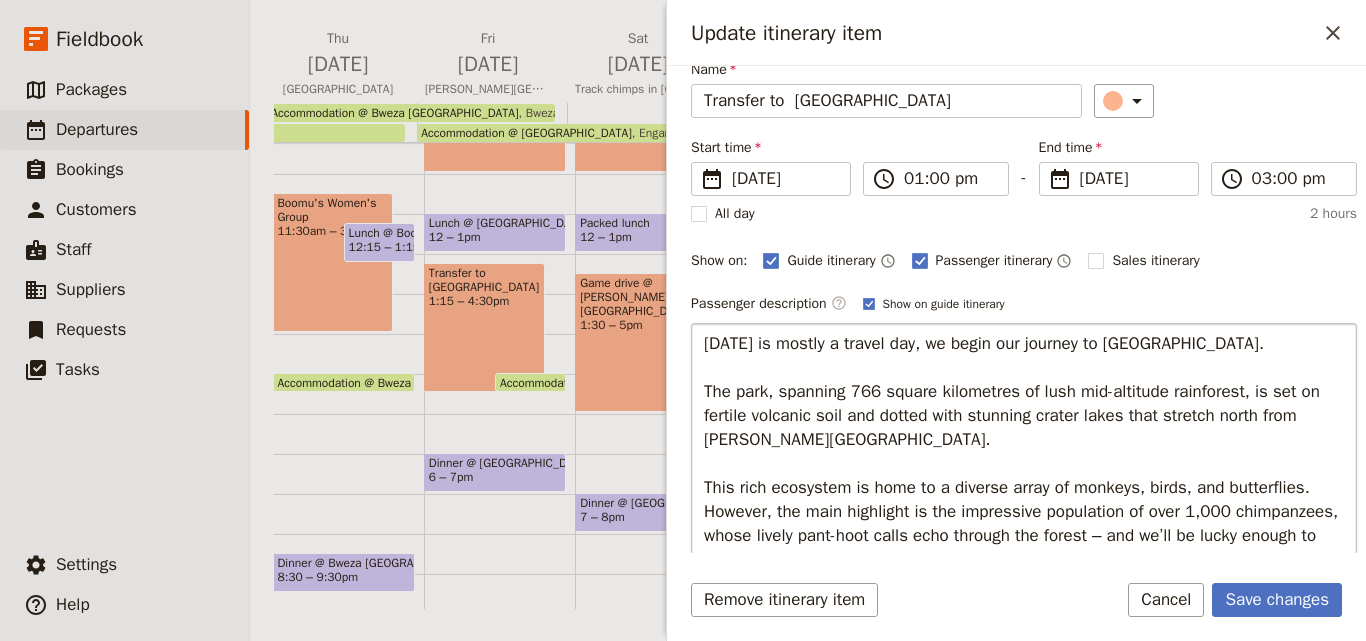 scroll, scrollTop: 200, scrollLeft: 0, axis: vertical 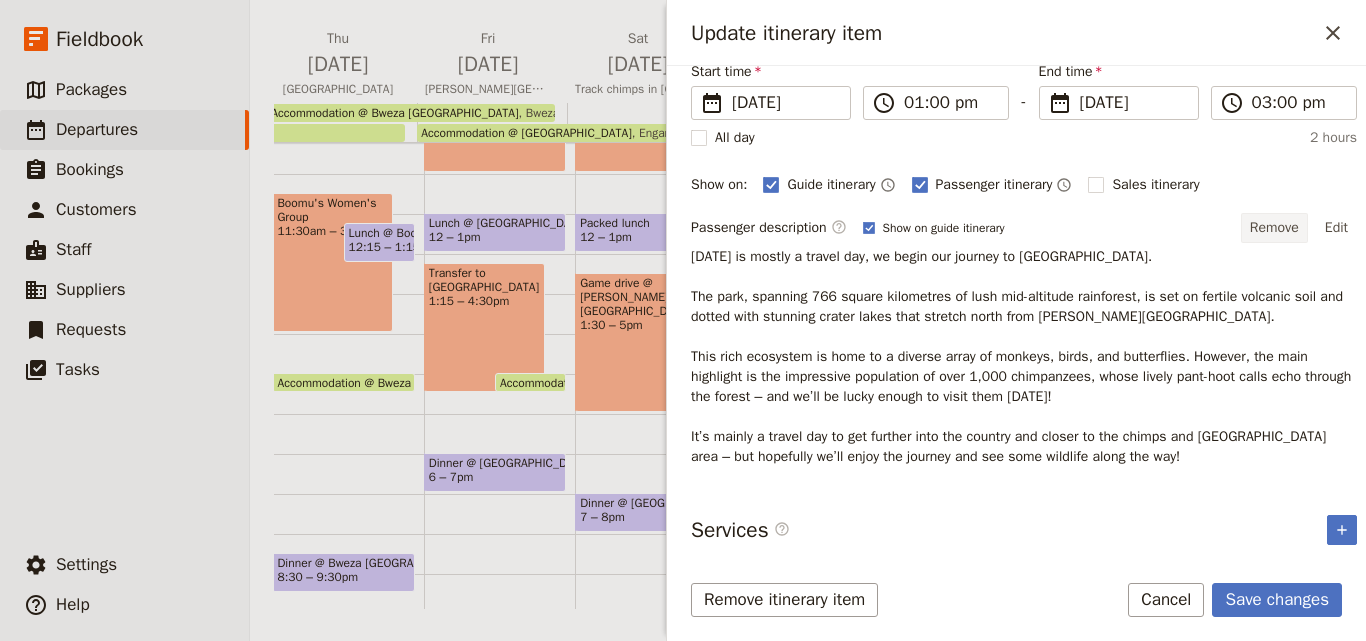 click on "Remove" at bounding box center [1274, 228] 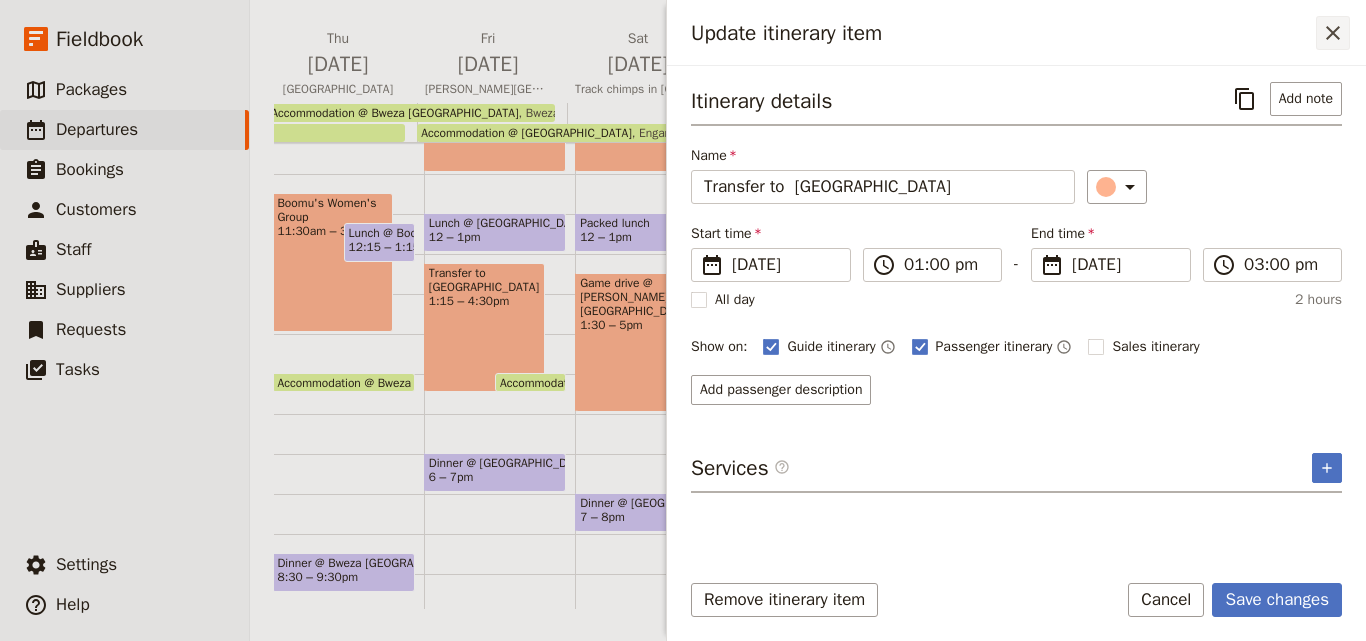 click 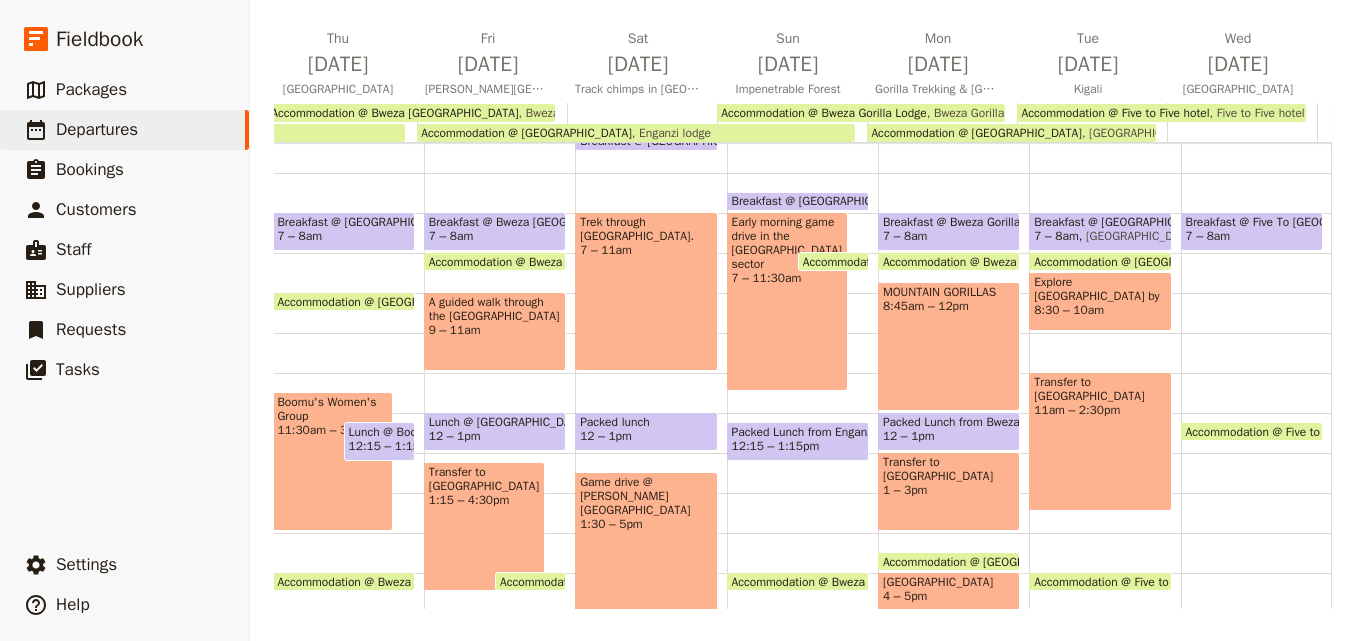 scroll, scrollTop: 209, scrollLeft: 0, axis: vertical 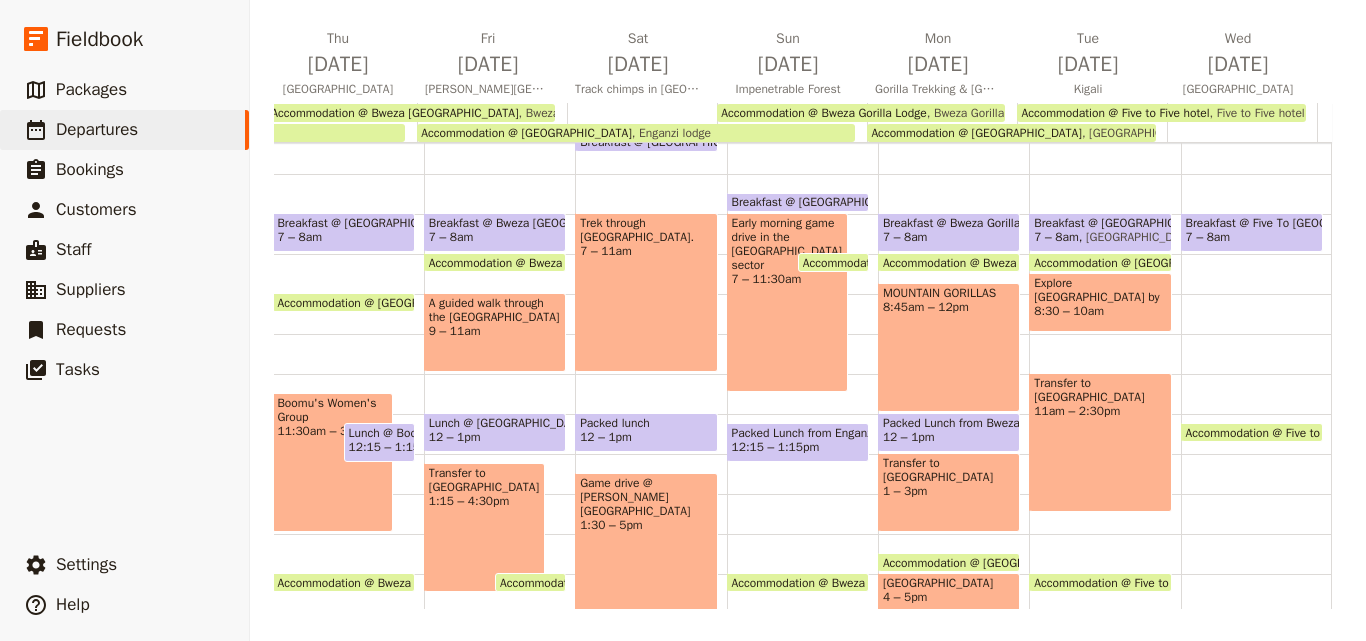 click on "Transfer to Kigali  11am – 2:30pm" at bounding box center [1100, 442] 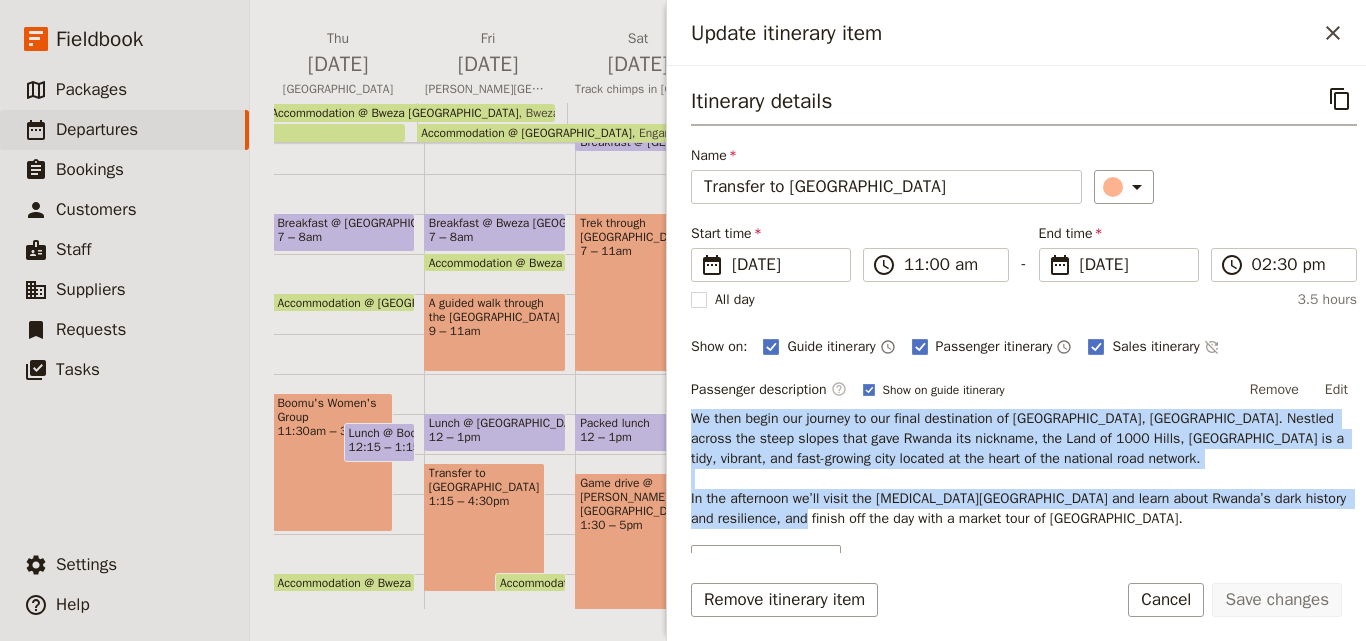 drag, startPoint x: 1012, startPoint y: 508, endPoint x: 690, endPoint y: 403, distance: 338.68716 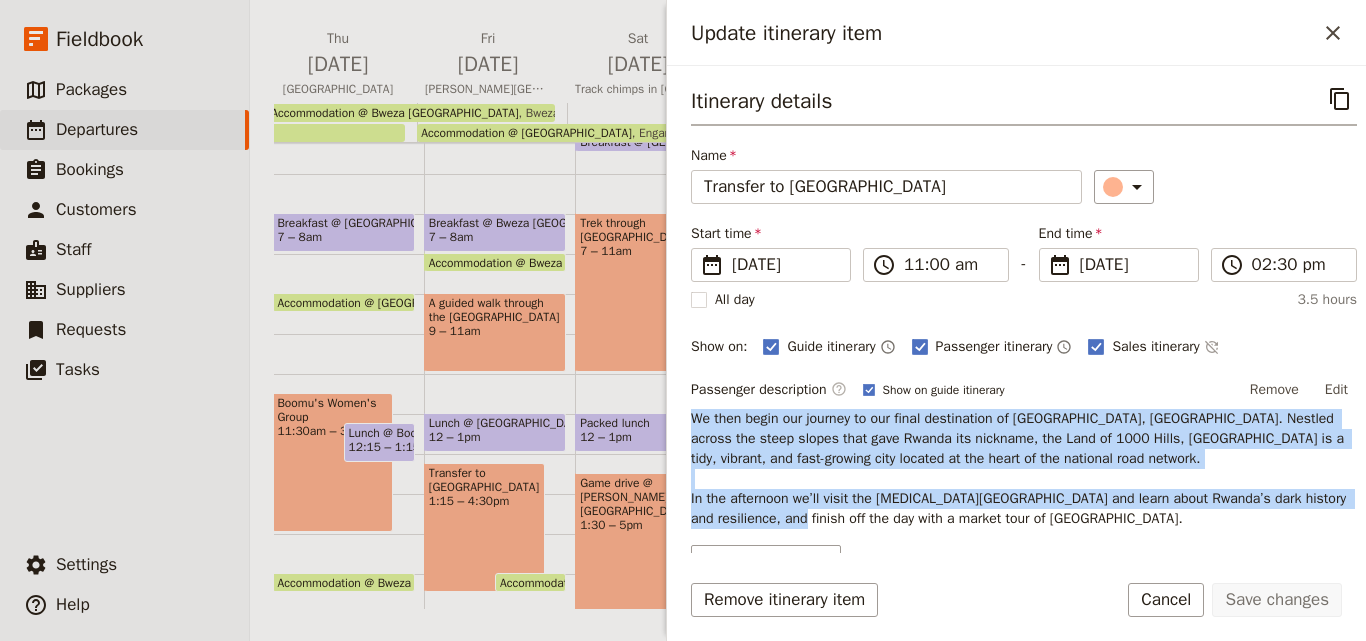 copy on "We then begin our journey to our final destination of Kigali, Rwanda. Nestled across the steep slopes that gave Rwanda its nickname, the Land of 1000 Hills, Kigali is a tidy, vibrant, and fast-growing city located at the heart of the national road network.
In the afternoon we’ll visit the Genocide Museum and learn about Rwanda’s dark history and resilience, and finish off the day with a market tour of Kigali." 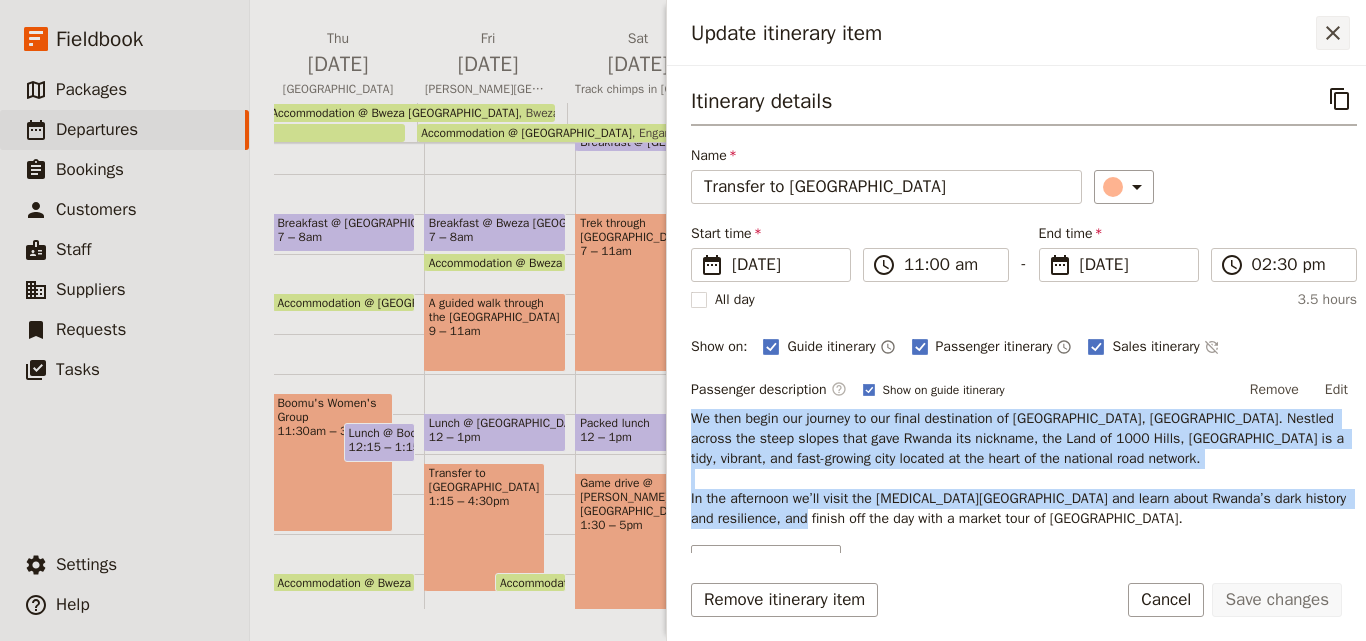 click on "​" at bounding box center (1333, 33) 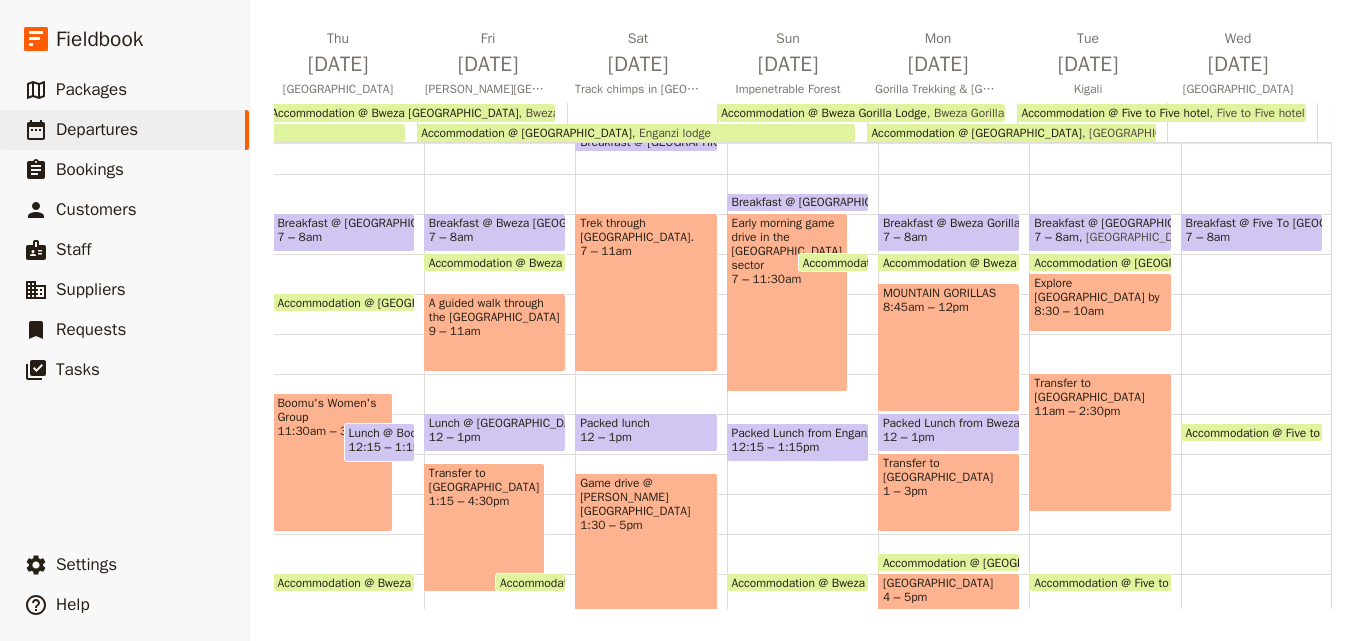 click on "Transfer to Kigali  11am – 2:30pm" at bounding box center [1100, 442] 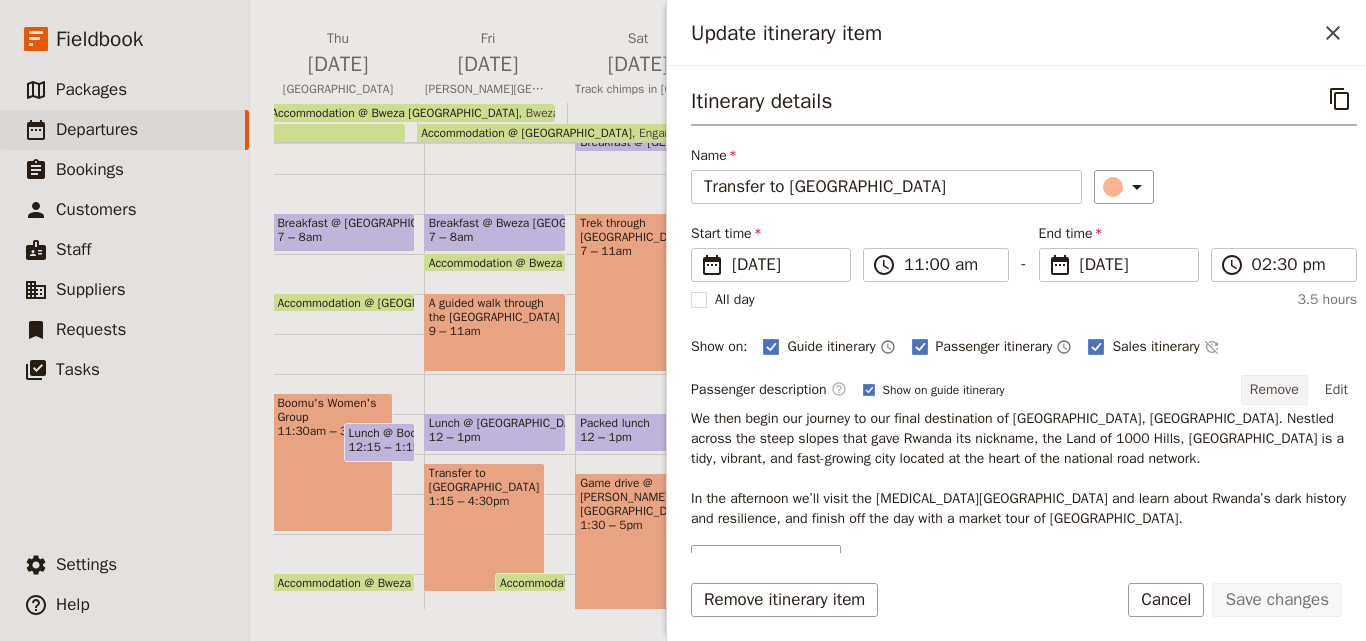 click on "Remove" at bounding box center [1274, 390] 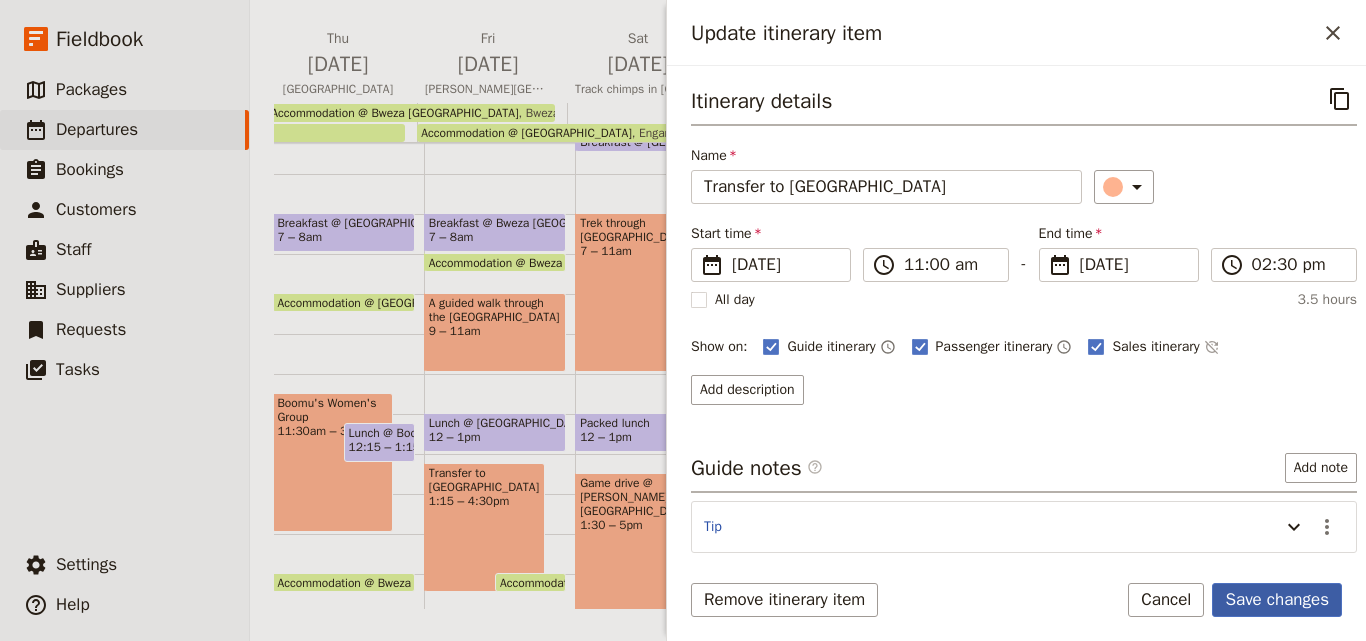 click on "Save changes" at bounding box center [1277, 600] 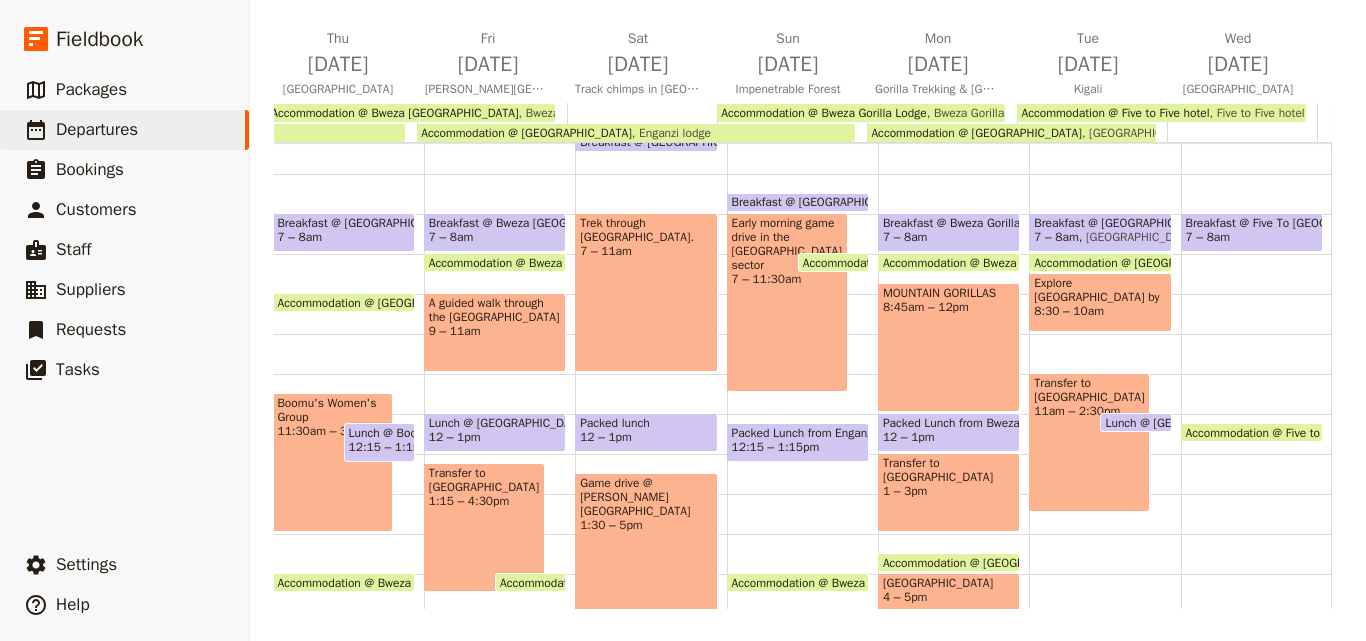 click on "Transfer to Airport 2 – 4am Breakfast @ Five To Five Hotel 7 – 8am Accommodation @ Five to Five hotel  5:45 – 12:15pm  Five to Five hotel" at bounding box center (1256, 414) 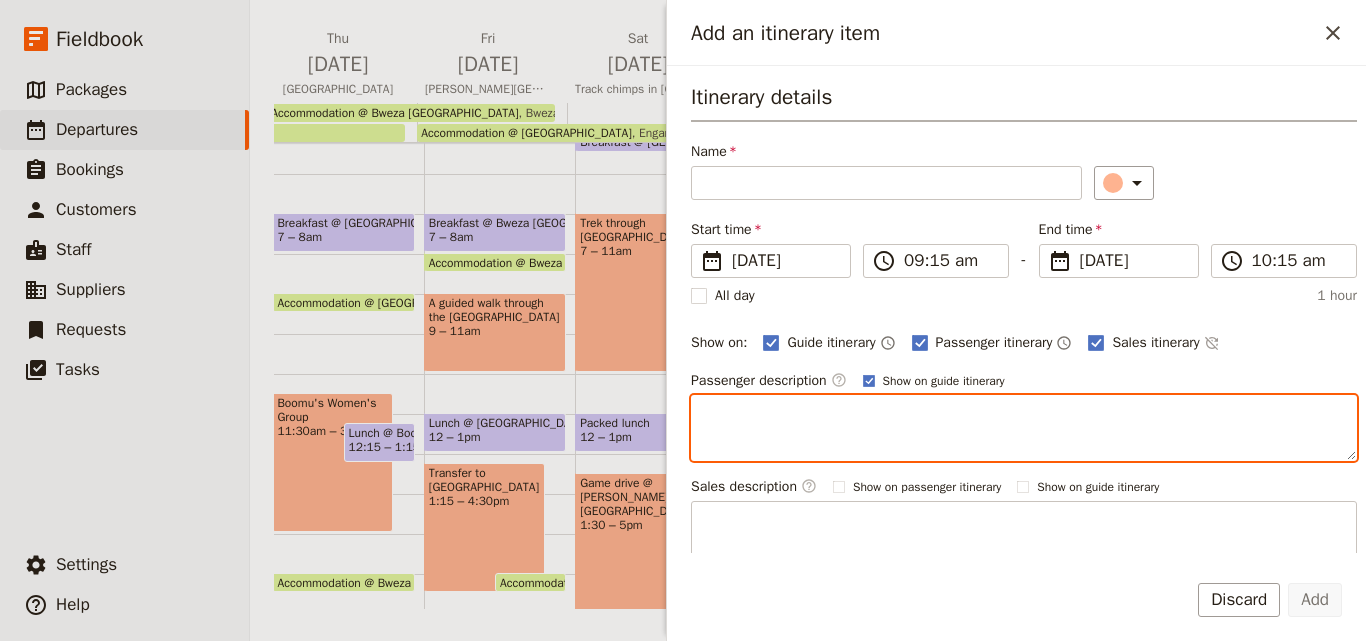 click at bounding box center [1024, 428] 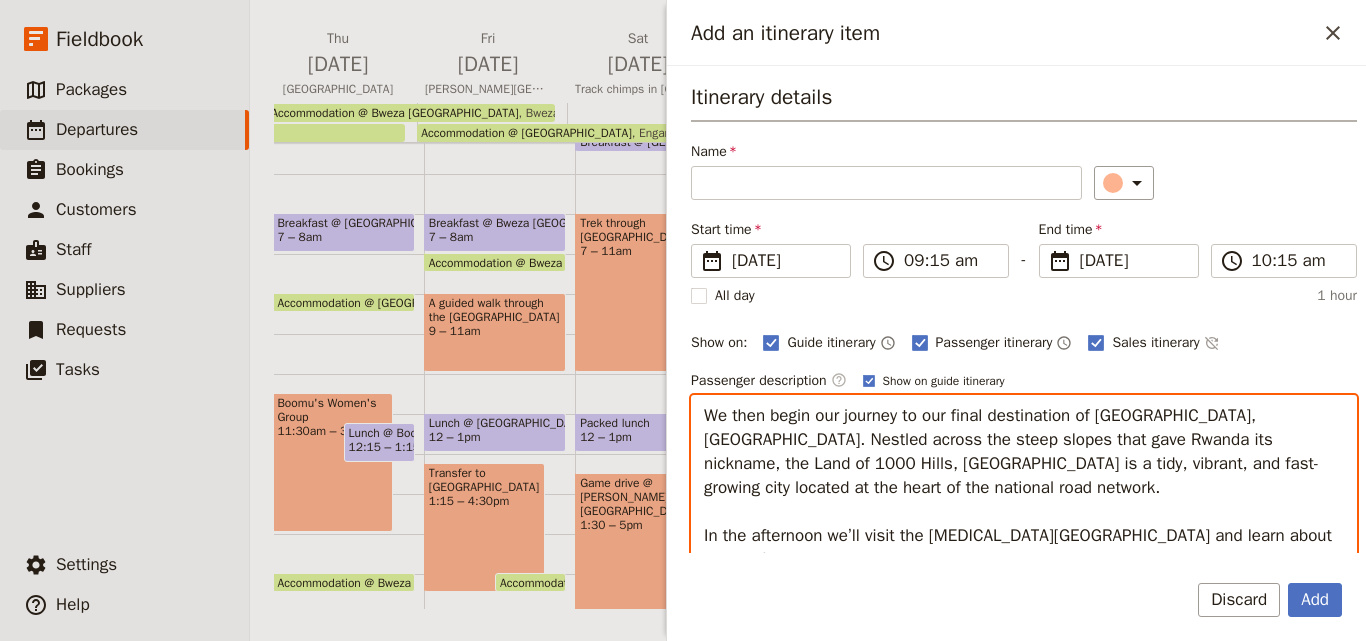 scroll, scrollTop: 16, scrollLeft: 0, axis: vertical 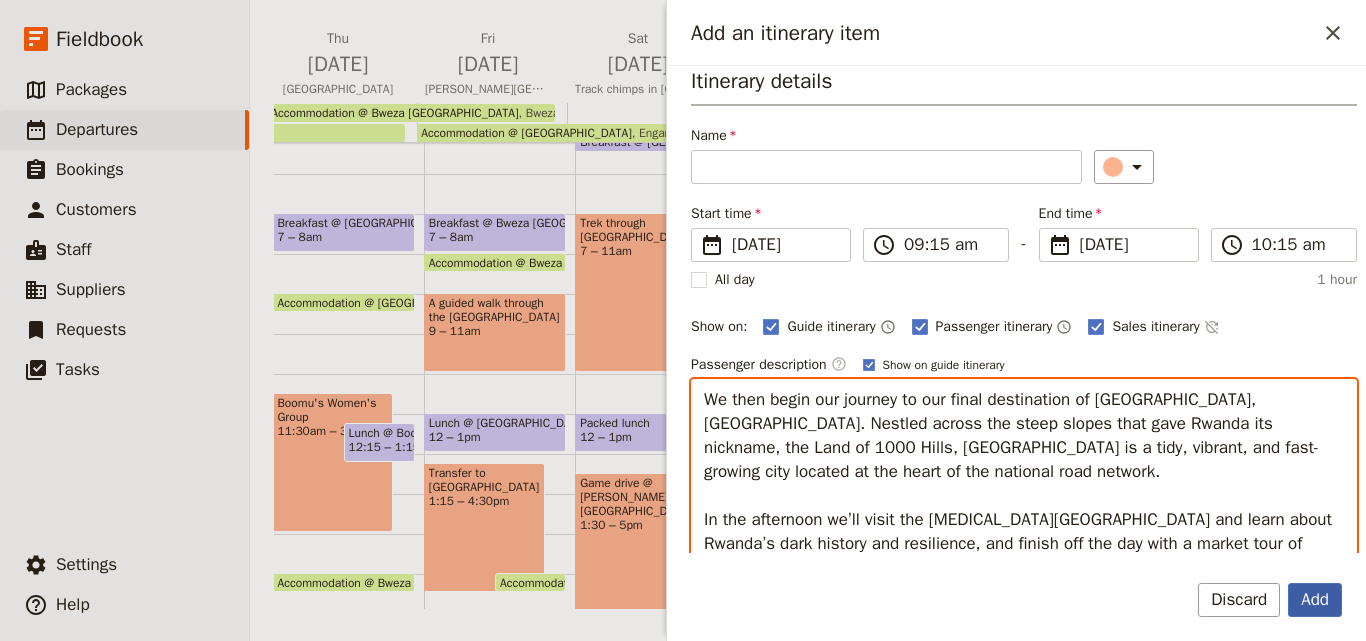 type on "We then begin our journey to our final destination of Kigali, Rwanda. Nestled across the steep slopes that gave Rwanda its nickname, the Land of 1000 Hills, Kigali is a tidy, vibrant, and fast-growing city located at the heart of the national road network.
In the afternoon we’ll visit the Genocide Museum and learn about Rwanda’s dark history and resilience, and finish off the day with a market tour of Kigali." 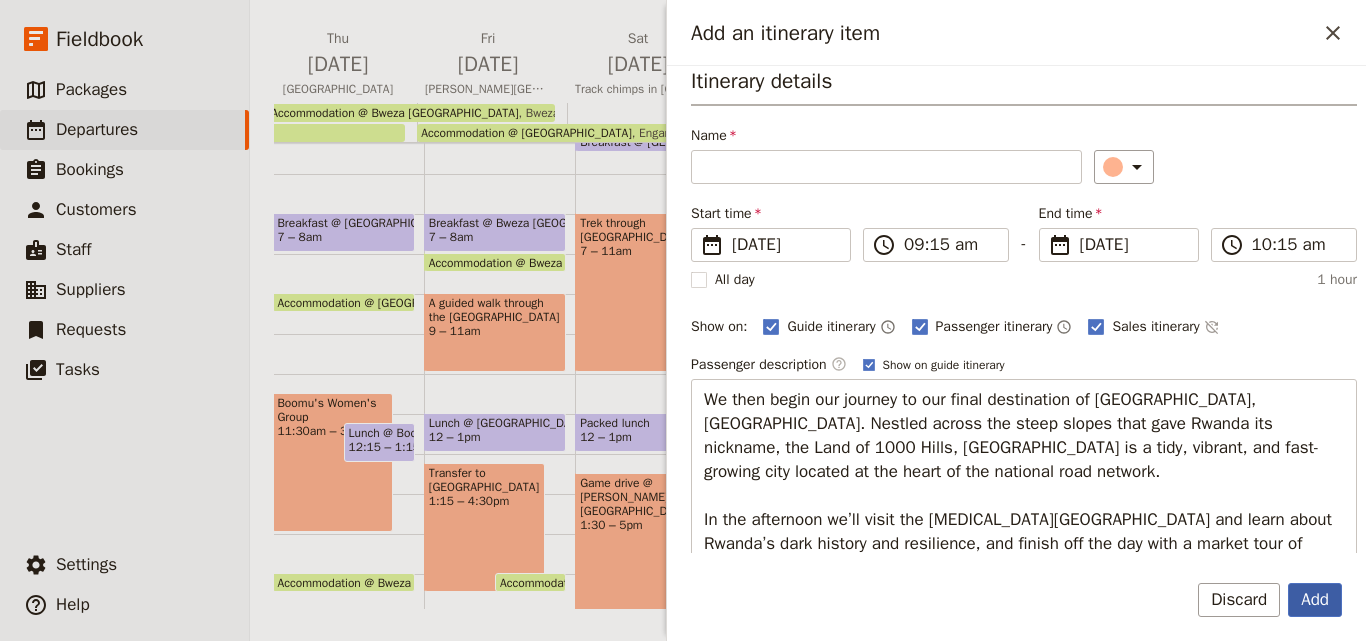 click on "Add" at bounding box center (1315, 600) 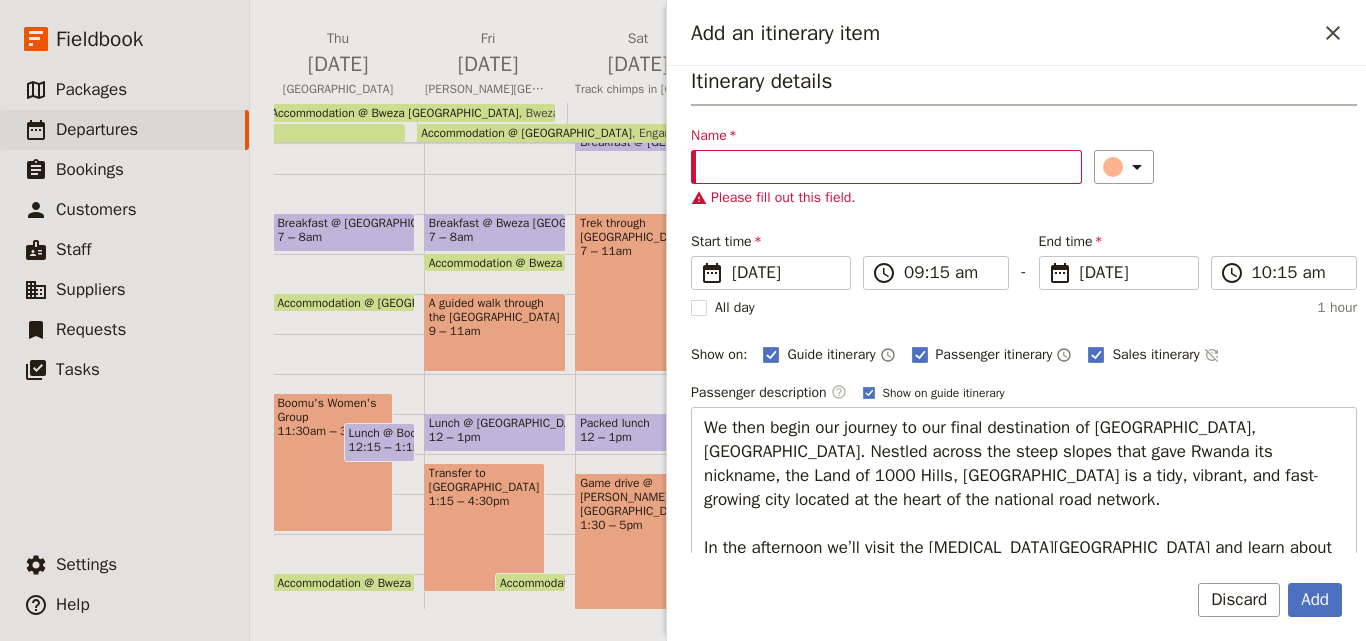 type 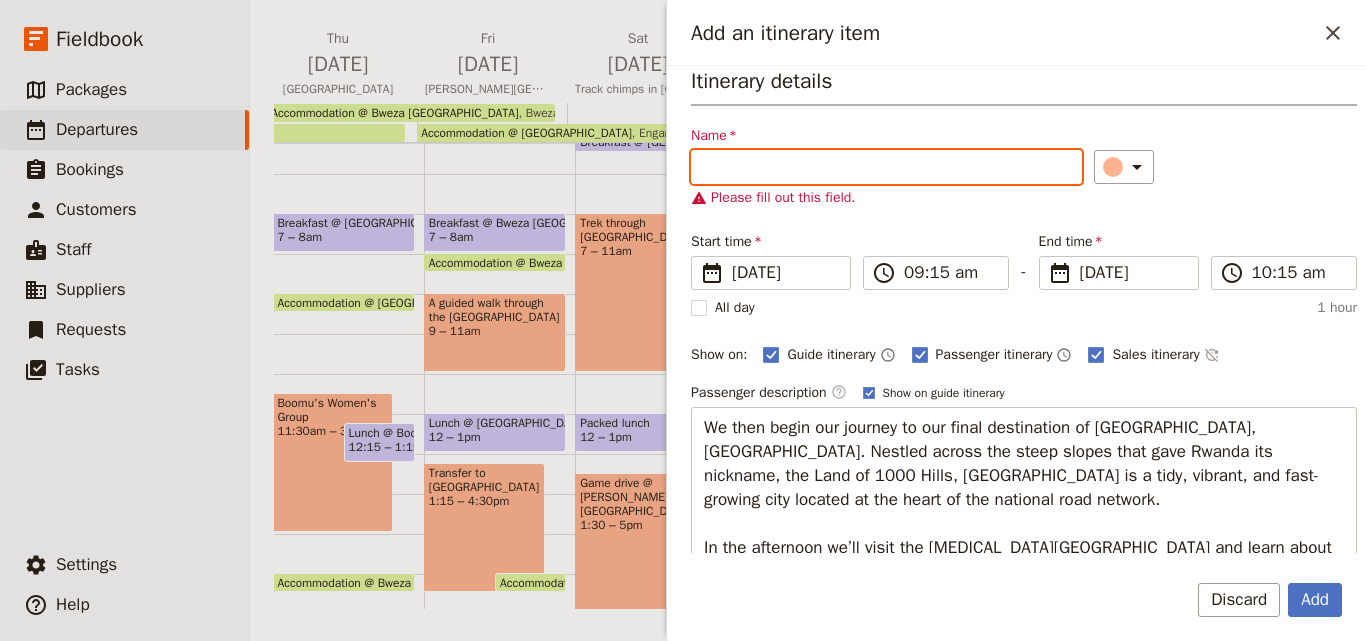 click on "Name" at bounding box center (886, 167) 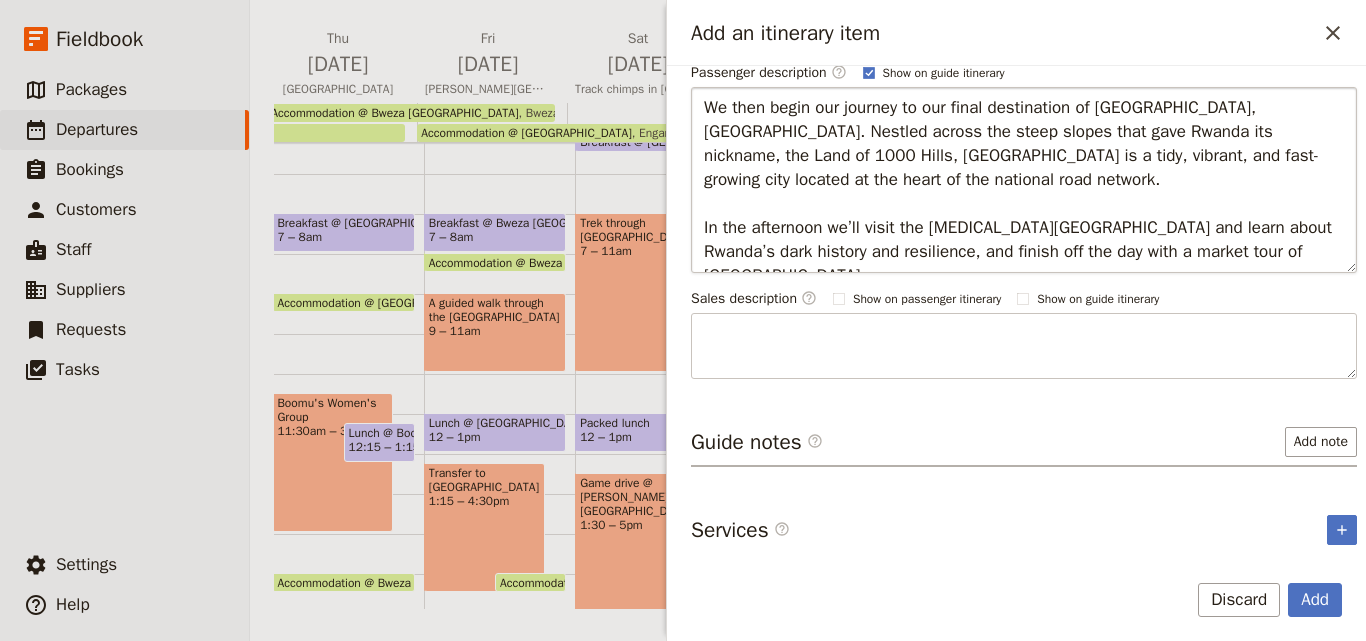 scroll, scrollTop: 108, scrollLeft: 0, axis: vertical 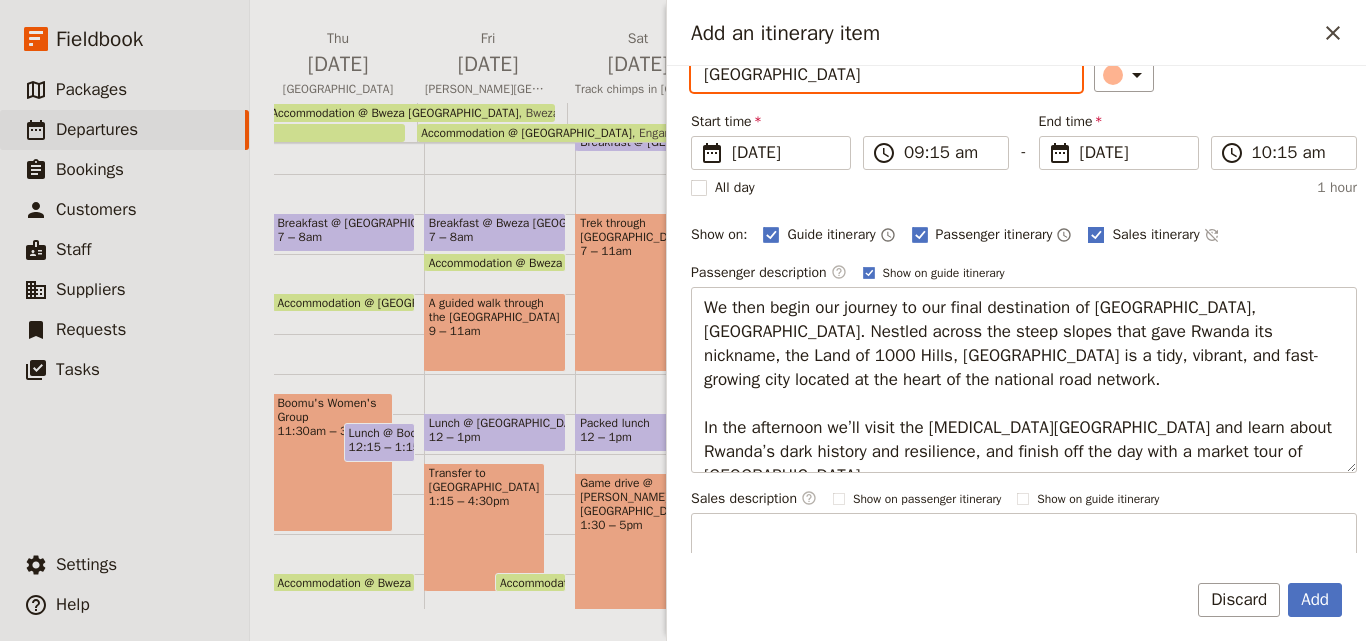 type on "[GEOGRAPHIC_DATA]" 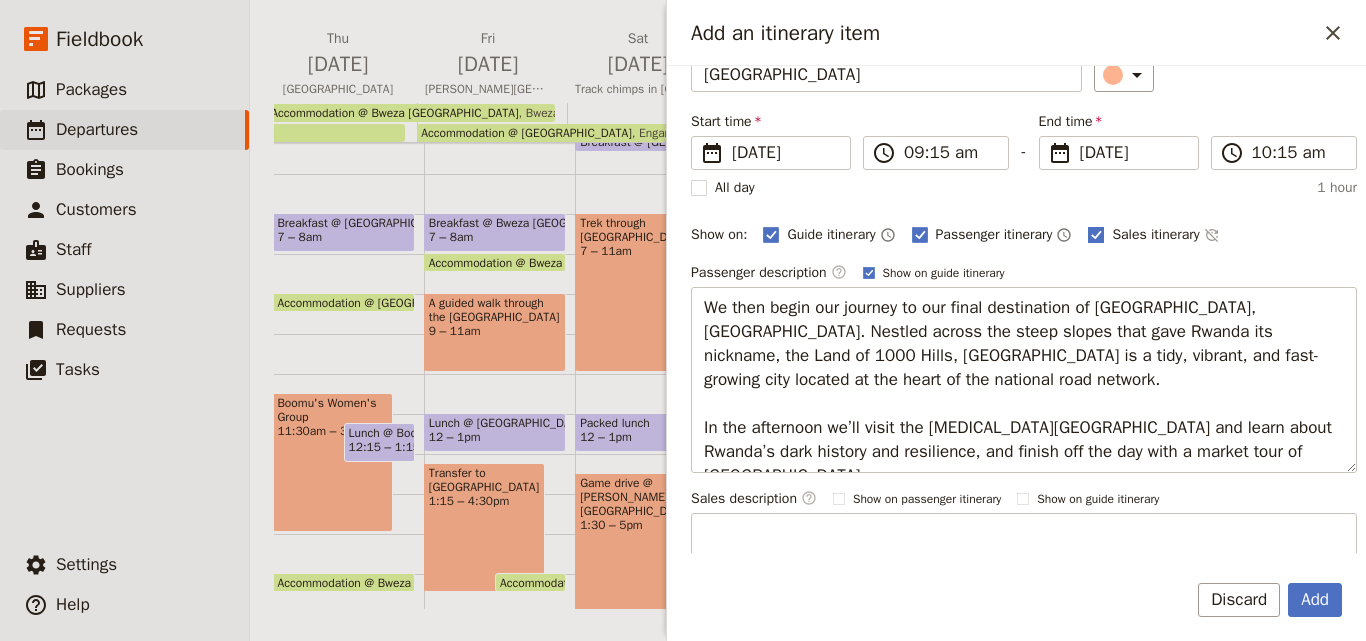 click 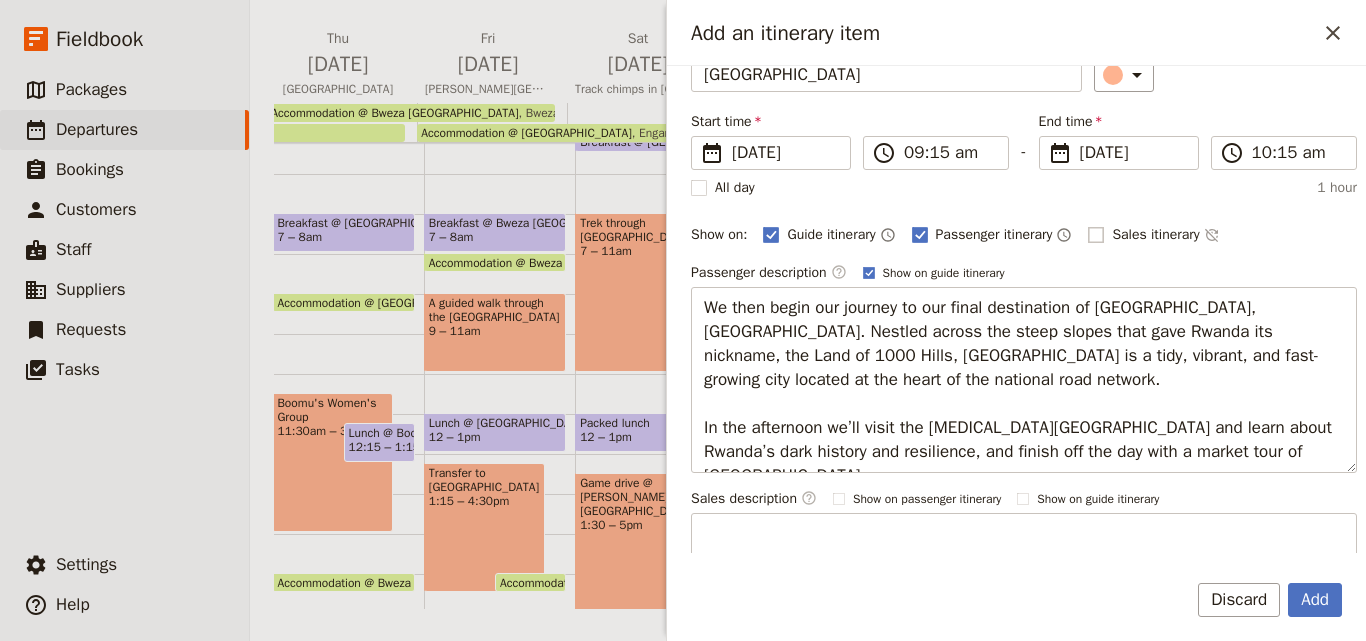 checkbox on "false" 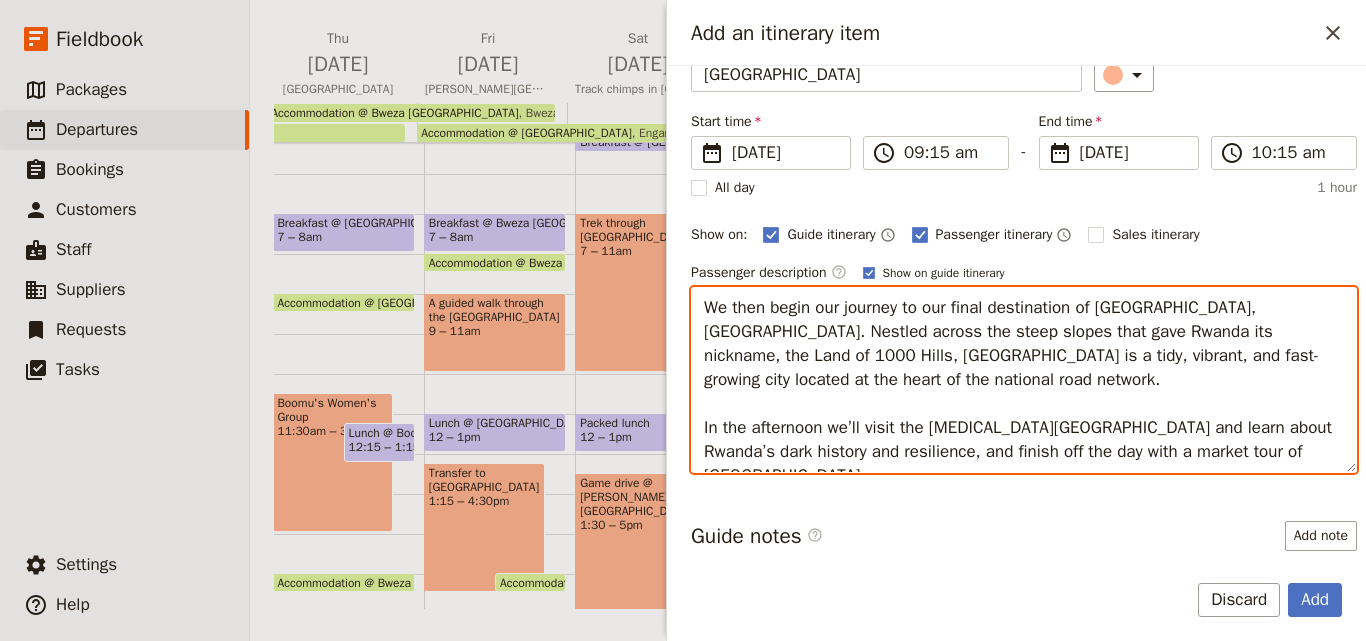 click on "We then begin our journey to our final destination of Kigali, Rwanda. Nestled across the steep slopes that gave Rwanda its nickname, the Land of 1000 Hills, Kigali is a tidy, vibrant, and fast-growing city located at the heart of the national road network.
In the afternoon we’ll visit the Genocide Museum and learn about Rwanda’s dark history and resilience, and finish off the day with a market tour of Kigali." at bounding box center [1024, 380] 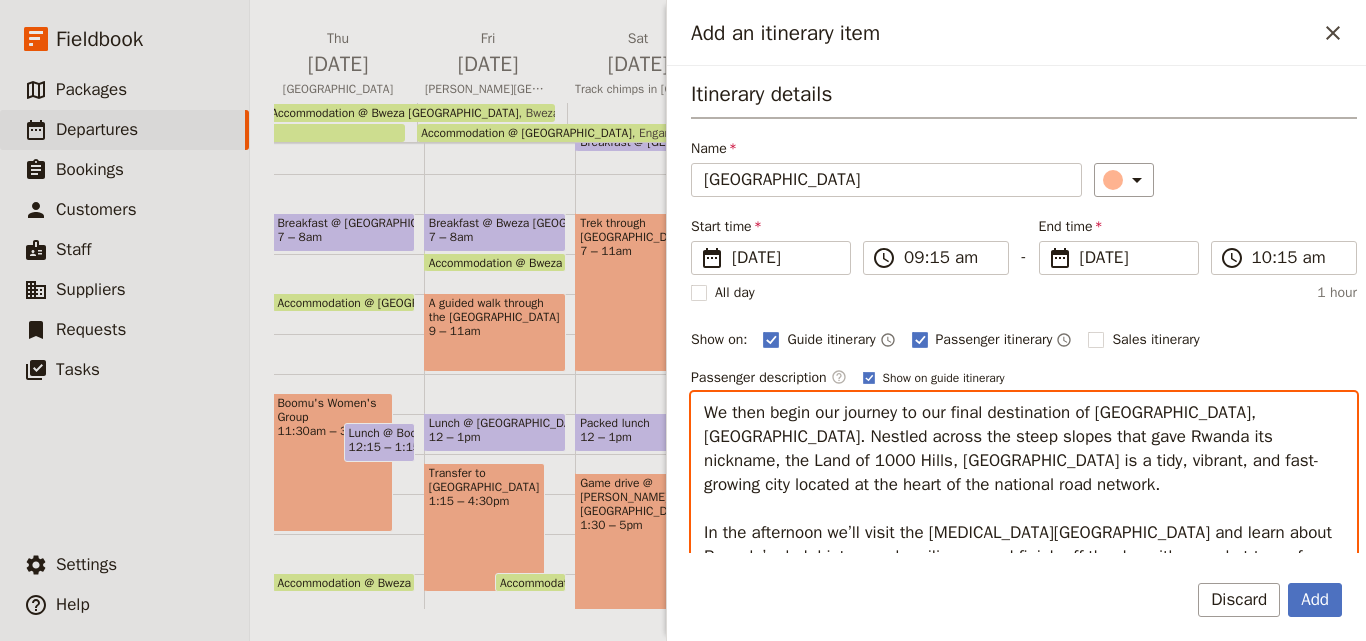 scroll, scrollTop: 0, scrollLeft: 0, axis: both 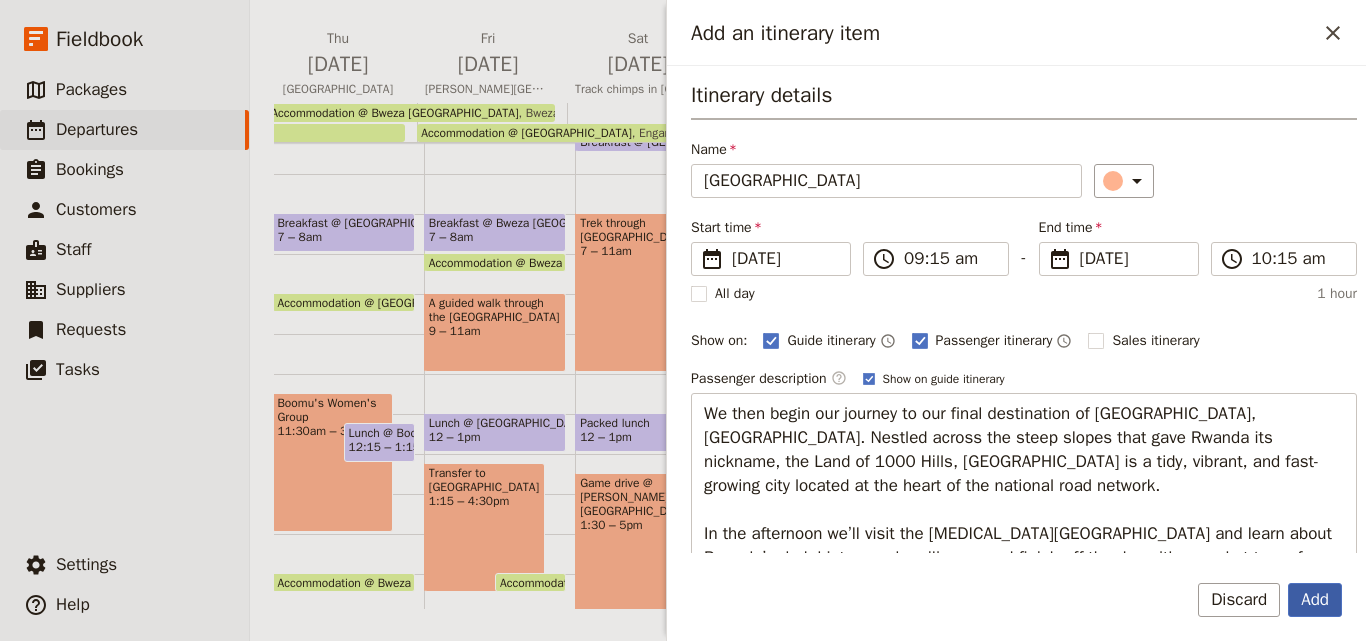 click on "Add" at bounding box center [1315, 600] 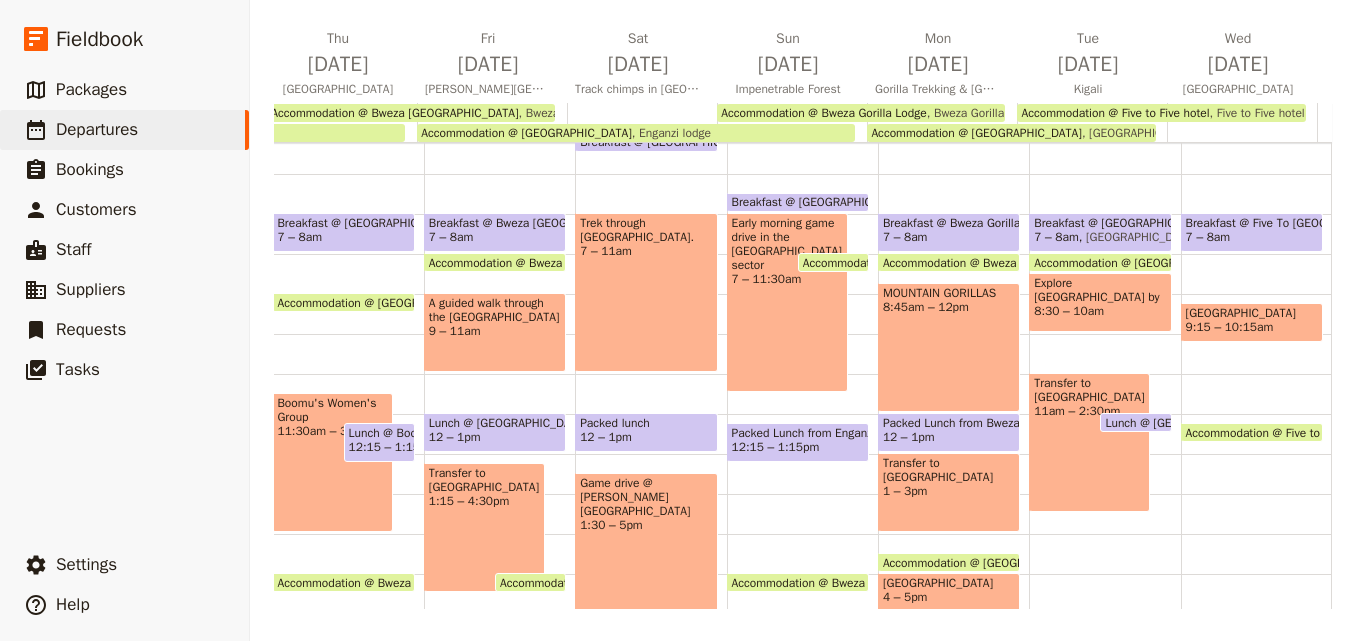 click on "[GEOGRAPHIC_DATA]" at bounding box center (1252, 313) 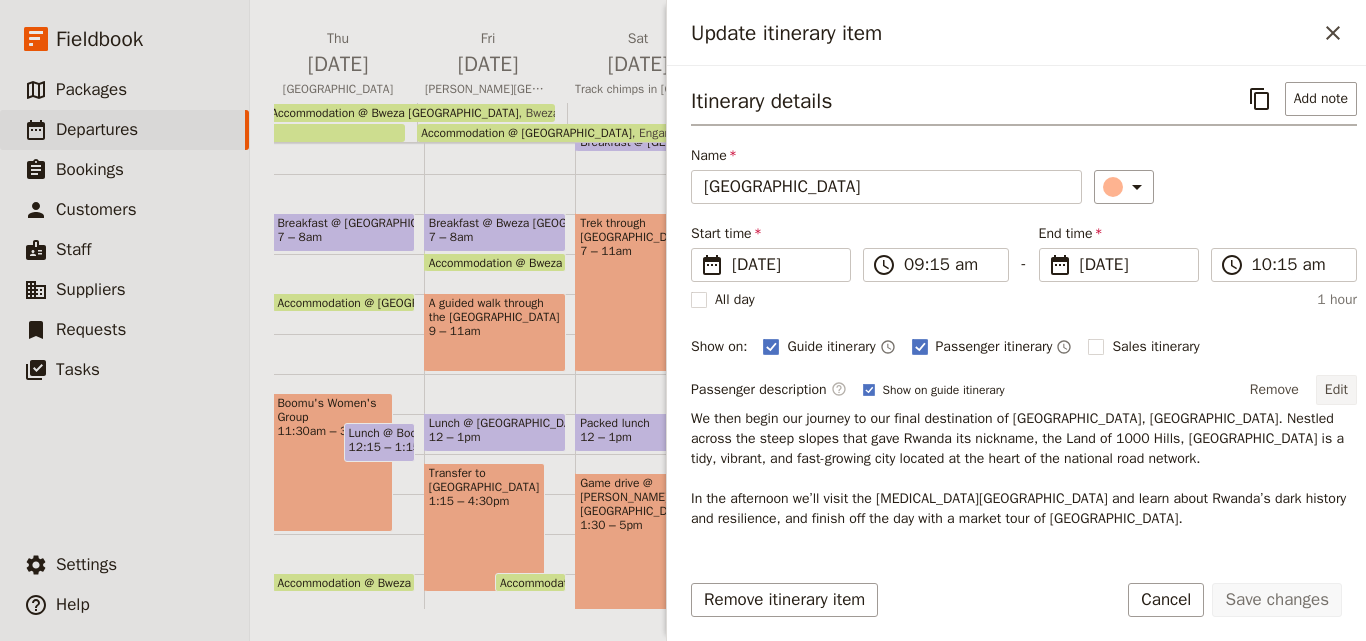 click on "Edit" at bounding box center (1336, 390) 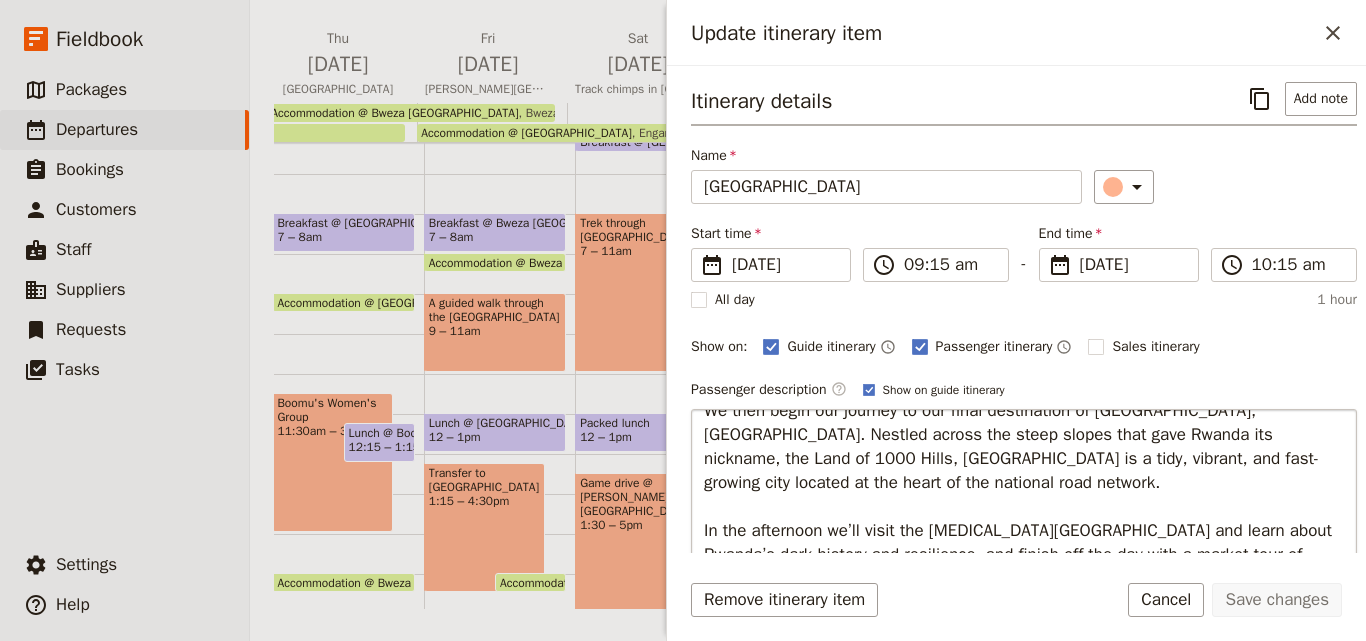 scroll, scrollTop: 24, scrollLeft: 0, axis: vertical 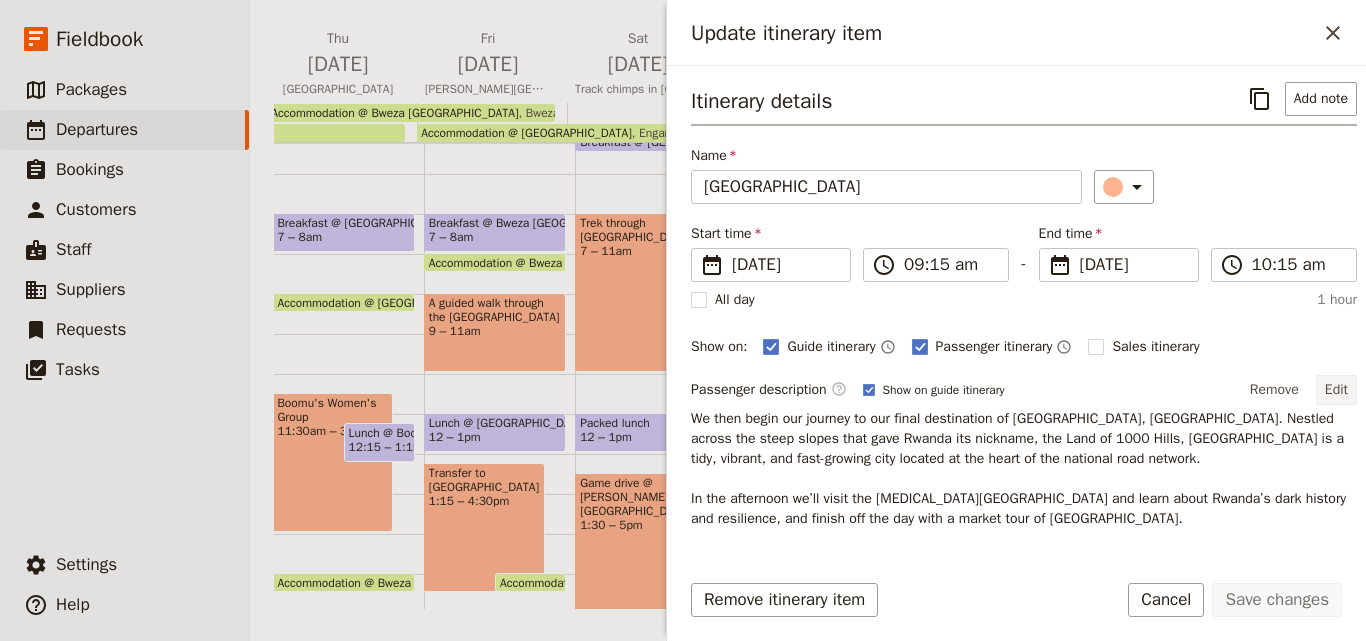 click on "Edit" at bounding box center (1336, 390) 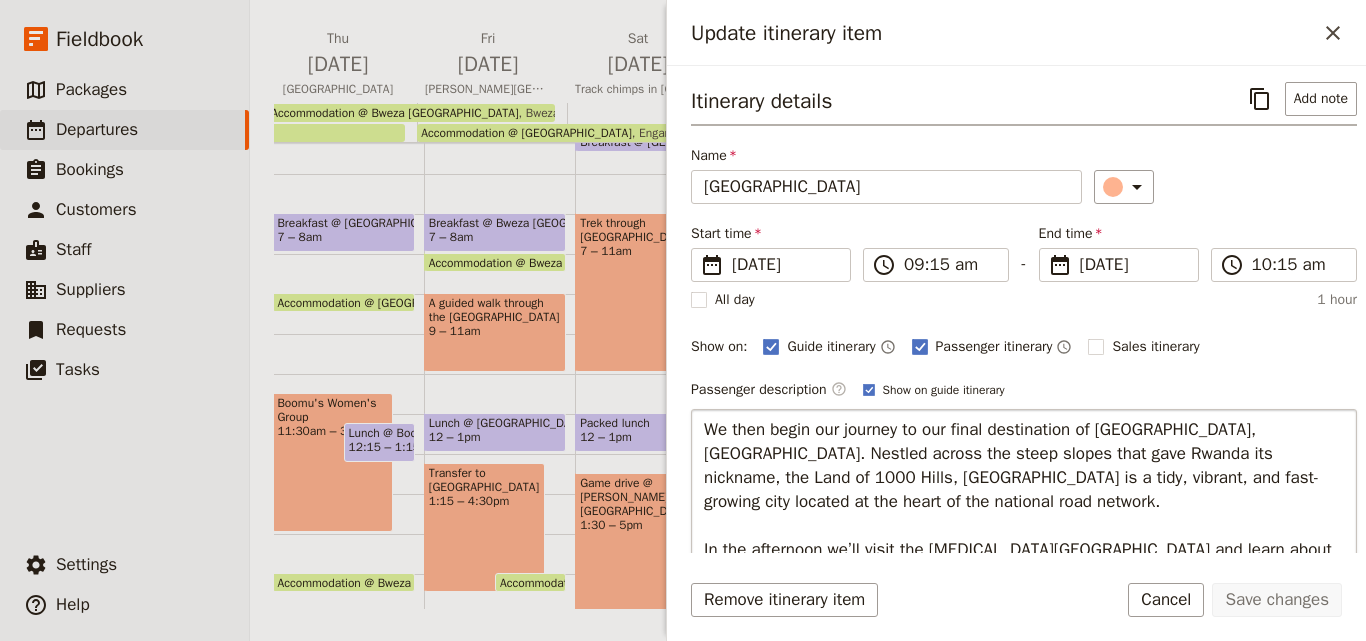 drag, startPoint x: 913, startPoint y: 518, endPoint x: 696, endPoint y: 423, distance: 236.88394 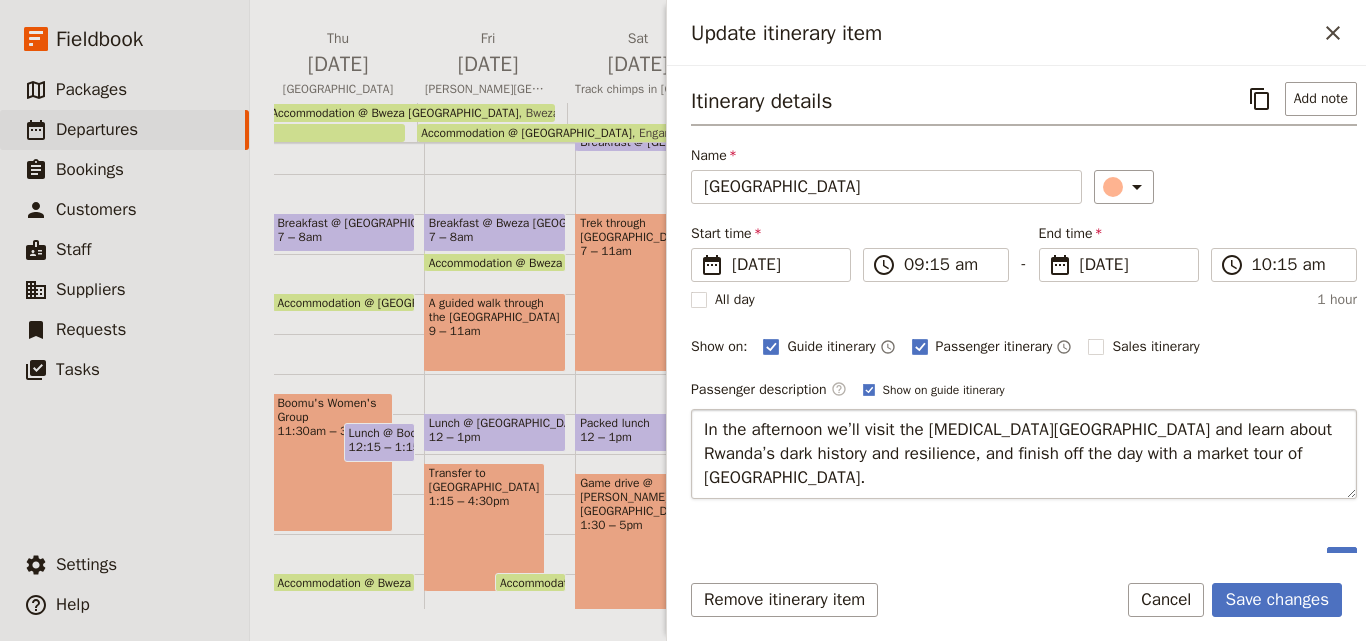 click on "In the afternoon we’ll visit the Genocide Museum and learn about Rwanda’s dark history and resilience, and finish off the day with a market tour of Kigali." at bounding box center [1024, 454] 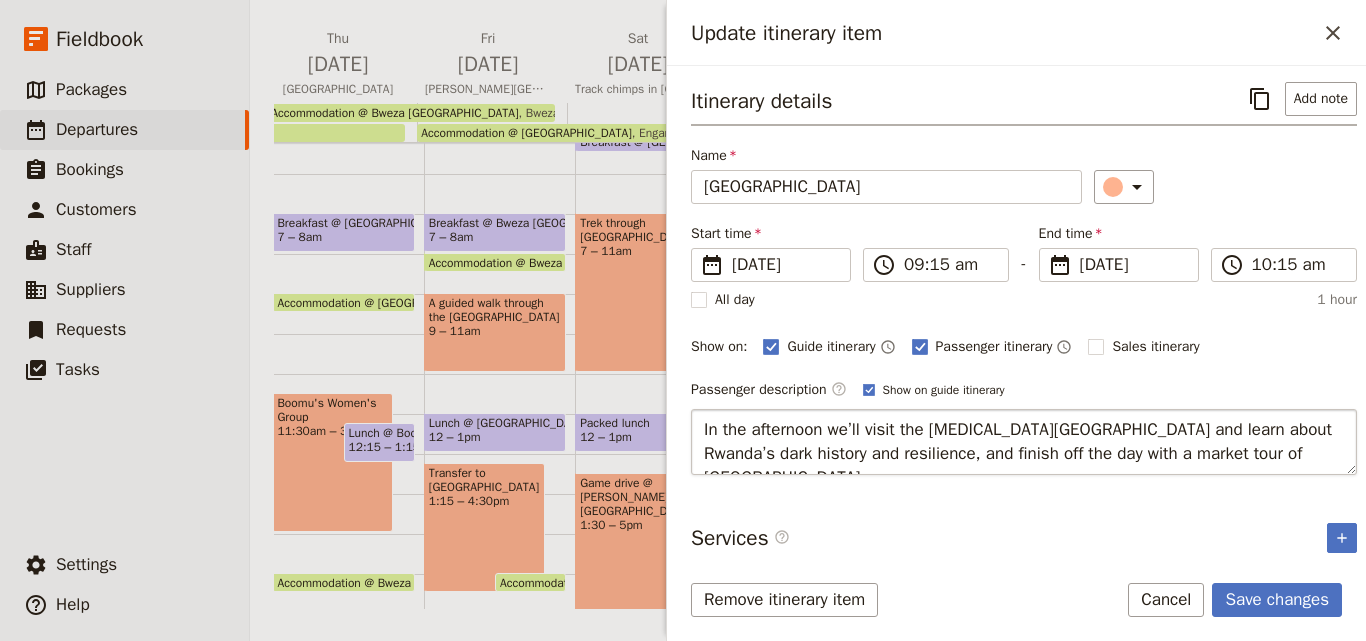 drag, startPoint x: 828, startPoint y: 429, endPoint x: 751, endPoint y: 428, distance: 77.00649 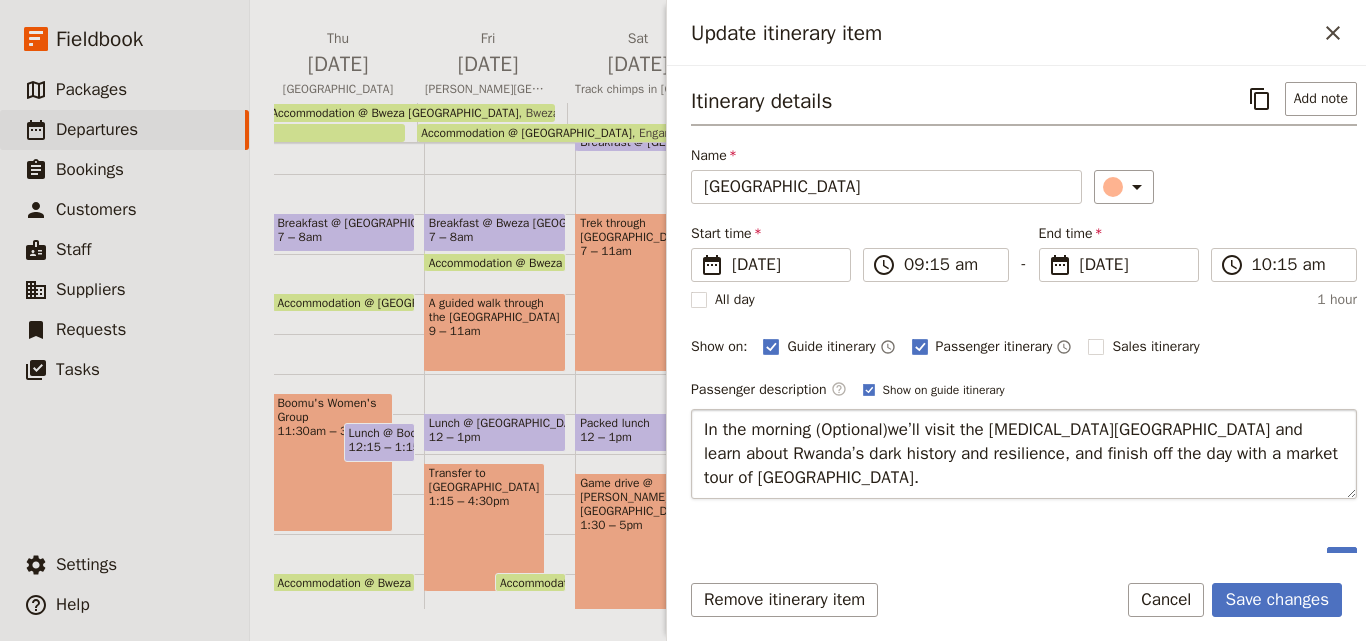 type on "In the morning (Optional) we’ll visit the Genocide Museum and learn about Rwanda’s dark history and resilience, and finish off the day with a market tour of Kigali." 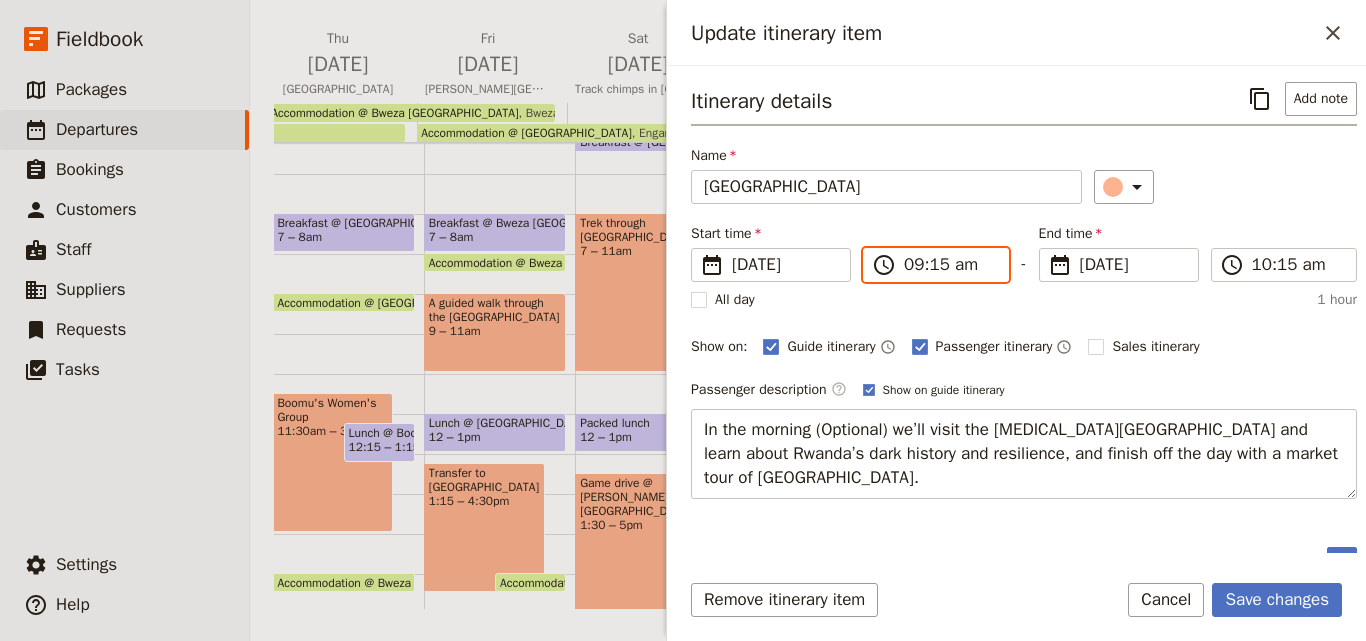 click on "09:15 am" at bounding box center [950, 265] 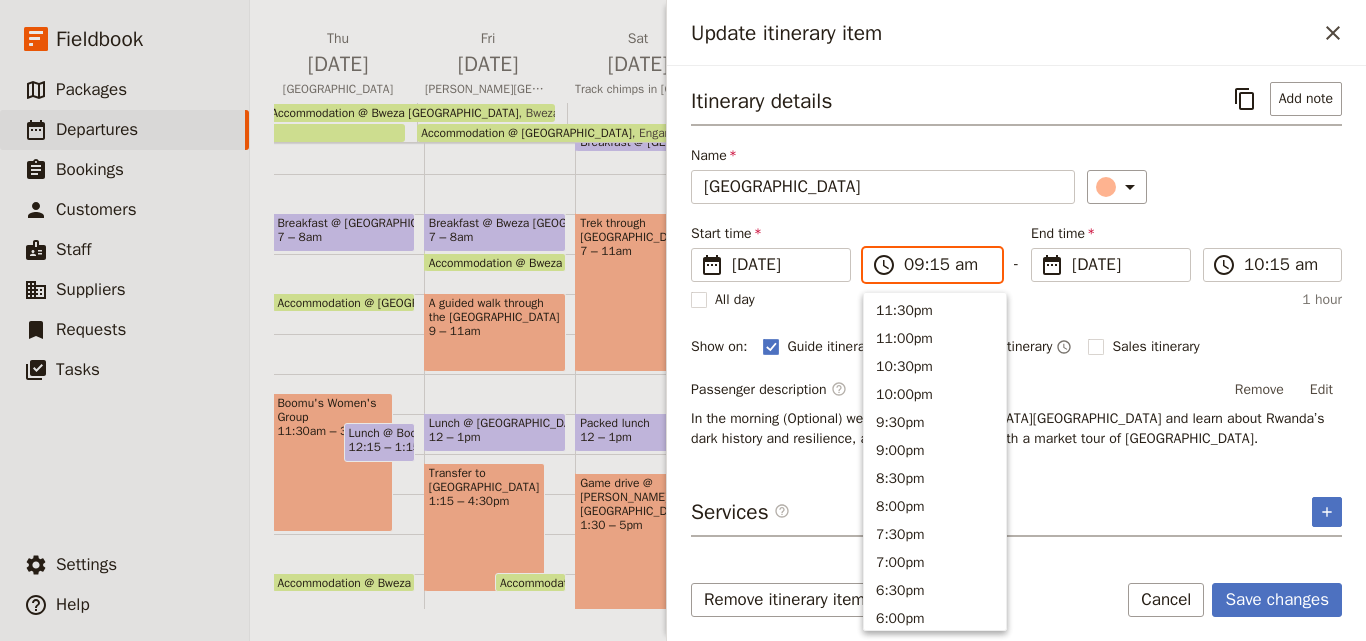 scroll, scrollTop: 816, scrollLeft: 0, axis: vertical 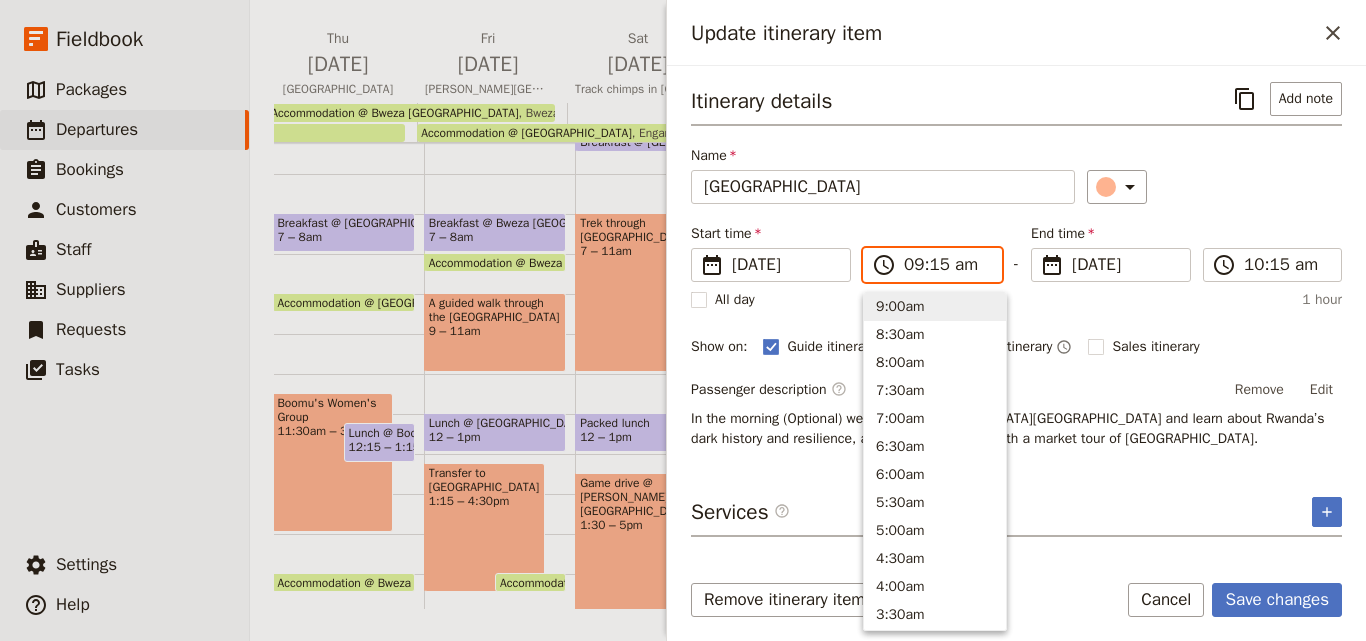 click on "09:15 am" at bounding box center (946, 265) 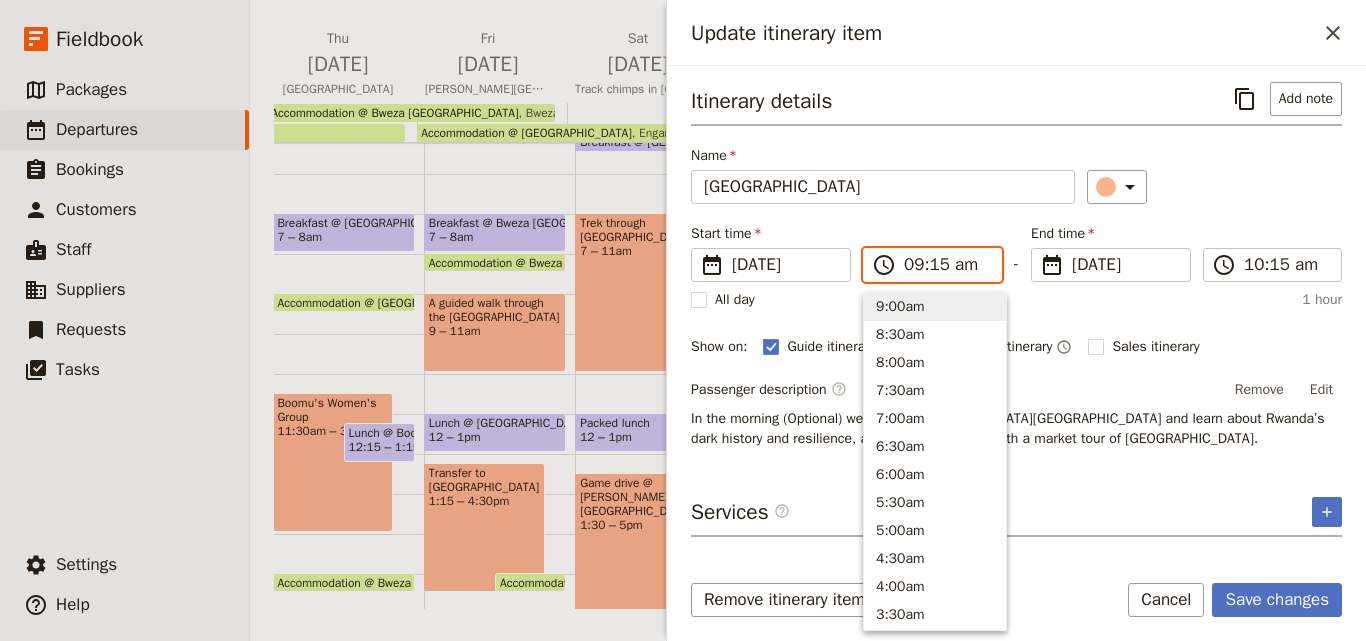 type on "09:00 am" 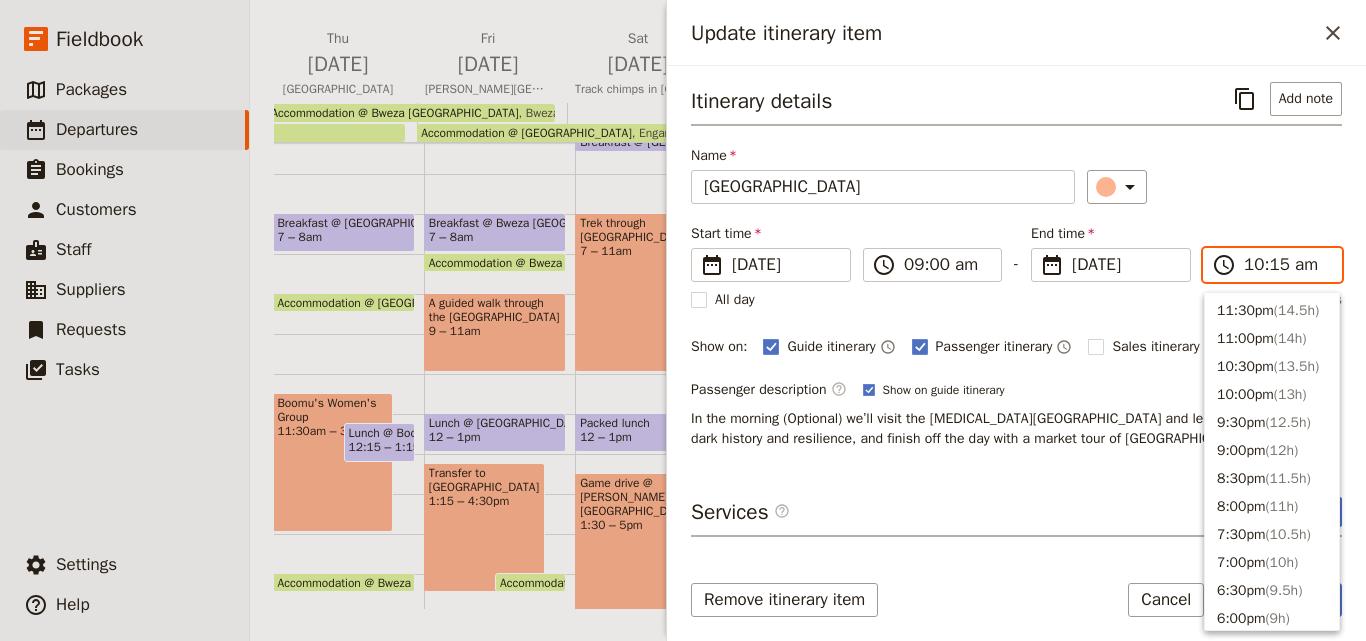 click on "10:15 am" at bounding box center (1286, 265) 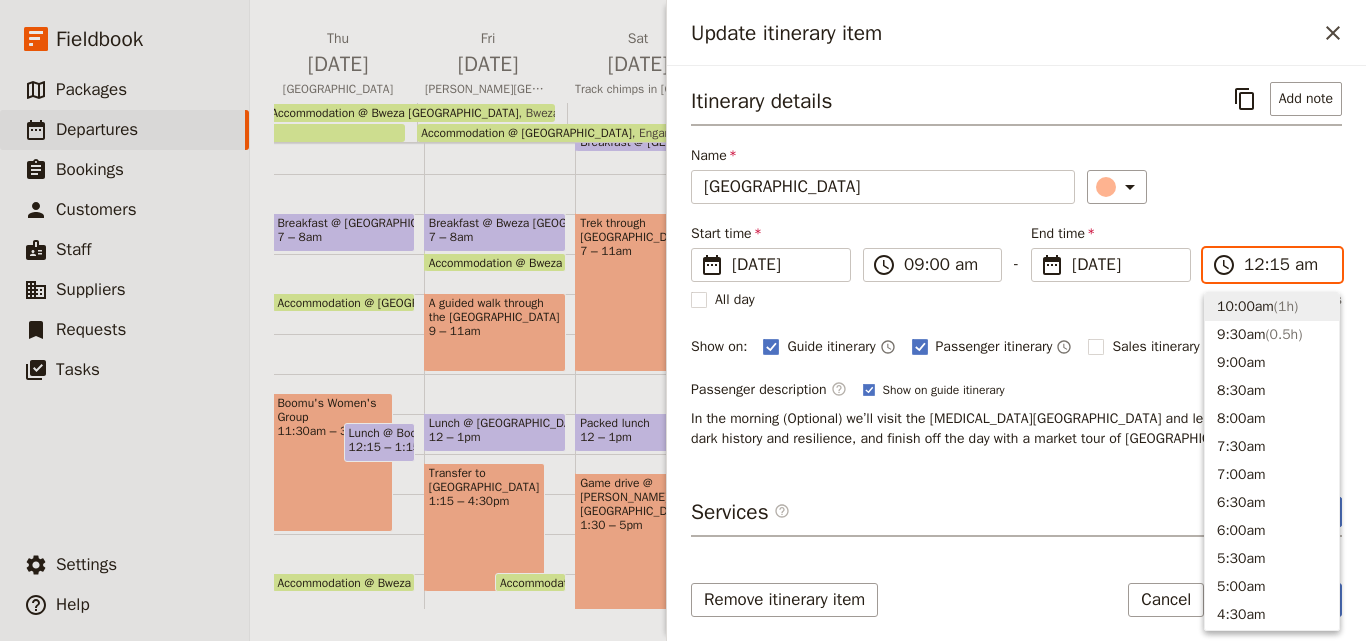 scroll, scrollTop: 1015, scrollLeft: 0, axis: vertical 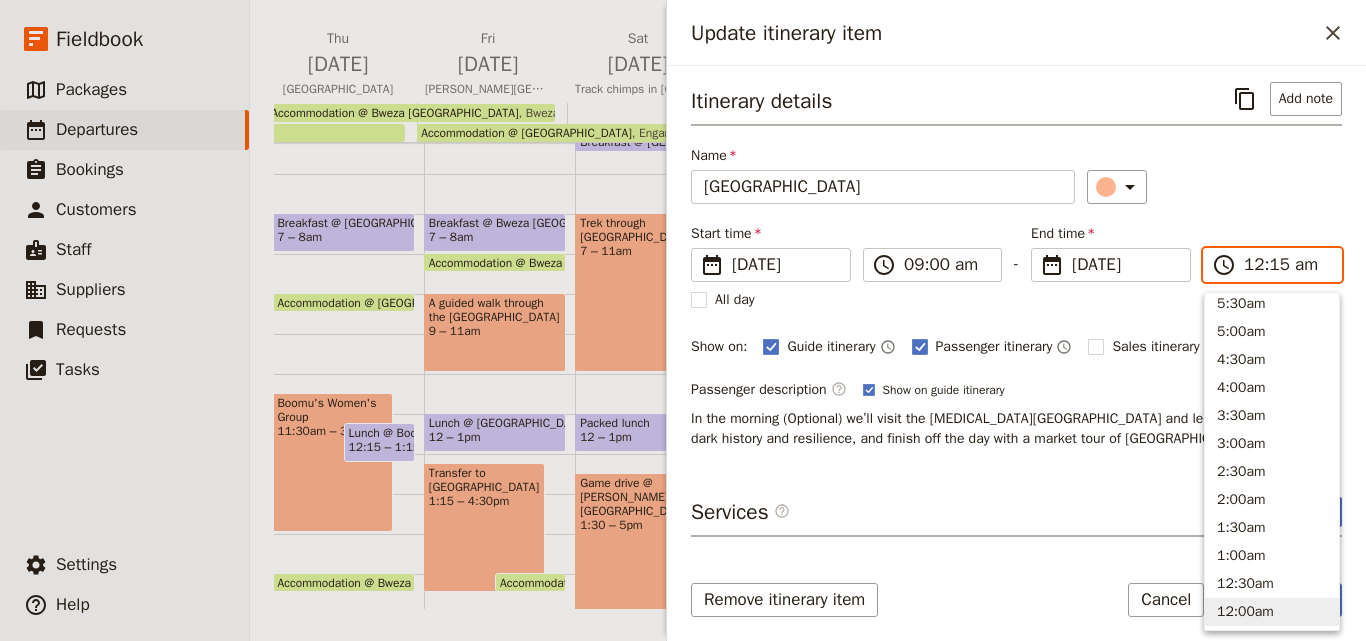 click on "12:15 am" at bounding box center [1286, 265] 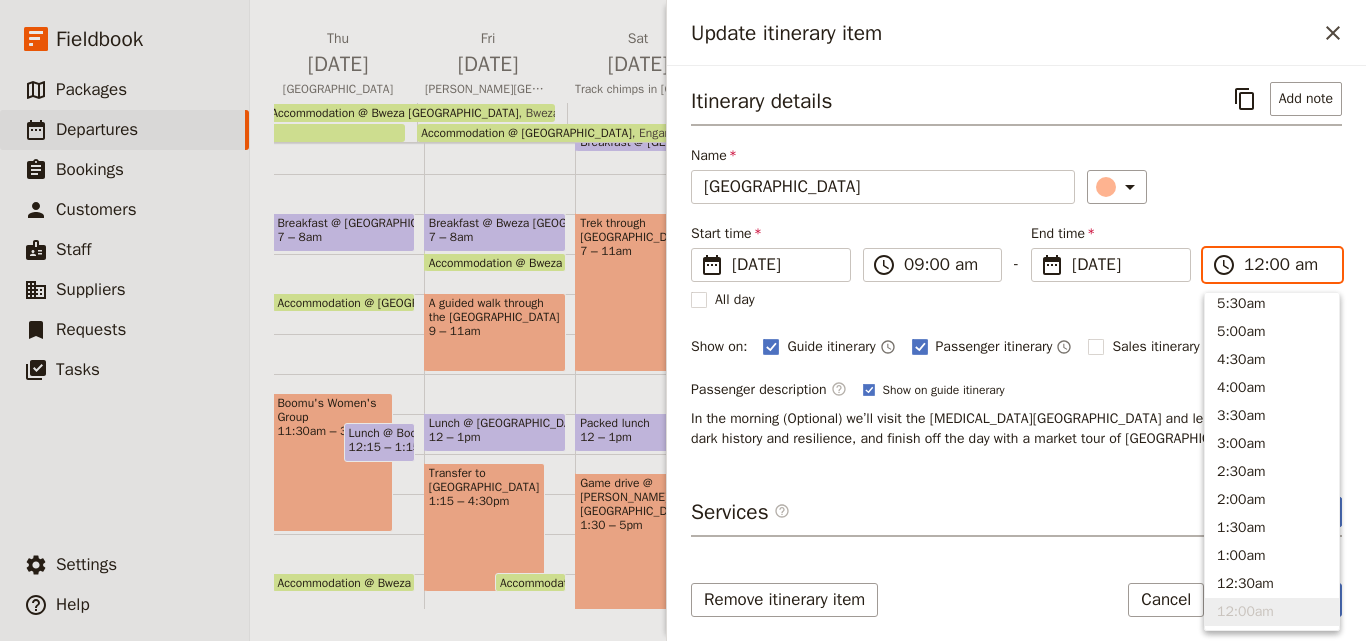 click on "12:00 am" at bounding box center (1286, 265) 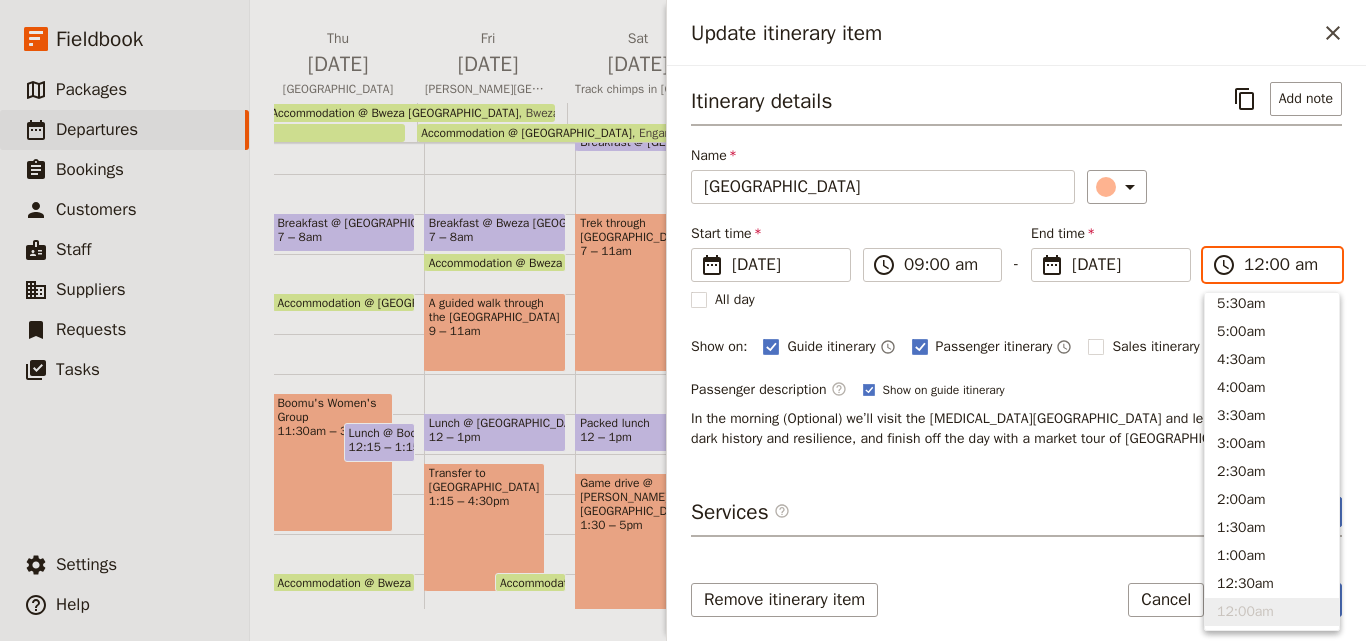type on "12:00 pm" 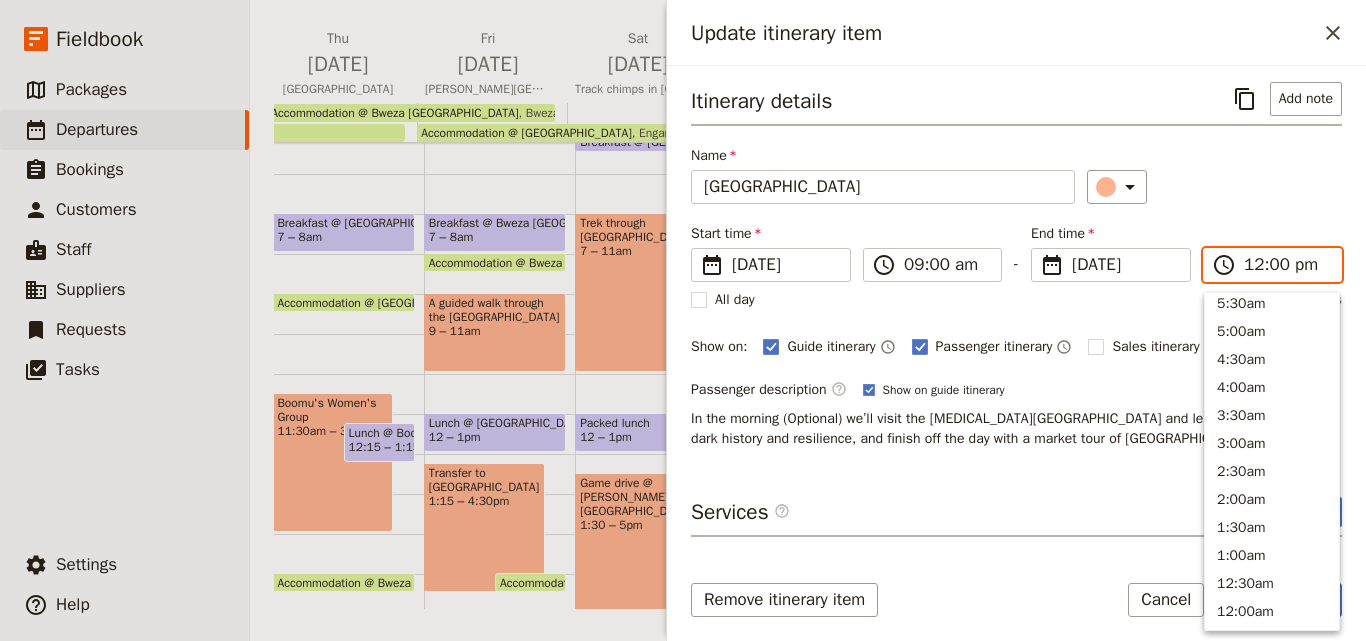 scroll, scrollTop: 649, scrollLeft: 0, axis: vertical 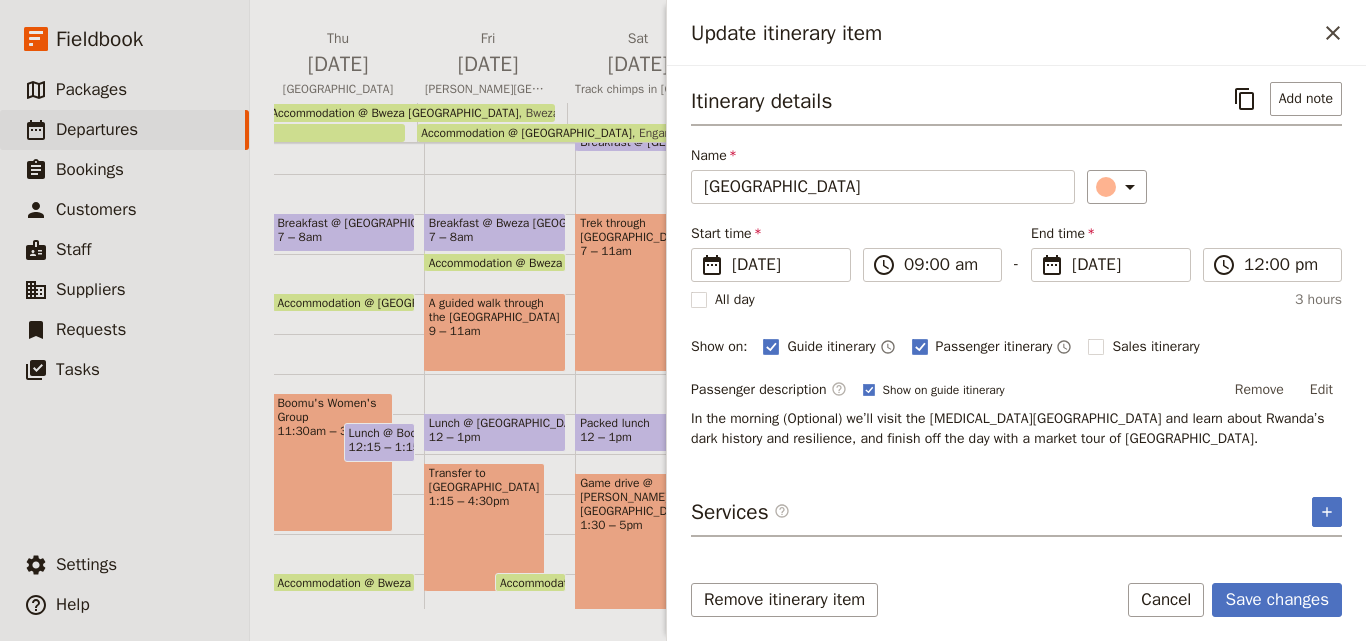 click on "All day 3 hours" at bounding box center [1016, 300] 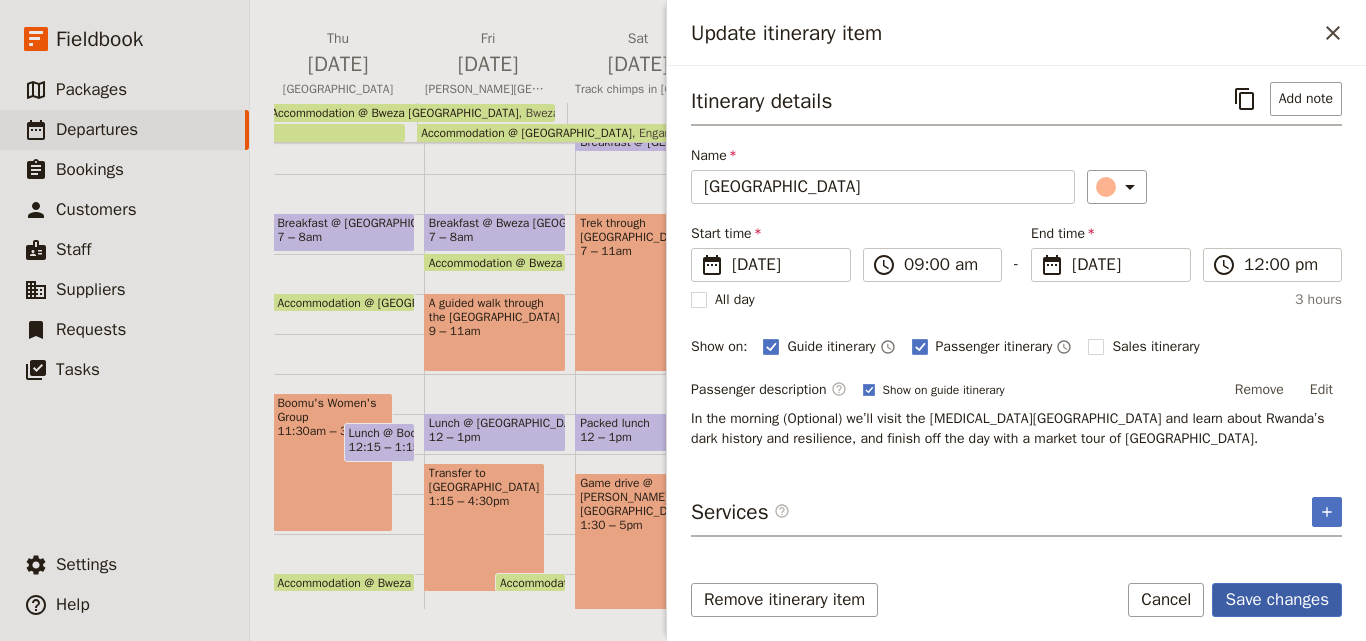 click on "Save changes" at bounding box center [1277, 600] 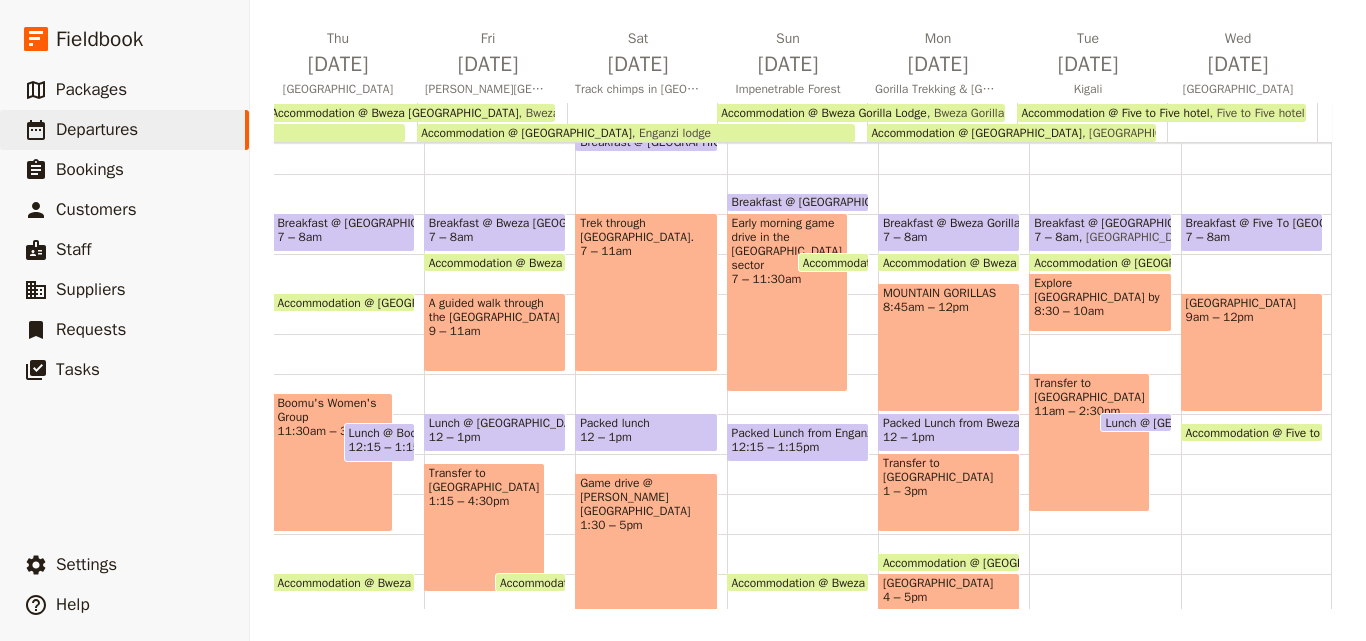 click on "MOUNTAIN GORILLAS 8:45am – 12pm" at bounding box center [949, 347] 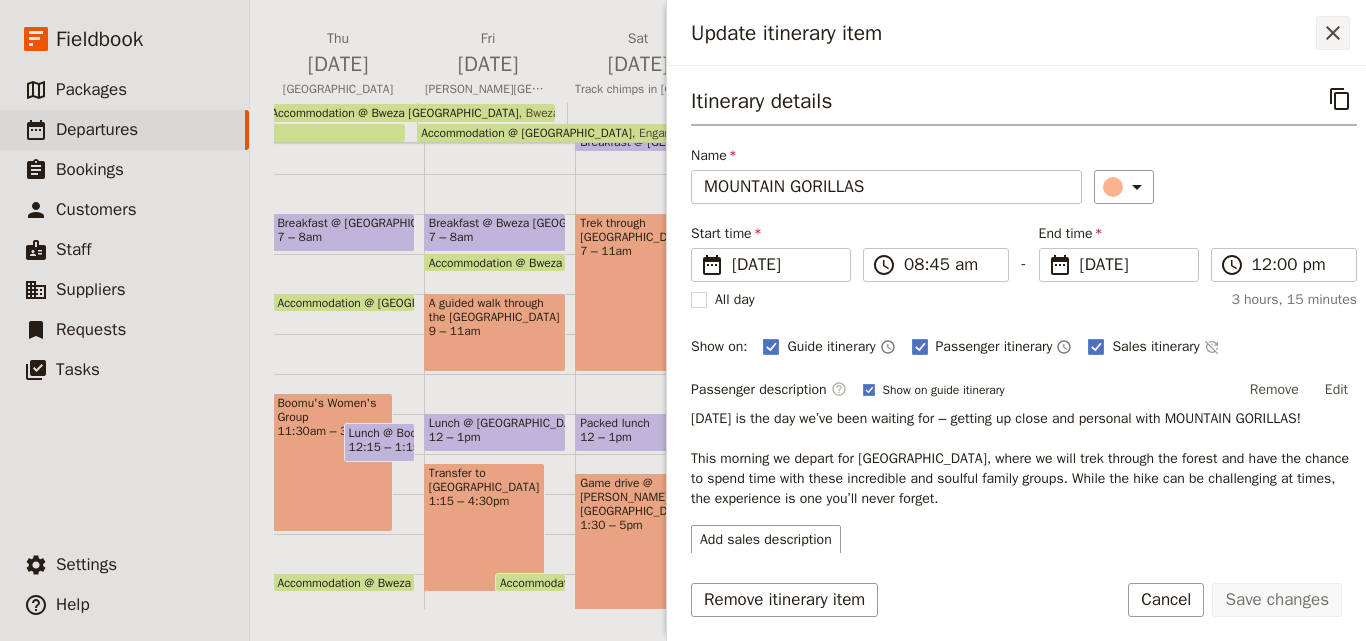 click 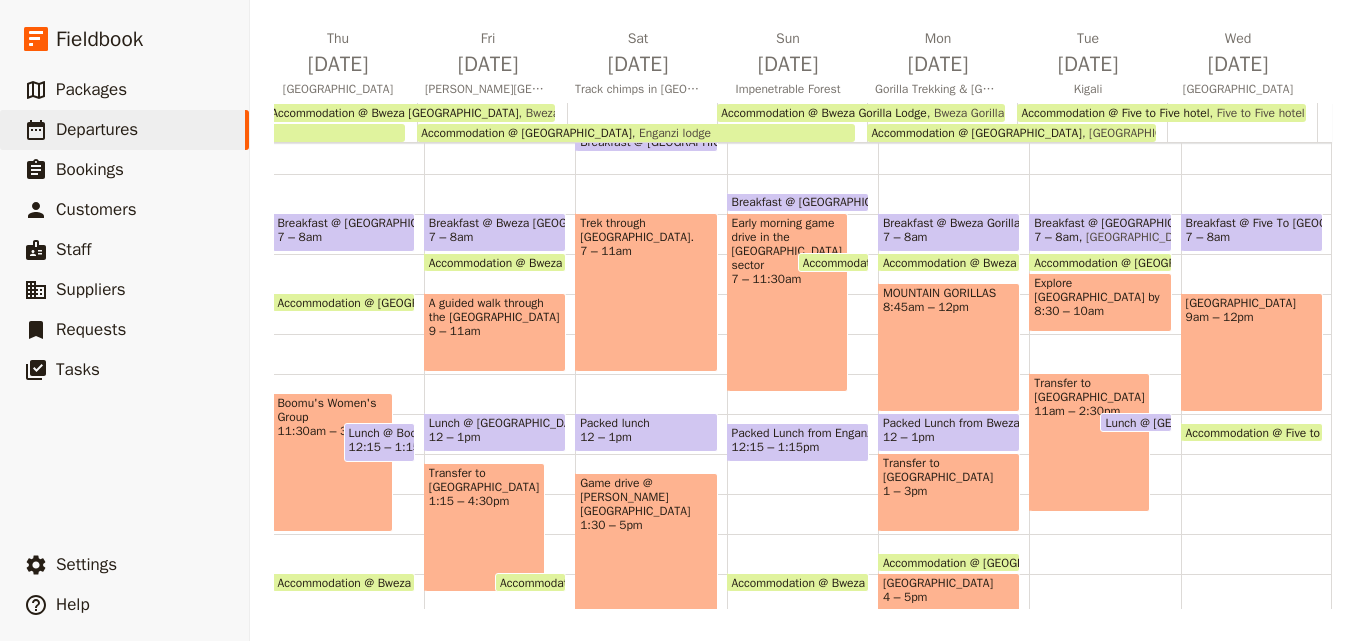 click on "Transfer to  Lake Bunyoni Eco Resort 1 – 3pm" at bounding box center [949, 492] 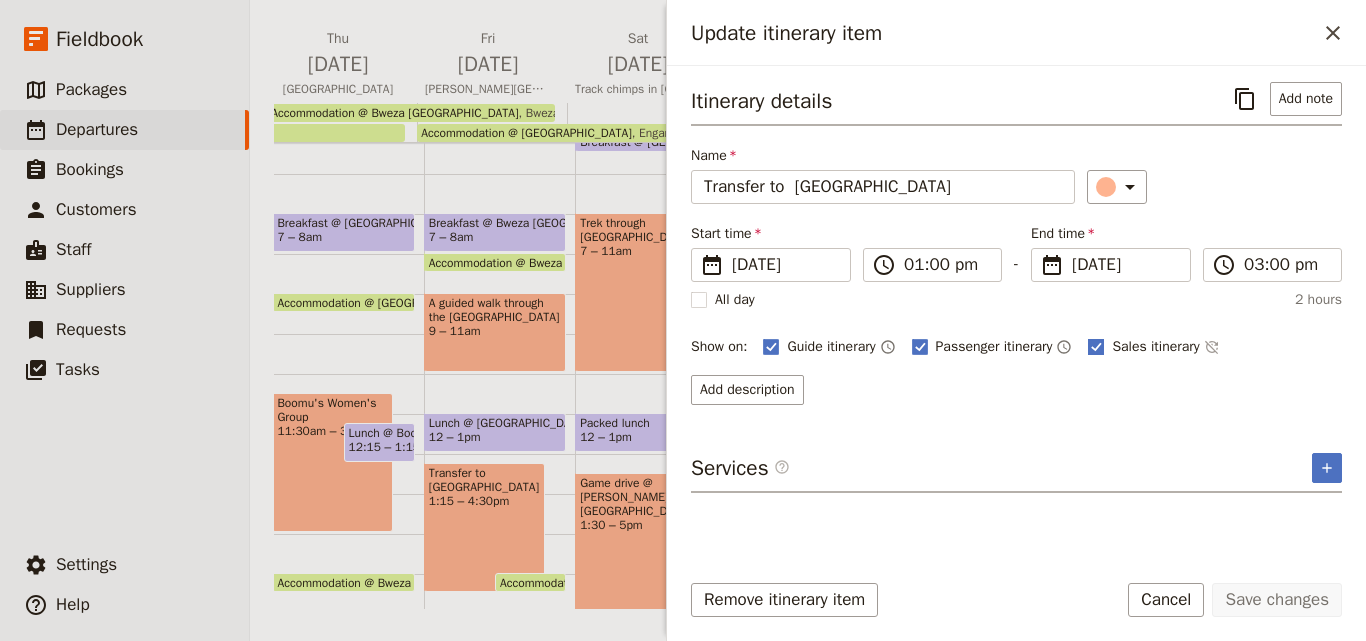 click 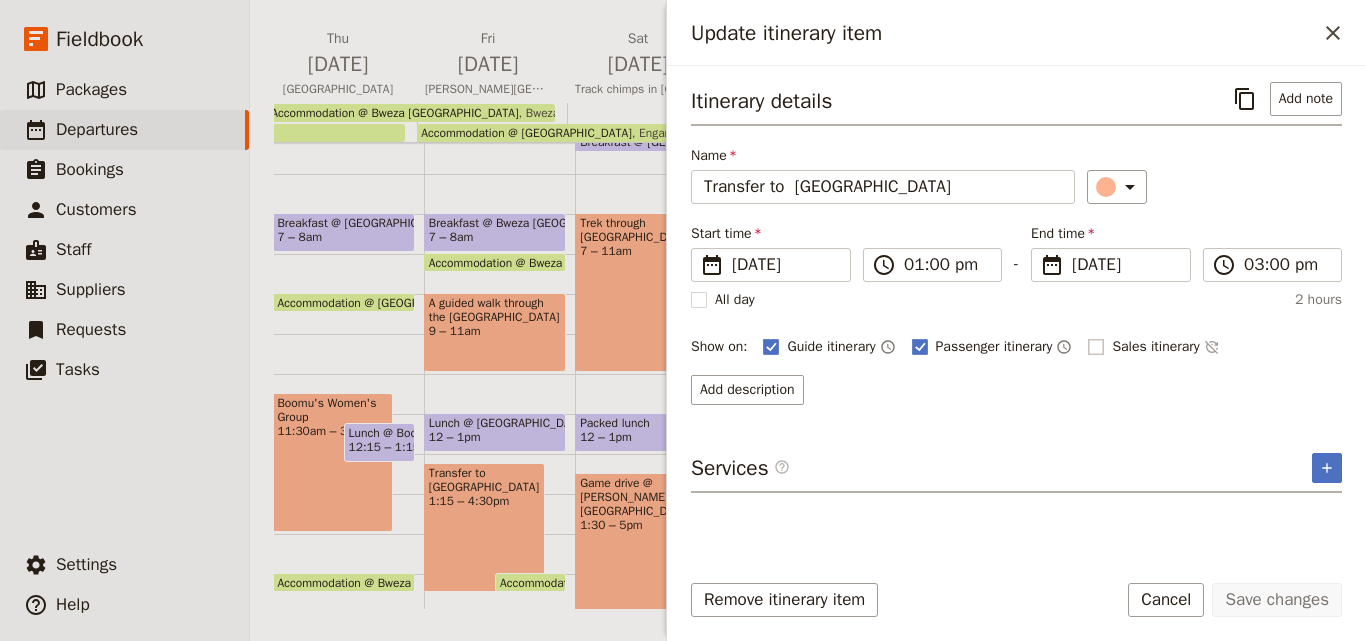 checkbox on "false" 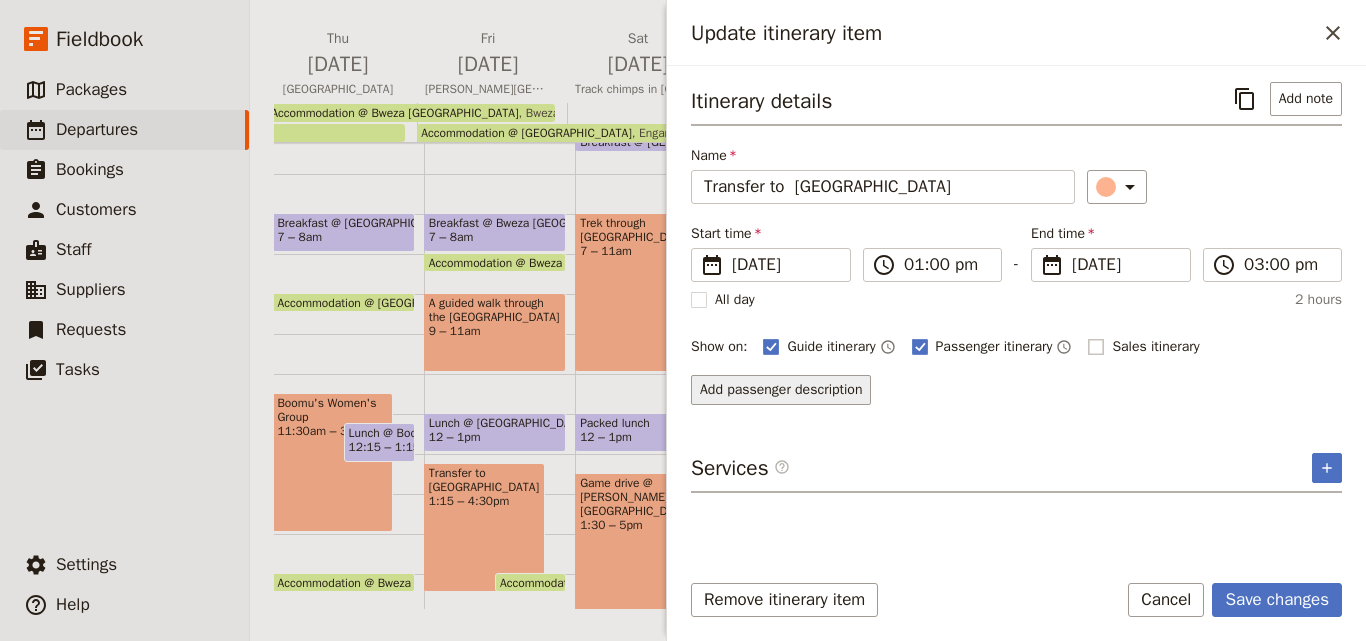 click on "Add passenger description" at bounding box center [781, 390] 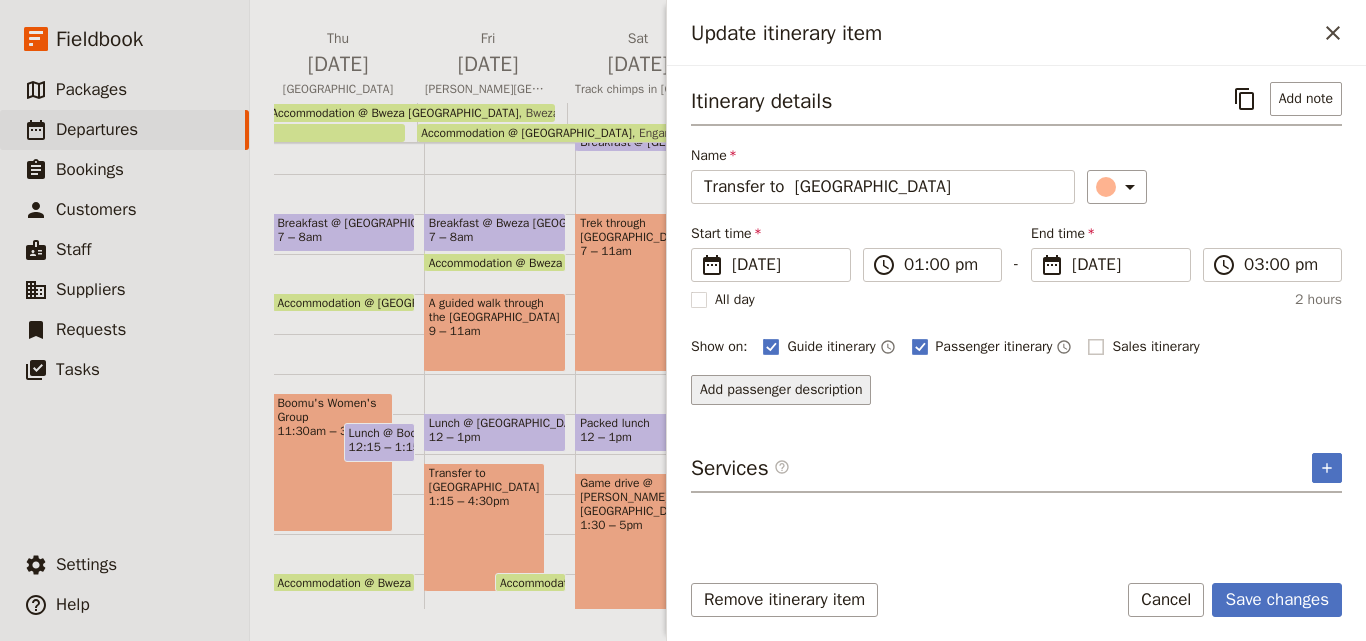 click on "Add passenger description" at bounding box center (781, 390) 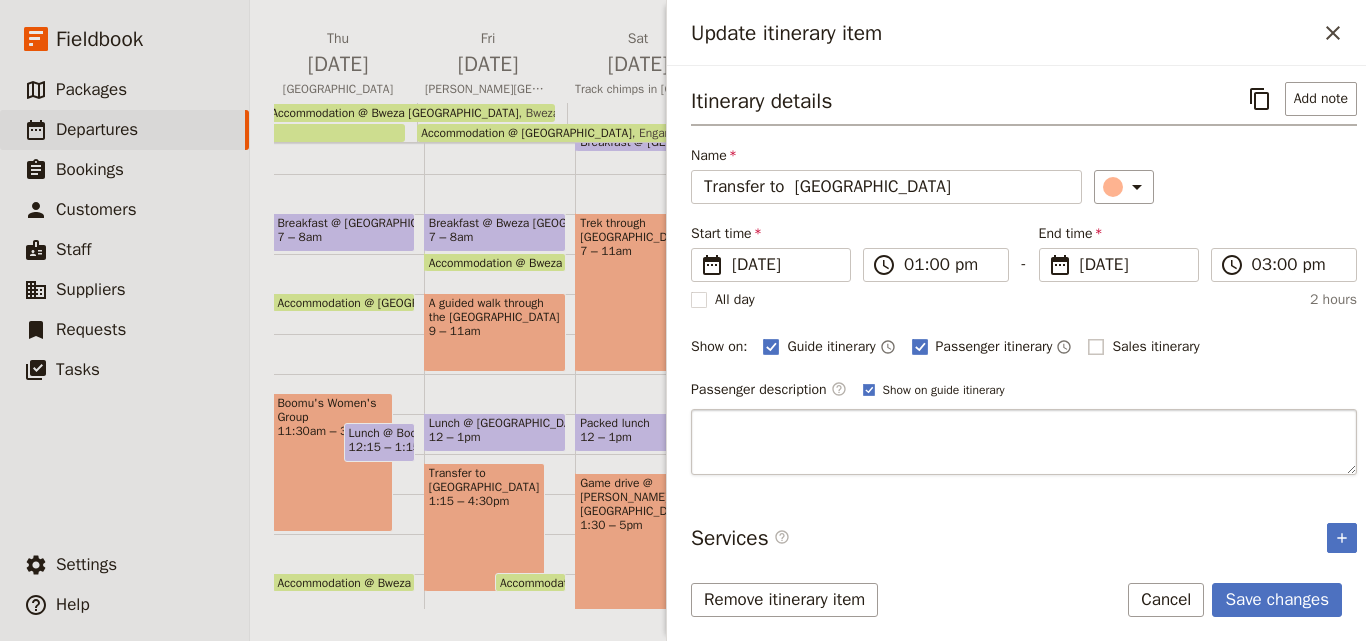 click at bounding box center (1024, 442) 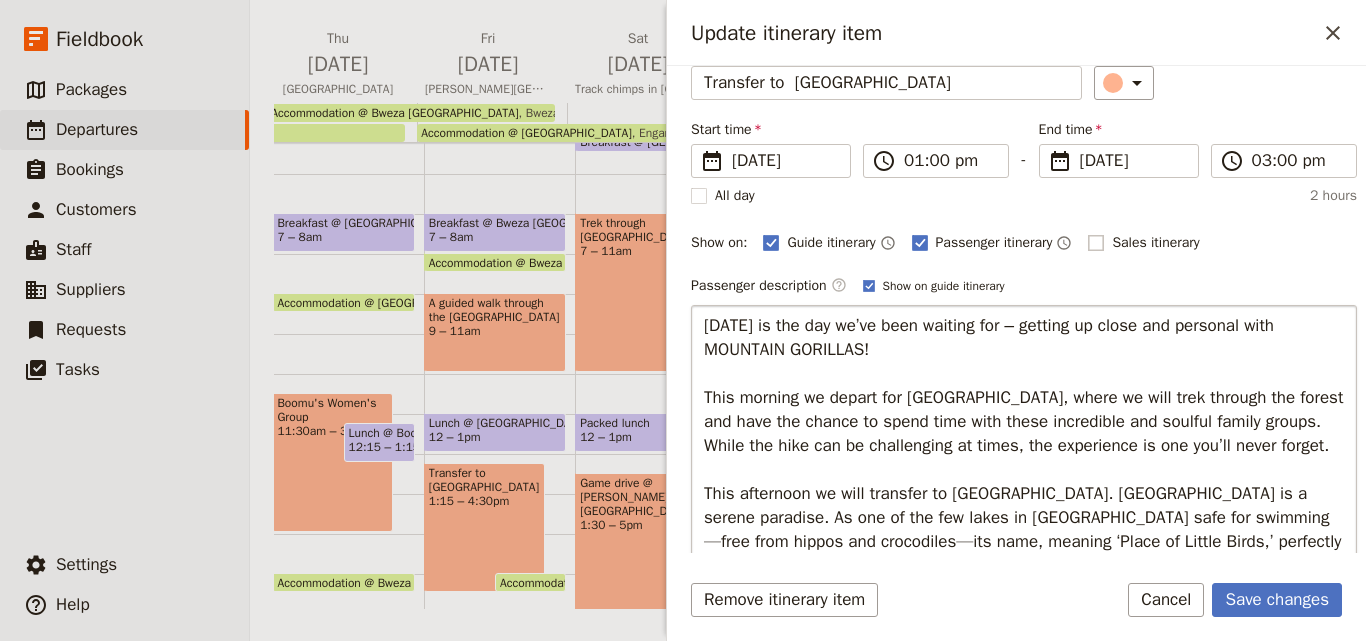 scroll, scrollTop: 200, scrollLeft: 0, axis: vertical 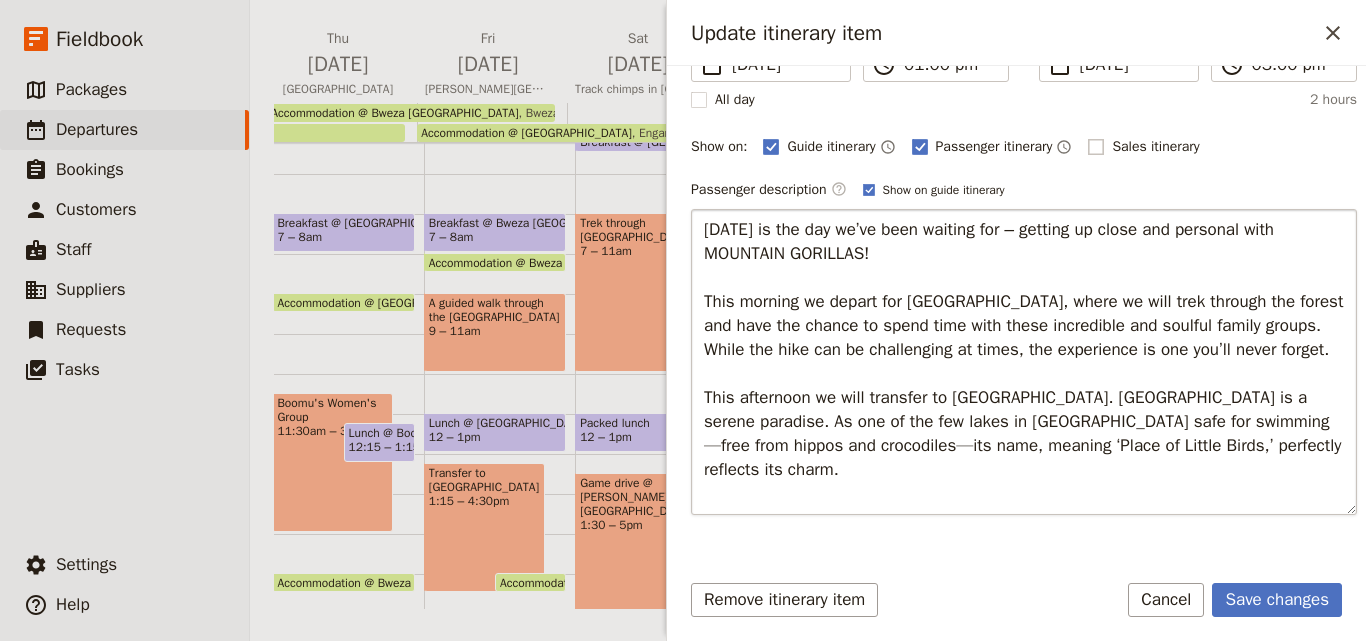 drag, startPoint x: 901, startPoint y: 378, endPoint x: 695, endPoint y: 223, distance: 257.80032 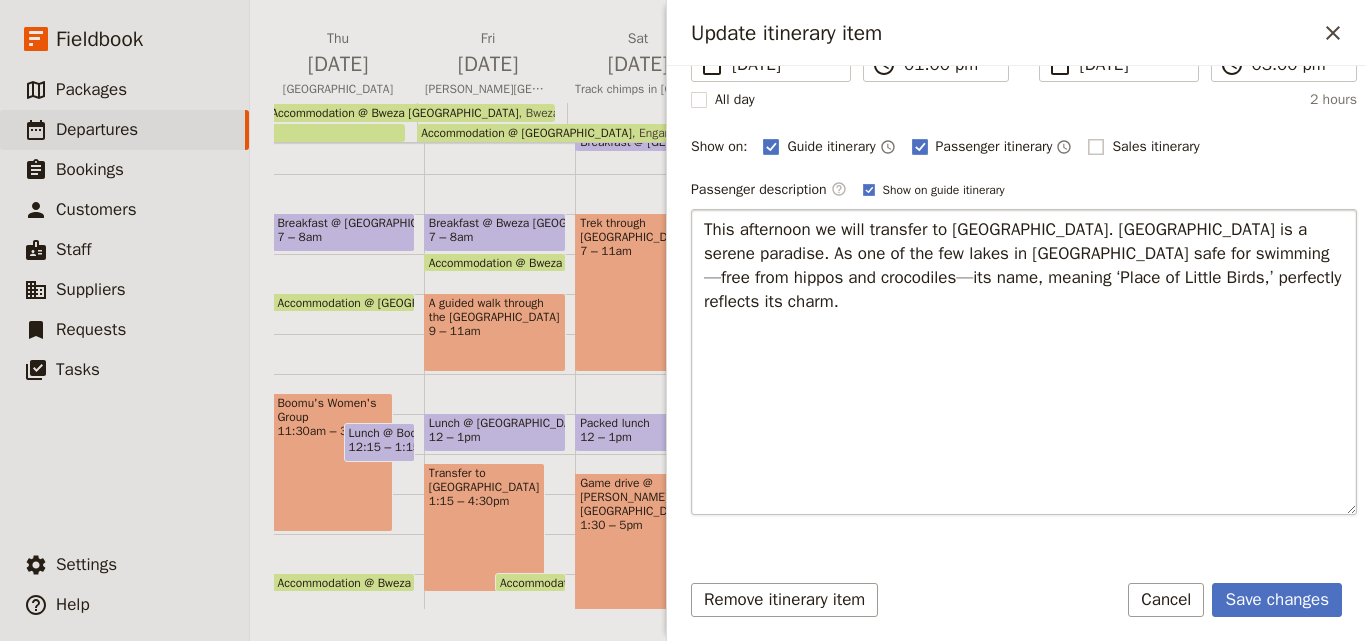 scroll, scrollTop: 104, scrollLeft: 0, axis: vertical 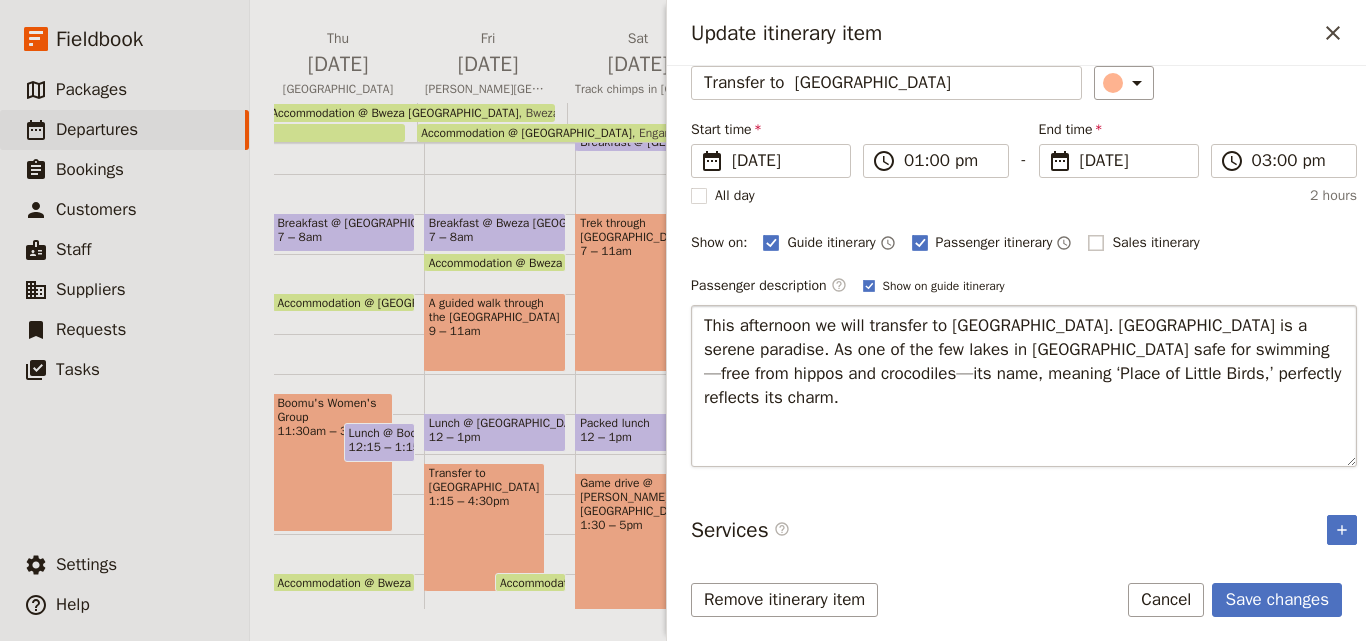 click on "This afternoon we will transfer to Lake Bunyonyi. Lake Bunyonyi is a serene paradise. As one of the few lakes in Uganda safe for swimming—free from hippos and crocodiles—its name, meaning ‘Place of Little Birds,’ perfectly reflects its charm." at bounding box center (1024, 386) 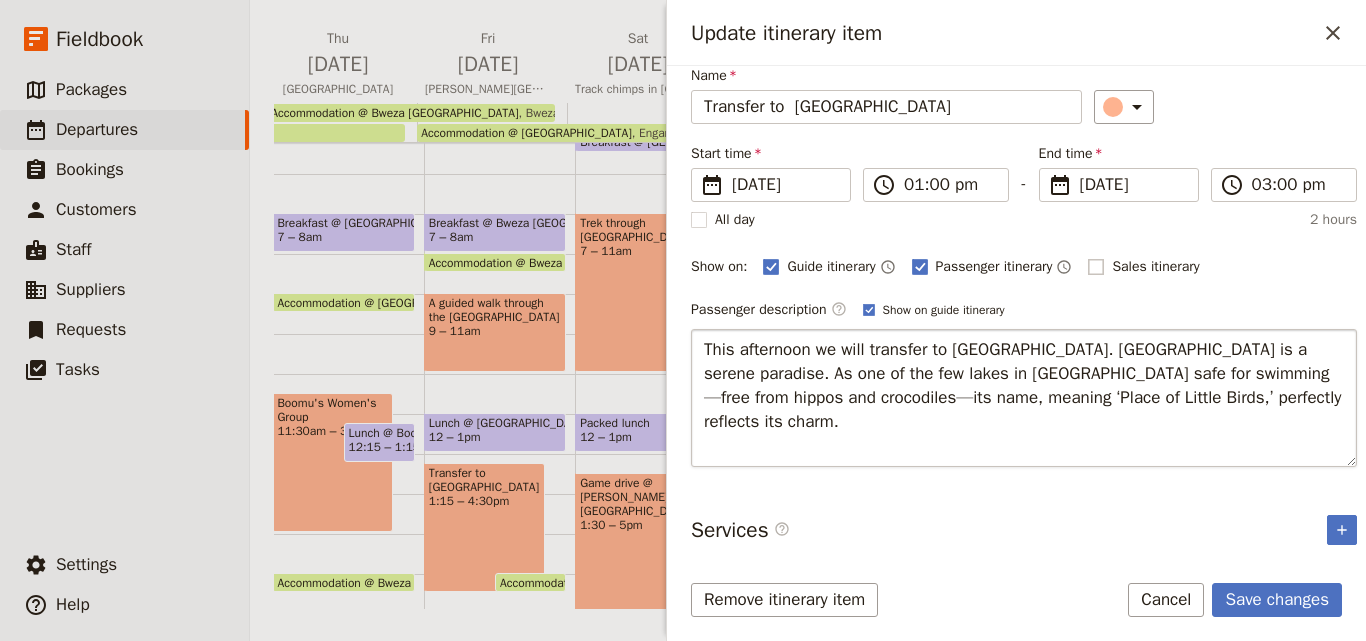 type on "This afternoon we will transfer to Lake Bunyonyi. Lake Bunyonyi is a serene paradise. As one of the few lakes in Uganda safe for swimming—free from hippos and crocodiles—its name, meaning ‘Place of Little Birds,’ perfectly reflects its charm." 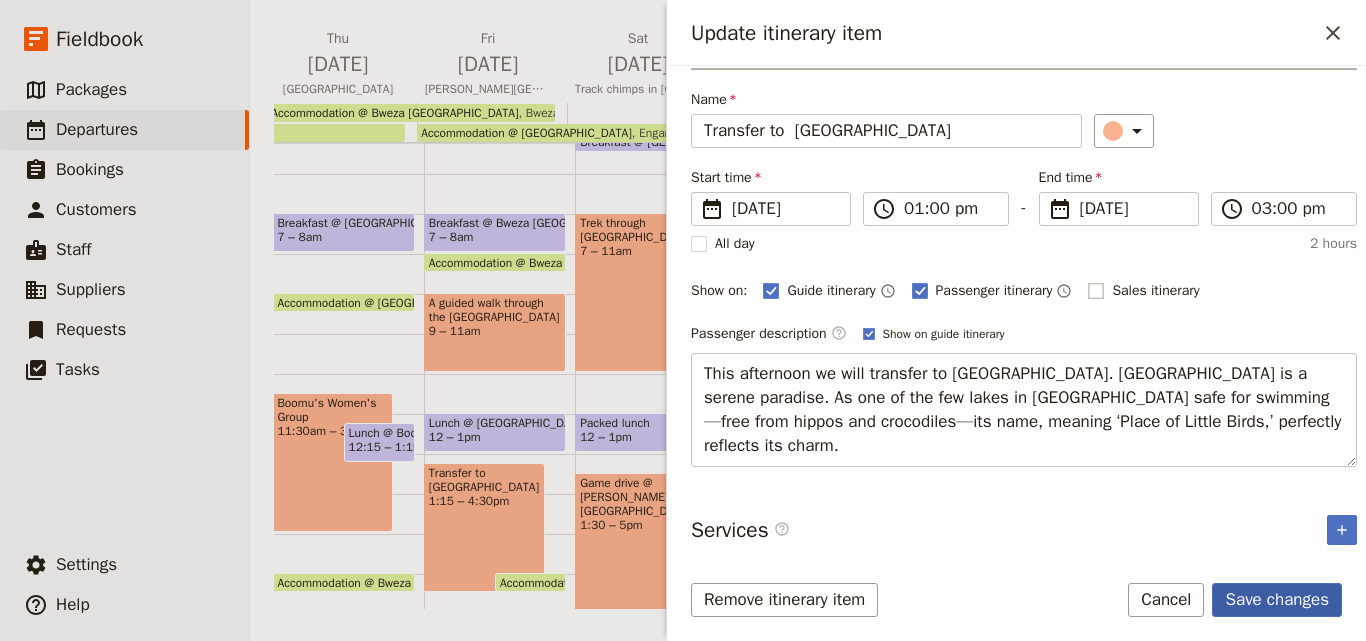 scroll, scrollTop: 2, scrollLeft: 0, axis: vertical 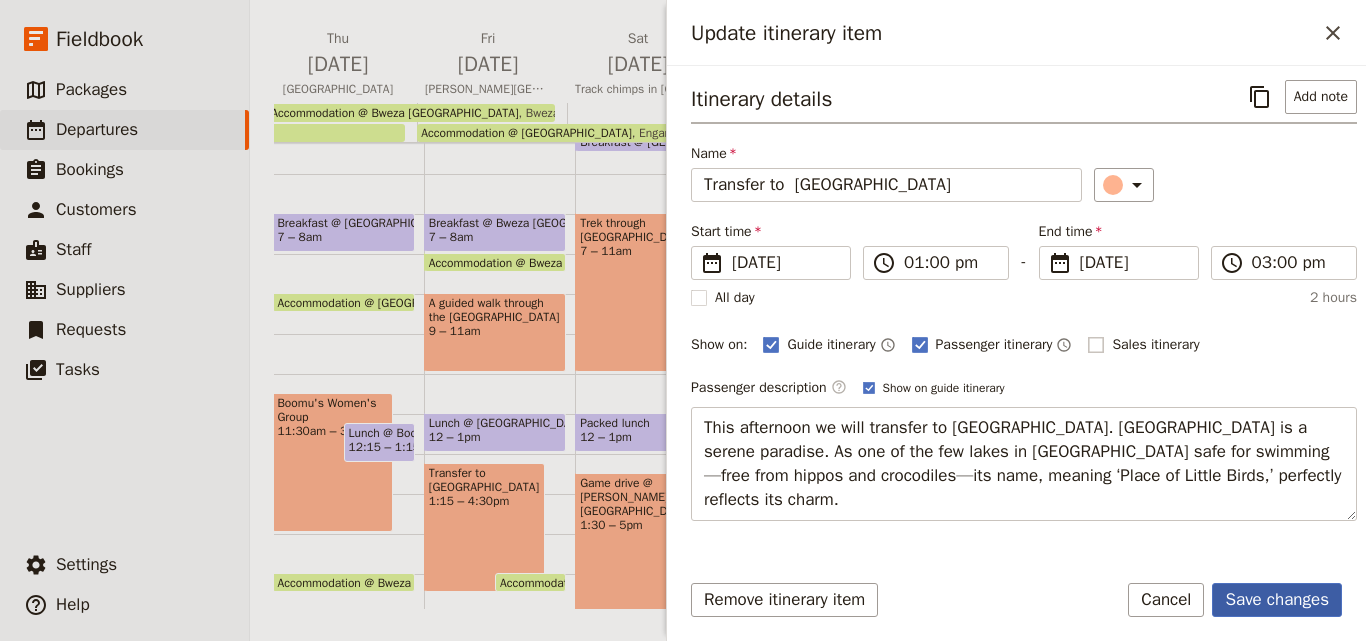click on "Save changes" at bounding box center [1277, 600] 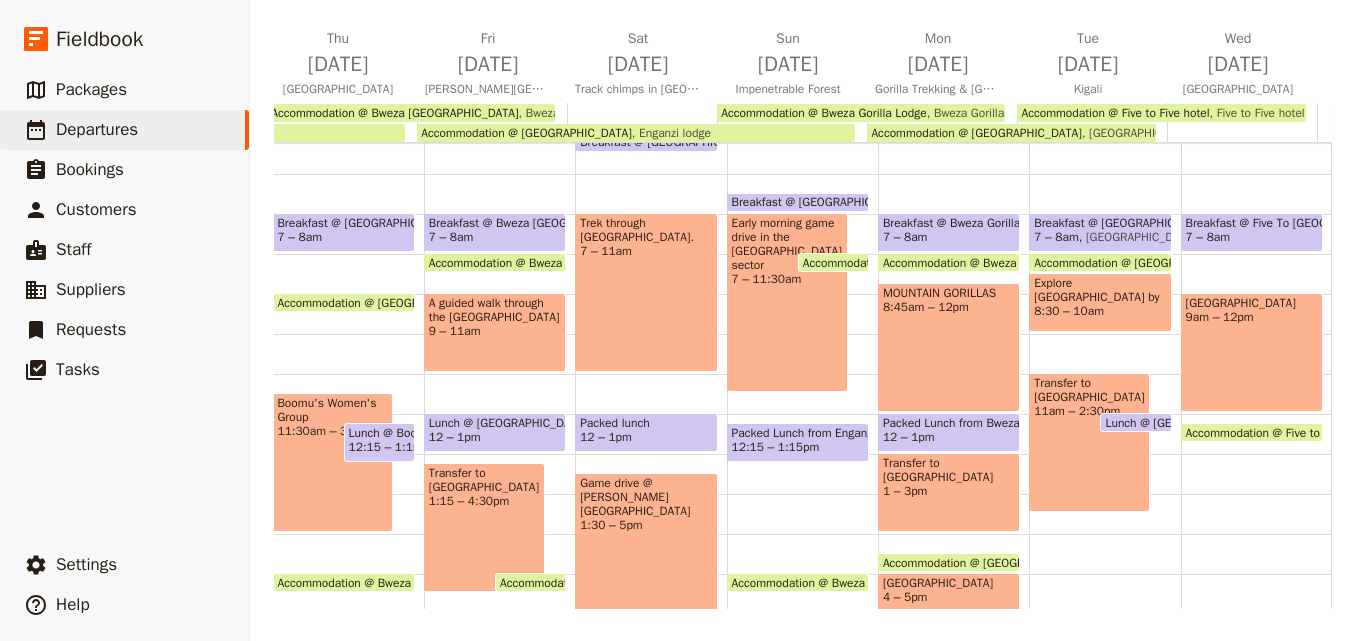 click on "MOUNTAIN GORILLAS 8:45am – 12pm" at bounding box center [949, 347] 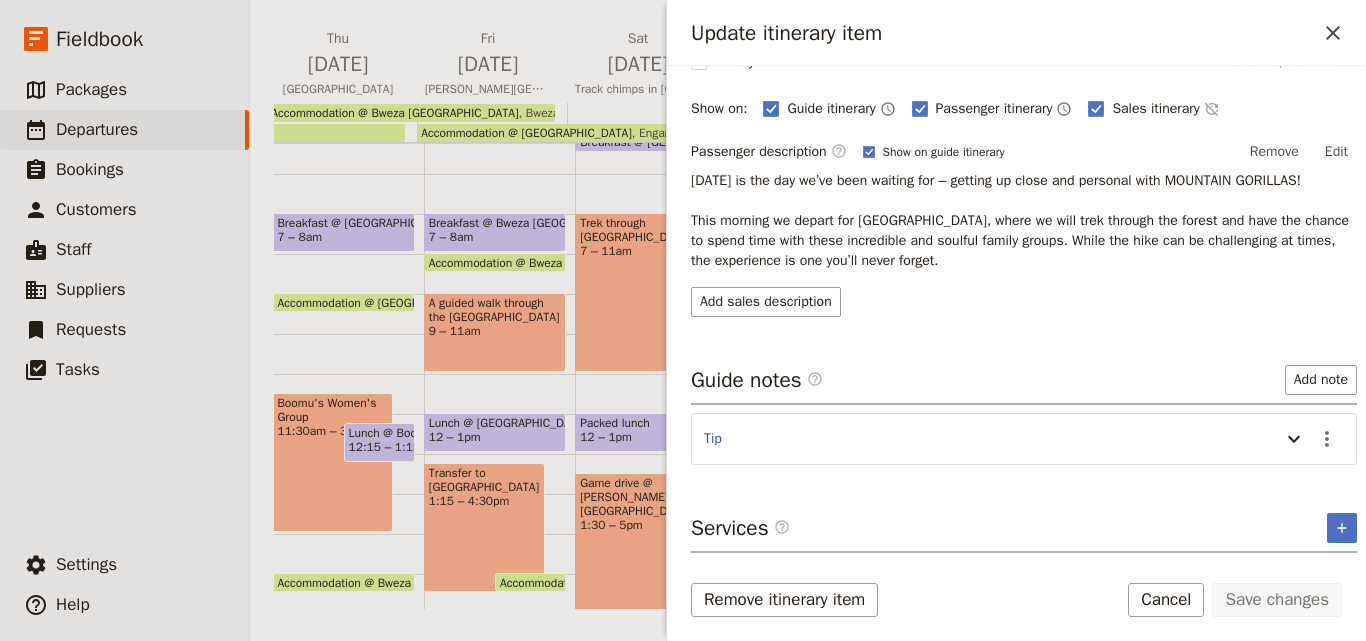scroll, scrollTop: 157, scrollLeft: 0, axis: vertical 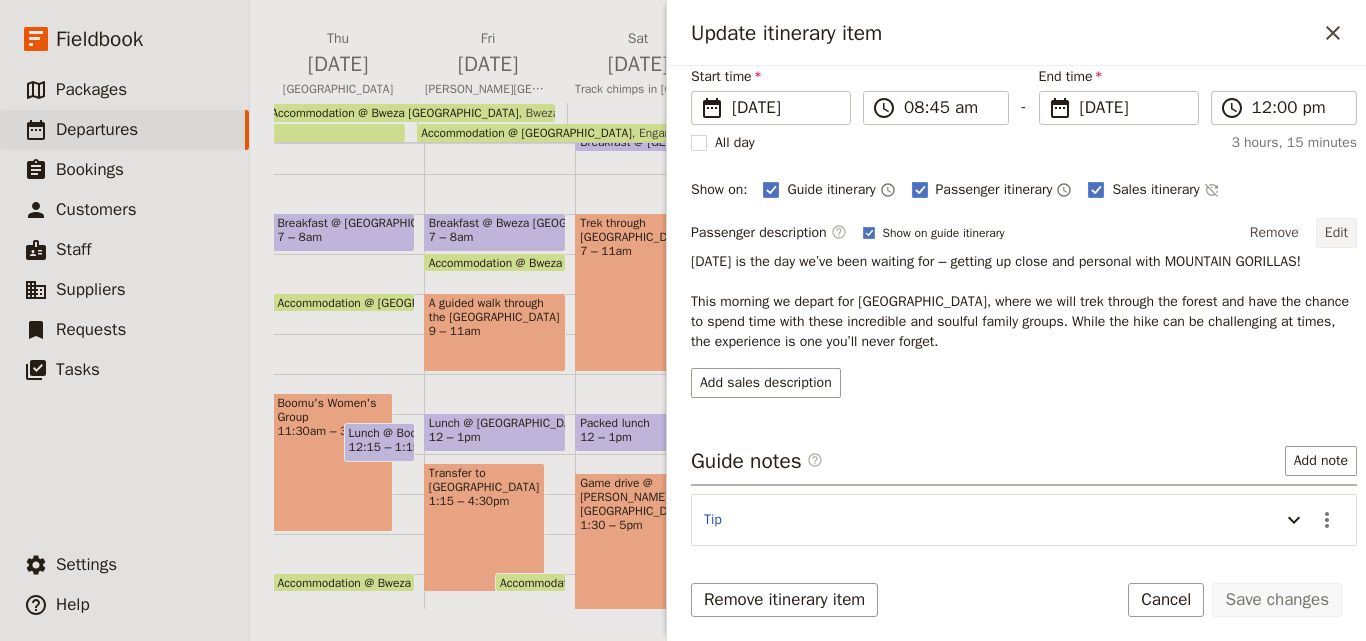 click on "Edit" at bounding box center (1336, 233) 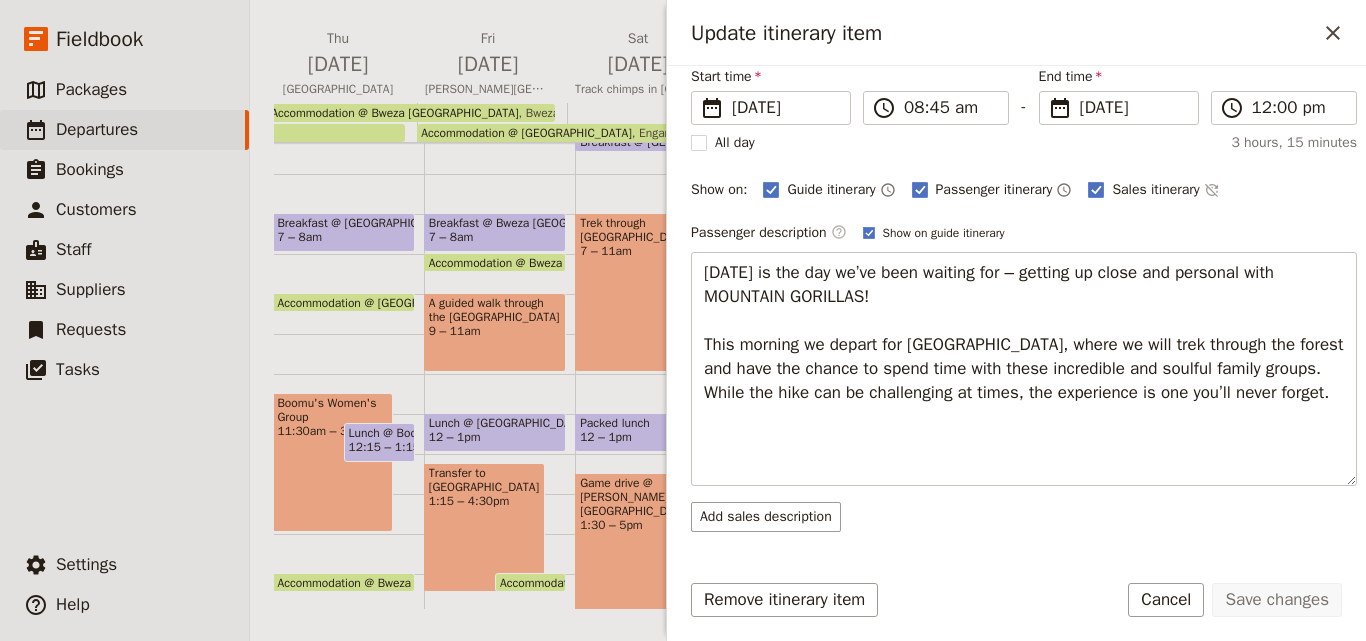 click on "Itinerary details ​ Name MOUNTAIN GORILLAS ​ Start time ​ 4 Aug 2025 04/08/2025 2025-08-04 08:45 ​ 08:45 am - End time ​ 4 Aug 2025 04/08/2025 2025-08-04 12:00 ​ 12:00 pm All day 3 hours, 15 minutes Show on: Guide itinerary ​ Passenger itinerary ​ Sales itinerary ​ Passenger description ​ Show on guide itinerary Edit Today is the day we’ve been waiting for – getting up close and personal with MOUNTAIN GORILLAS!
This morning we depart for Bwindi Impenetrable National Park, where we will trek through the forest and have the chance to spend time with these incredible and soulful family groups. While the hike can be challenging at times, the experience is one you’ll never forget.
Add sales description Guide notes ​ Add note Tip  ​ Services ​ ​" at bounding box center (1016, 309) 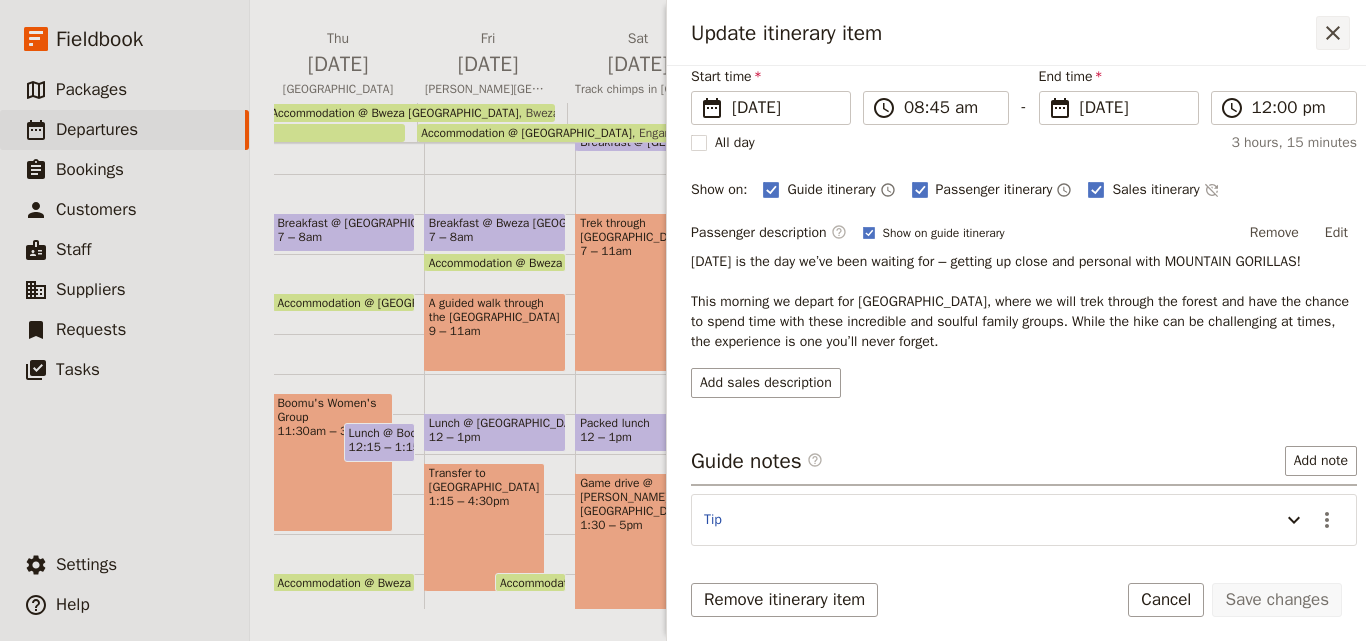 click 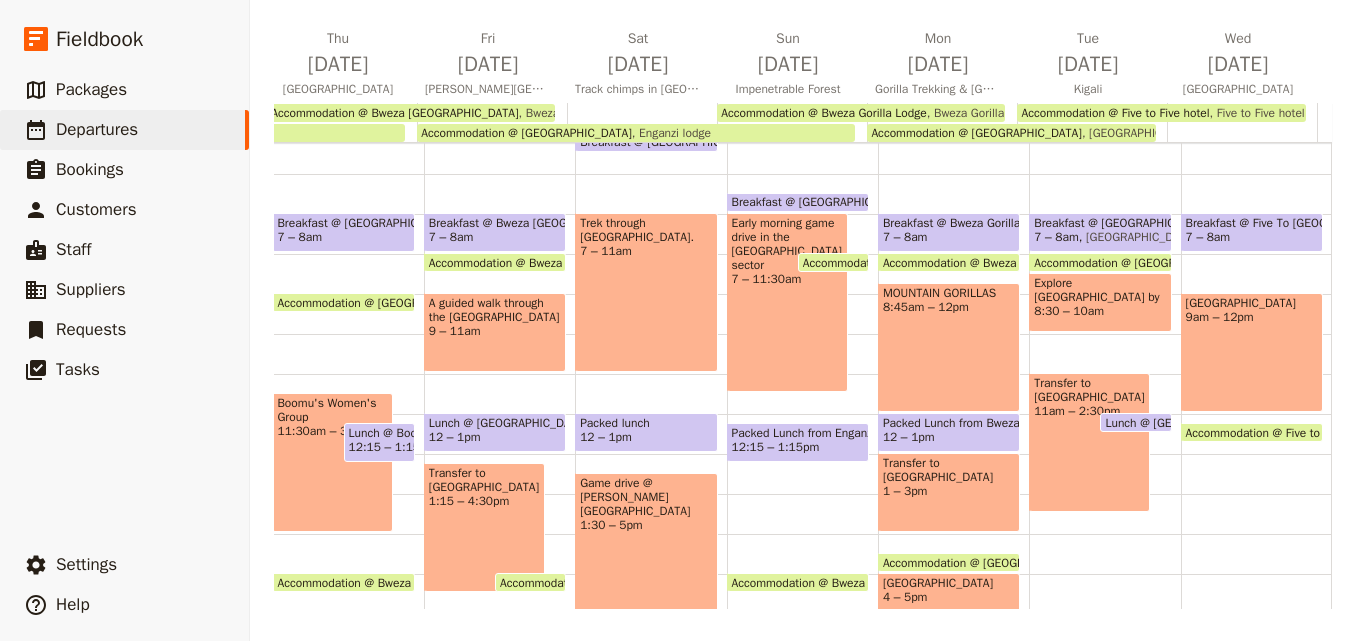 scroll, scrollTop: 309, scrollLeft: 0, axis: vertical 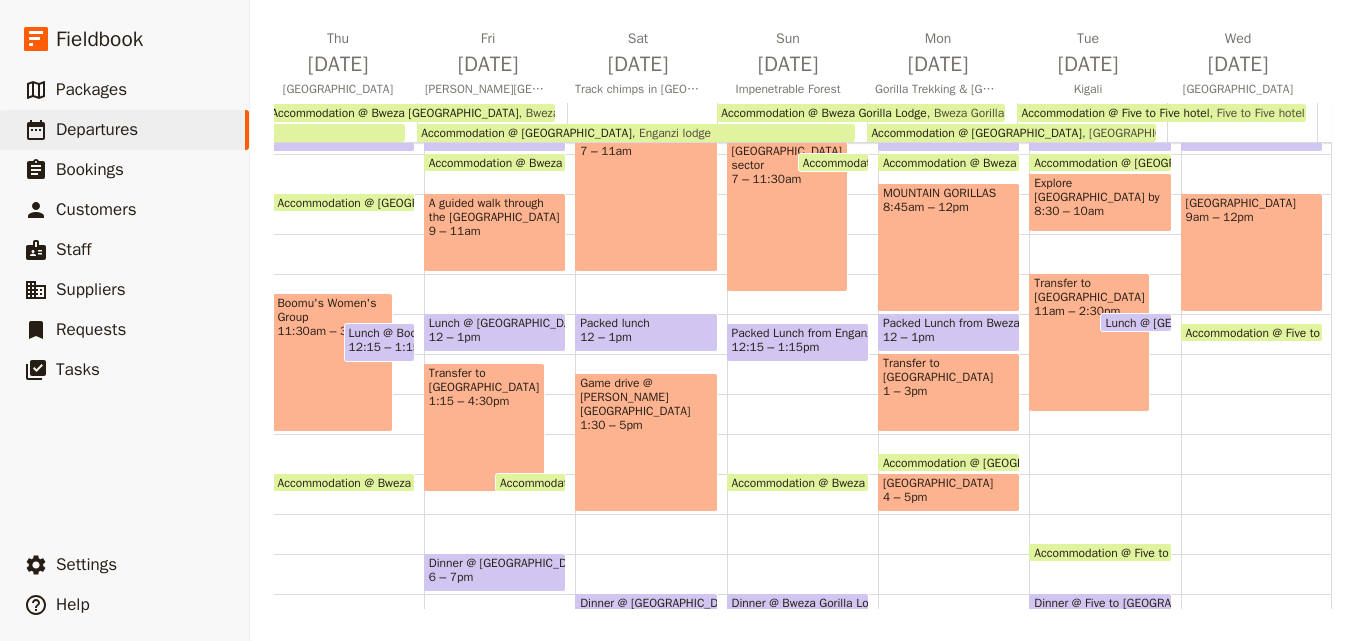 click on "[GEOGRAPHIC_DATA]" at bounding box center (949, 483) 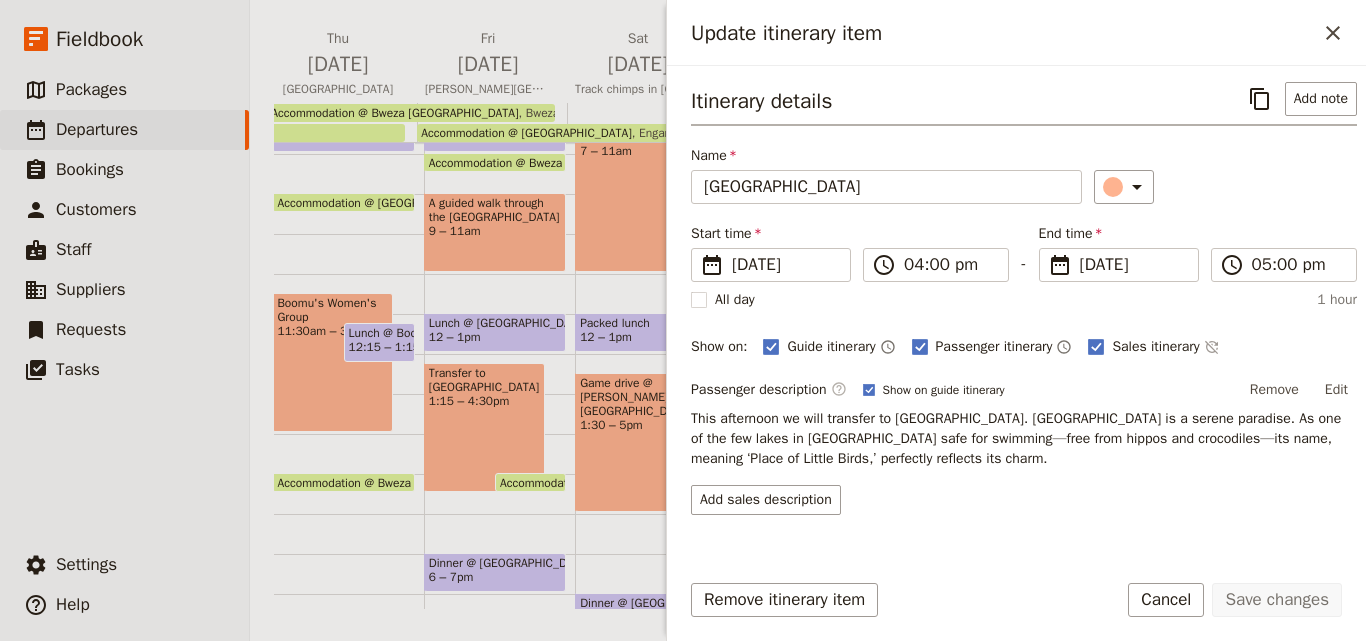 click on "Update itinerary item ​" at bounding box center (1016, 33) 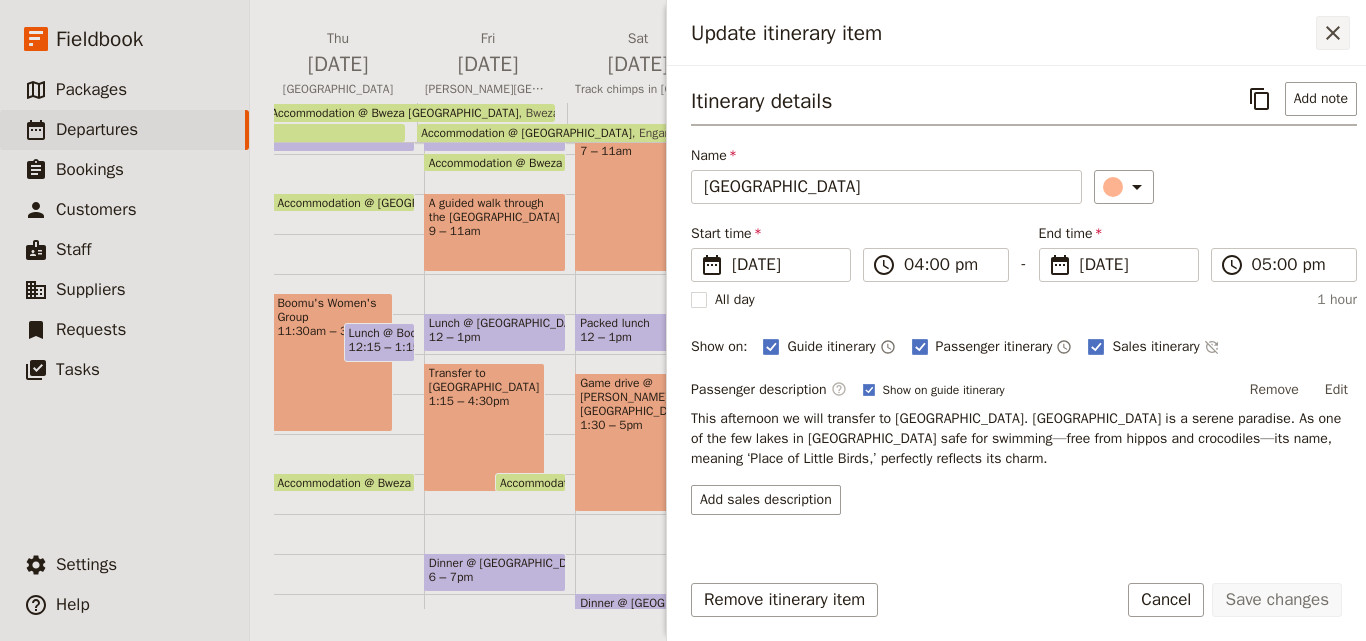 click 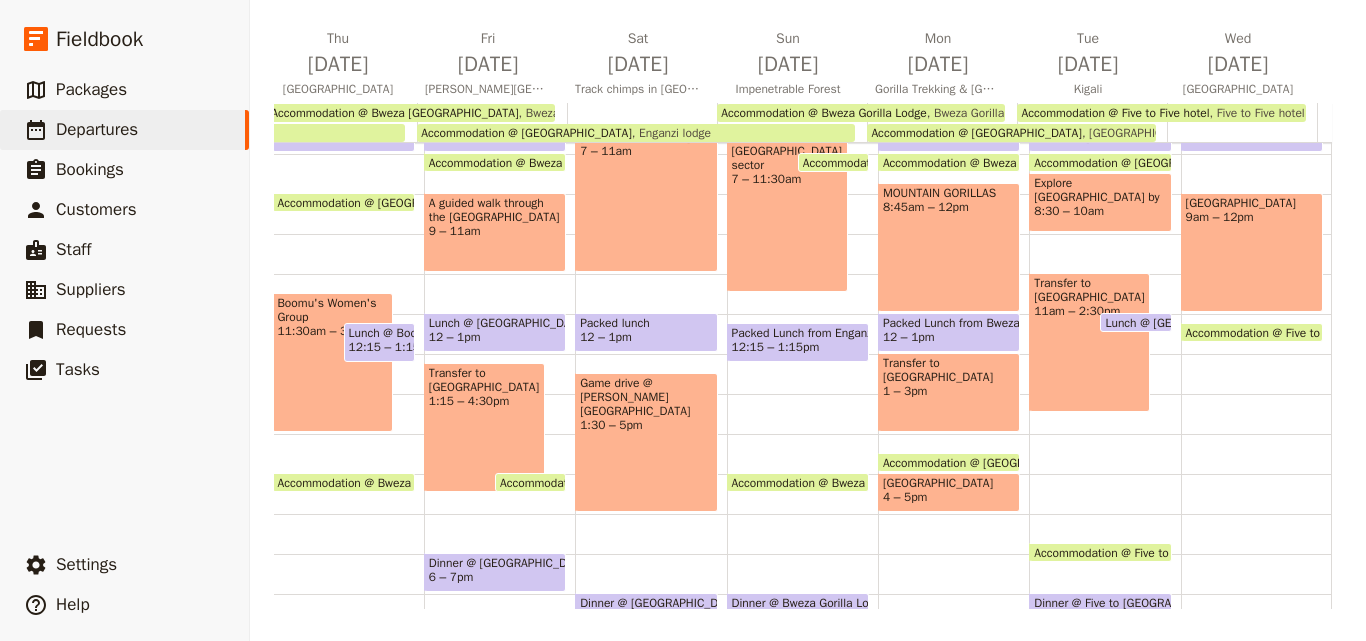 click on "4 – 5pm" at bounding box center [949, 497] 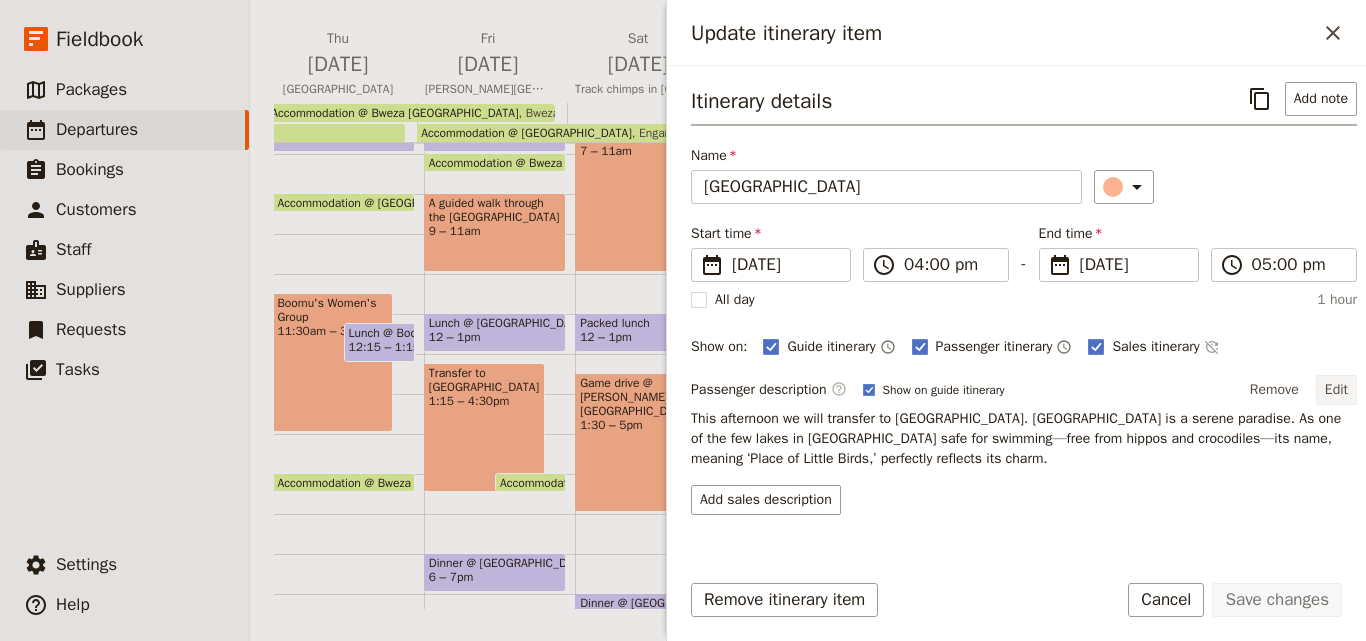 click on "Edit" at bounding box center [1336, 390] 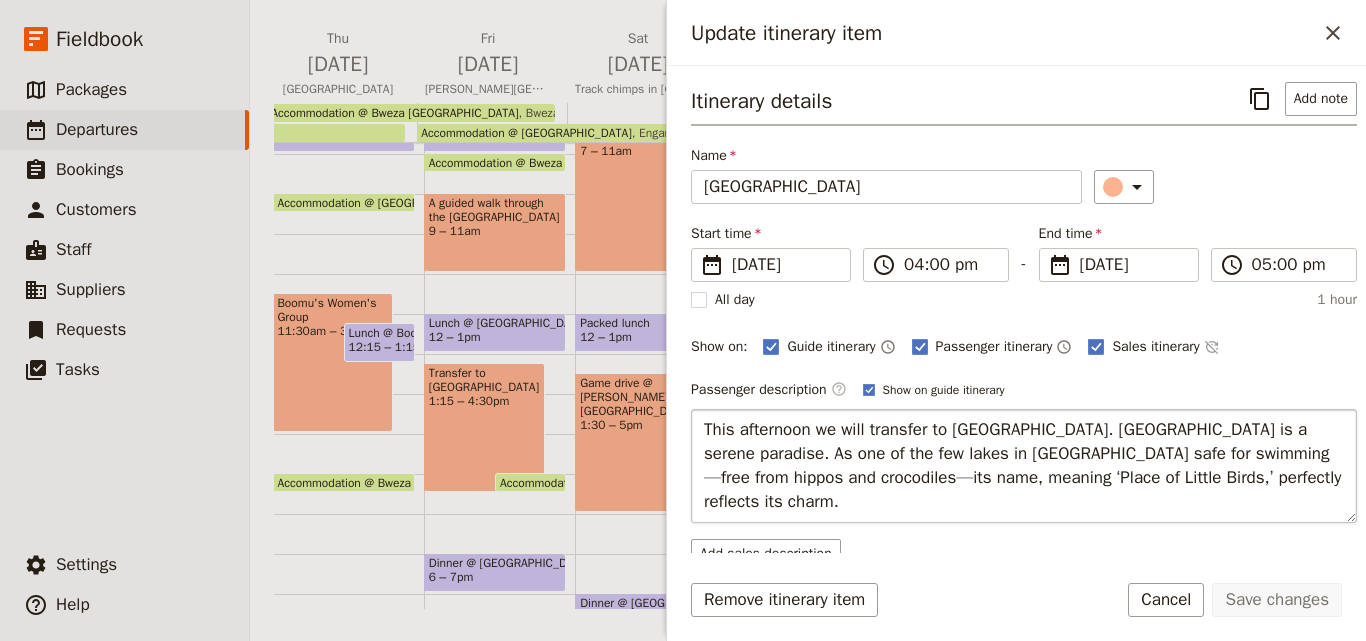 drag, startPoint x: 753, startPoint y: 501, endPoint x: 701, endPoint y: 429, distance: 88.814415 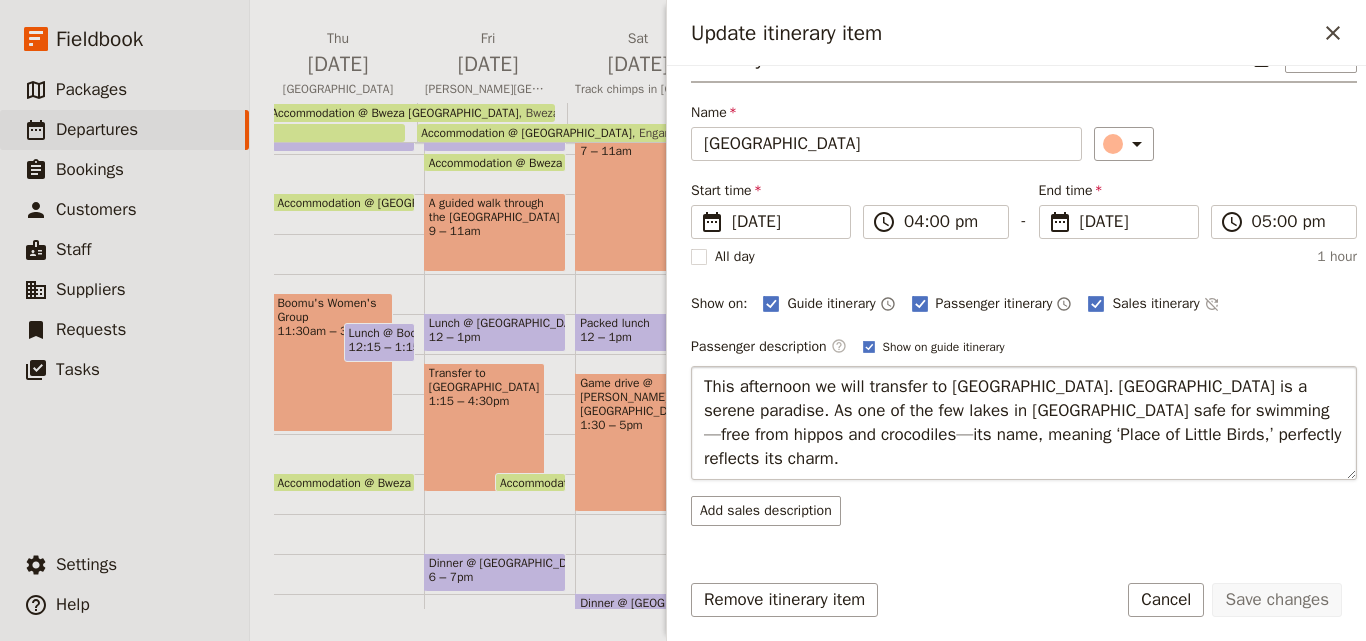 scroll, scrollTop: 102, scrollLeft: 0, axis: vertical 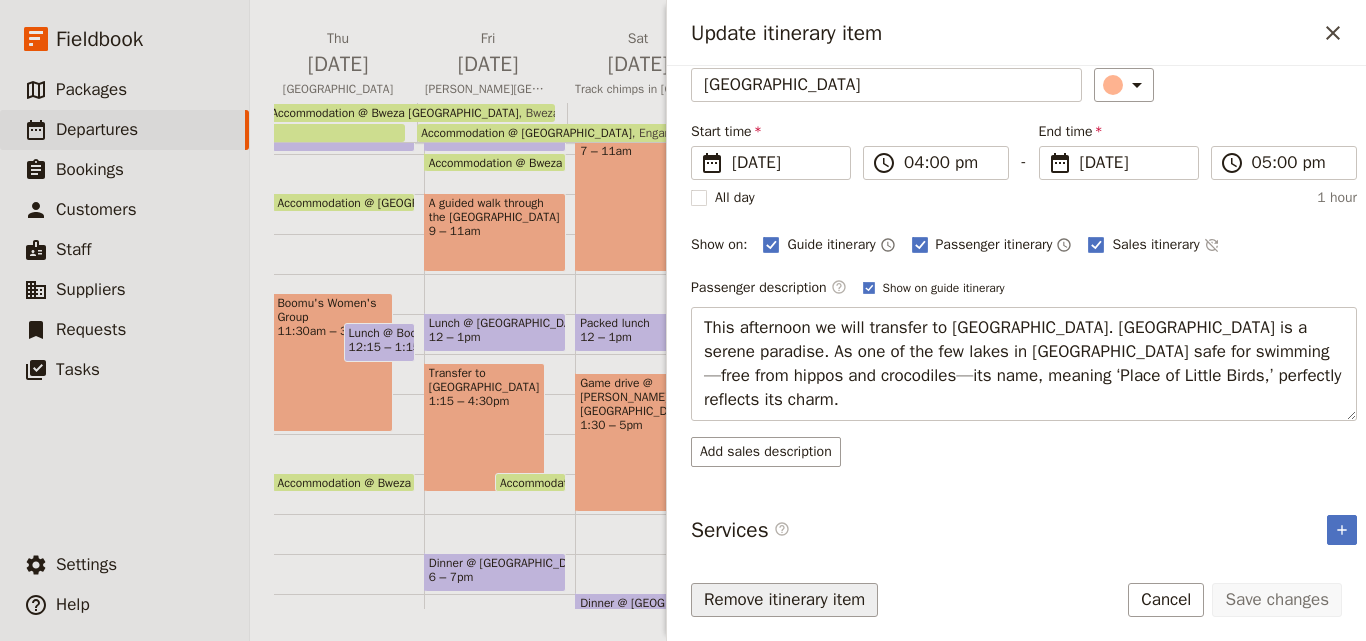 click on "Remove itinerary item" at bounding box center [784, 600] 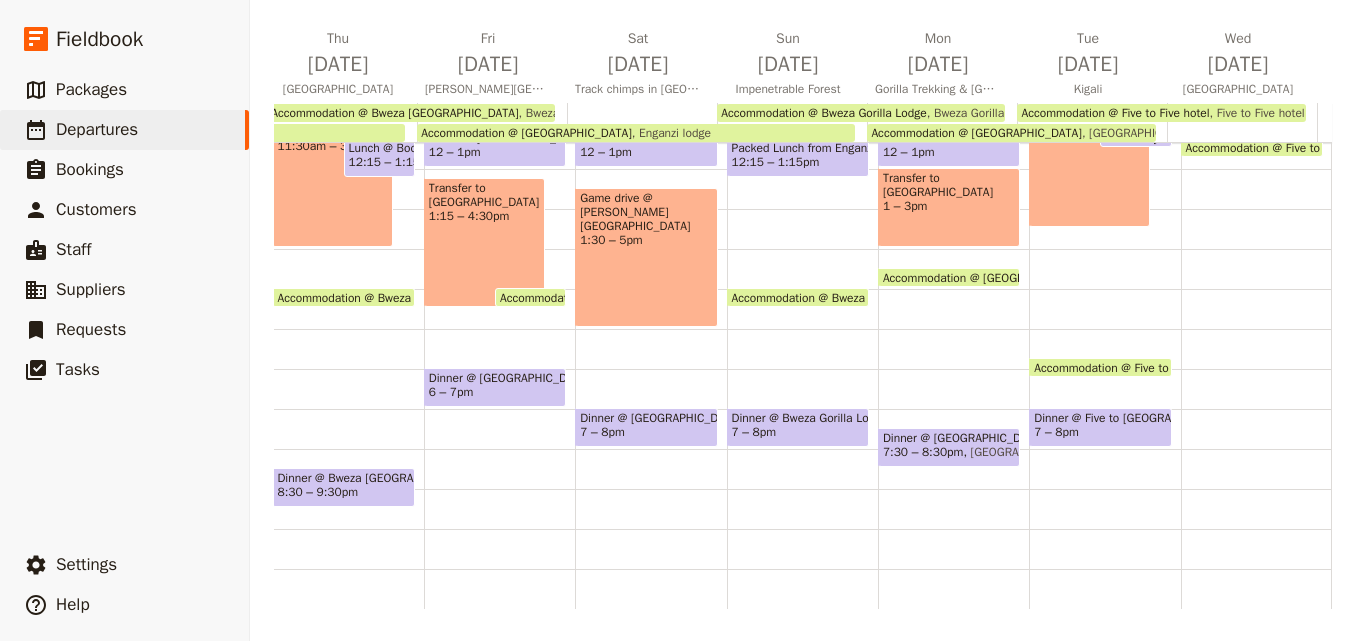 scroll, scrollTop: 209, scrollLeft: 0, axis: vertical 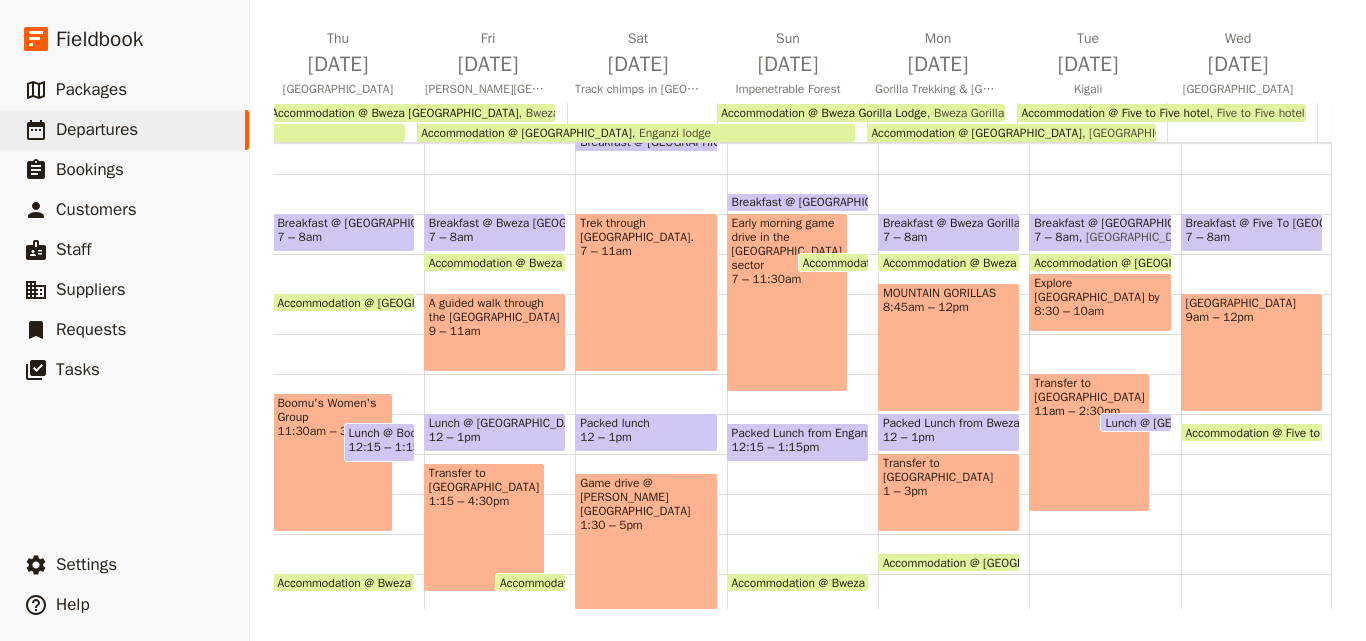click on "Transfer to  Lake Bunyoni Eco Resort 1 – 3pm" at bounding box center (949, 492) 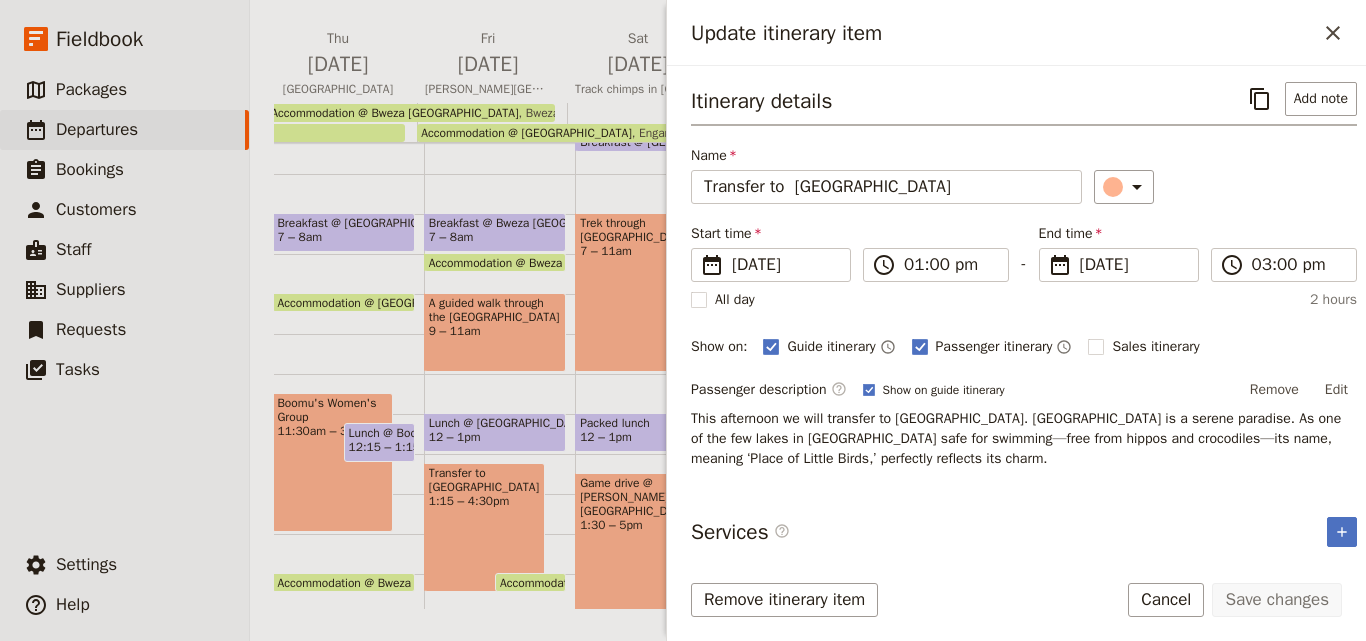 scroll, scrollTop: 2, scrollLeft: 0, axis: vertical 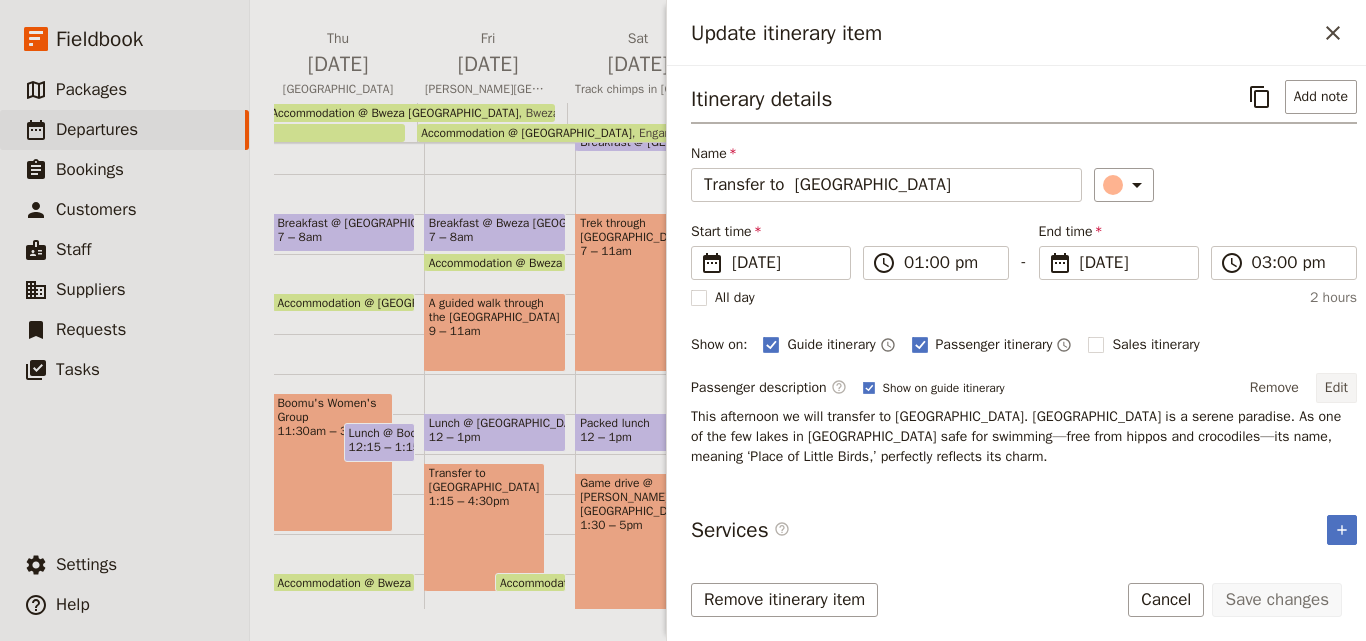 click on "Edit" at bounding box center [1336, 388] 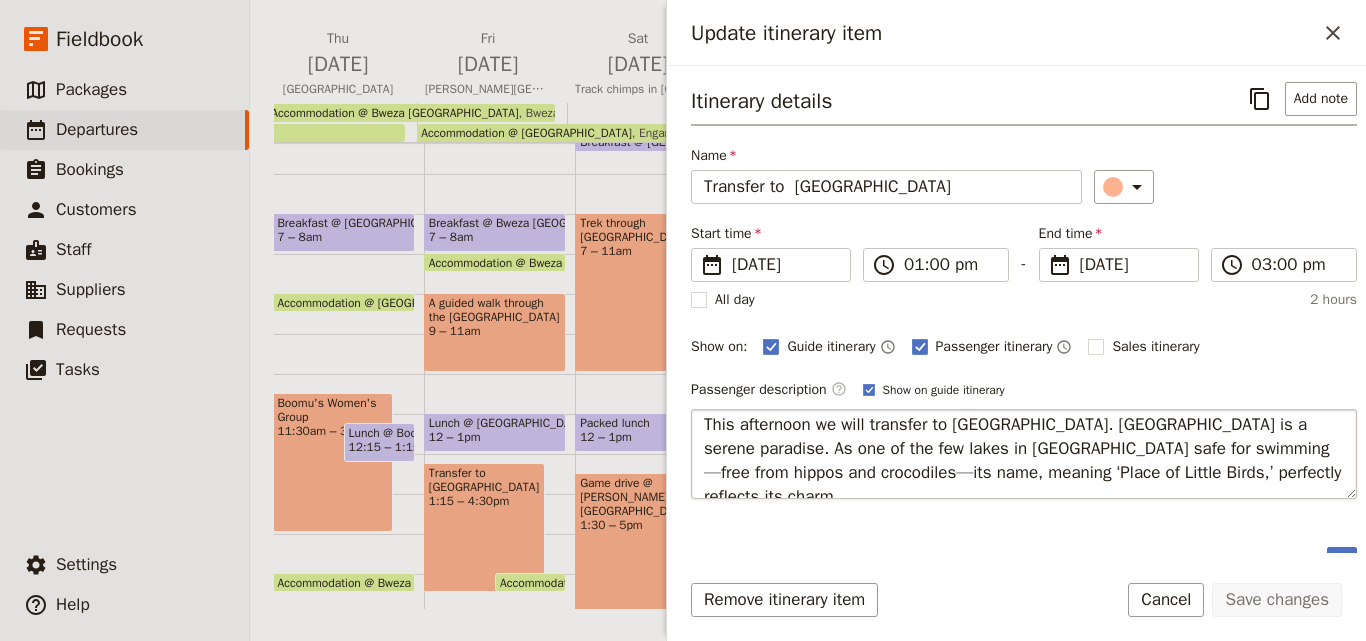 scroll, scrollTop: 0, scrollLeft: 0, axis: both 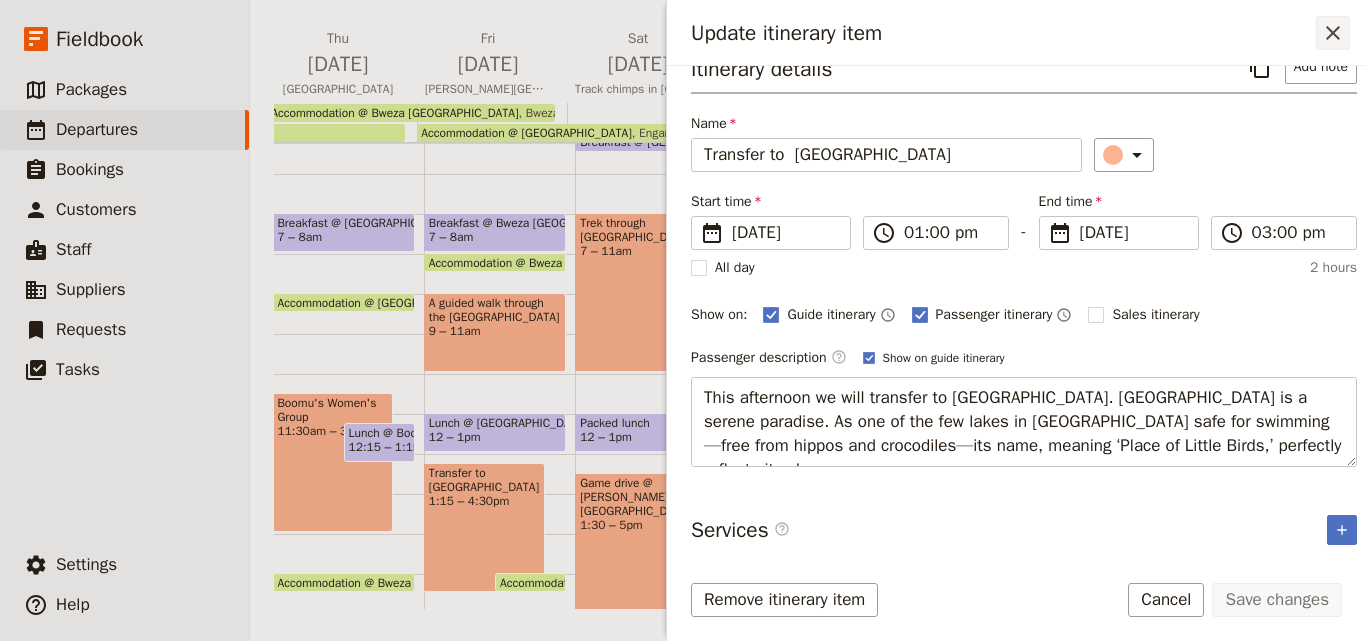click 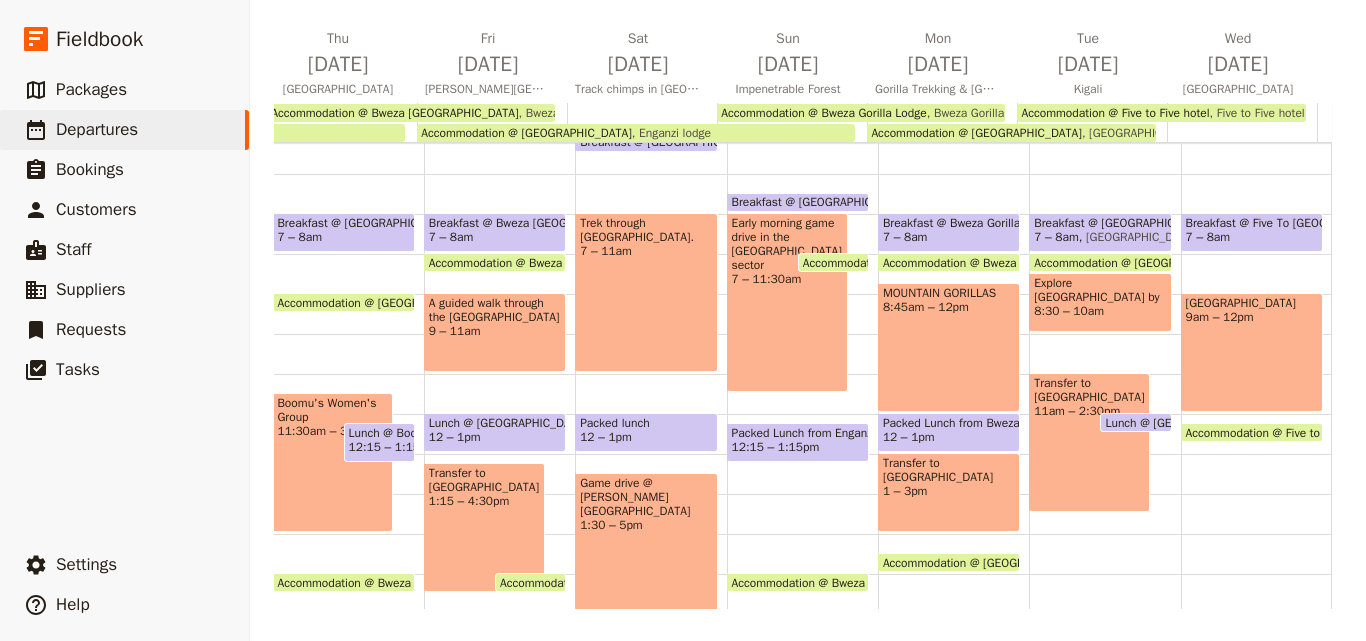 click on "MOUNTAIN GORILLAS 8:45am – 12pm" at bounding box center [949, 347] 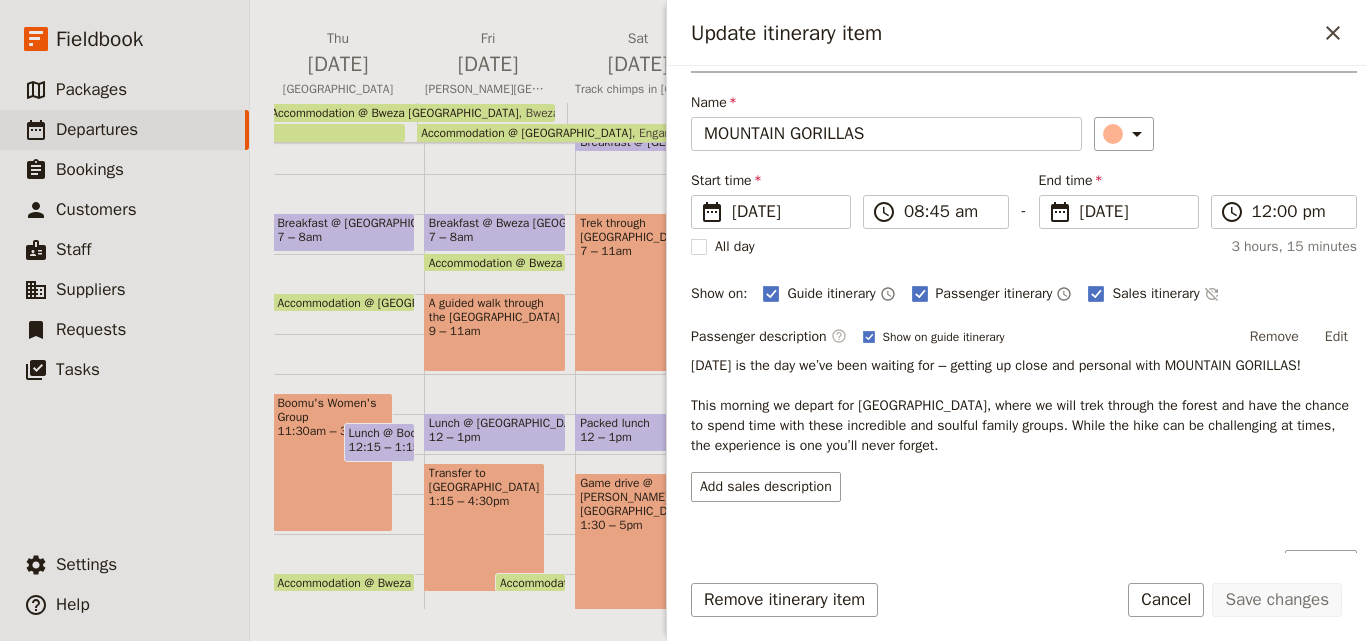 scroll, scrollTop: 100, scrollLeft: 0, axis: vertical 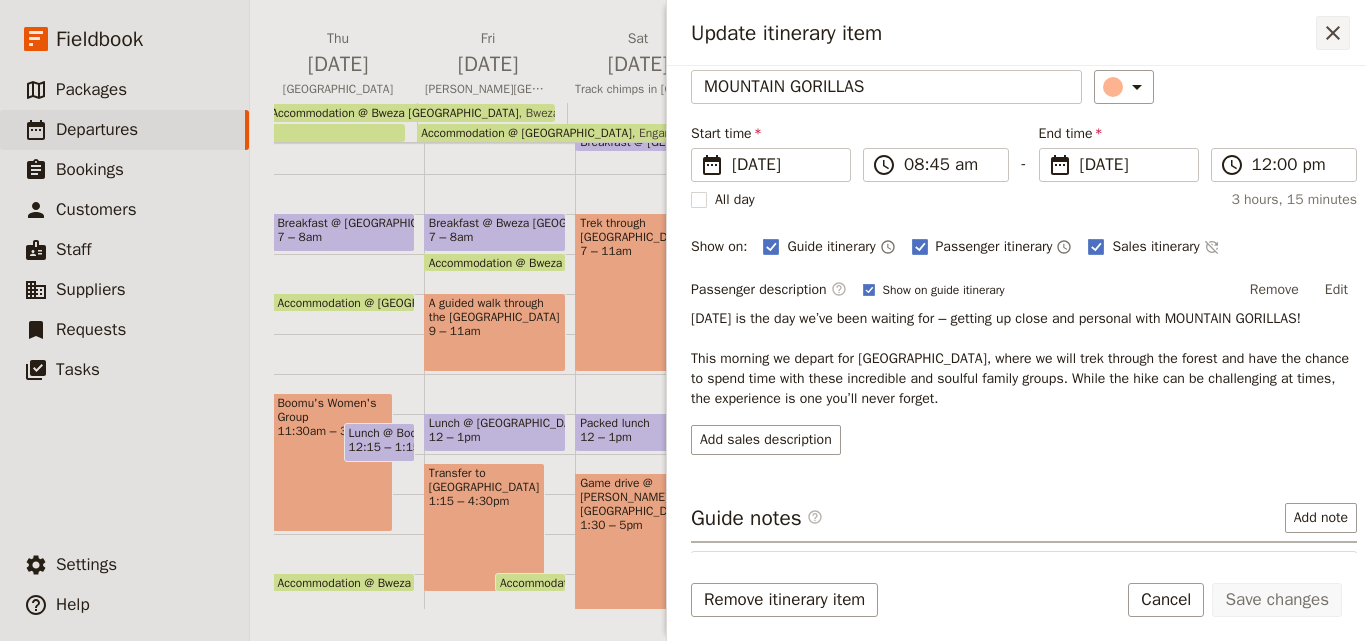 click 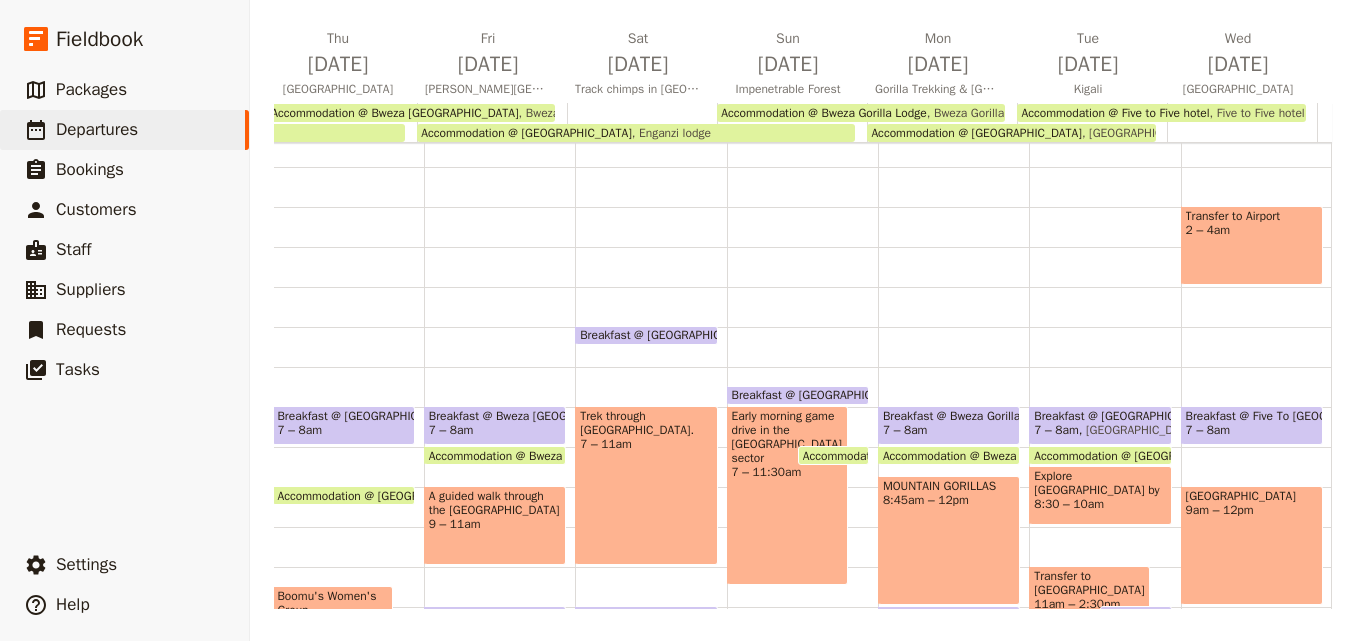 scroll, scrollTop: 9, scrollLeft: 0, axis: vertical 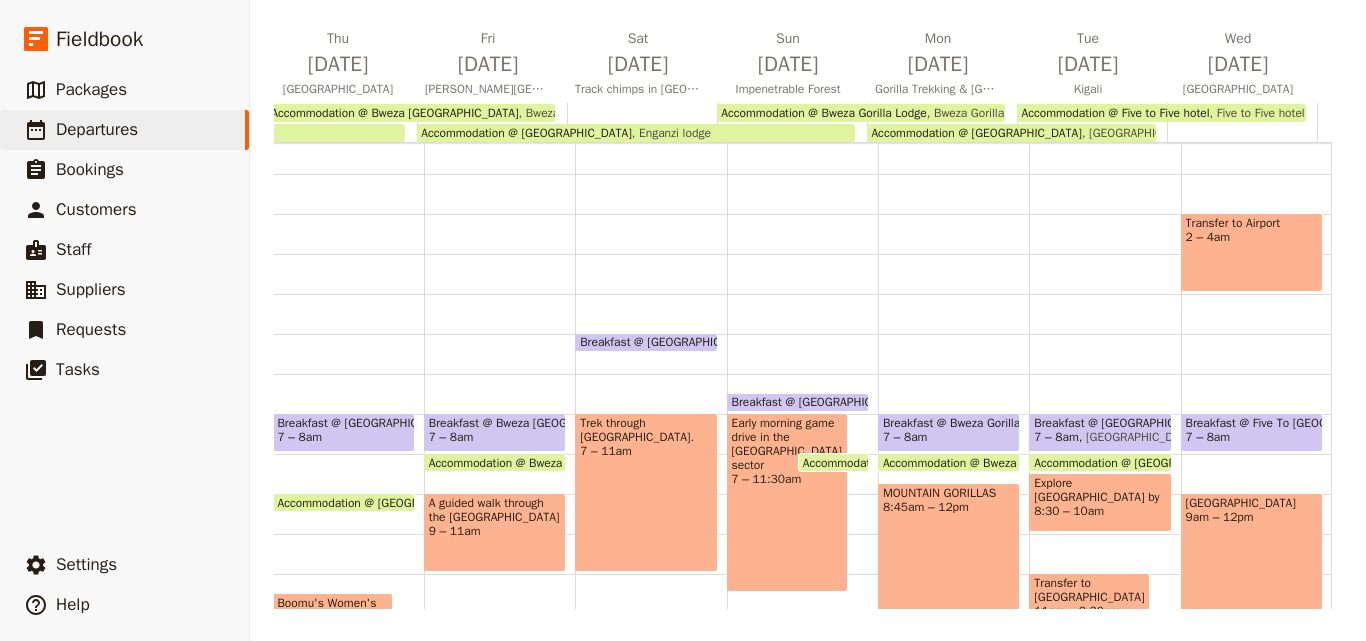 click on "Explore [GEOGRAPHIC_DATA] by canoe" at bounding box center (1100, 490) 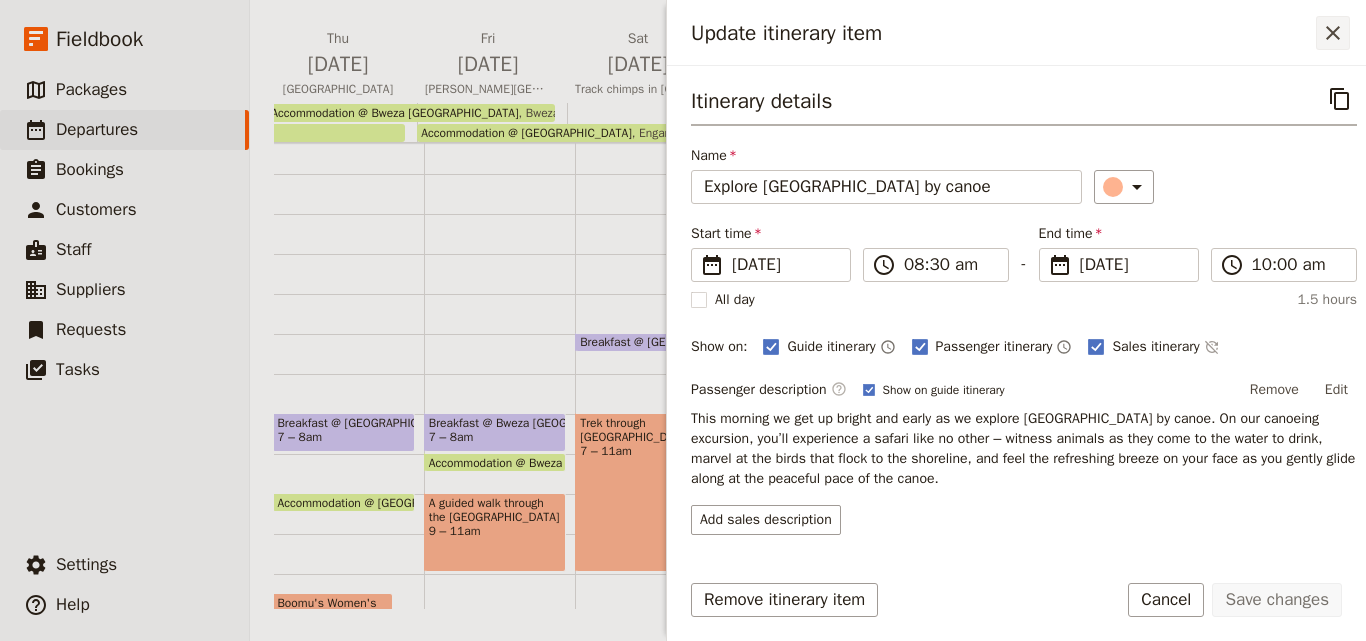 click 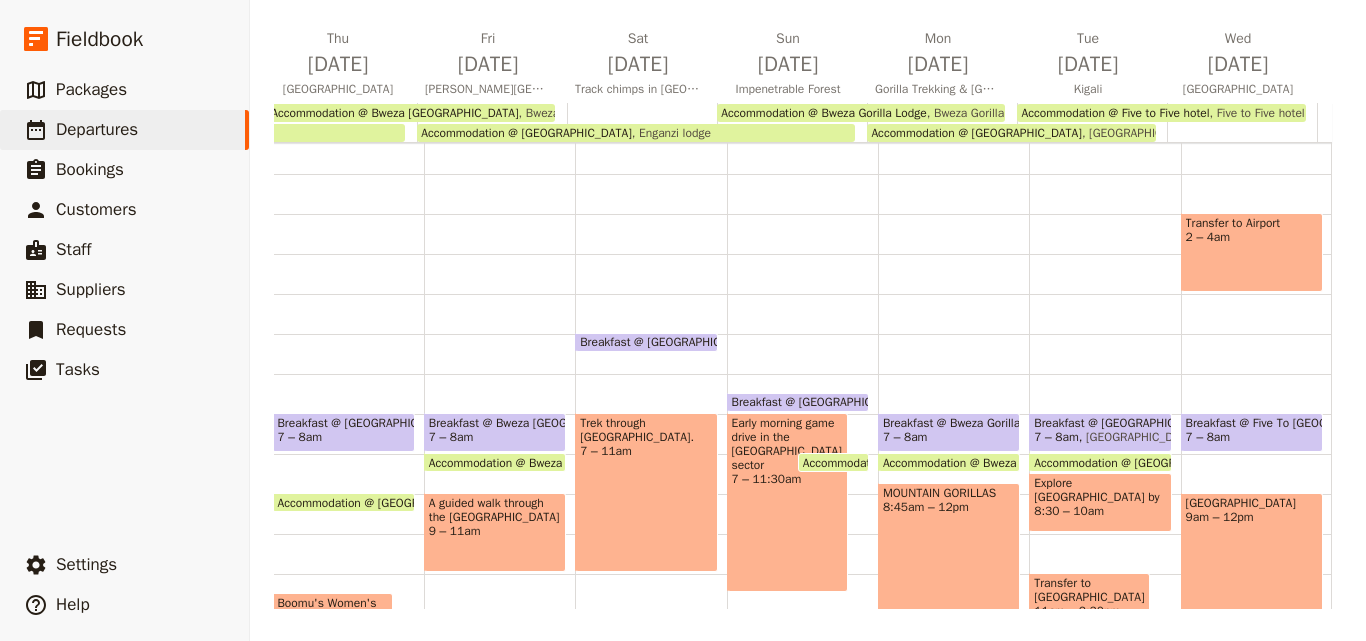 click on "Transfer to Airport" at bounding box center [1252, 223] 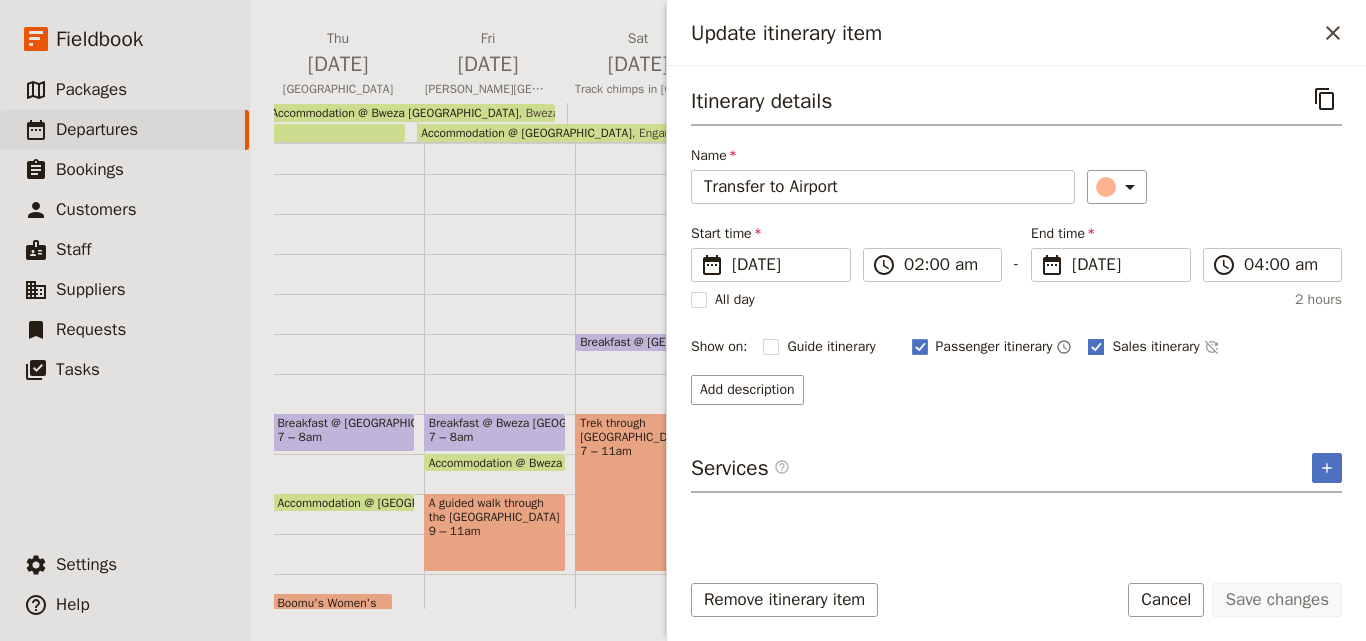 click 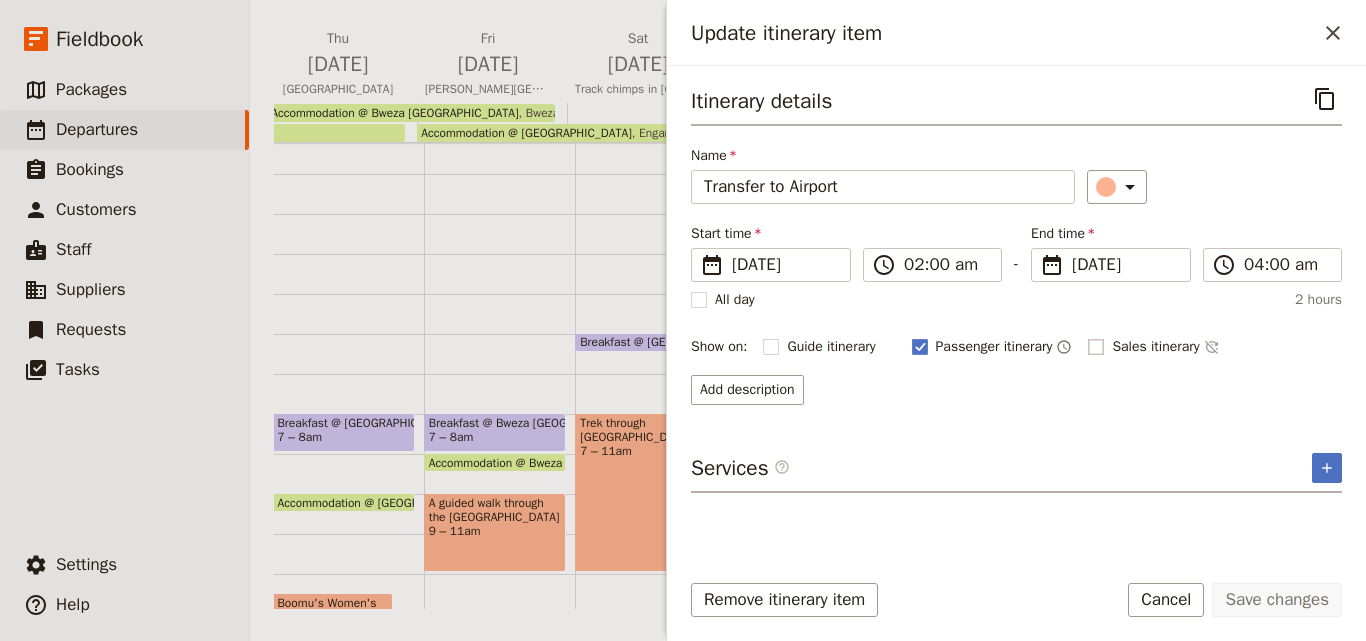 checkbox on "false" 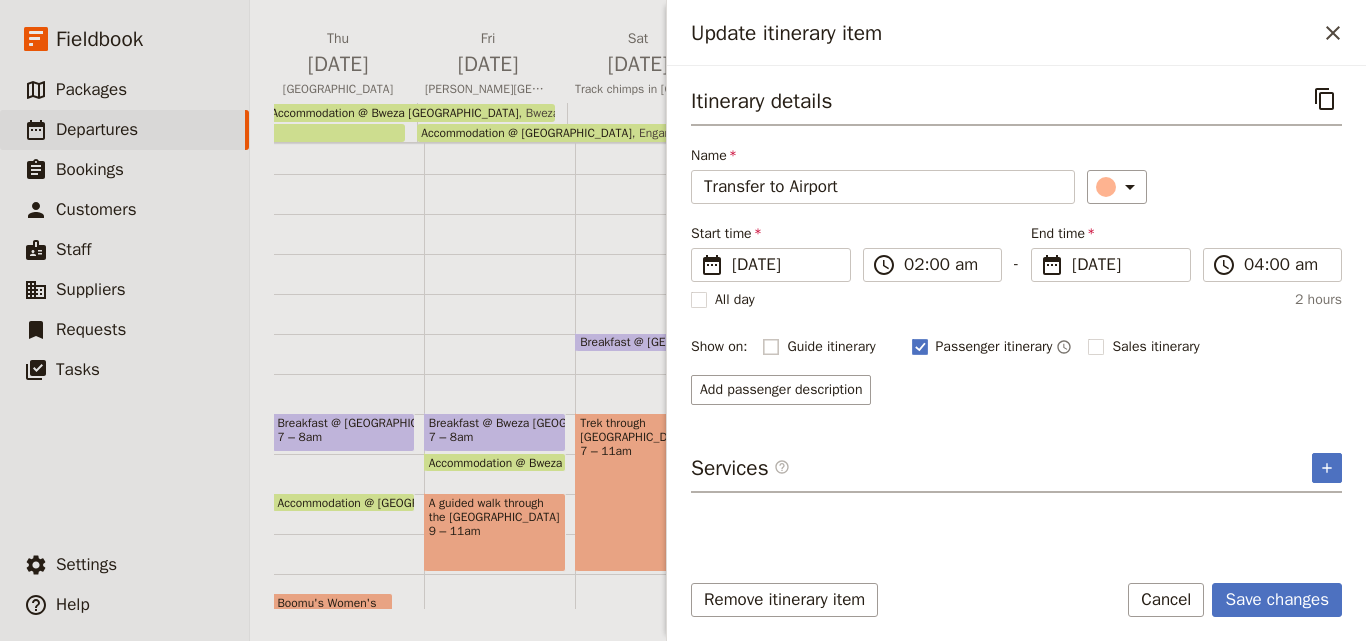 click 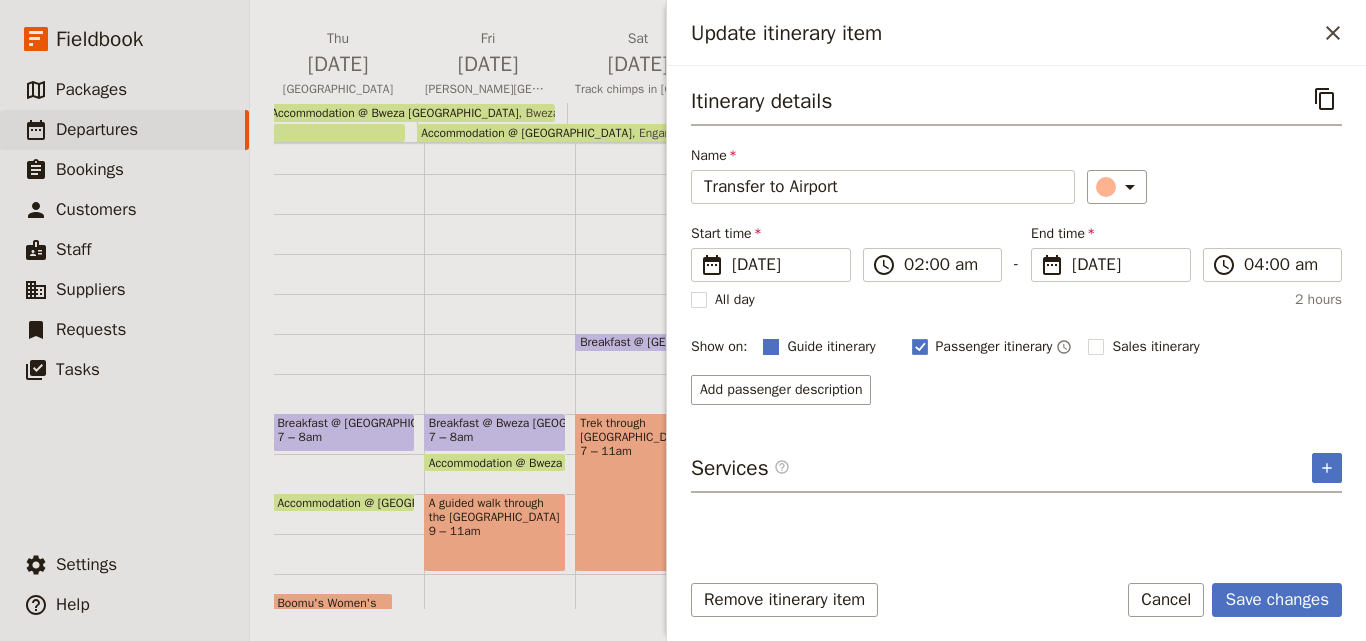 checkbox on "true" 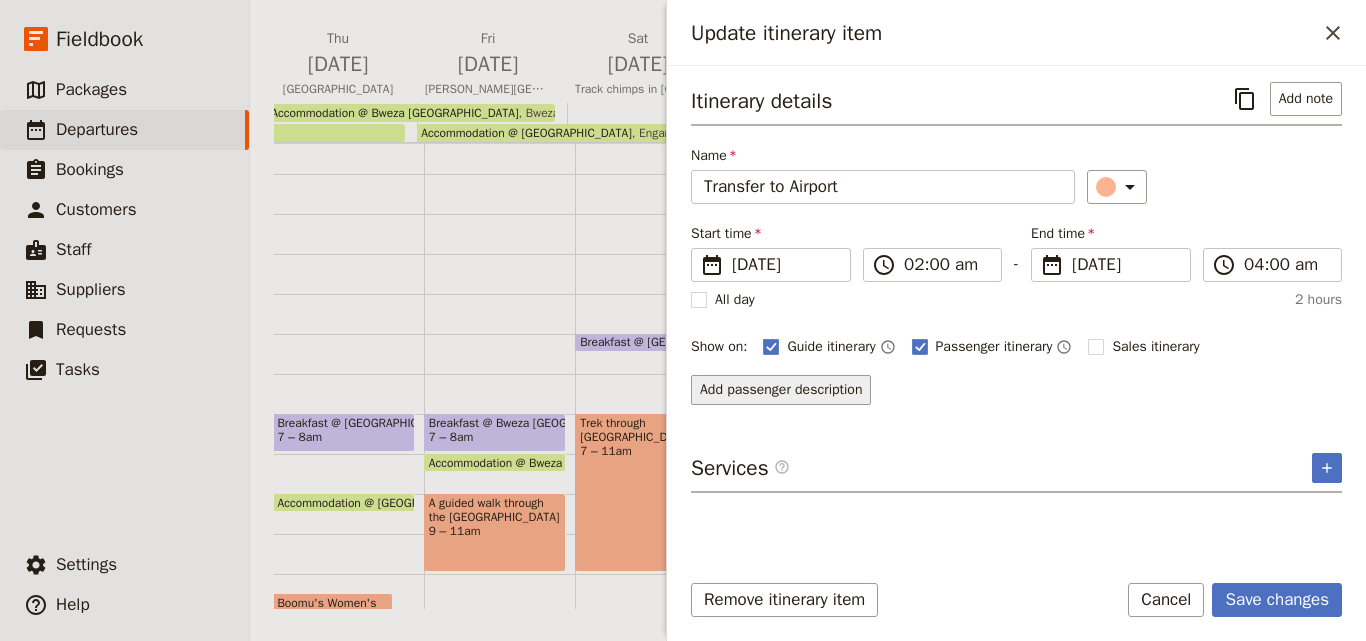 click on "Add passenger description" at bounding box center (781, 390) 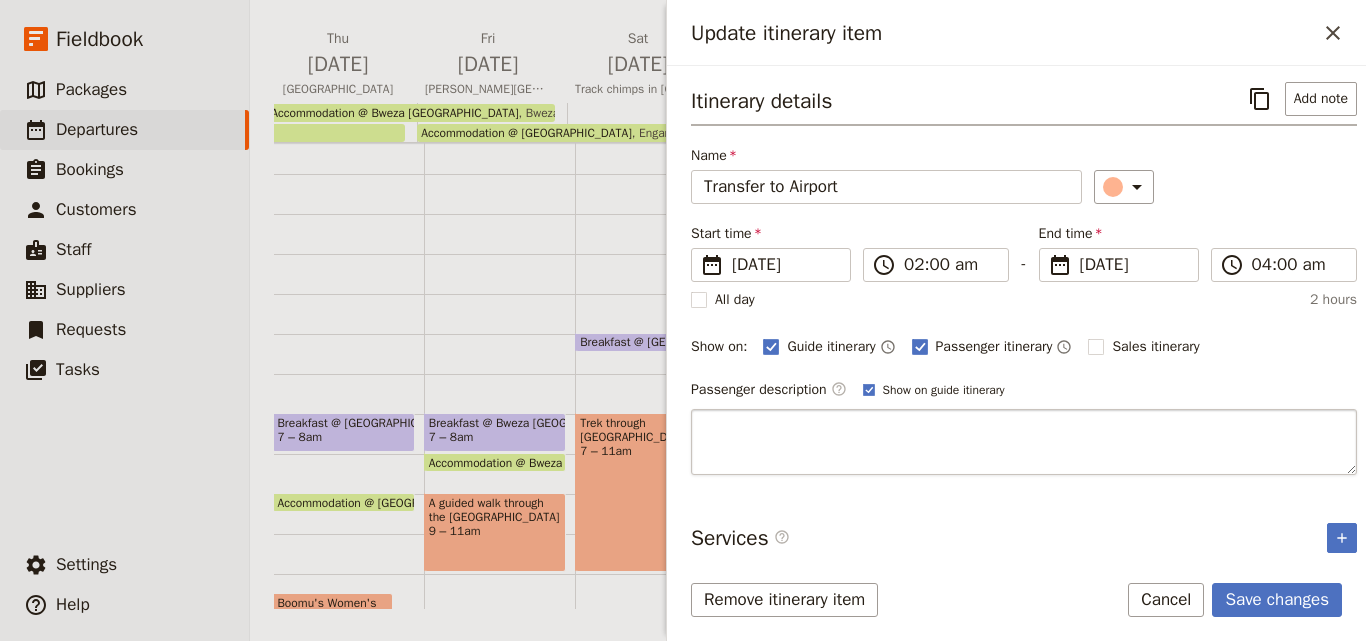 type on "As your amazing journey wraps up, we at Raw Africa Eco-Tours hope you’re leaving with a treasure trove of memories filled with wildlife, nature, and the rich culture you’ve experienced. Thank you so much for choosing to travel with us! We truly hope you had a wonderful time. Our team is here to help with your airport transfer, making sure you have a smooth send-off. We can’t wait to see you again for your next adventure—there’s so much more to explore! Safe travels!" 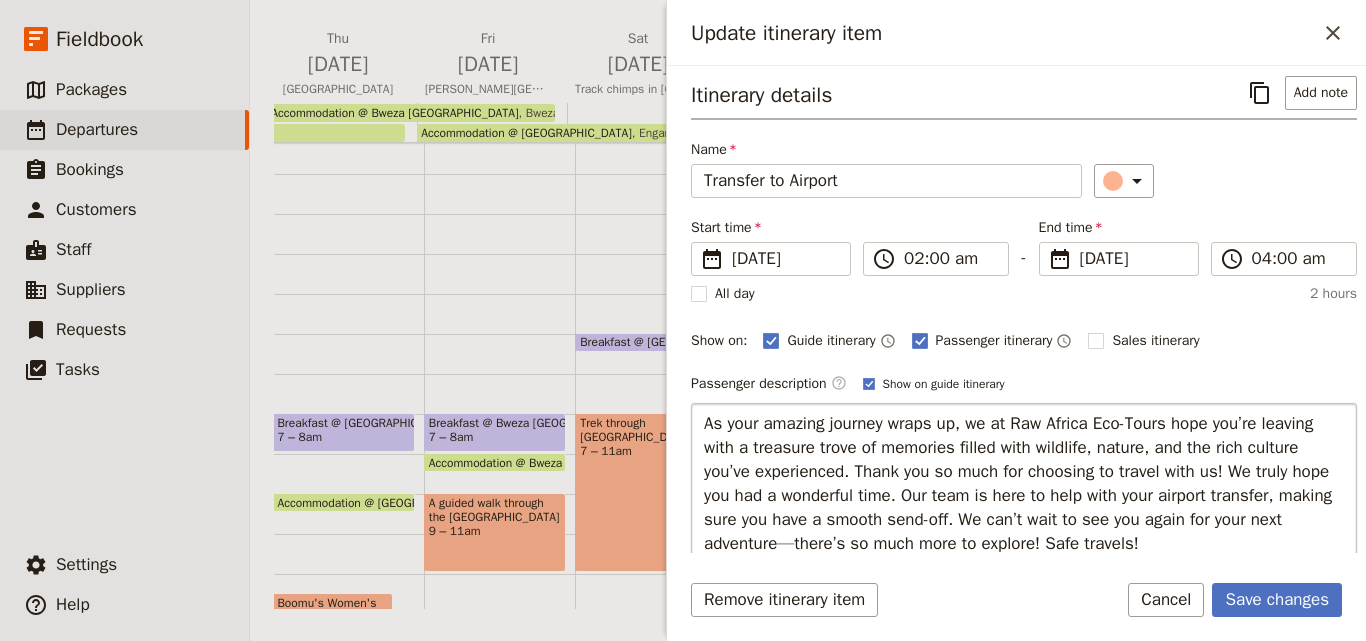 scroll, scrollTop: 104, scrollLeft: 0, axis: vertical 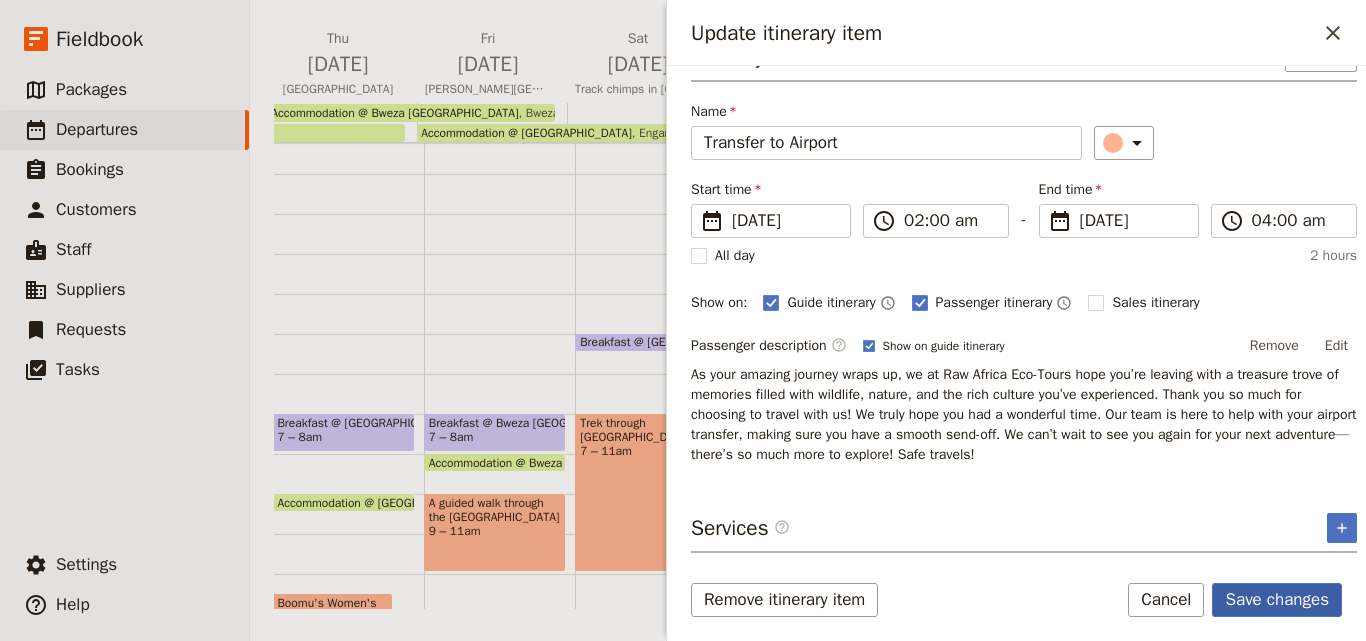 click on "Save changes" at bounding box center (1277, 600) 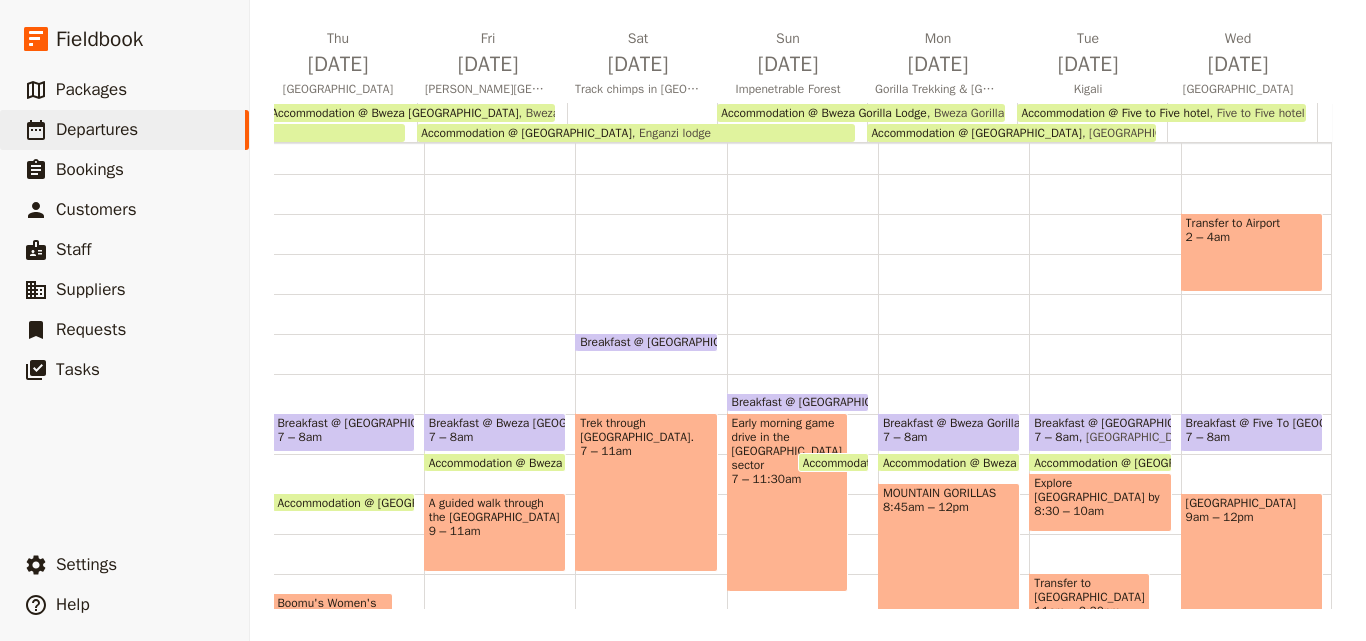 click on "9am – 12pm" at bounding box center [1252, 517] 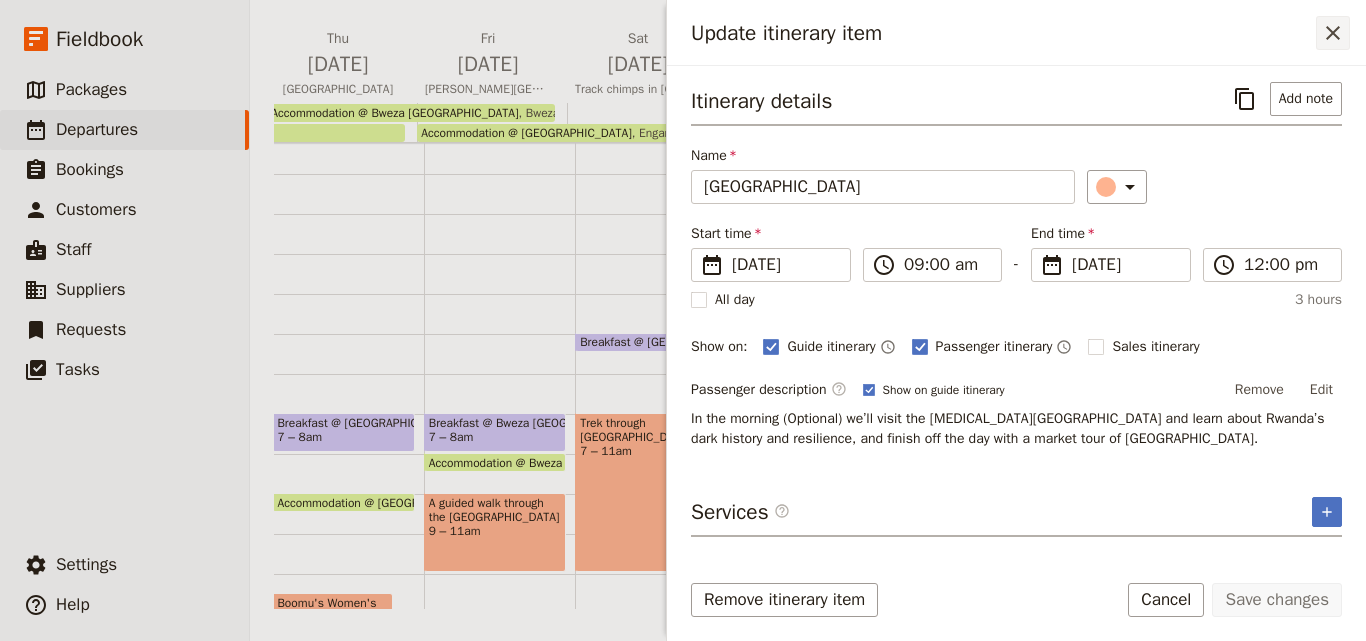 click 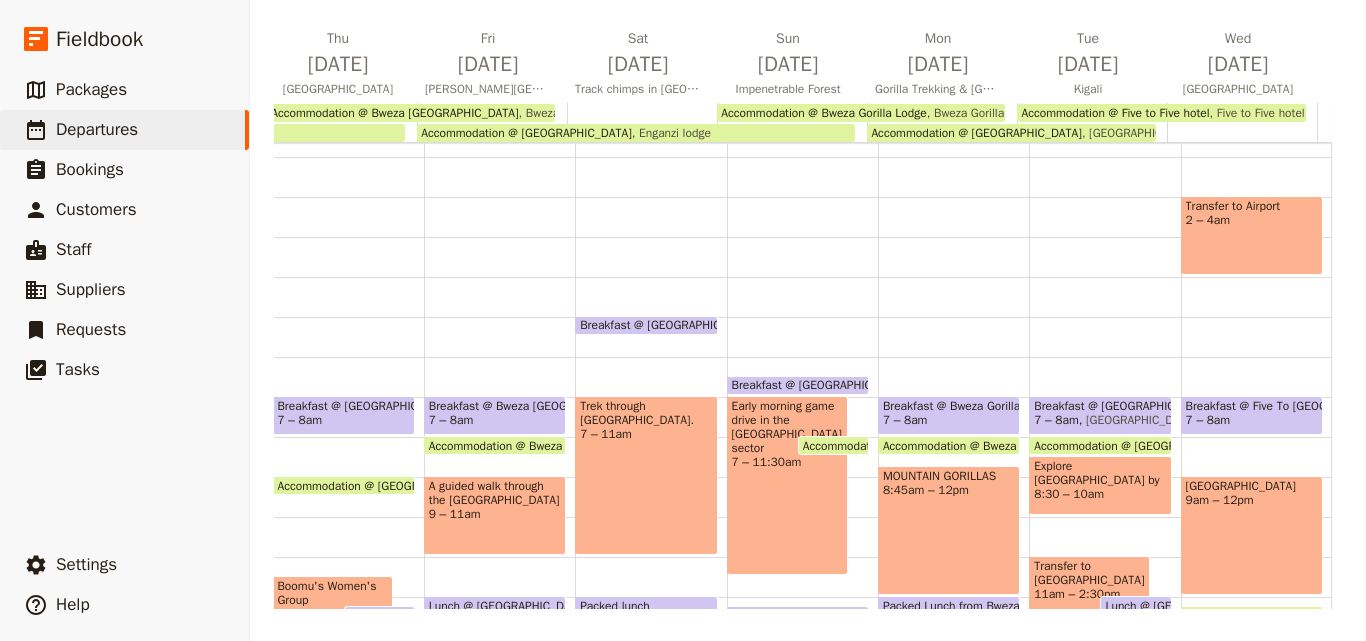 scroll, scrollTop: 226, scrollLeft: 0, axis: vertical 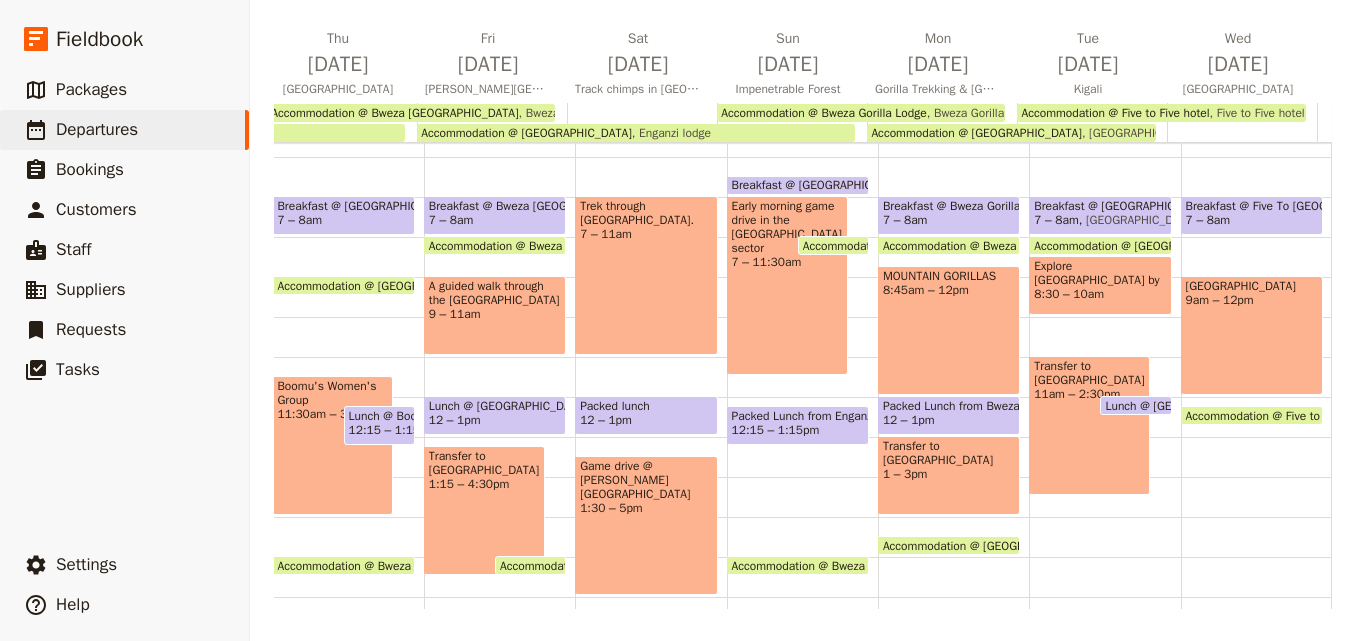 click at bounding box center (1100, 310) 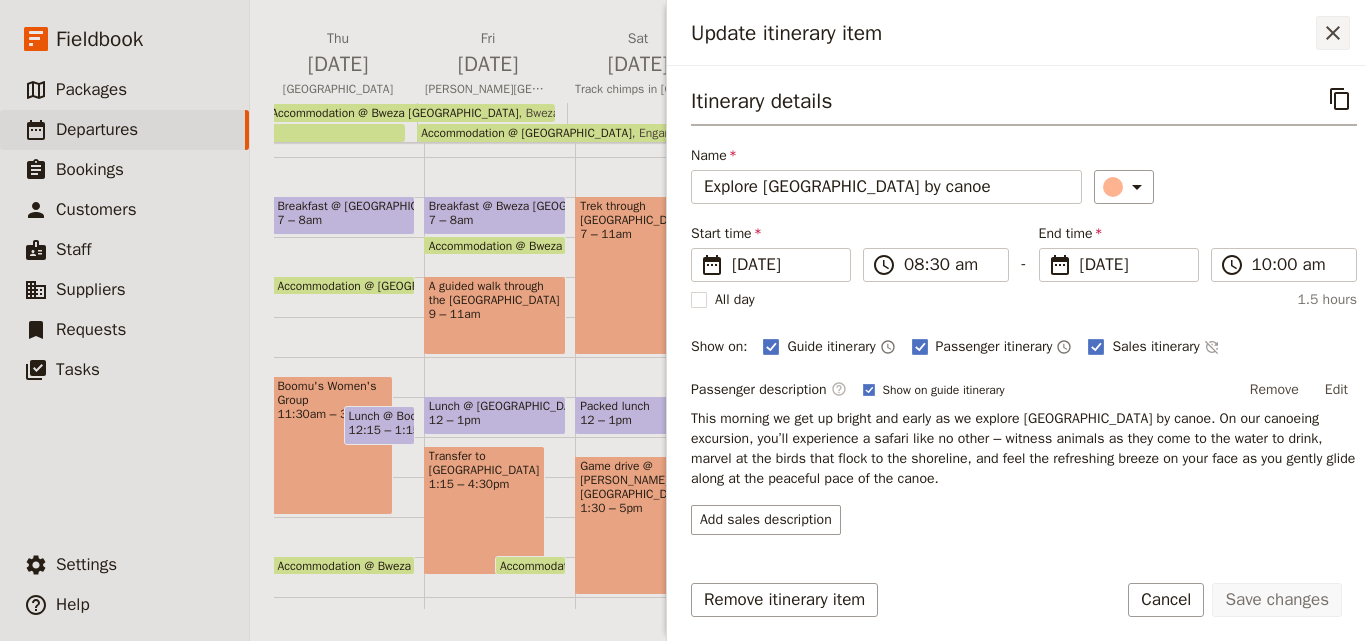click 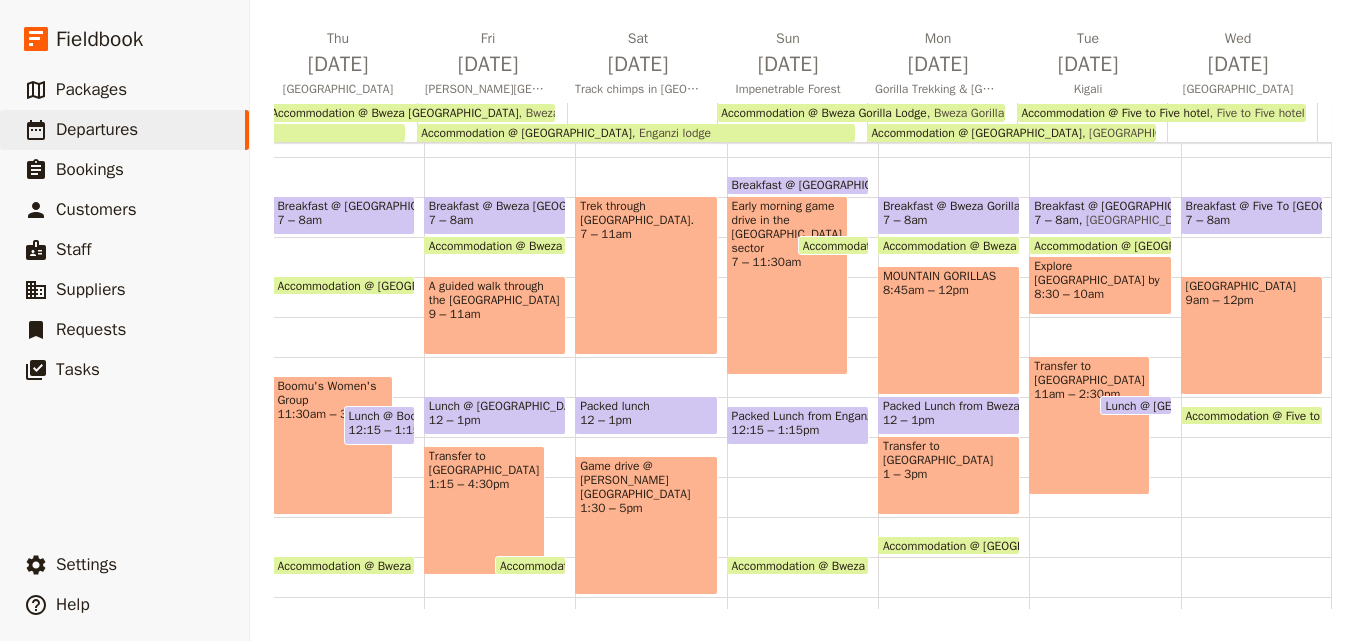 click on "11am – 2:30pm" at bounding box center (1089, 394) 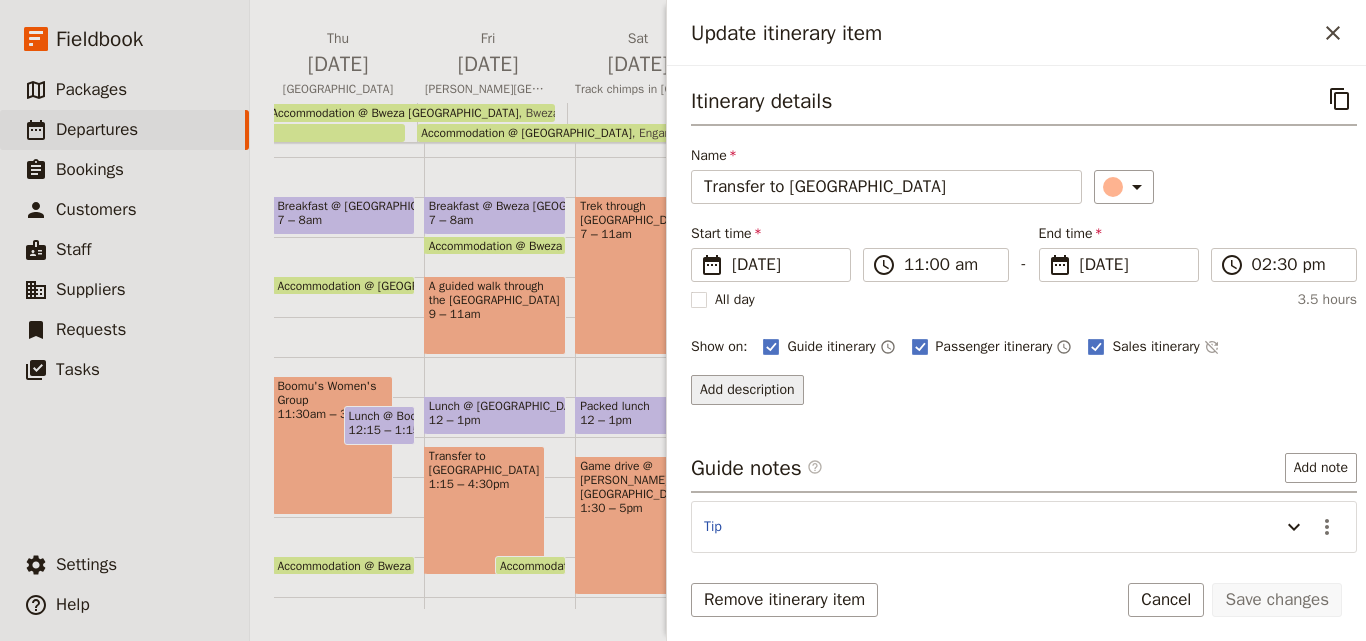 click on "Add description" at bounding box center (747, 390) 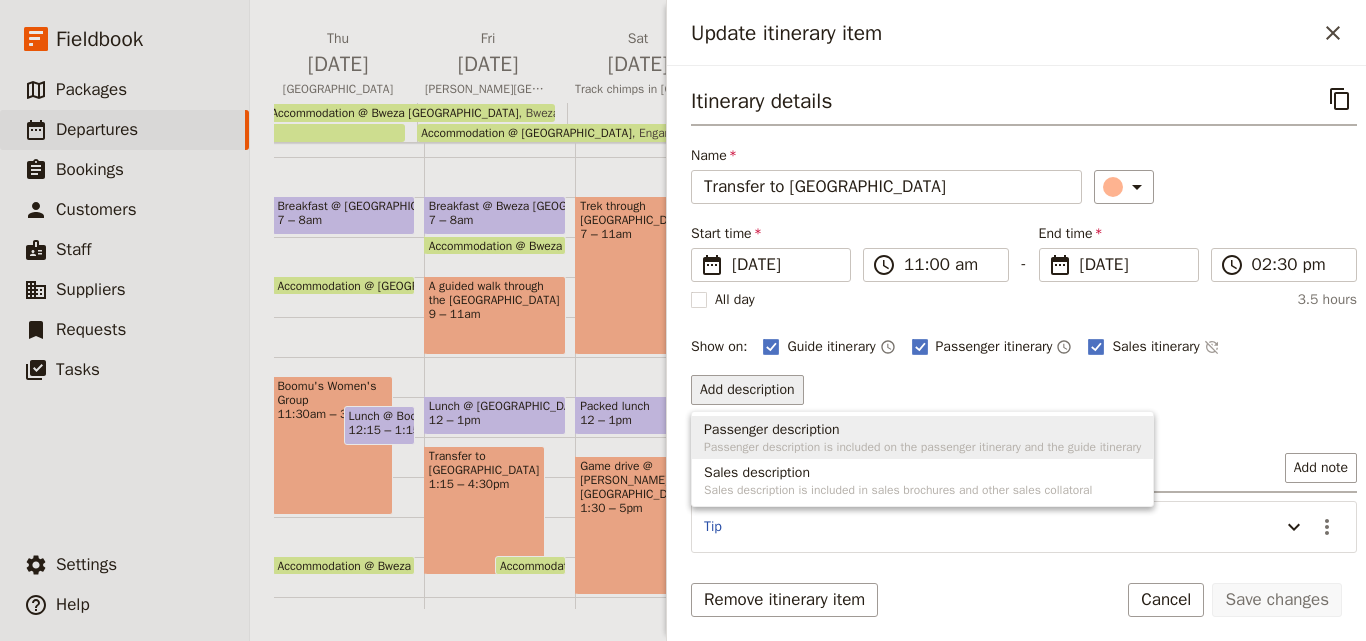 click on "Passenger description" at bounding box center [922, 430] 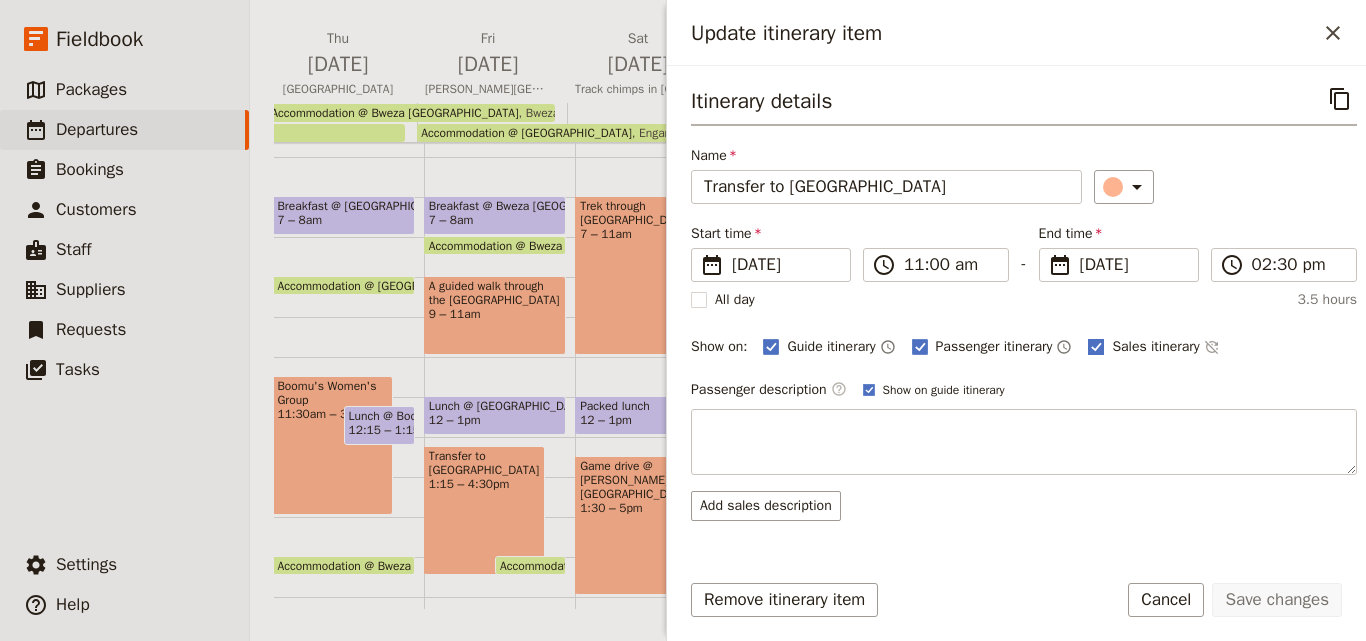 click on "Sales itinerary" at bounding box center [1143, 347] 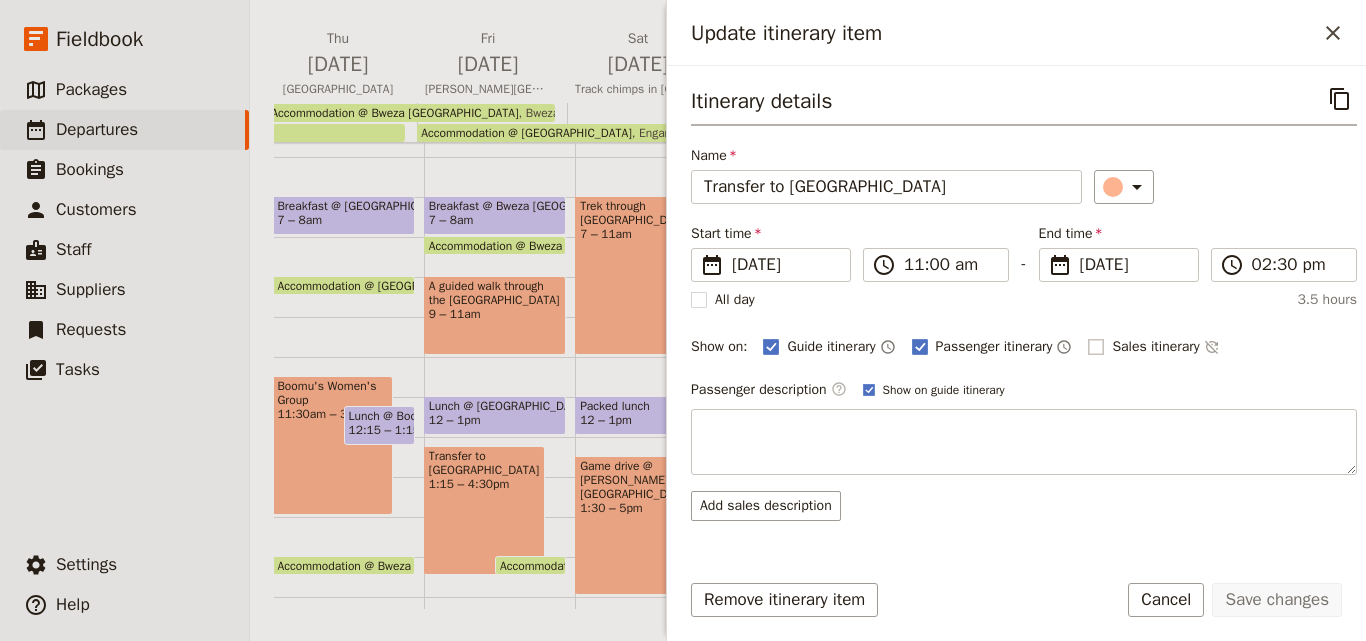 checkbox on "false" 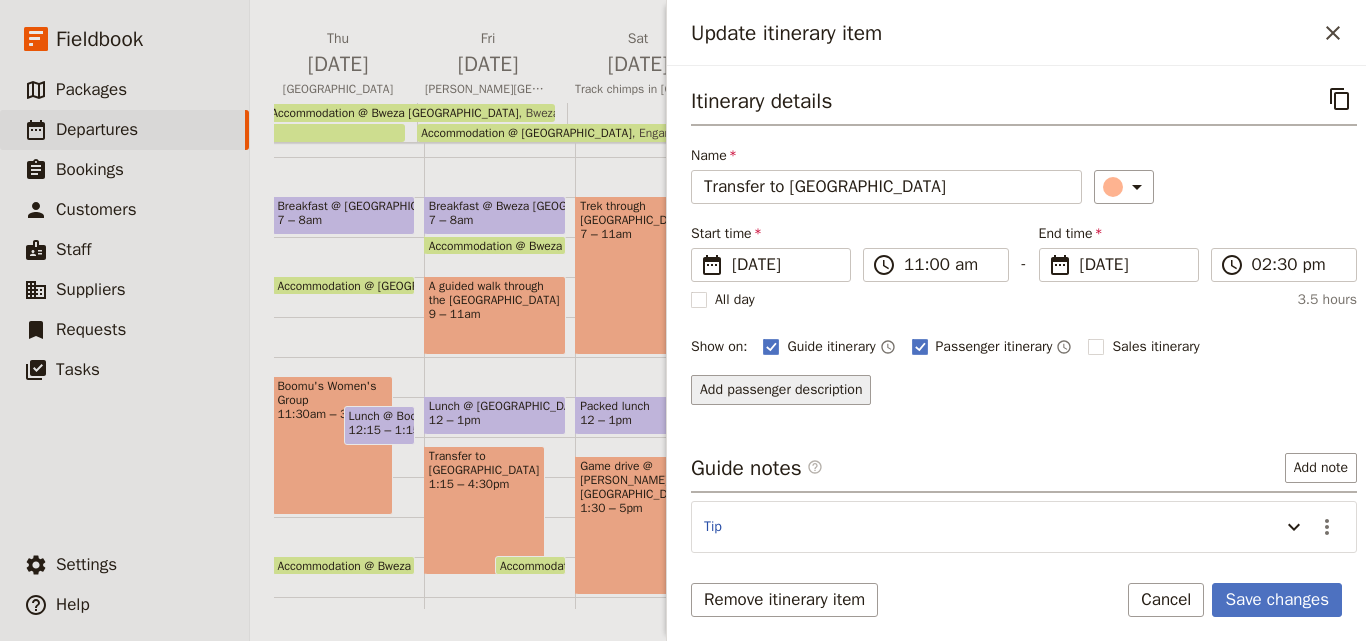 click on "Add passenger description" at bounding box center [781, 390] 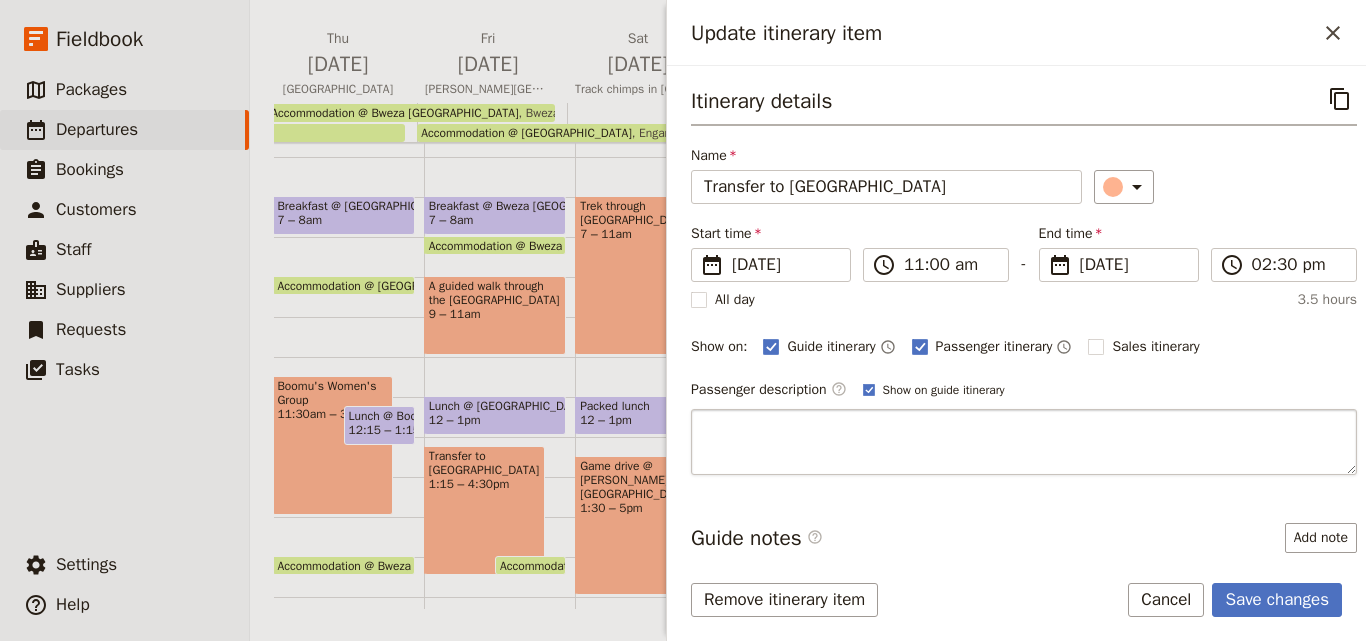 click at bounding box center [1024, 442] 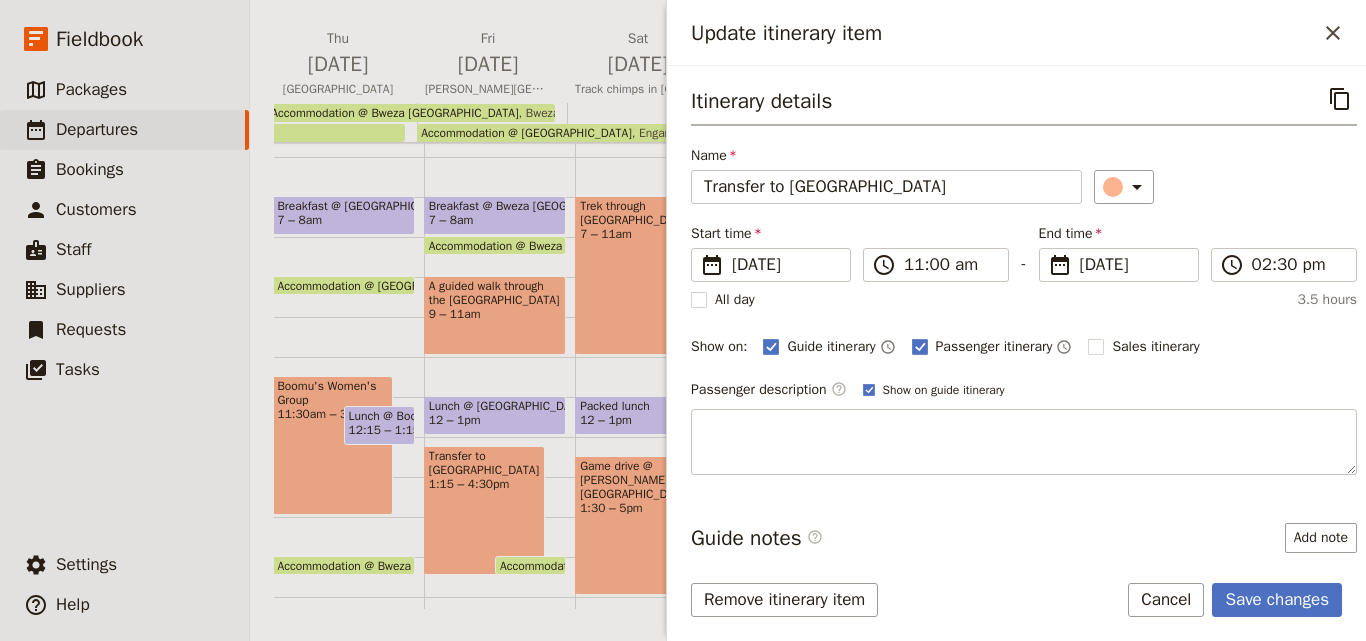 type on "We then begin our journey to our final destination of Kigali, Rwanda. Nestled across the steep slopes that gave Rwanda its nickname, the Land of 1000 Hills, Kigali is a tidy, vibrant, and fast-growing city located at the heart of the national road network." 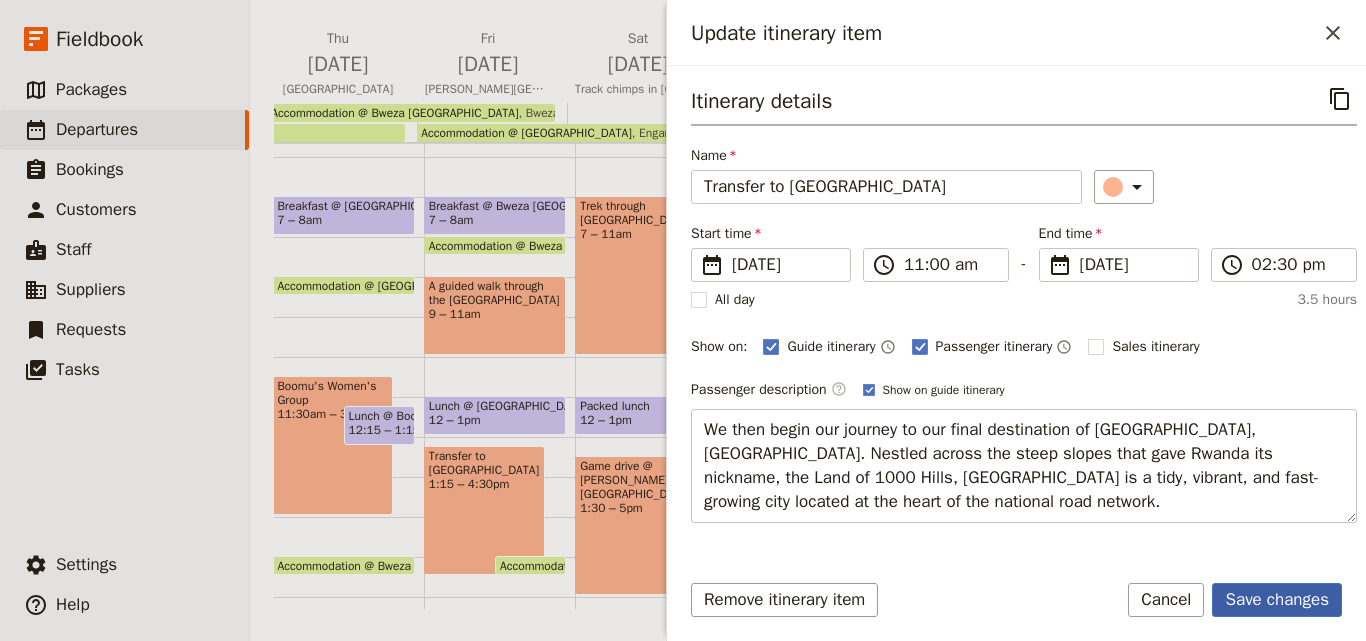 click on "Save changes" at bounding box center (1277, 600) 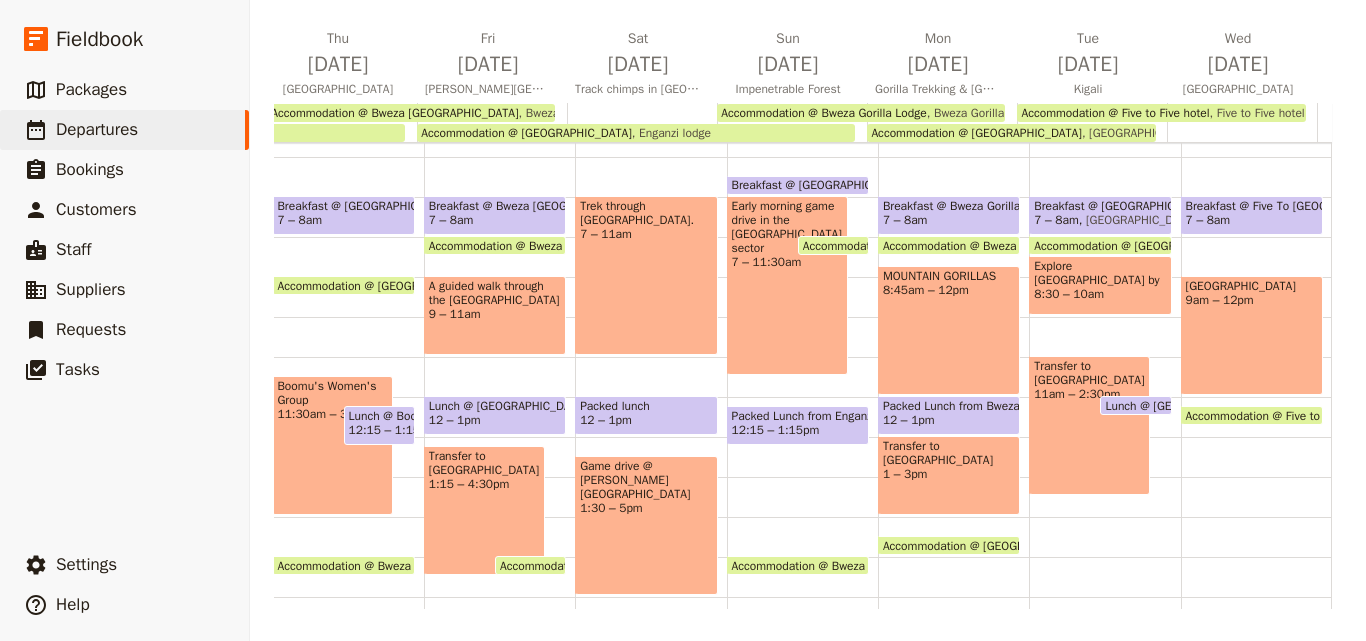 click on "Explore [GEOGRAPHIC_DATA] by canoe" at bounding box center (1100, 273) 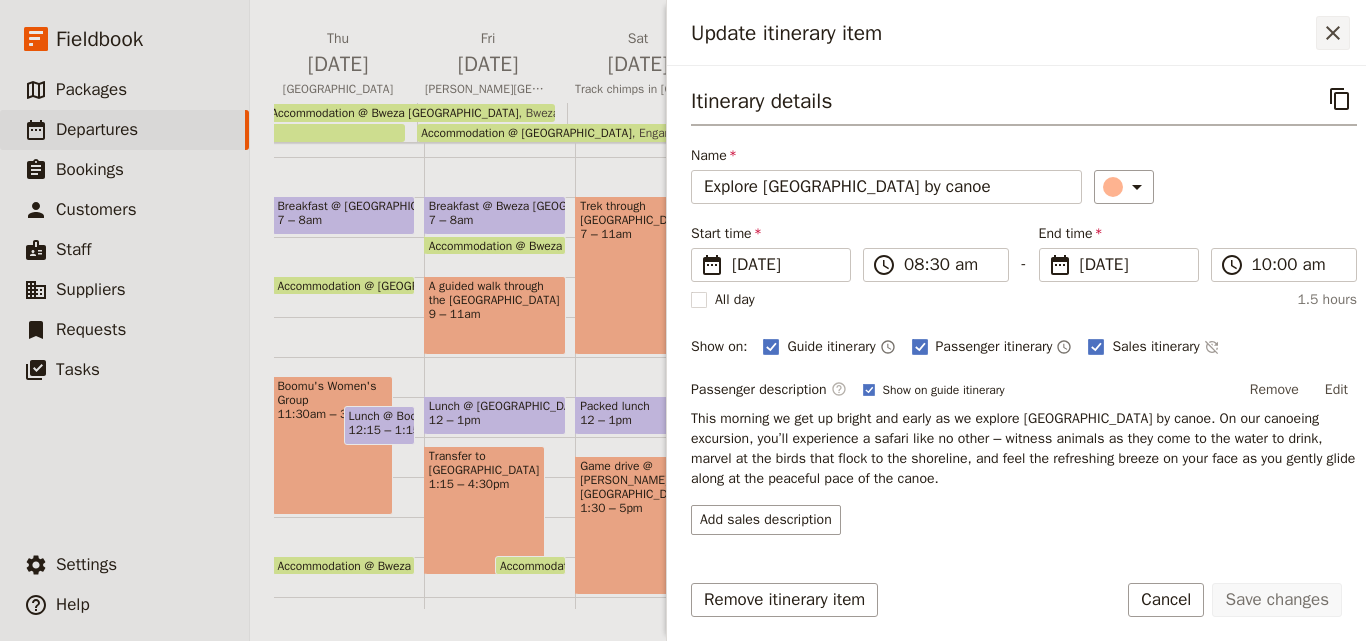 click 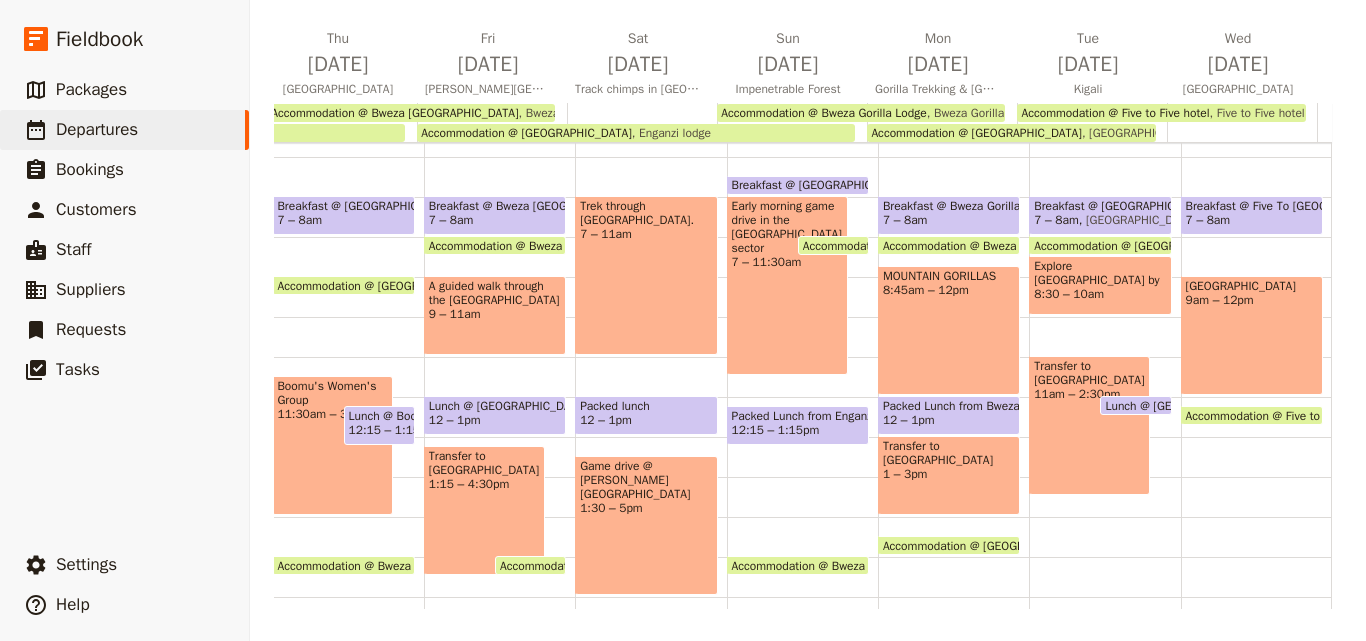 click on "MOUNTAIN GORILLAS 8:45am – 12pm" at bounding box center (949, 330) 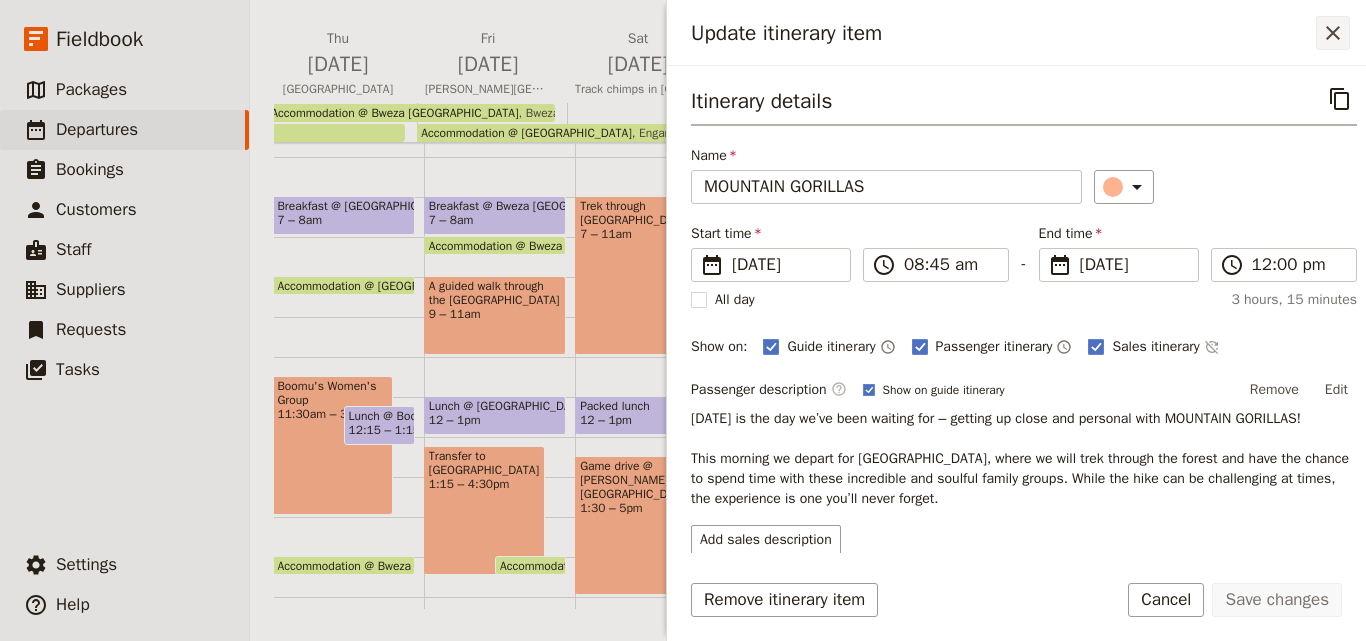 click 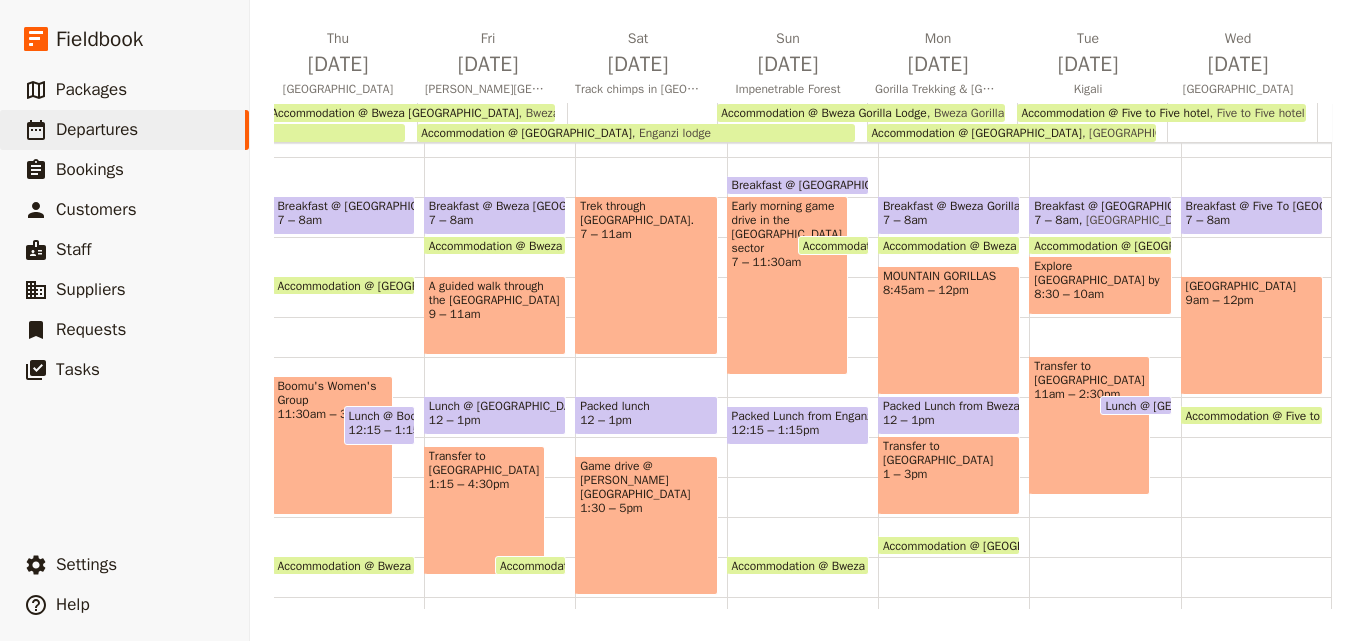 click on "1 – 3pm" at bounding box center (949, 474) 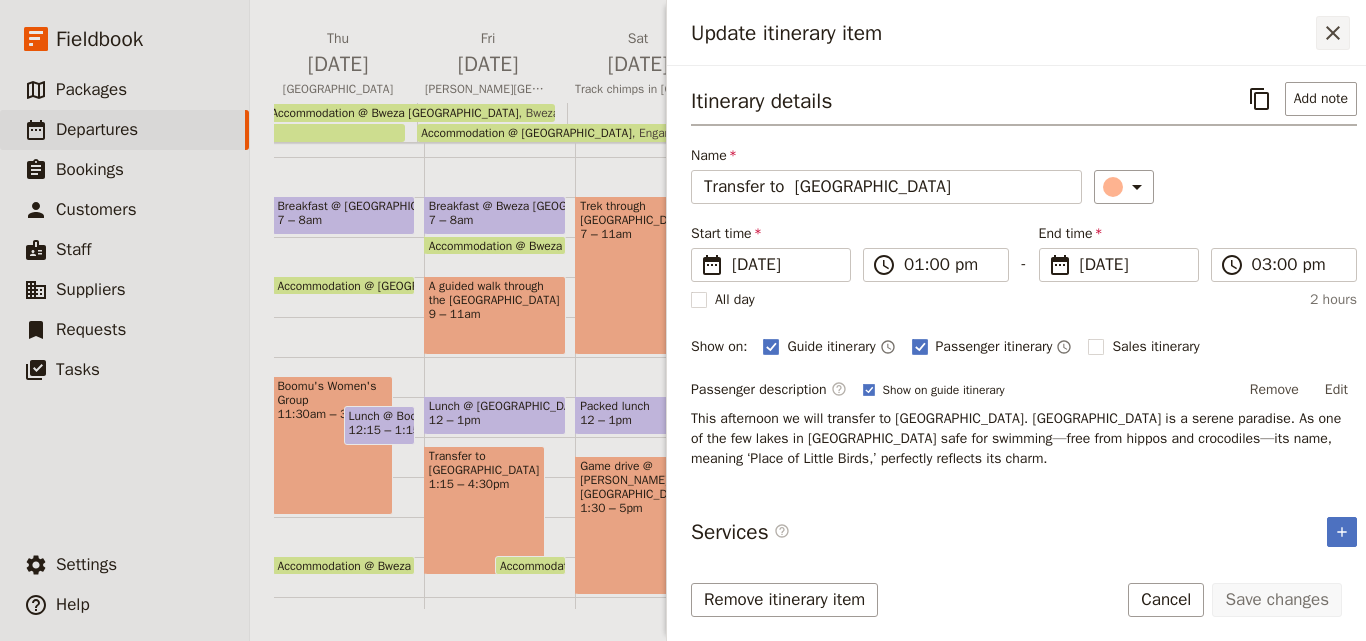 click 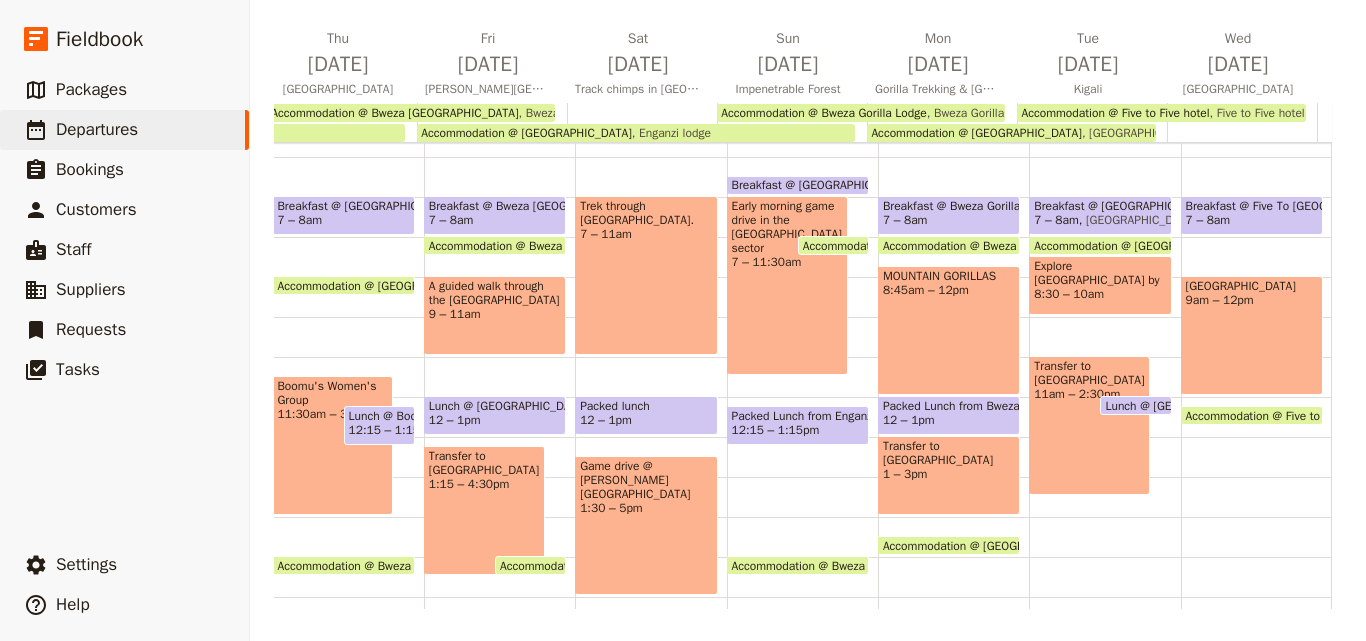 click on "Early morning game drive in the Ishasha sector  7 – 11:30am" at bounding box center (787, 285) 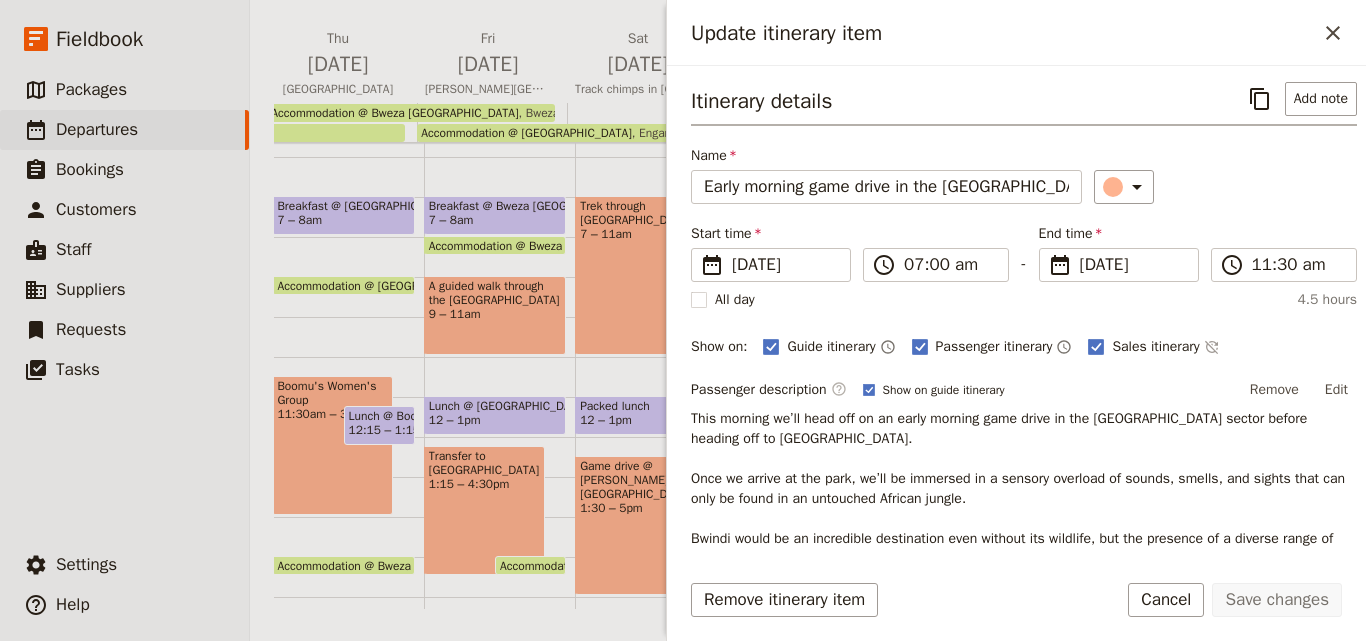 scroll, scrollTop: 100, scrollLeft: 0, axis: vertical 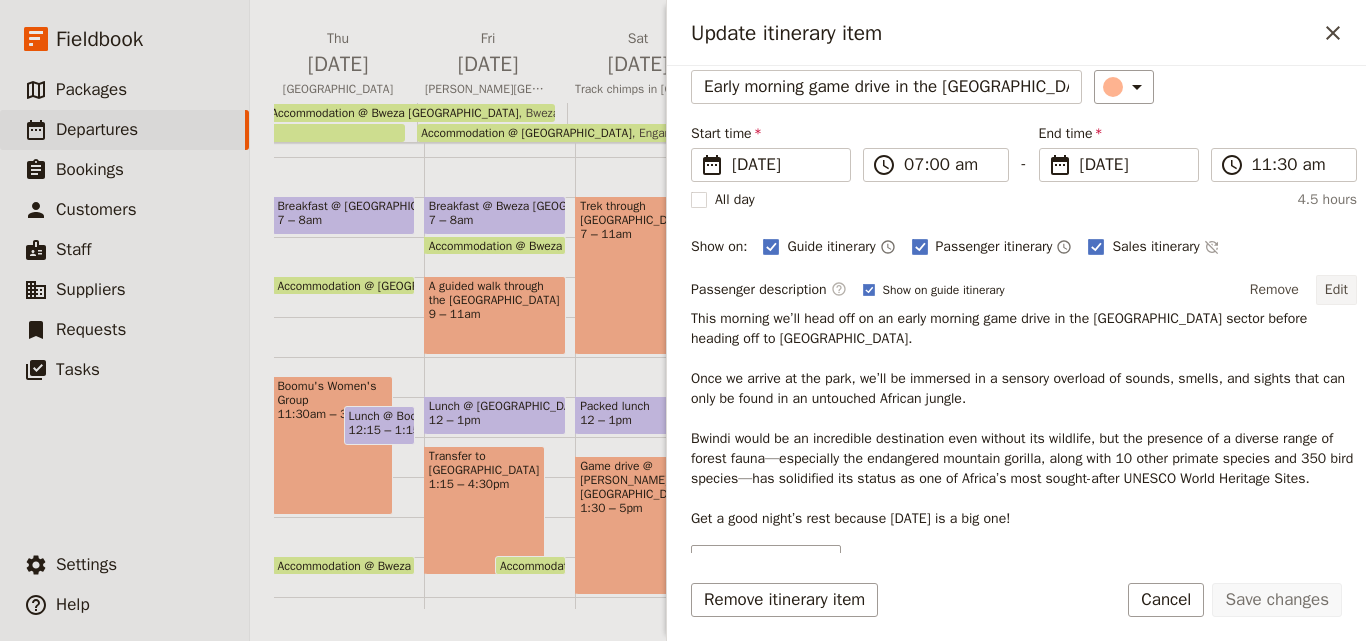 click on "Edit" at bounding box center (1336, 290) 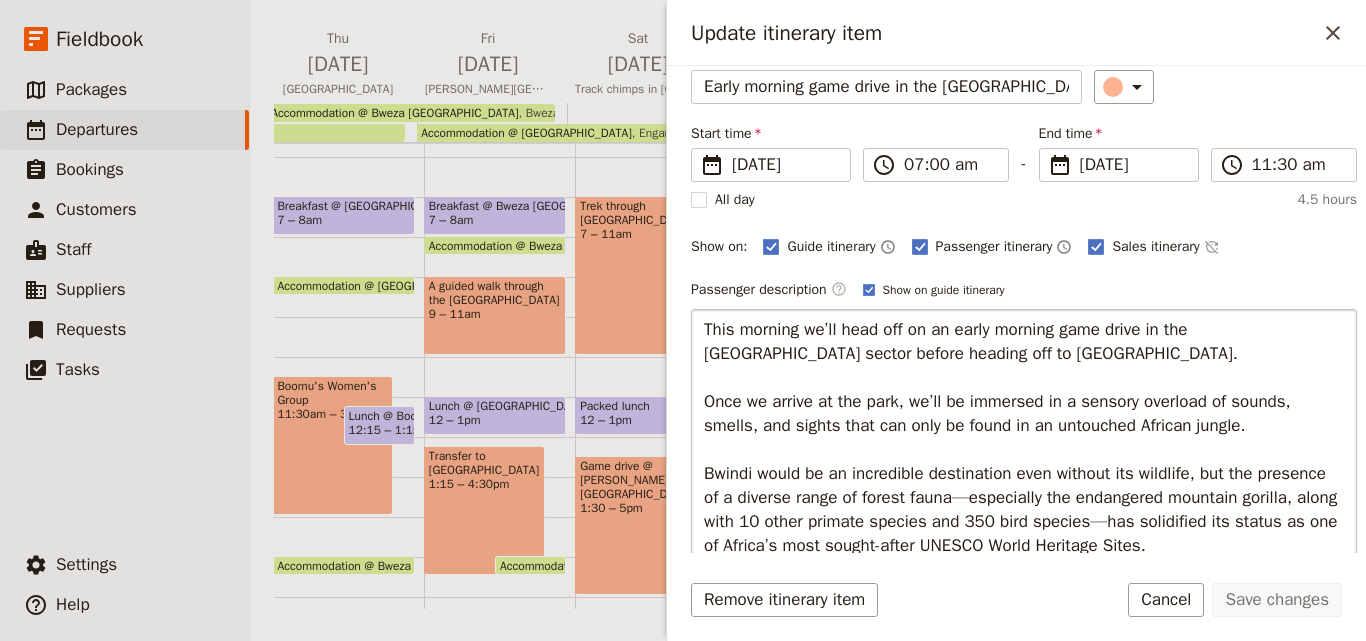 scroll, scrollTop: 24, scrollLeft: 0, axis: vertical 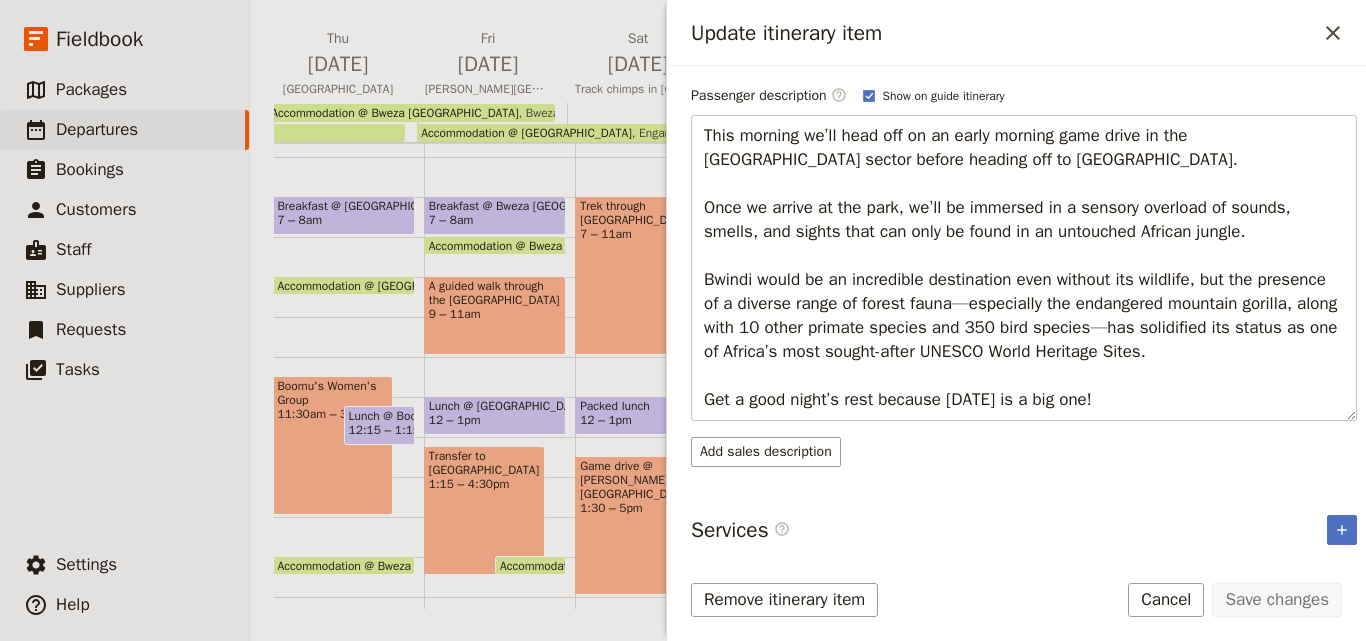 drag, startPoint x: 702, startPoint y: 478, endPoint x: 1191, endPoint y: 419, distance: 492.54645 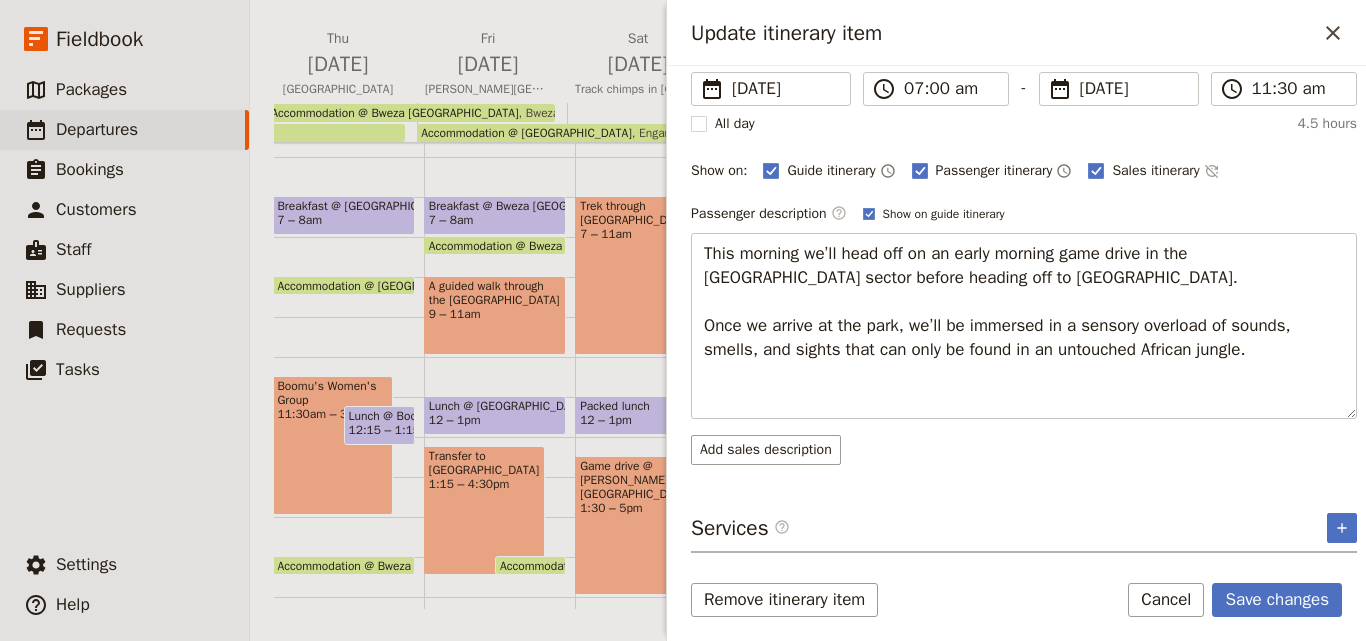 scroll, scrollTop: 0, scrollLeft: 0, axis: both 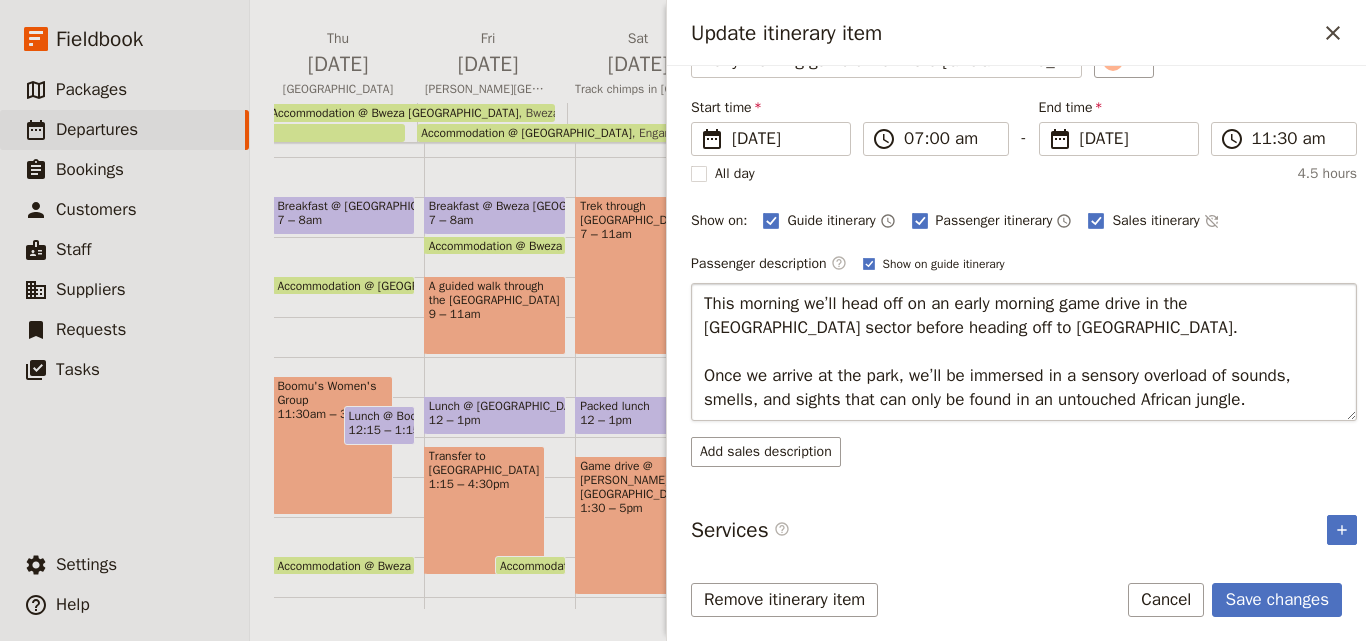 click on "This morning we’ll head off on an early morning game drive in the Ishasha sector before heading off to Bwindi Impenetrable National Park.
Once we arrive at the park, we’ll be immersed in a sensory overload of sounds, smells, and sights that can only be found in an untouched African jungle." at bounding box center (1024, 352) 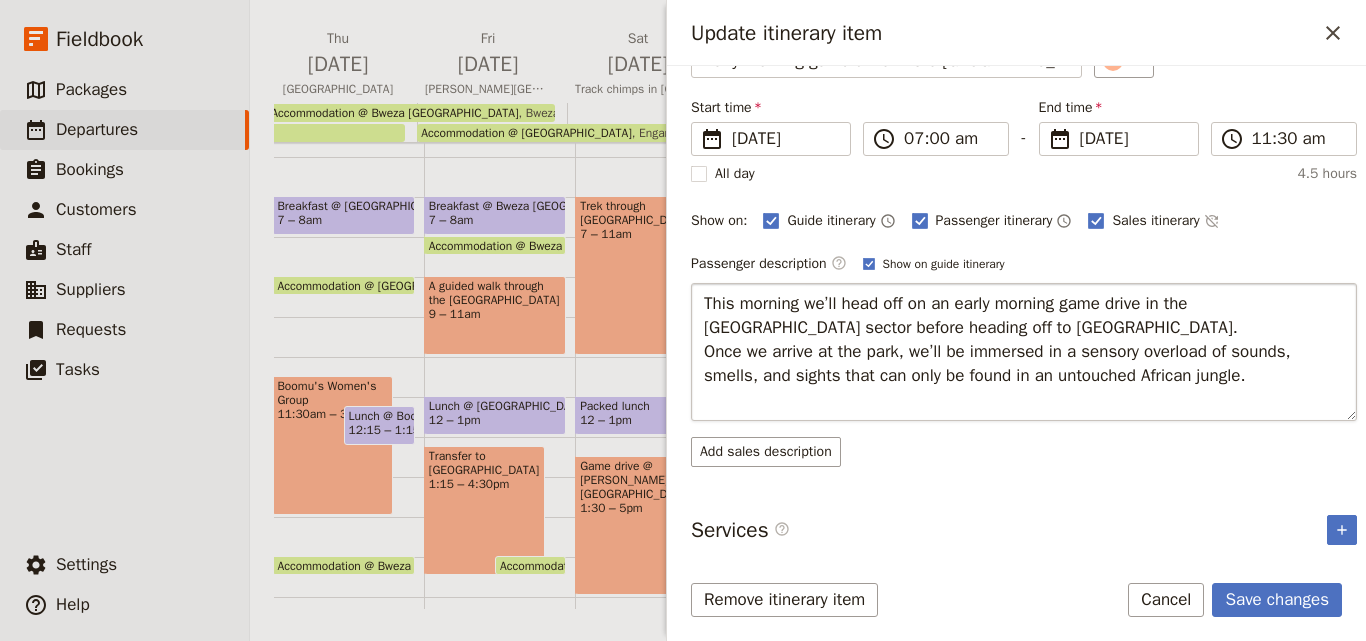 scroll, scrollTop: 102, scrollLeft: 0, axis: vertical 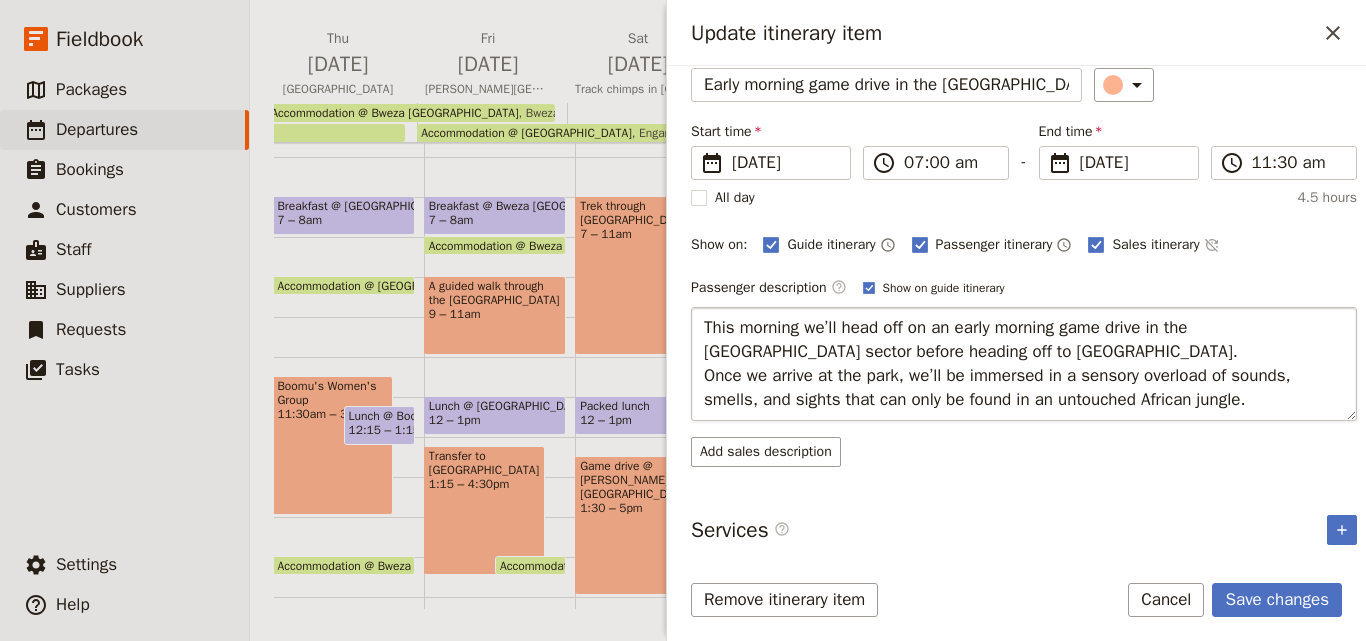 type on "This morning we’ll head off on an early morning game drive in the Ishasha sector before heading off to Bwindi Impenetrable National Park.
Once we arrive at the park, we’ll be immersed in a sensory overload of sounds, smells, and sights that can only be found in an untouched African jungle." 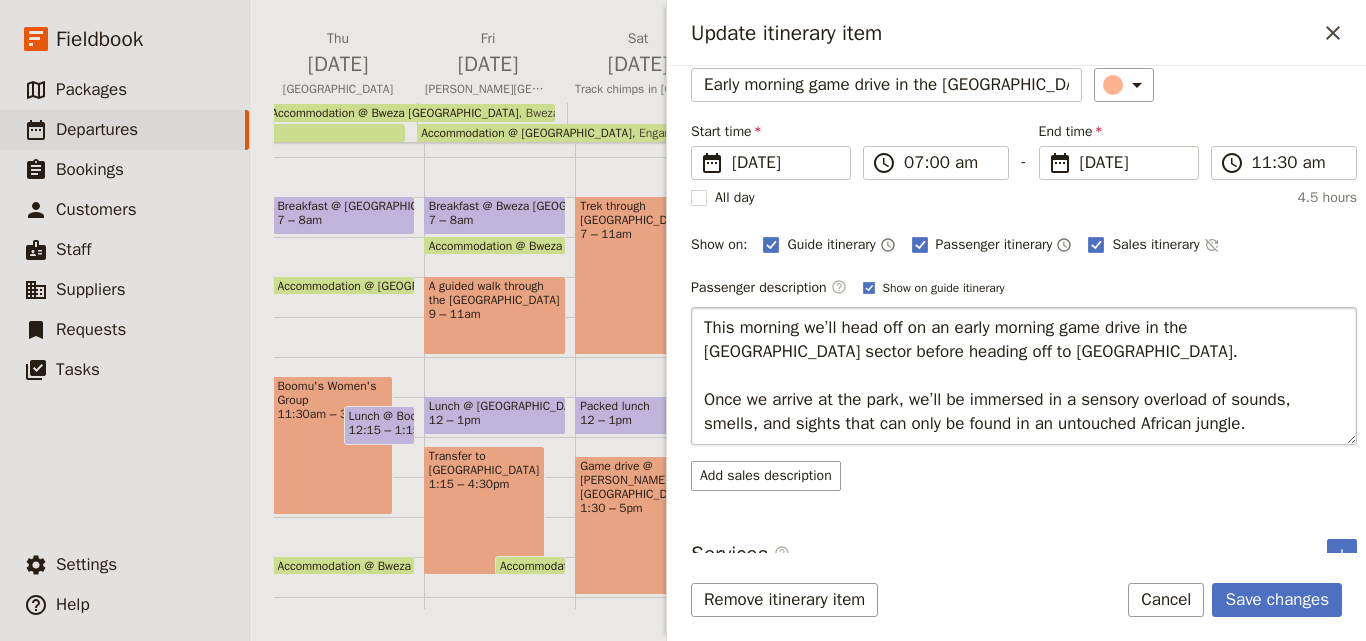 scroll, scrollTop: 126, scrollLeft: 0, axis: vertical 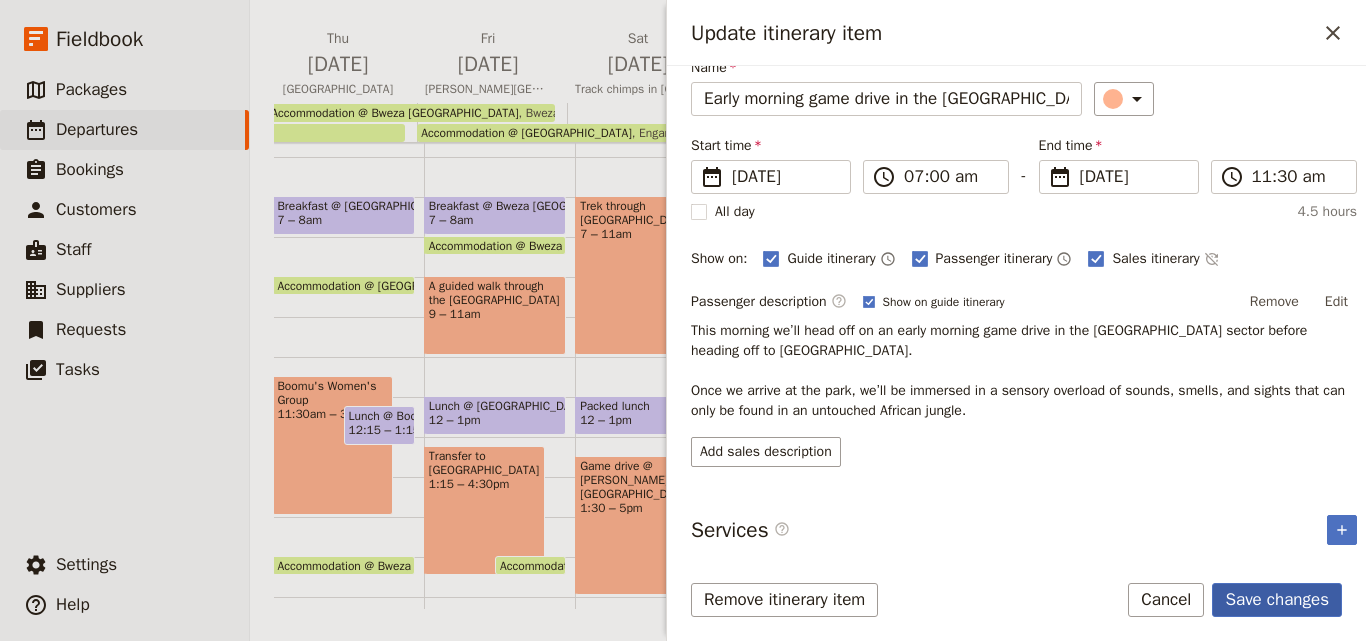 click on "Save changes" at bounding box center [1277, 600] 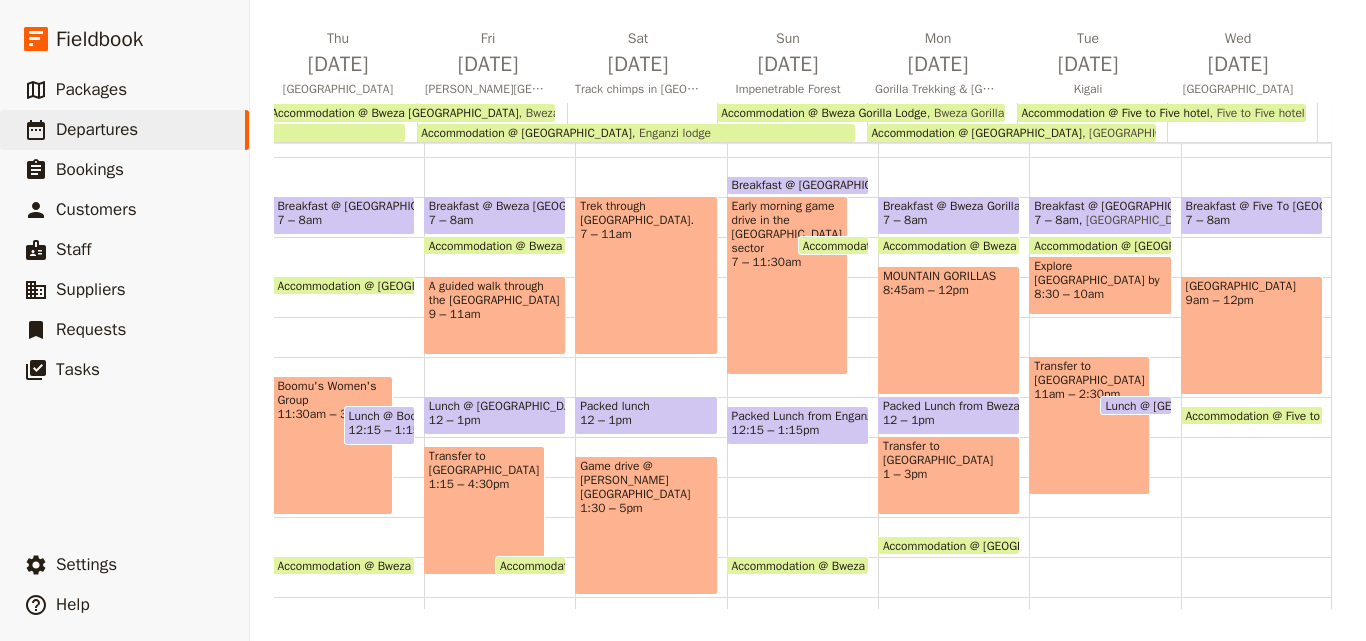 click on "Early morning game drive in the Ishasha sector  7 – 11:30am" at bounding box center [787, 285] 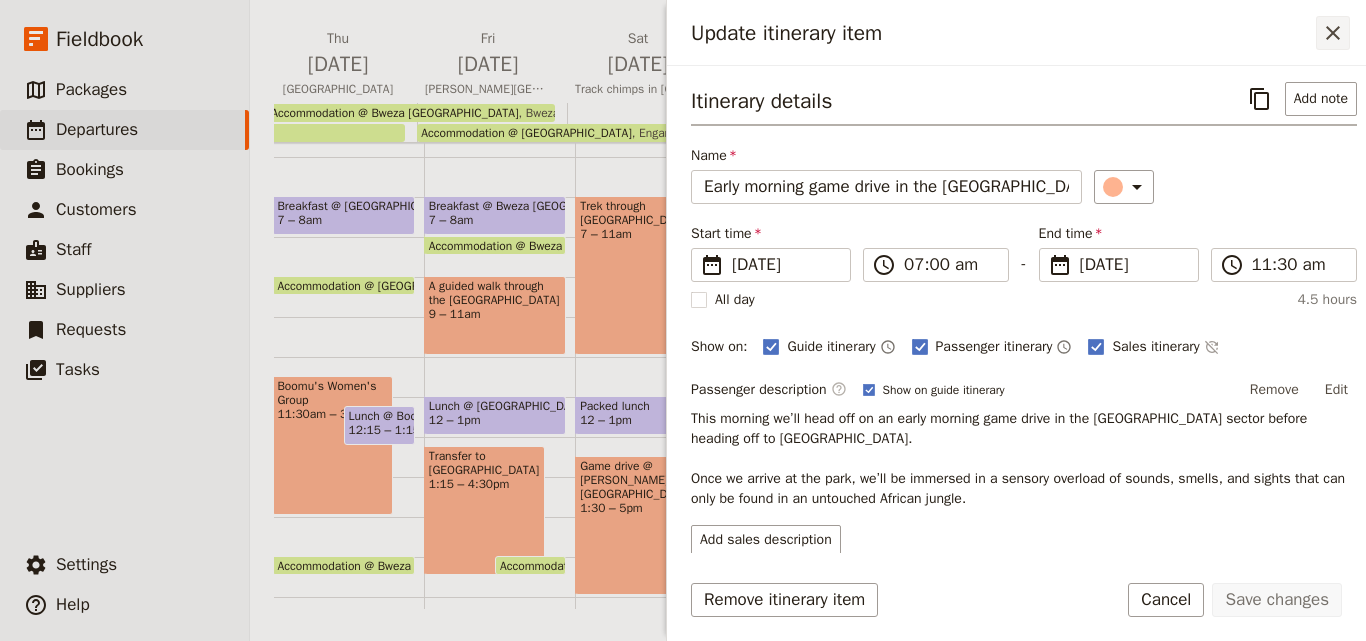 click on "​" at bounding box center (1333, 33) 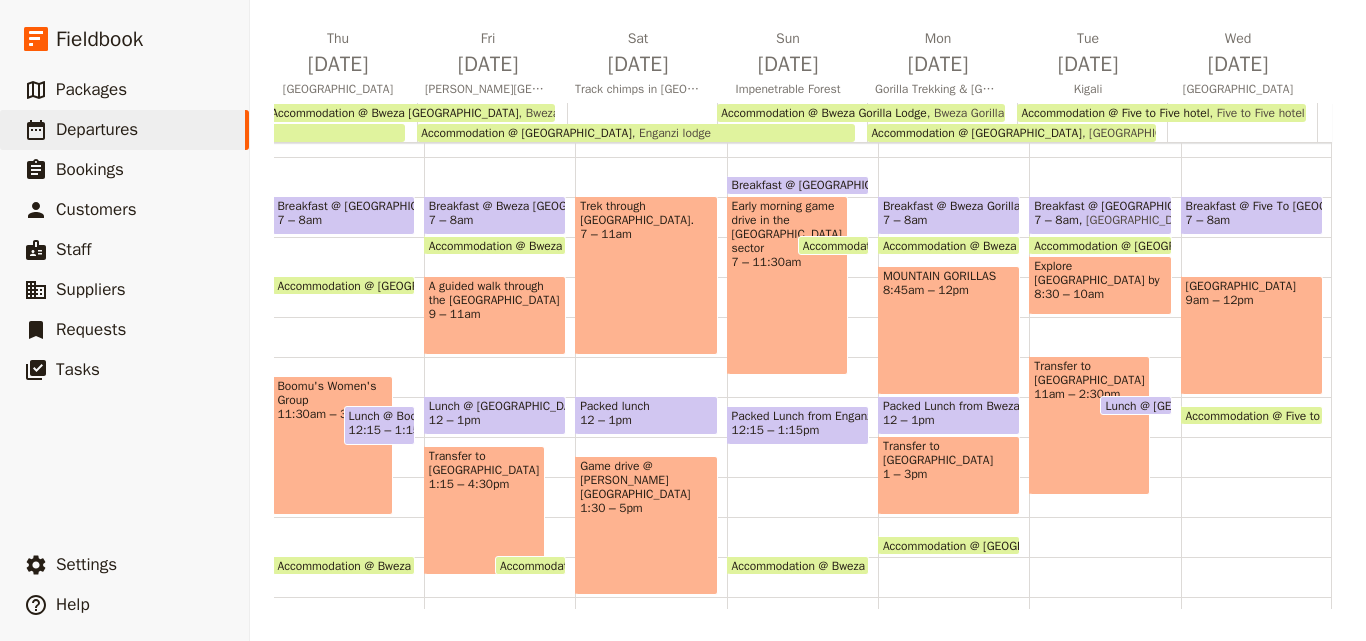 click on "Trek through Kalinzu Forest Reserve.  7 – 11am" at bounding box center (646, 275) 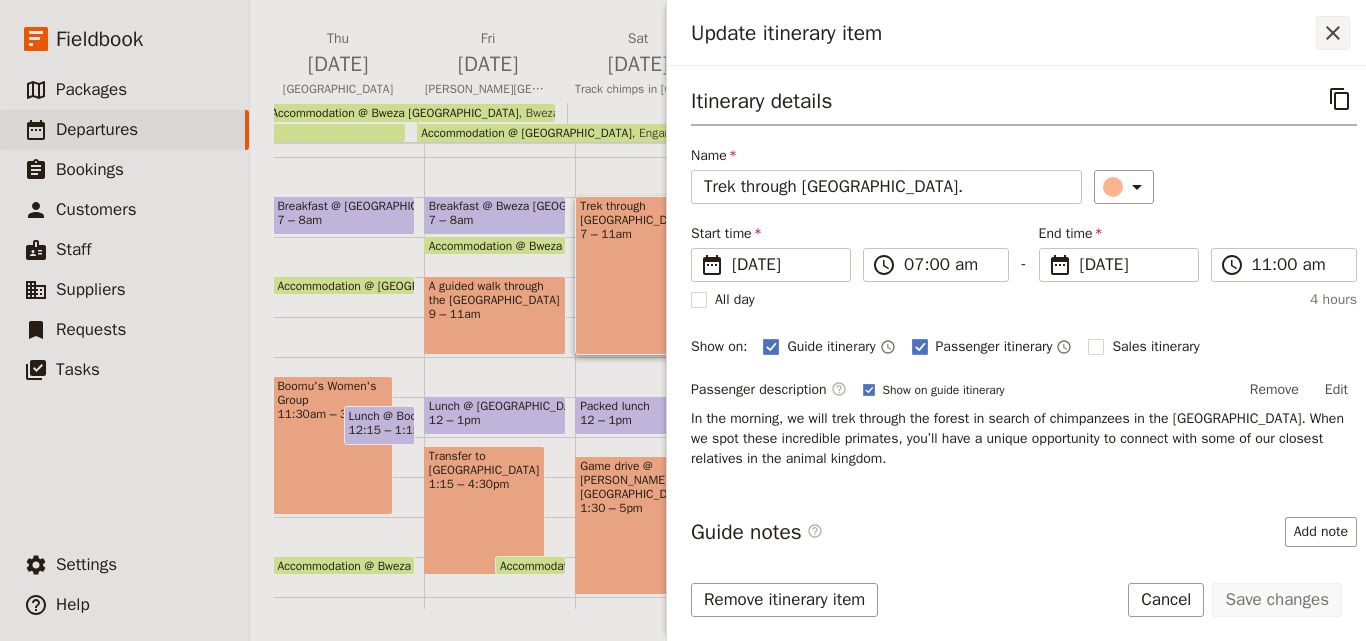 click on "​" at bounding box center (1333, 33) 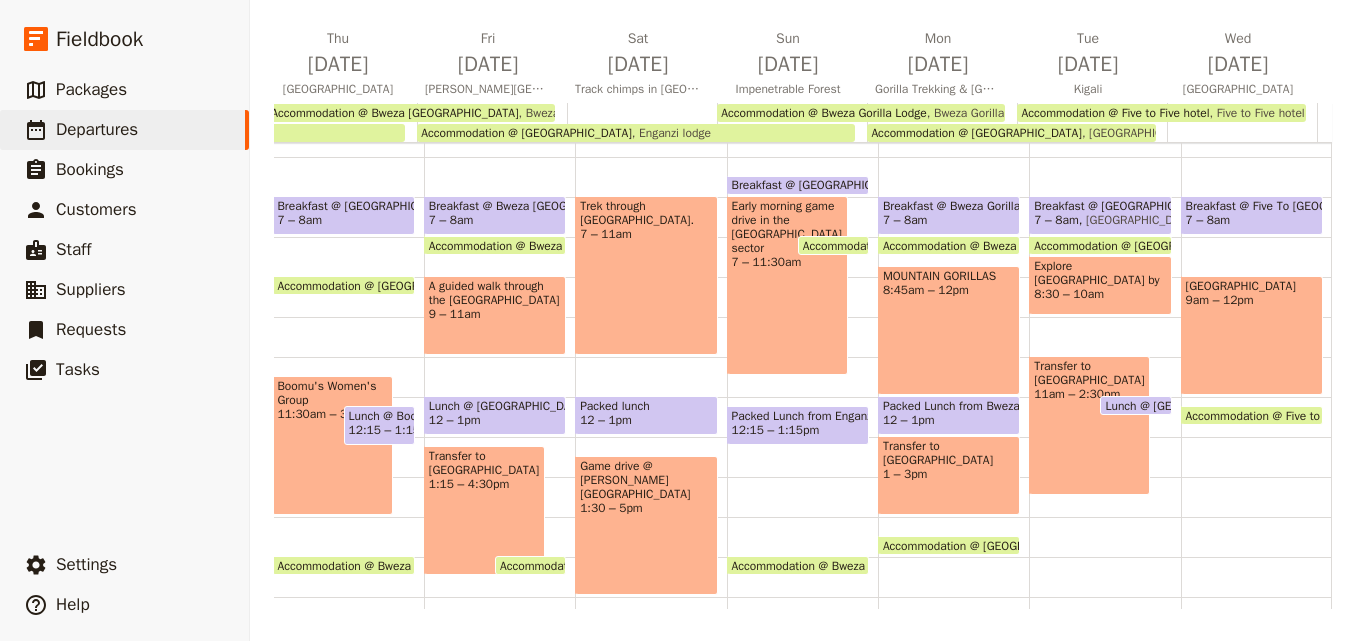 click on "Game drive @ Queen Elizabeth National Park 1:30 – 5pm" at bounding box center [646, 525] 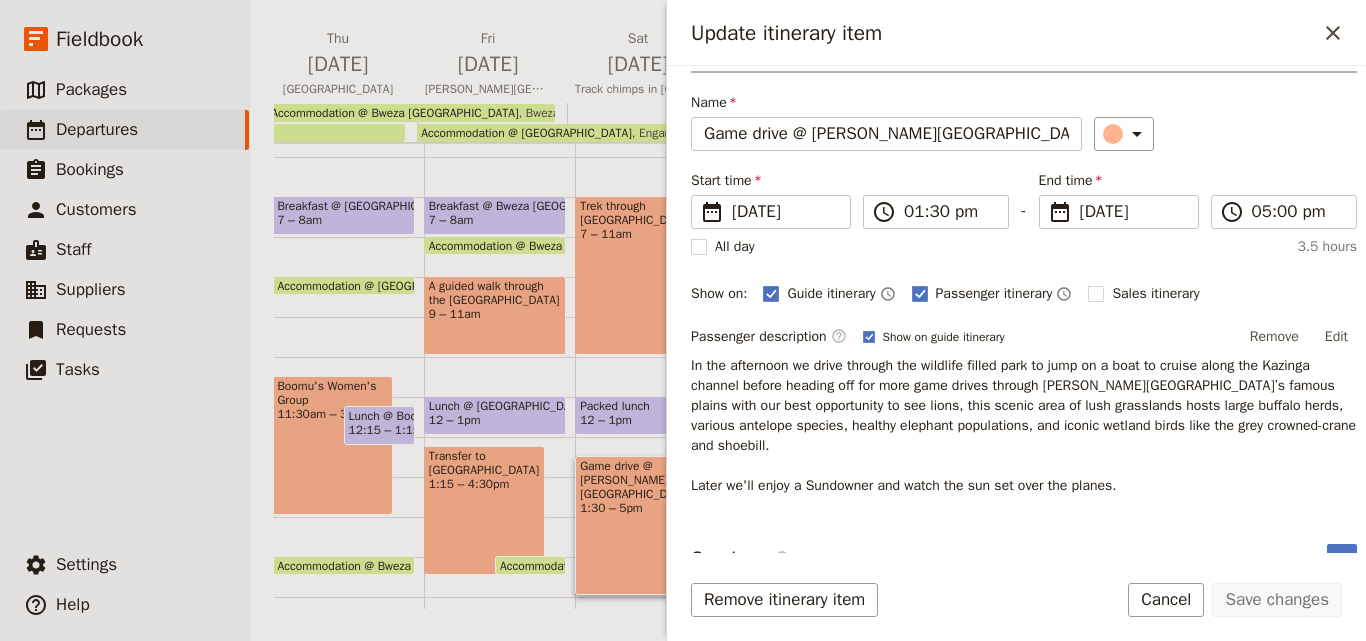 scroll, scrollTop: 82, scrollLeft: 0, axis: vertical 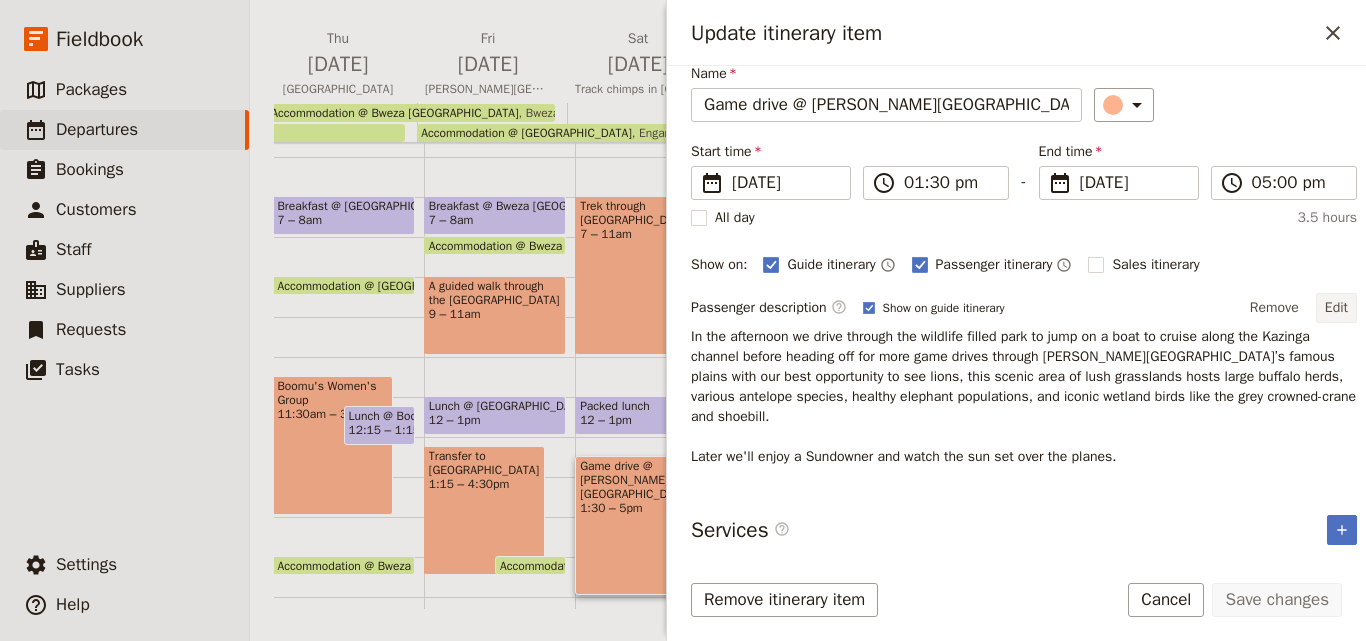 click on "Edit" at bounding box center [1336, 308] 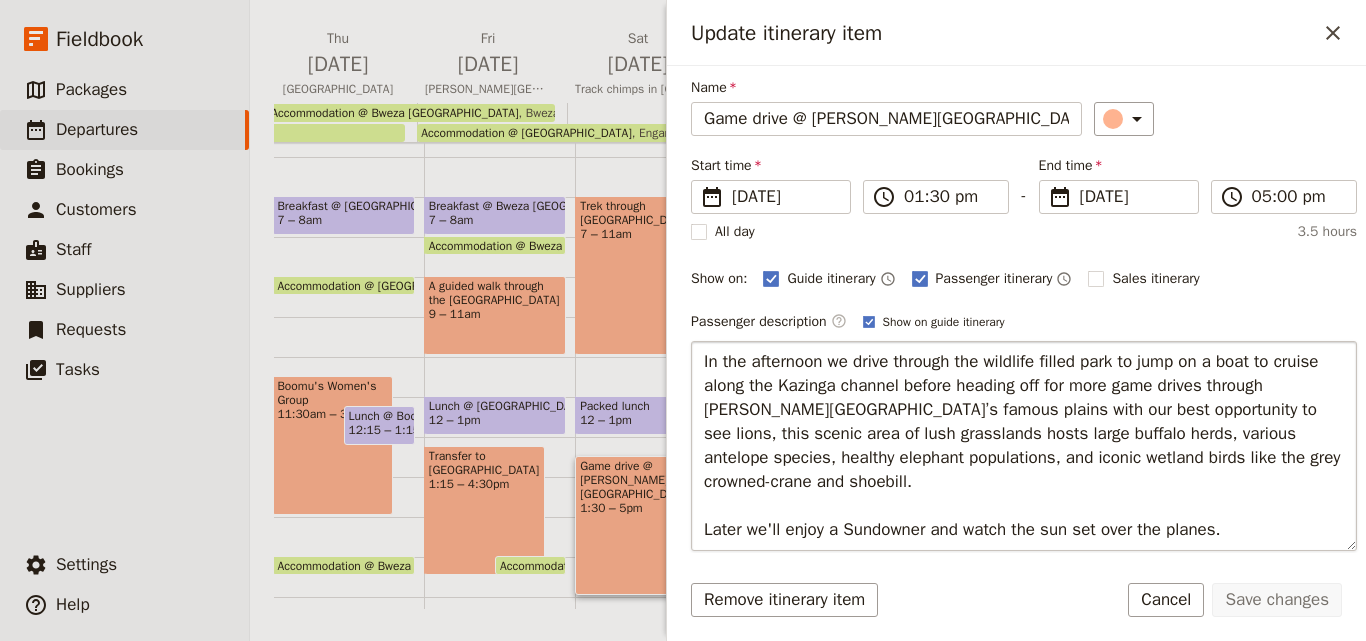 scroll, scrollTop: 70, scrollLeft: 0, axis: vertical 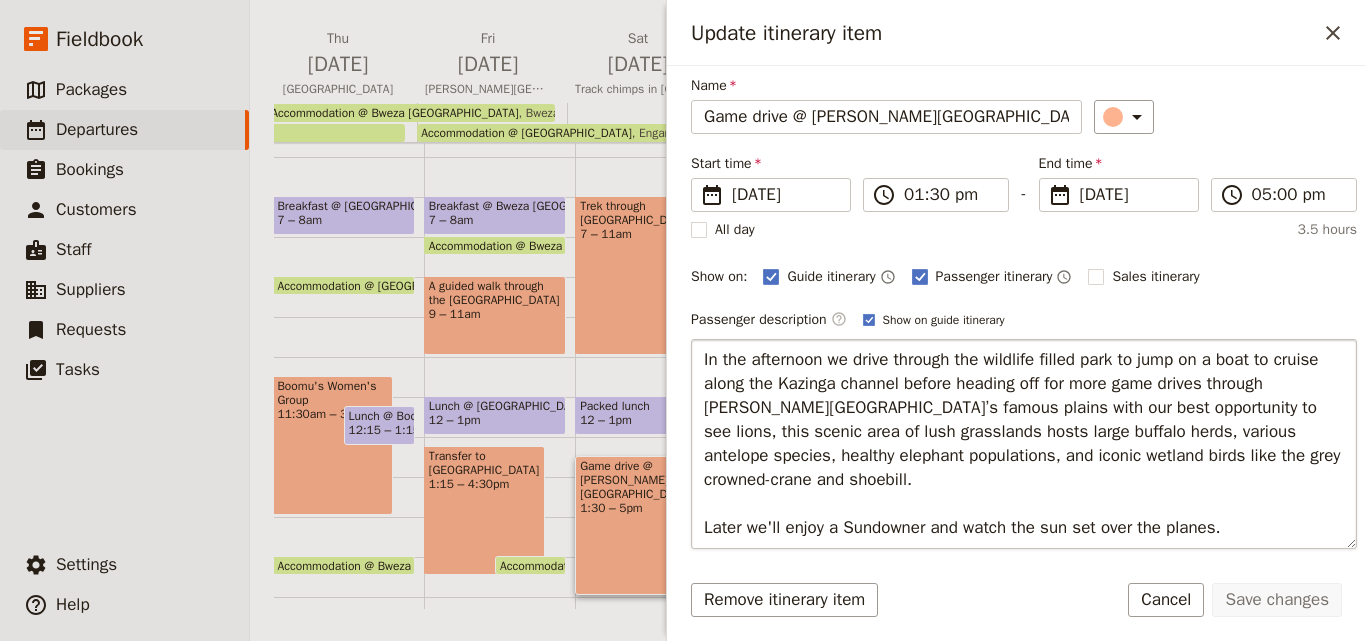 drag, startPoint x: 946, startPoint y: 547, endPoint x: 769, endPoint y: 426, distance: 214.40616 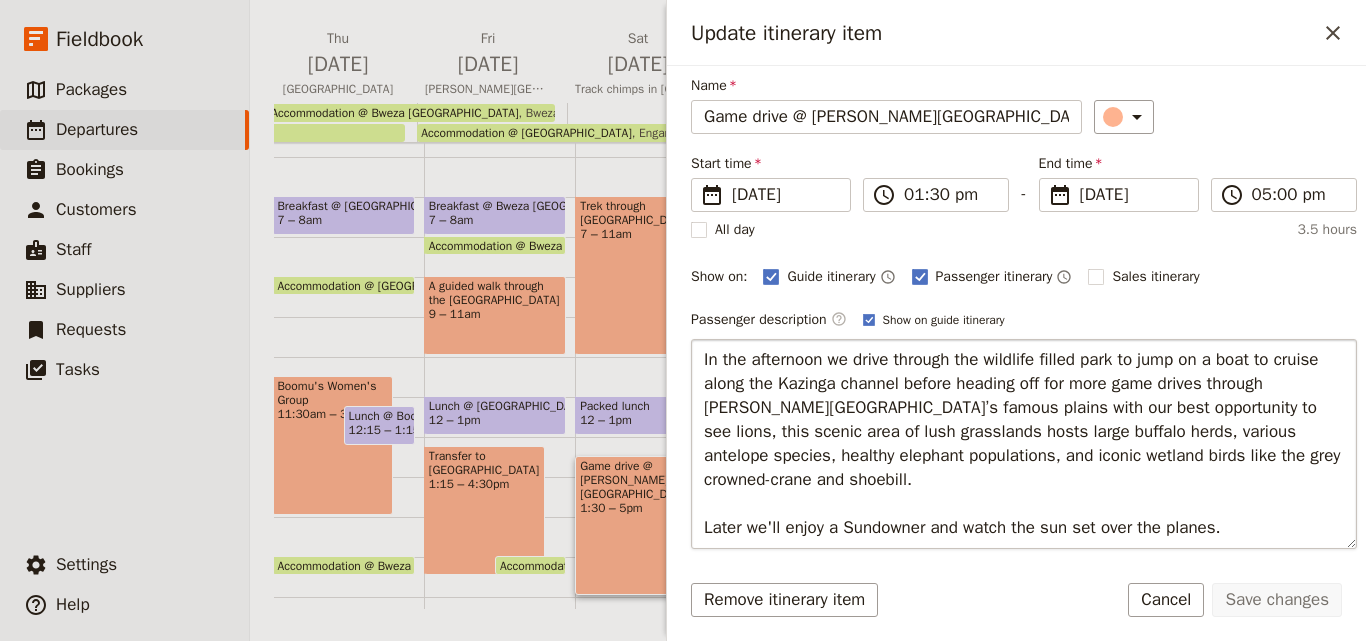 drag, startPoint x: 1242, startPoint y: 523, endPoint x: 701, endPoint y: 355, distance: 566.4848 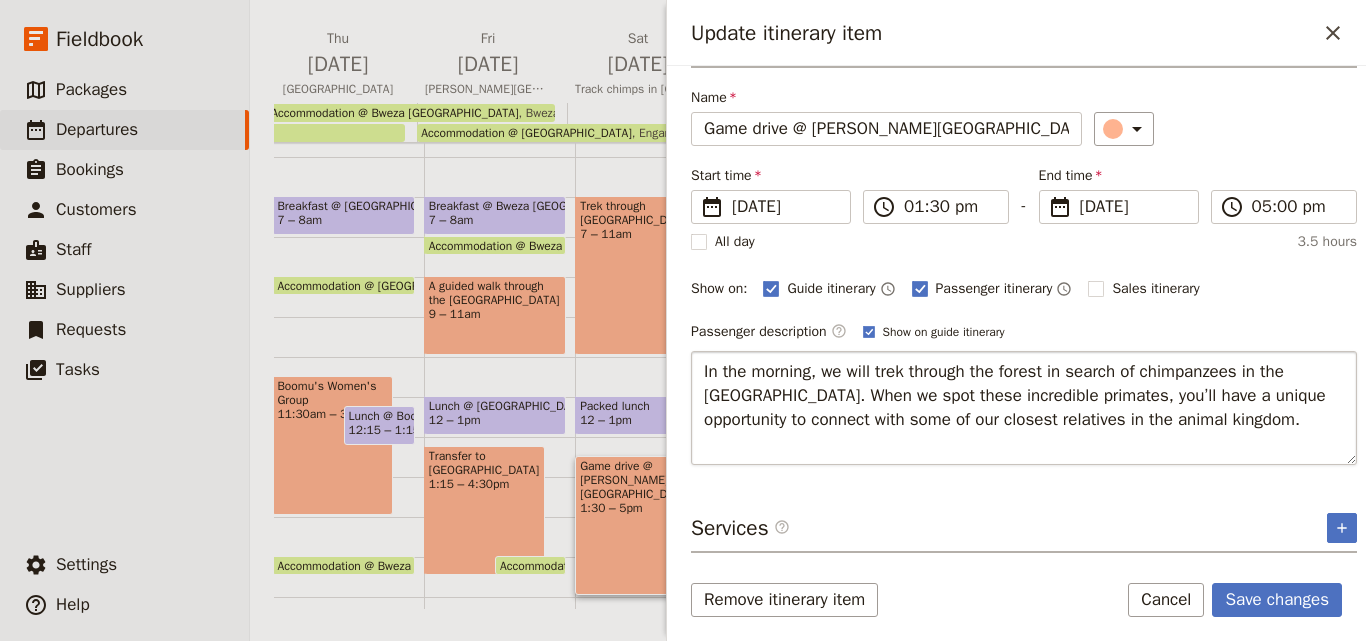 scroll, scrollTop: 56, scrollLeft: 0, axis: vertical 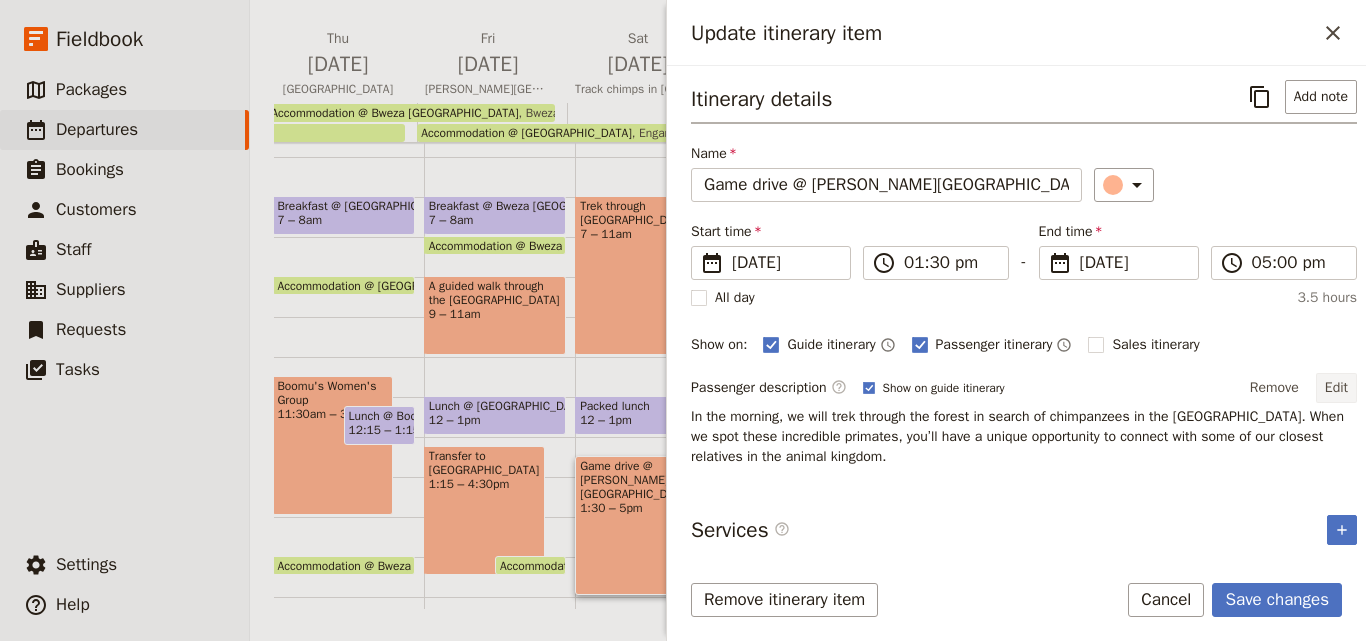 click on "Edit" at bounding box center (1336, 388) 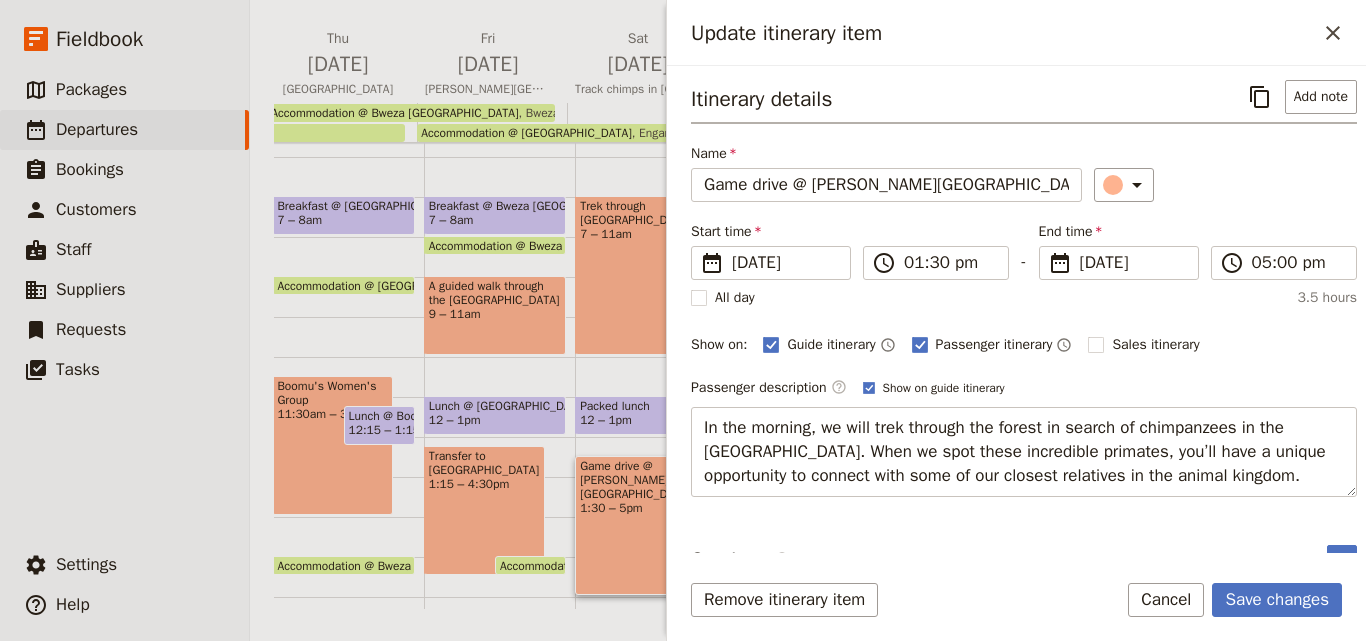 scroll, scrollTop: 0, scrollLeft: 0, axis: both 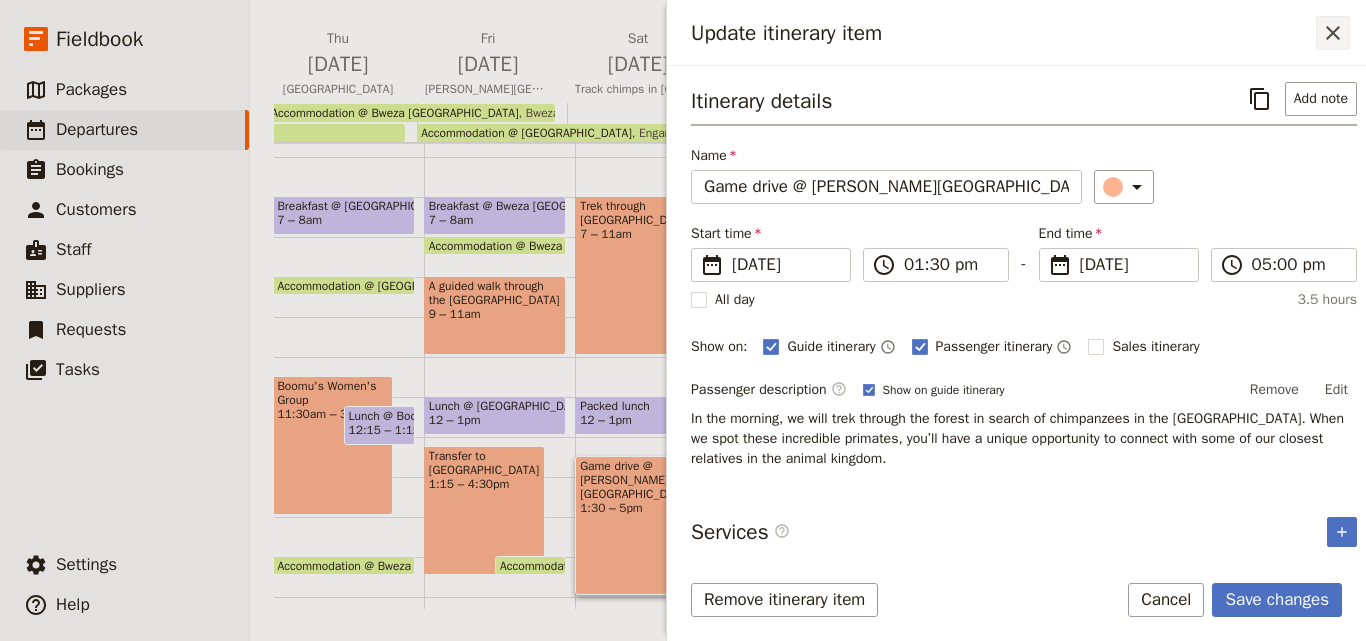 click 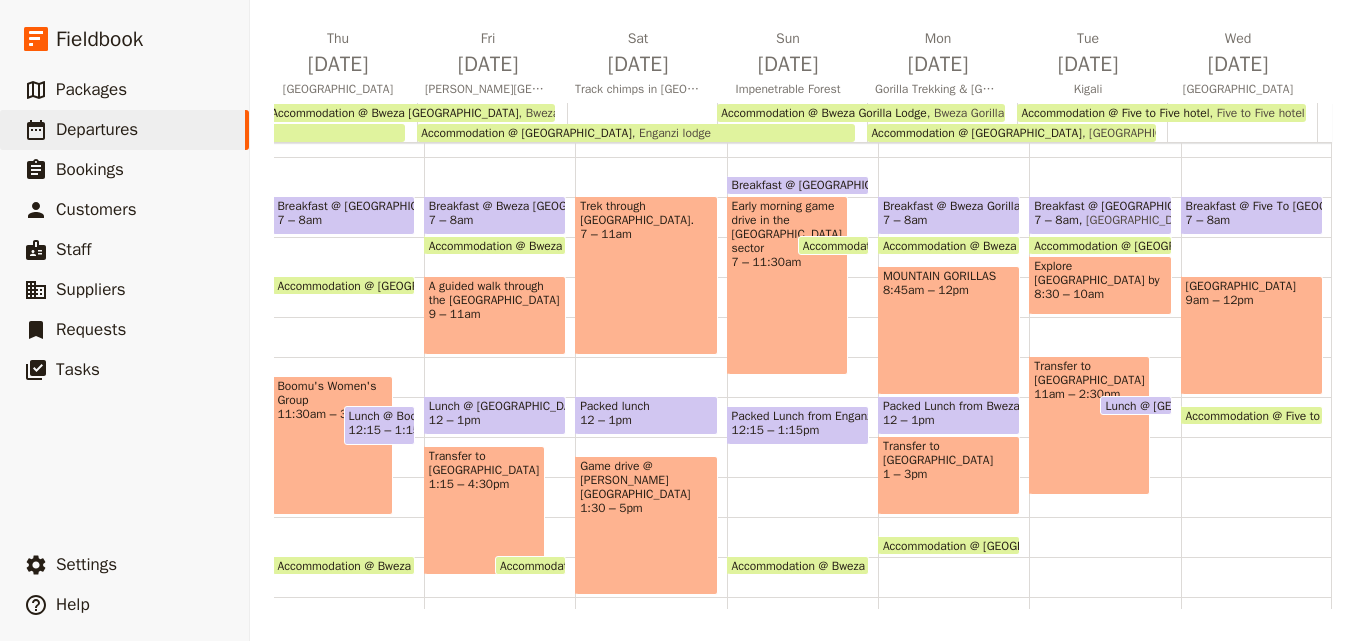 click on "A guided walk through the [GEOGRAPHIC_DATA]" at bounding box center (495, 293) 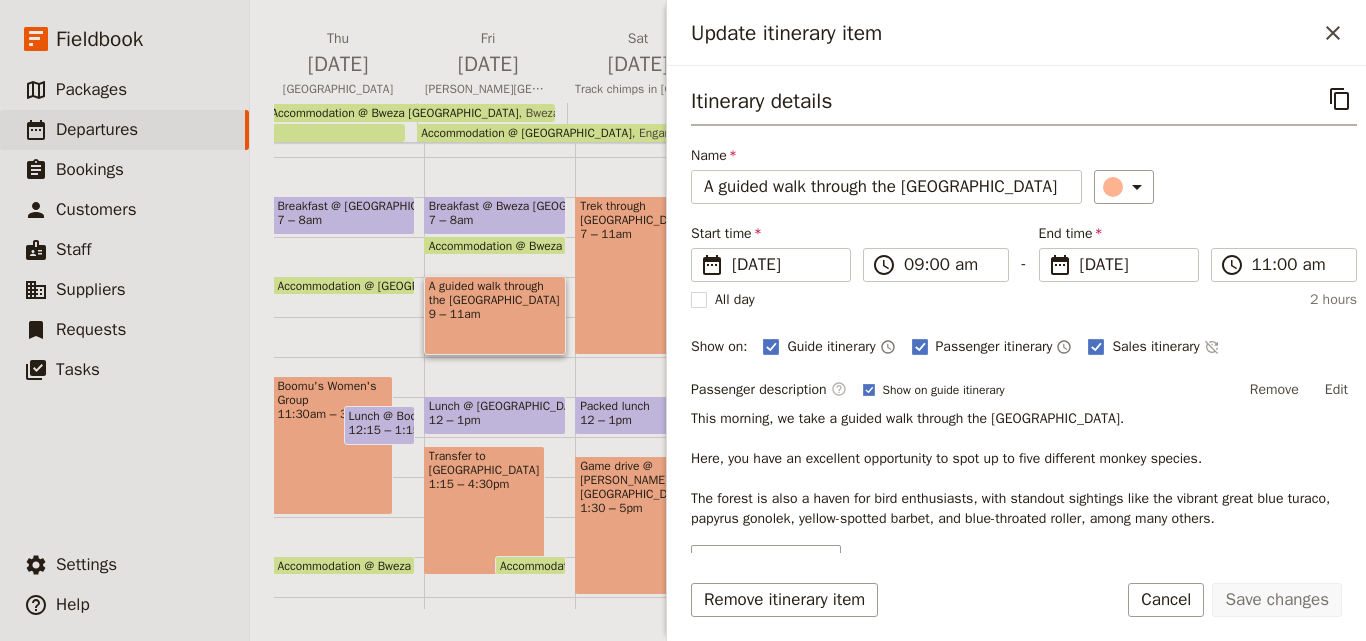 scroll, scrollTop: 100, scrollLeft: 0, axis: vertical 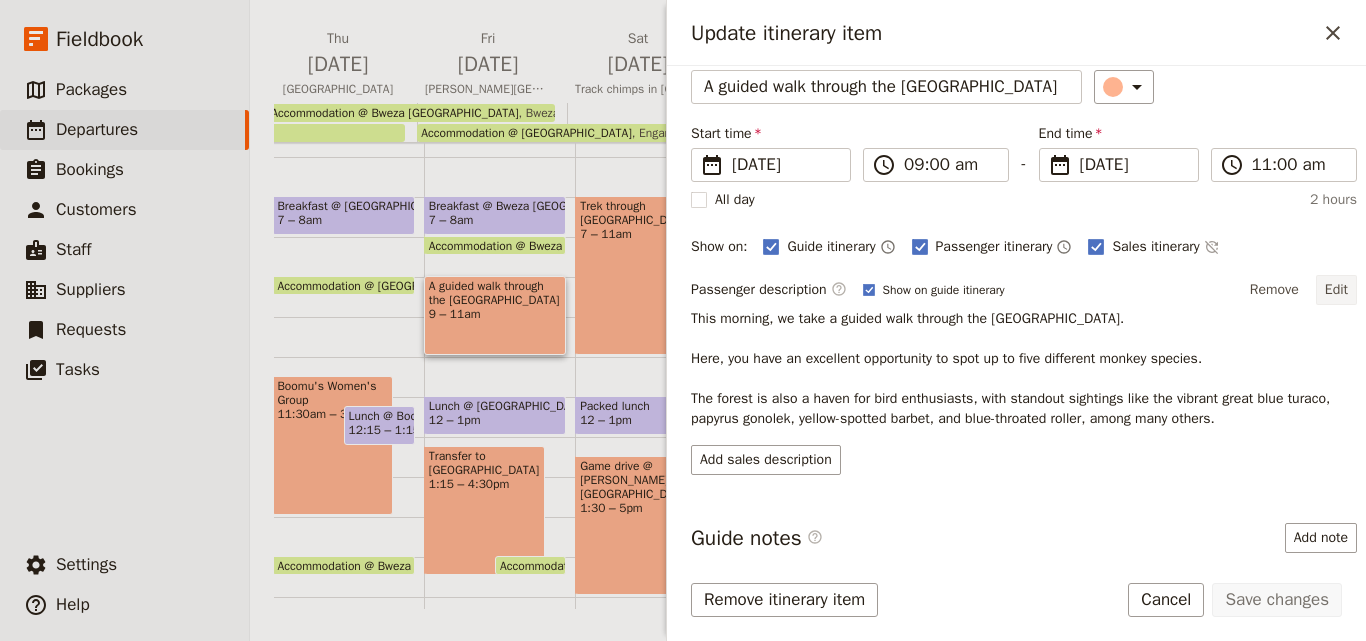 click on "Edit" at bounding box center (1336, 290) 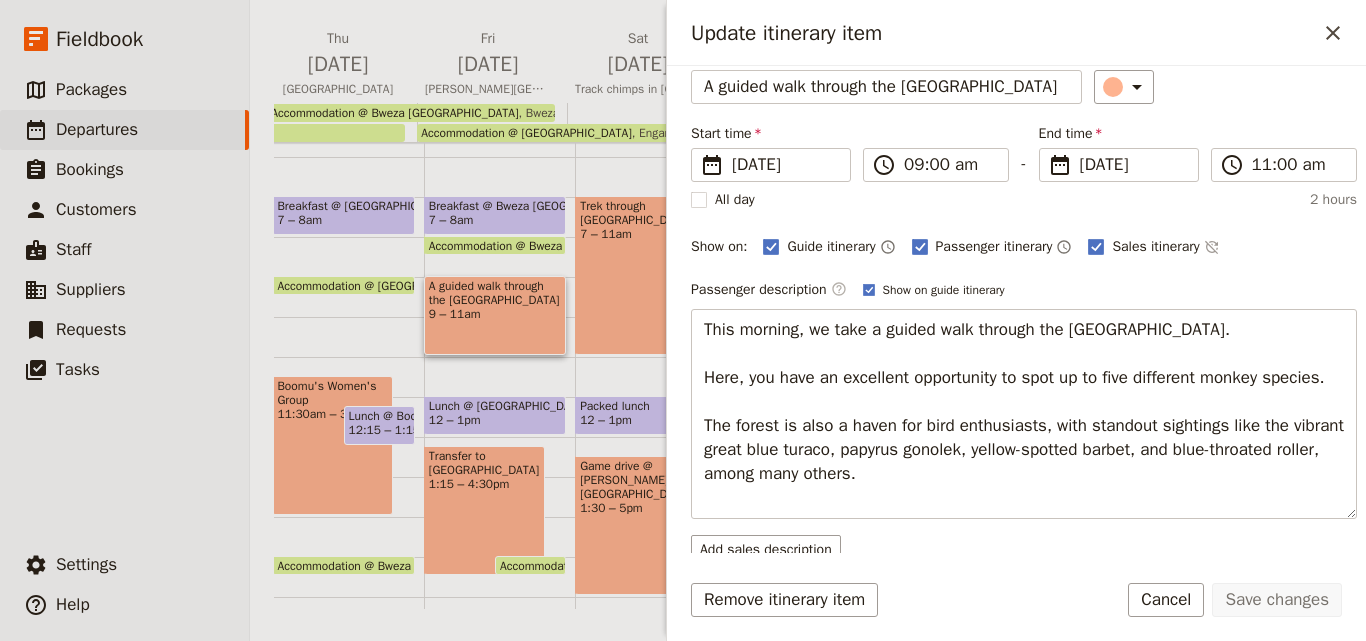 click on "Transfer to Enganzi Lodge 1:15 – 4:30pm" at bounding box center [484, 510] 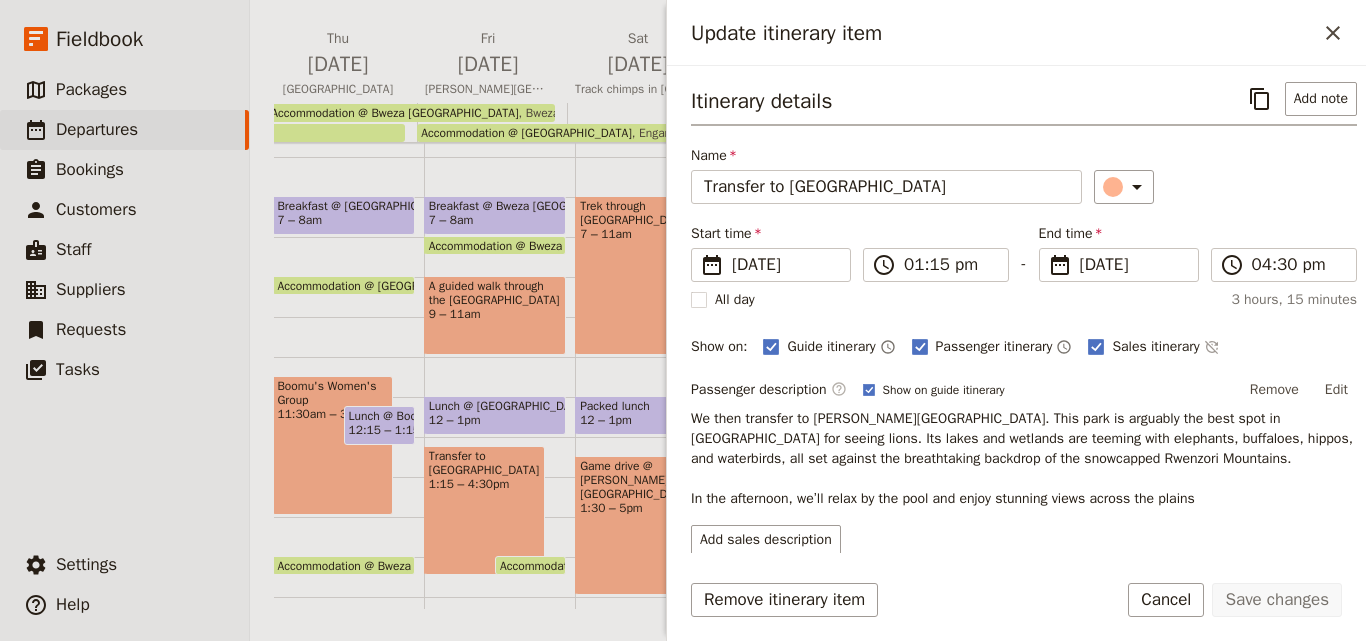 scroll, scrollTop: 88, scrollLeft: 0, axis: vertical 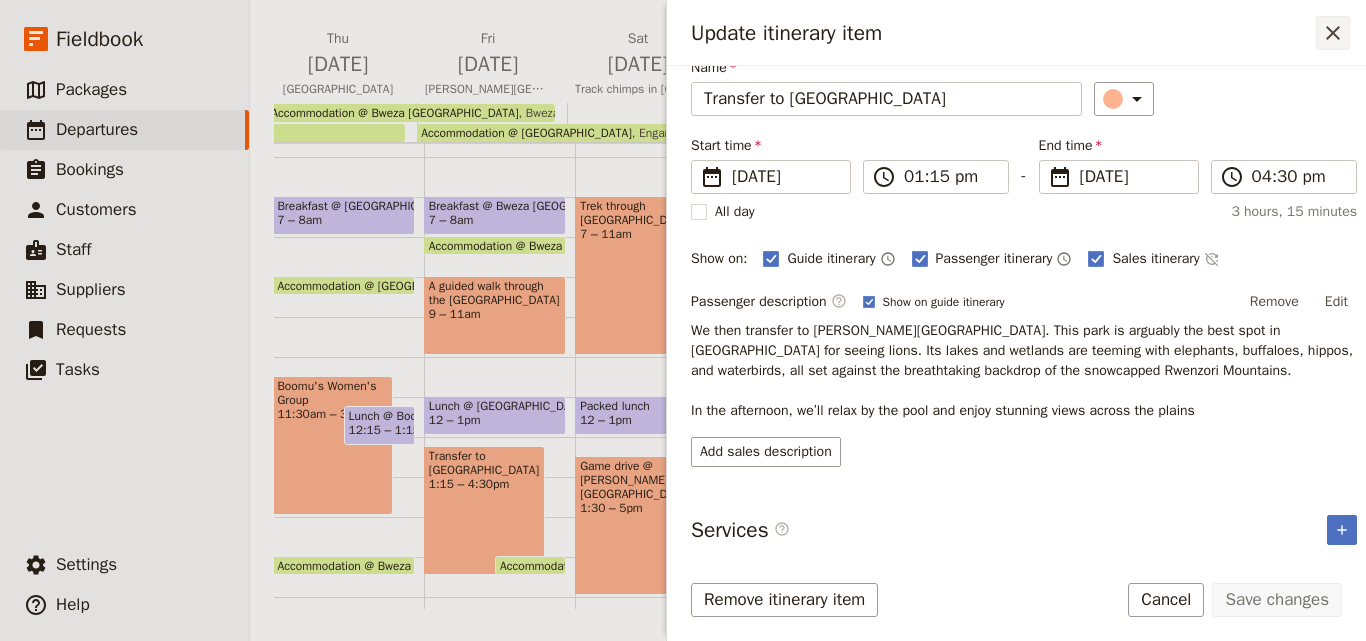click on "​" at bounding box center [1333, 33] 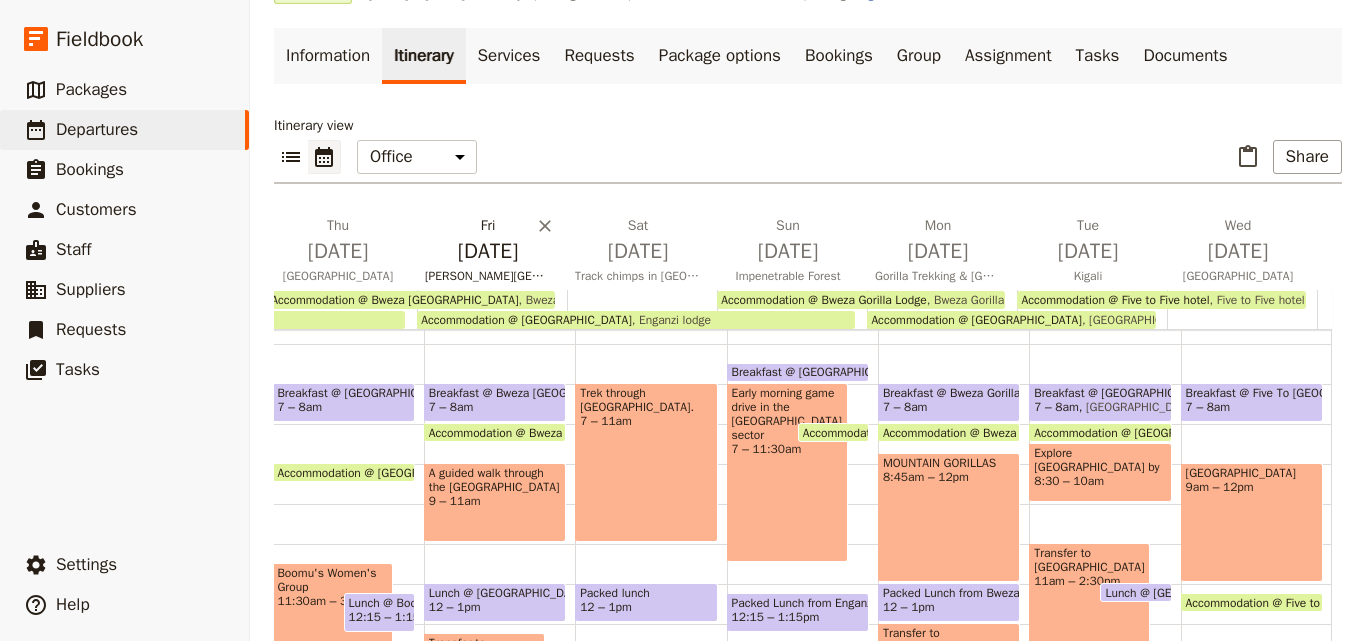 scroll, scrollTop: 287, scrollLeft: 0, axis: vertical 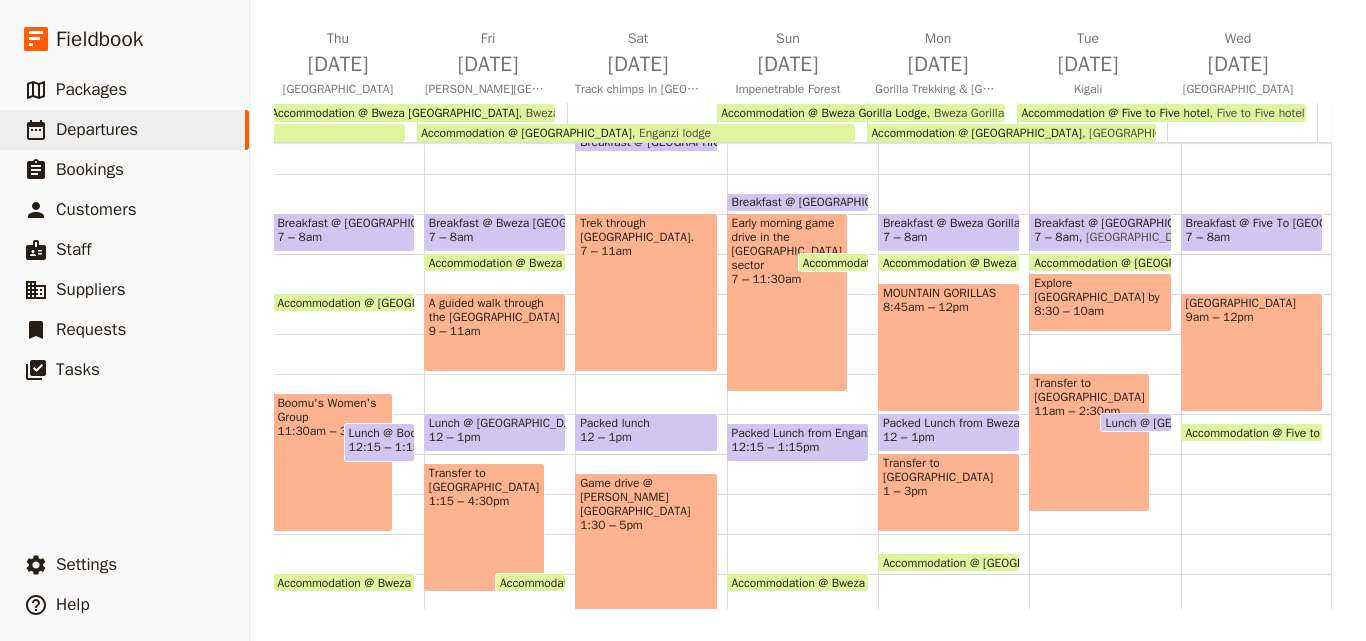 click on "Trek through Kalinzu Forest Reserve.  7 – 11am" at bounding box center [646, 292] 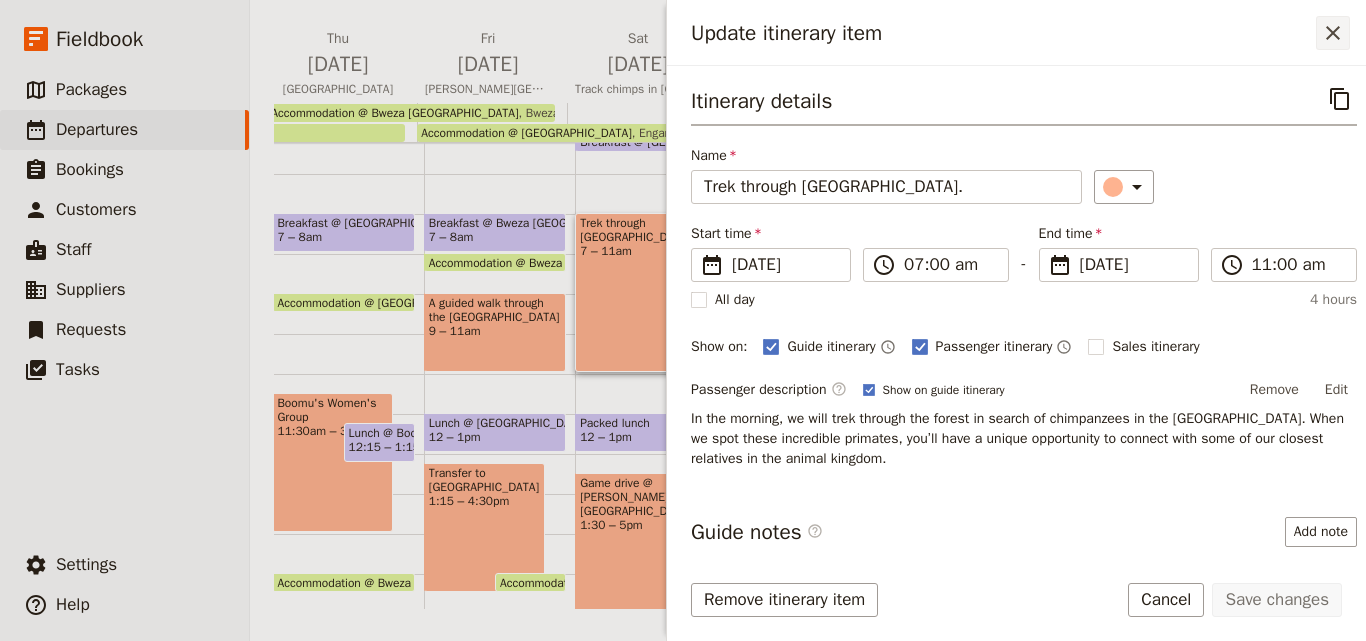click 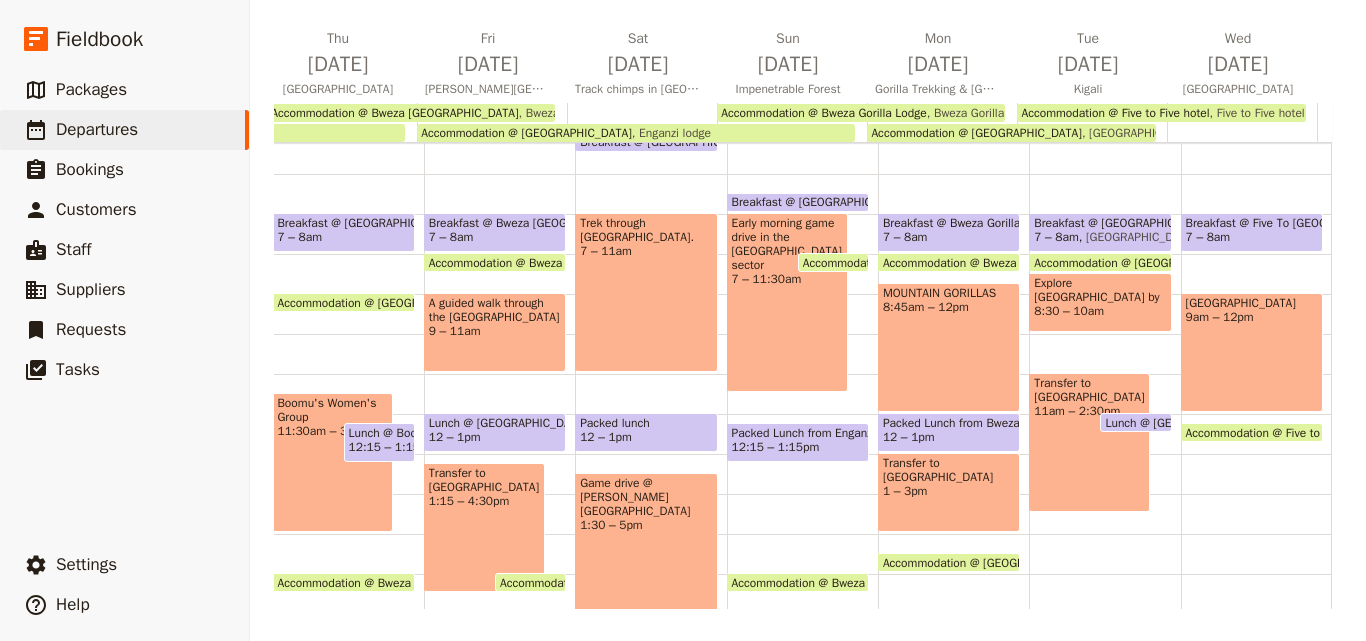 click on "Game drive @ Queen Elizabeth National Park 1:30 – 5pm" at bounding box center [646, 542] 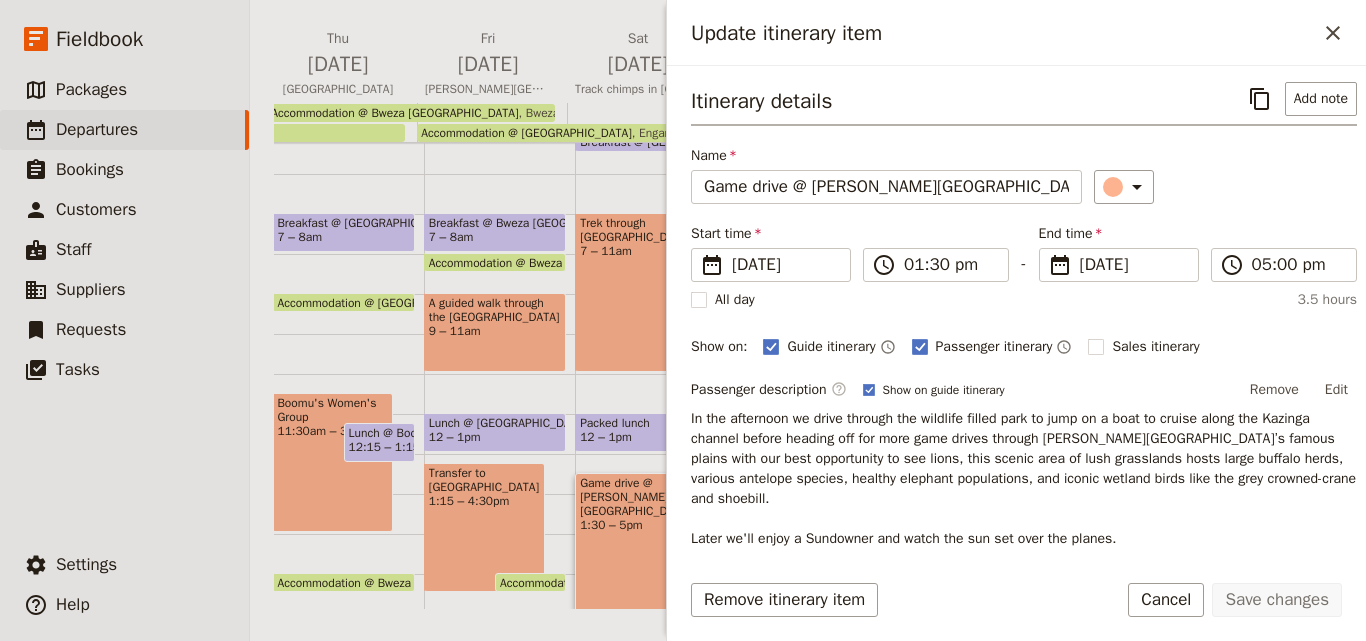 click on "1:15 – 4:30pm" at bounding box center [484, 501] 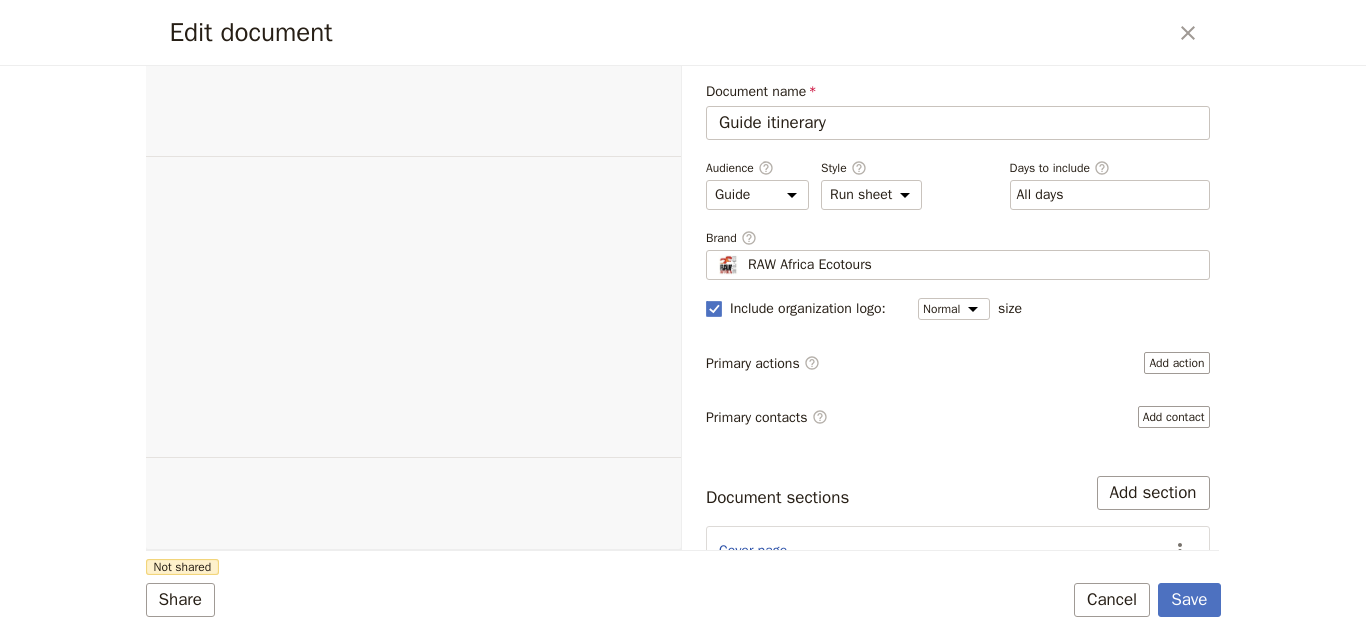 select on "STAFF" 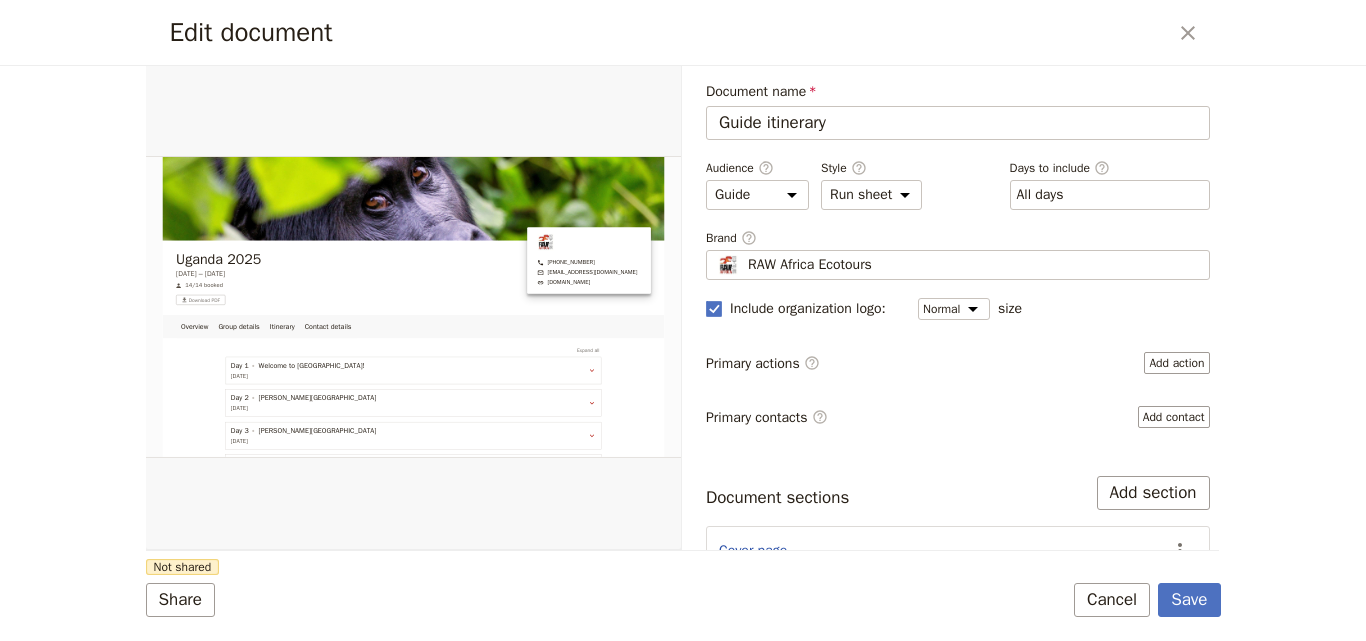 scroll, scrollTop: 0, scrollLeft: 0, axis: both 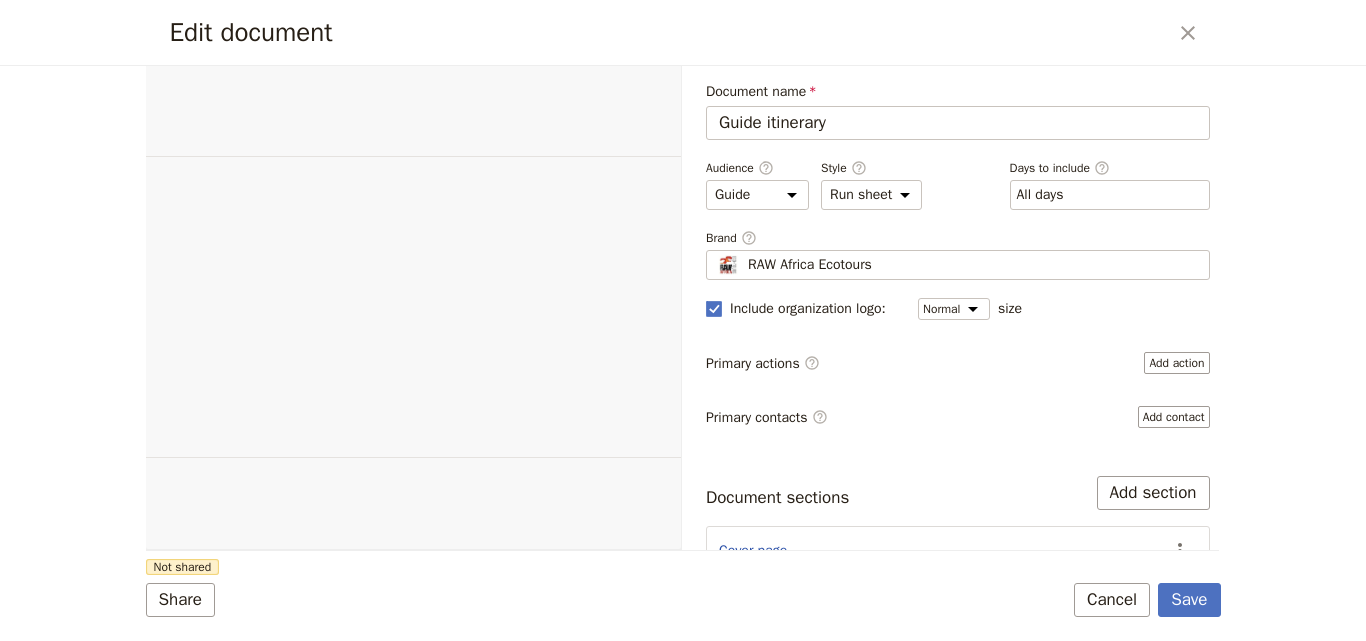 select on "STAFF" 